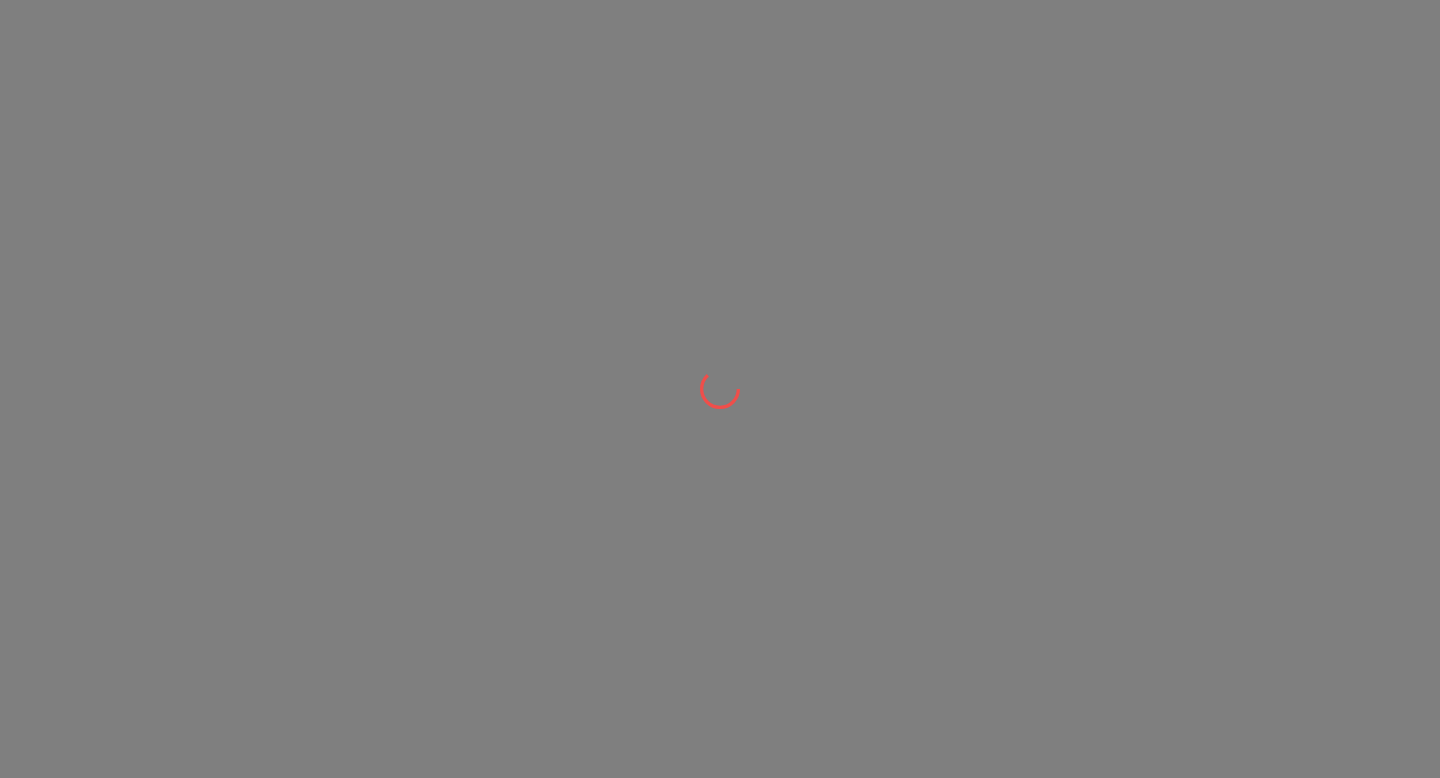 scroll, scrollTop: 0, scrollLeft: 0, axis: both 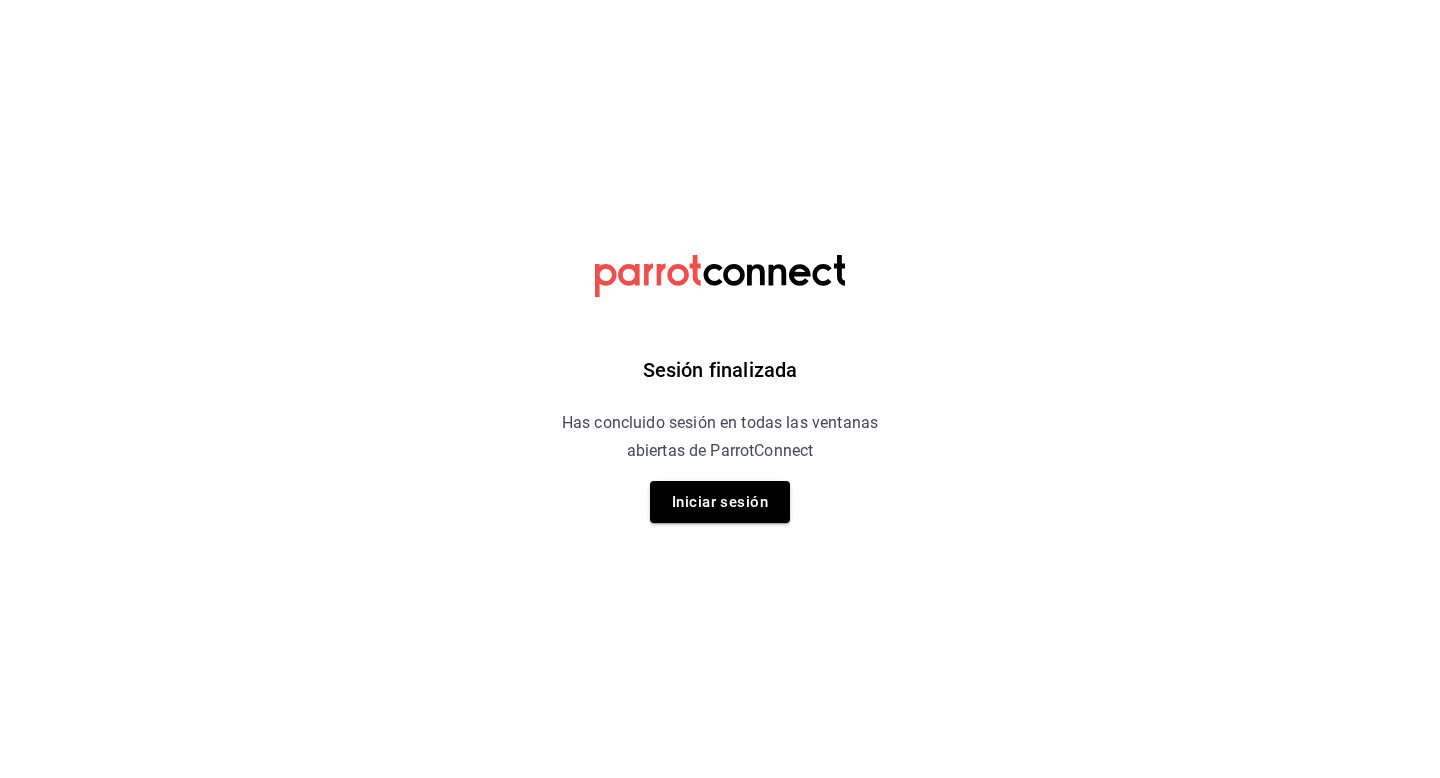 click on "Sesión finalizada Has concluido sesión en todas las ventanas abiertas de ParrotConnect Iniciar sesión" at bounding box center [720, 389] 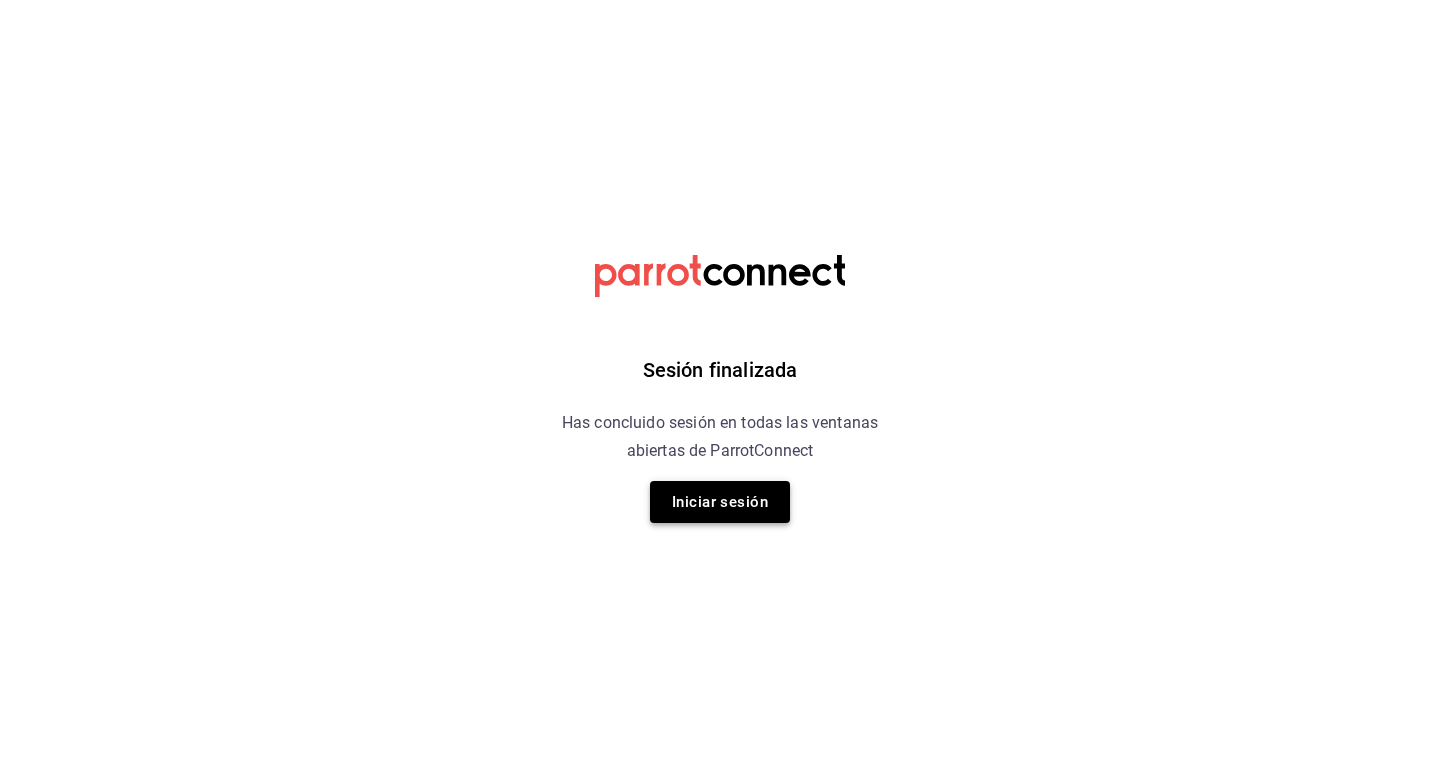click on "Iniciar sesión" at bounding box center (720, 502) 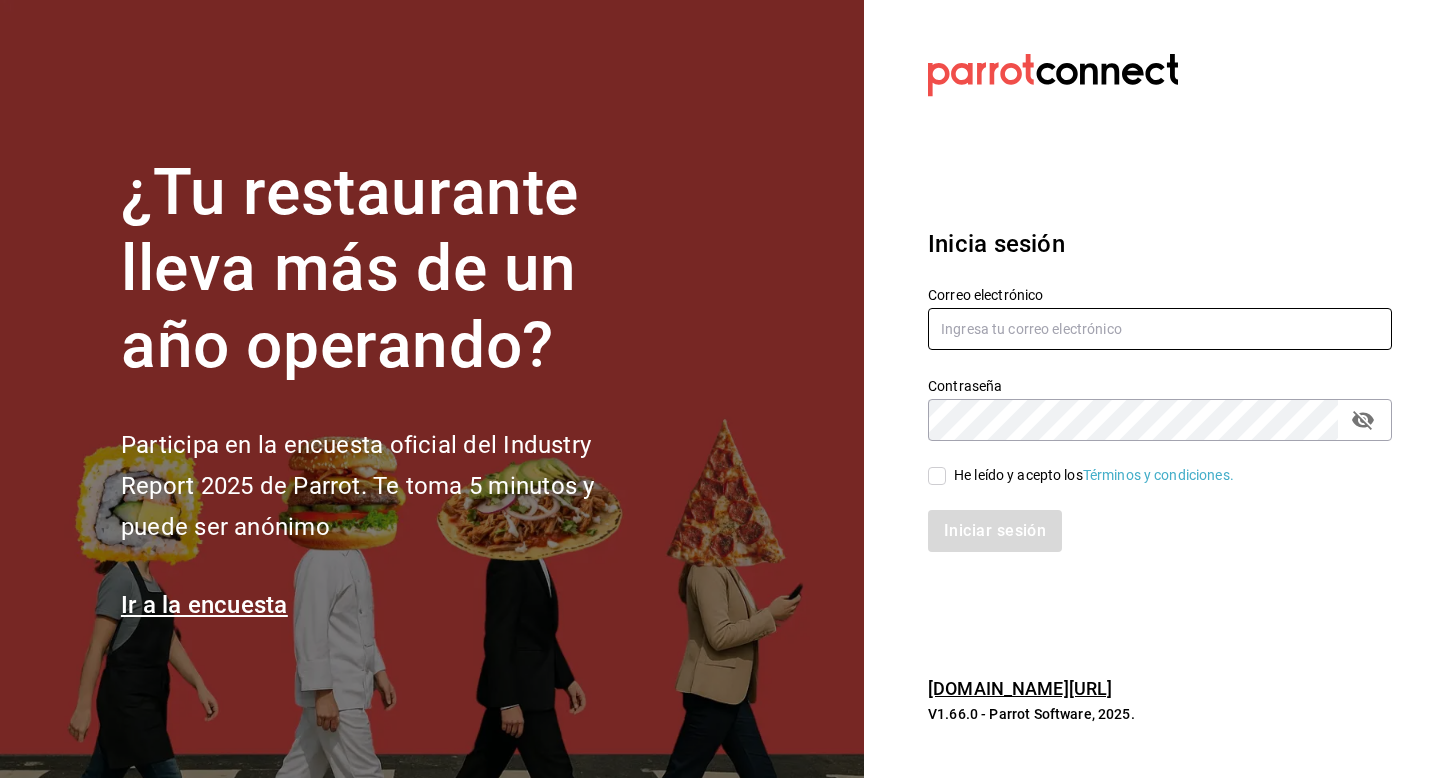type on "kari.cl.93@hotmail.com" 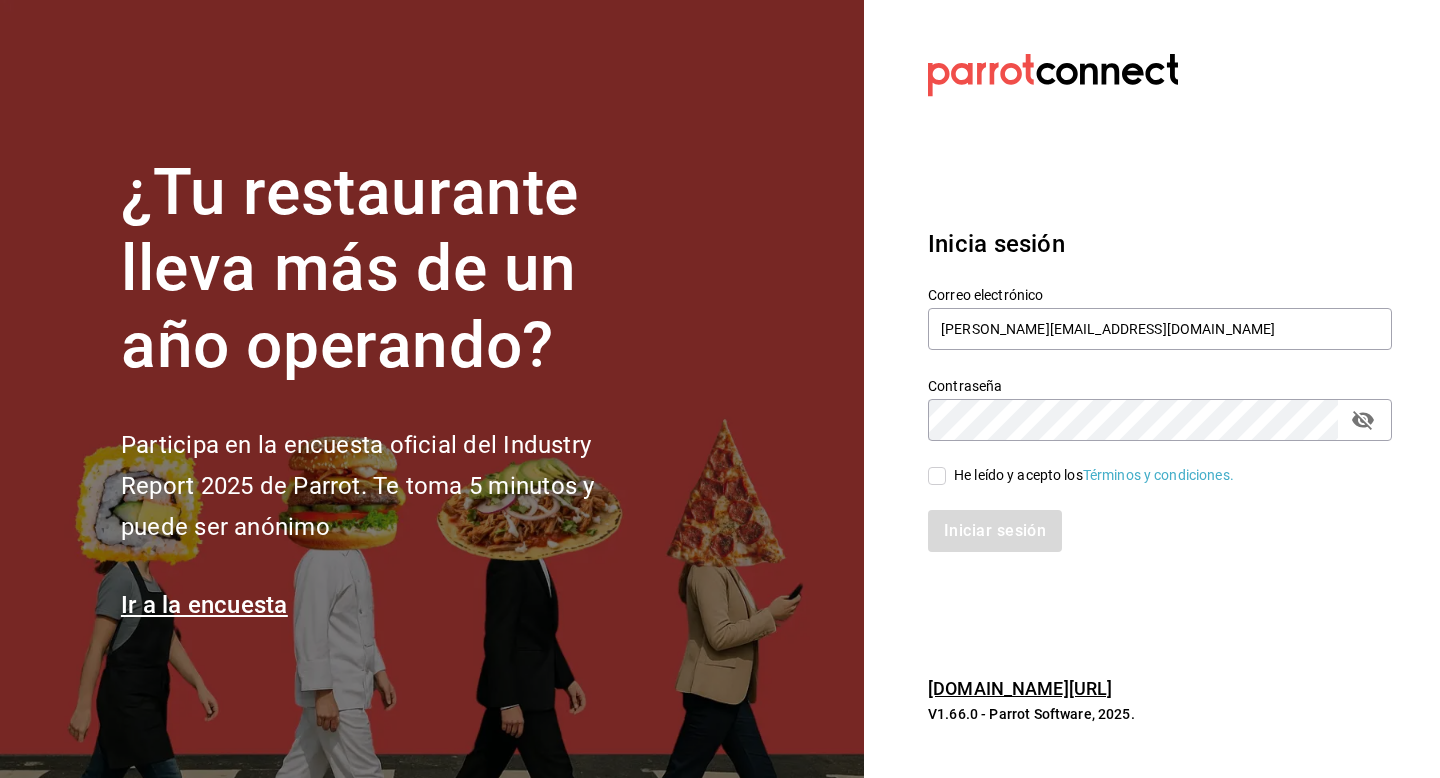 click 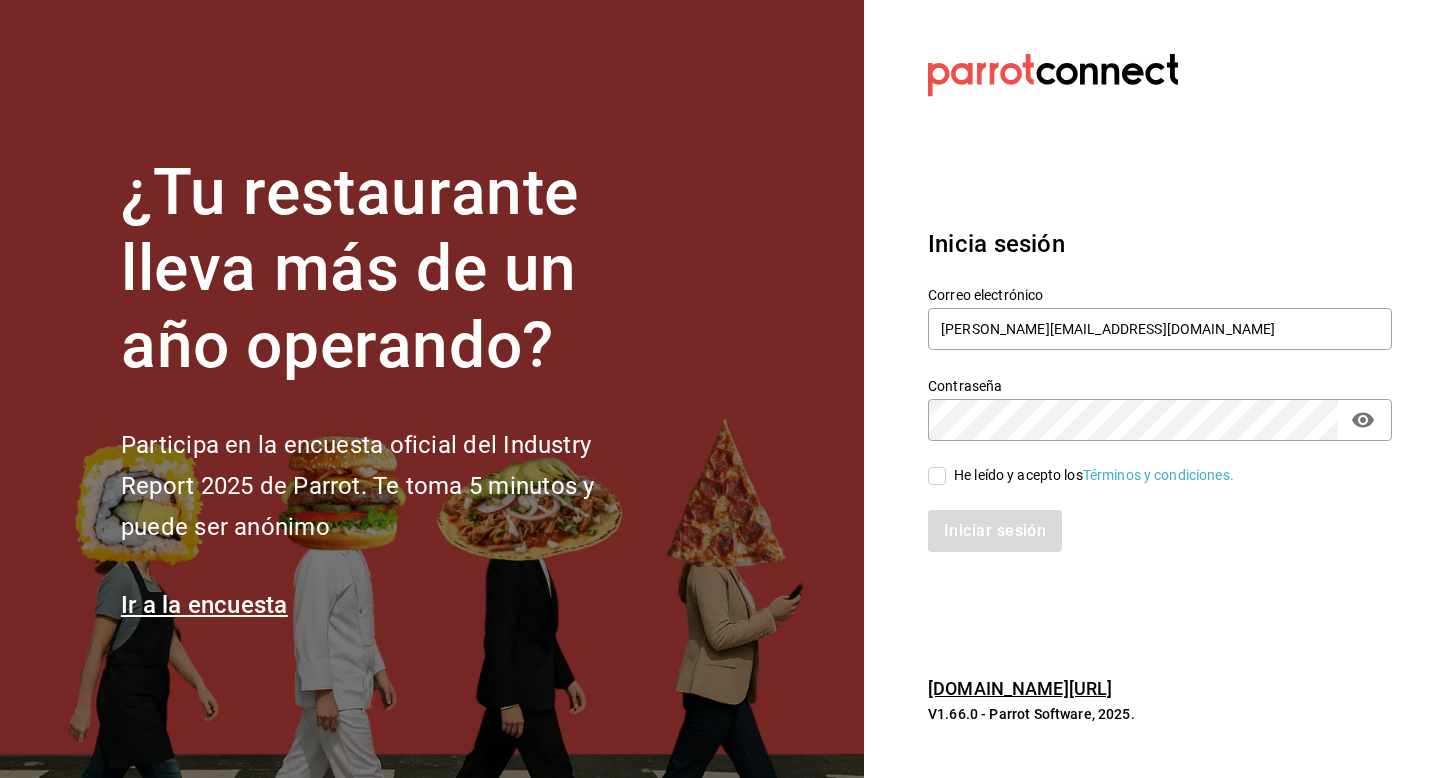 click on "He leído y acepto los  Términos y condiciones." at bounding box center [937, 476] 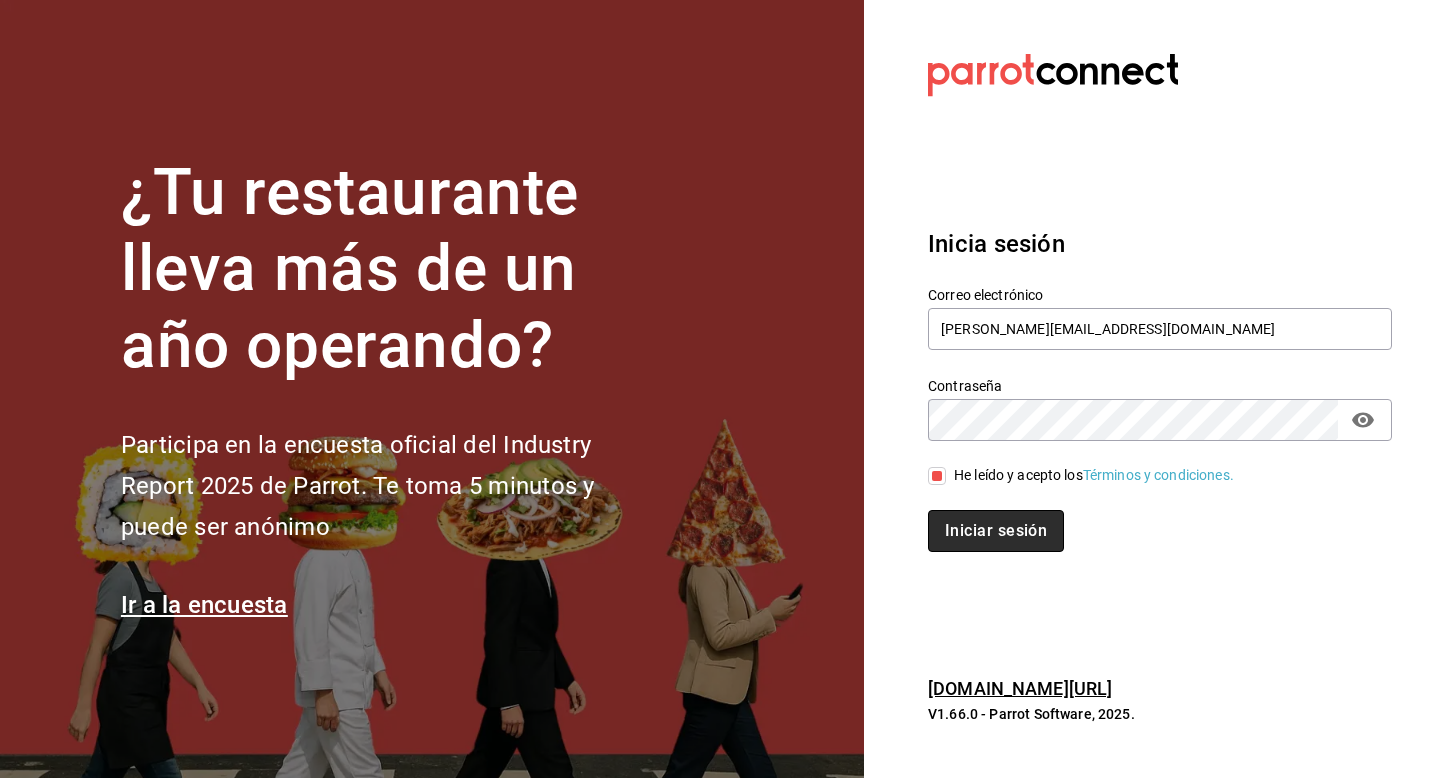 click on "Iniciar sesión" at bounding box center (996, 531) 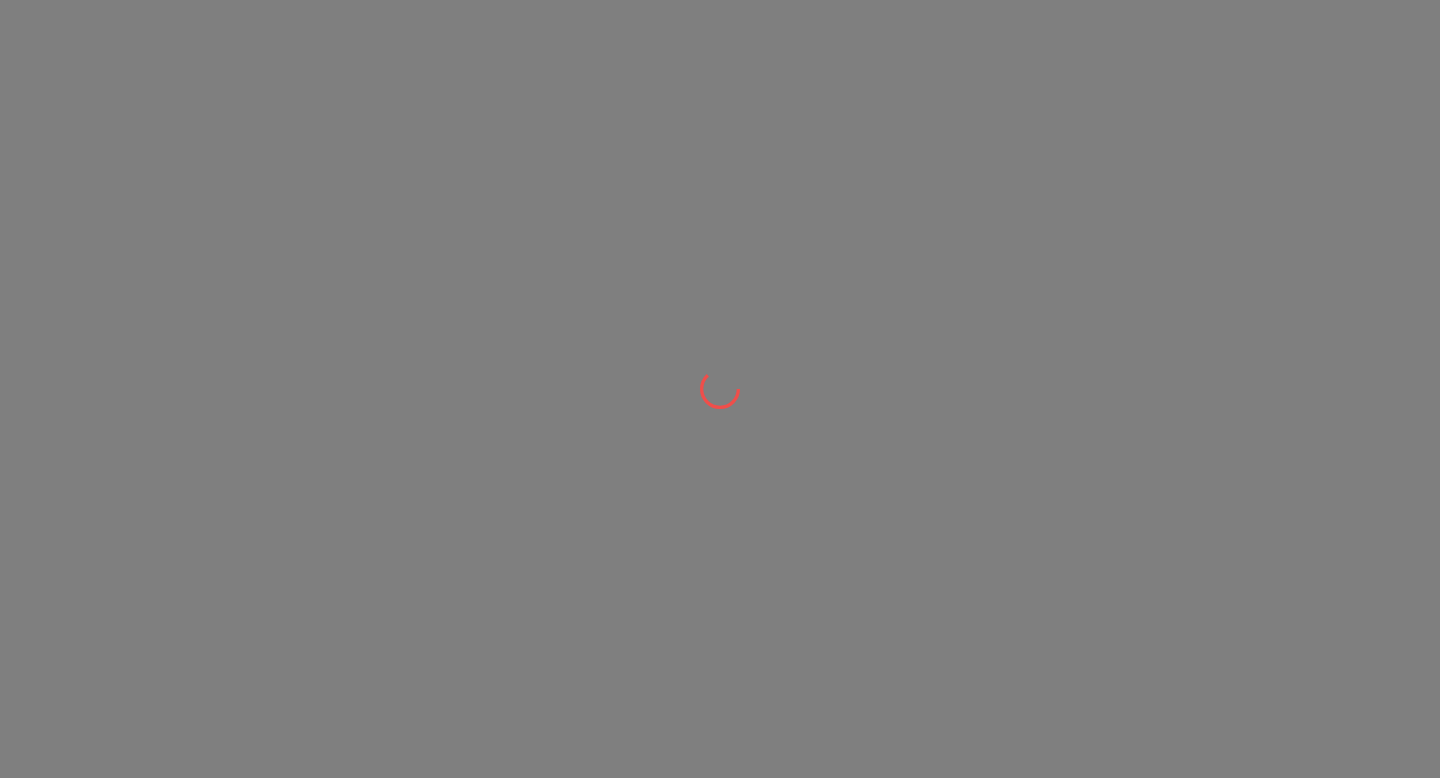 scroll, scrollTop: 0, scrollLeft: 0, axis: both 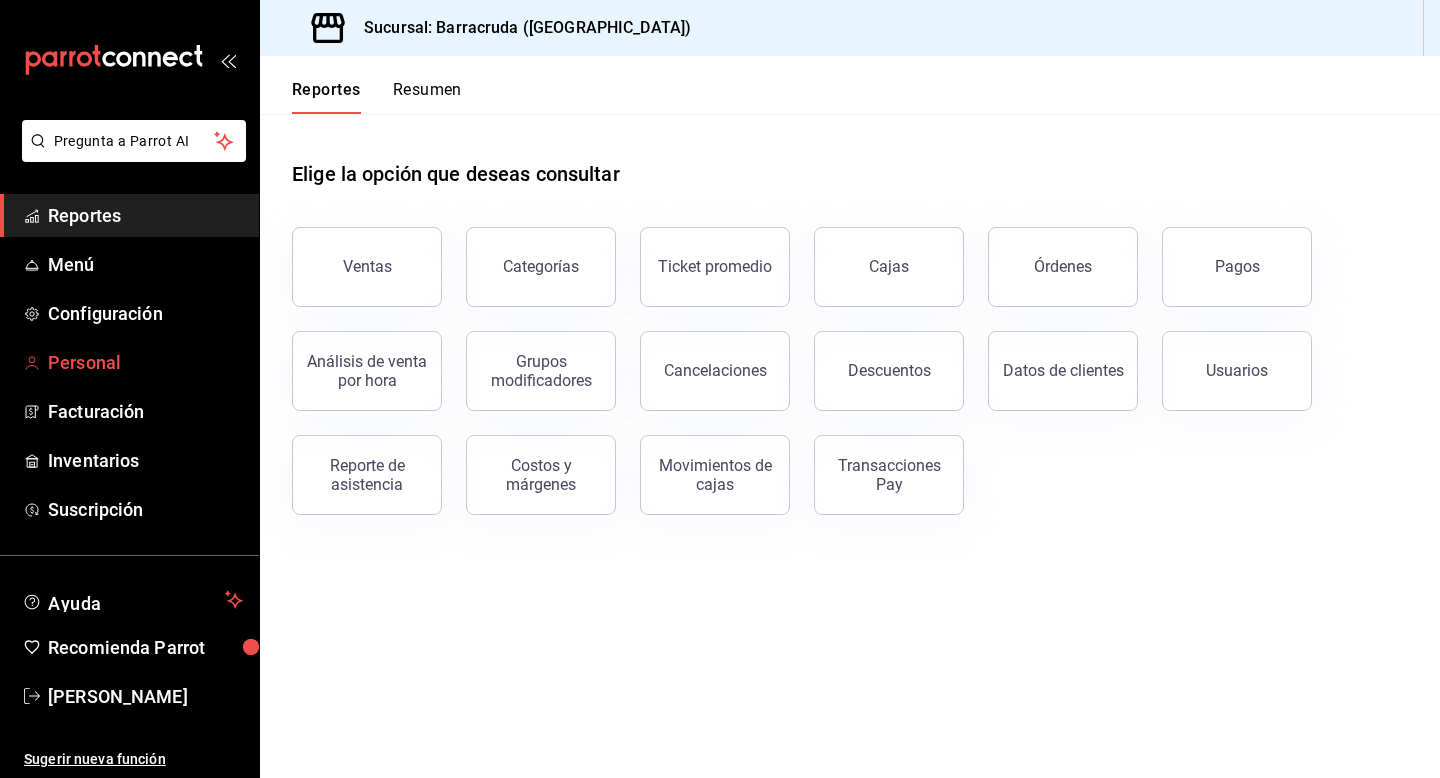 click on "Personal" at bounding box center [145, 362] 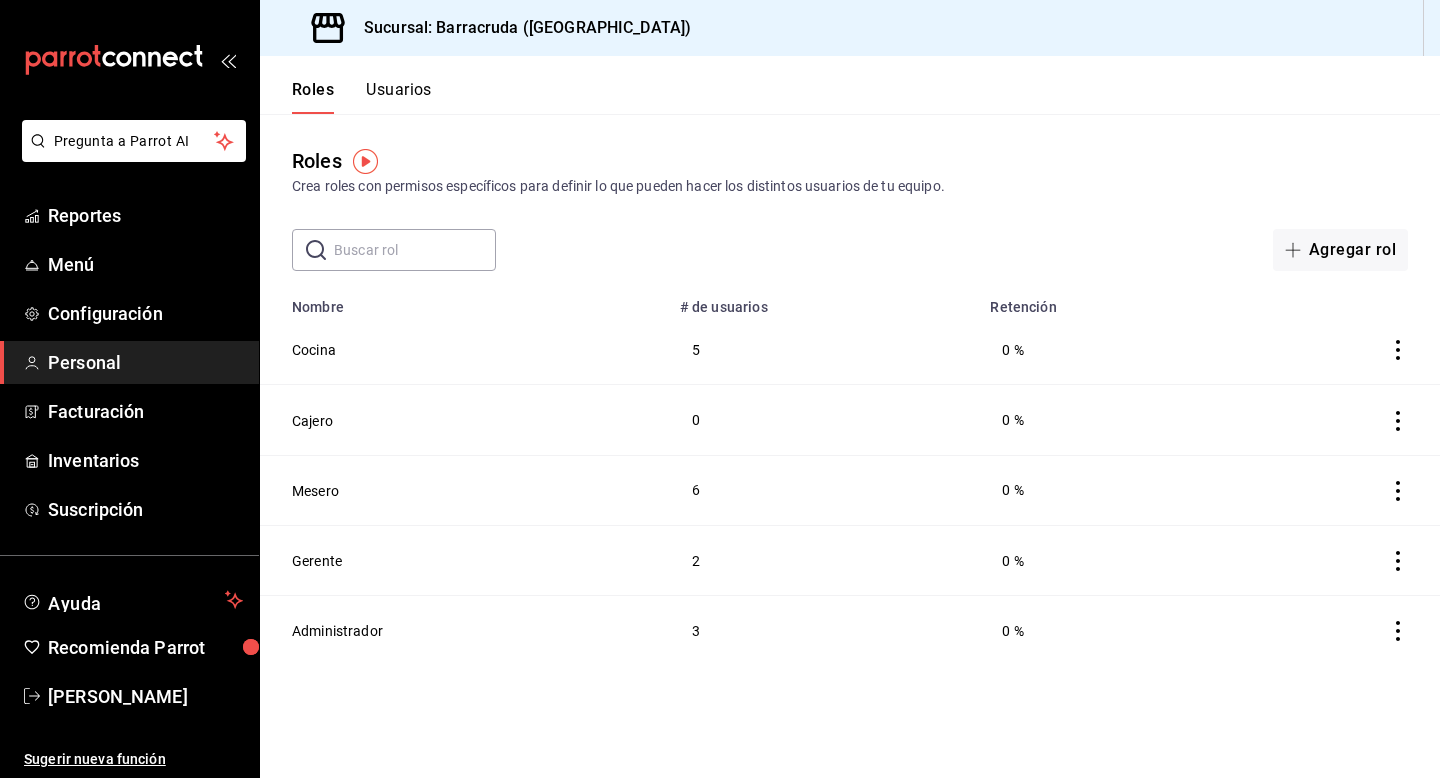 click on "Usuarios" at bounding box center [399, 97] 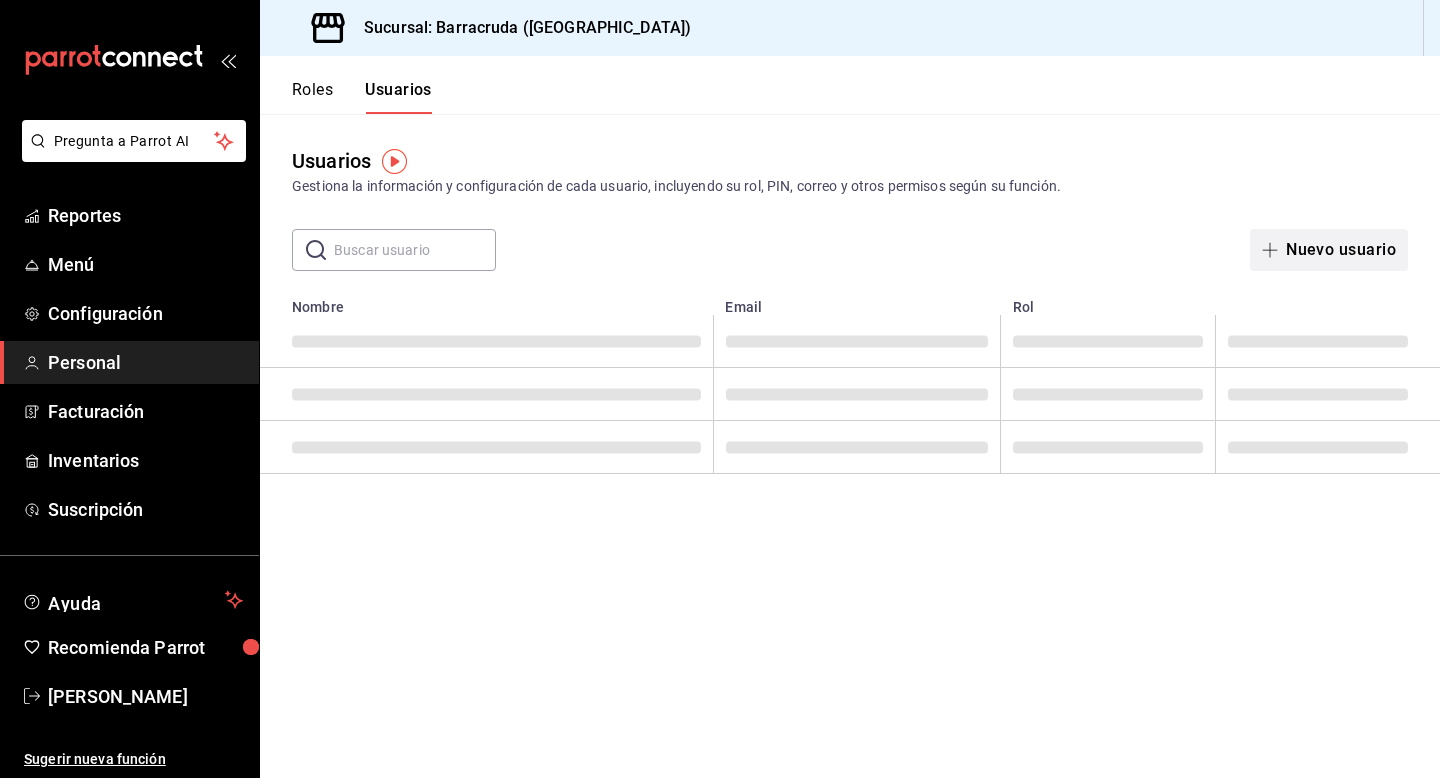 click on "Nuevo usuario" at bounding box center (1329, 250) 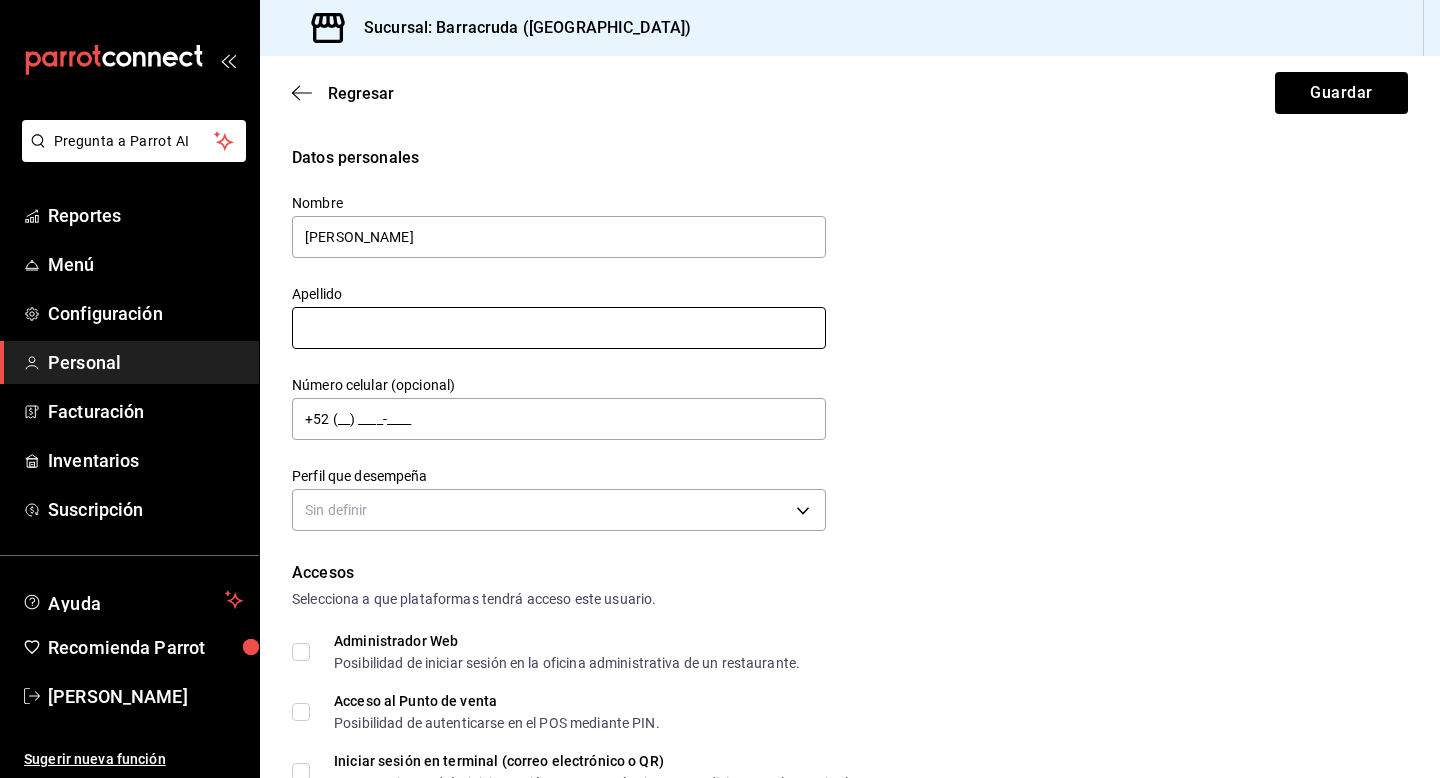 type on "[PERSON_NAME]" 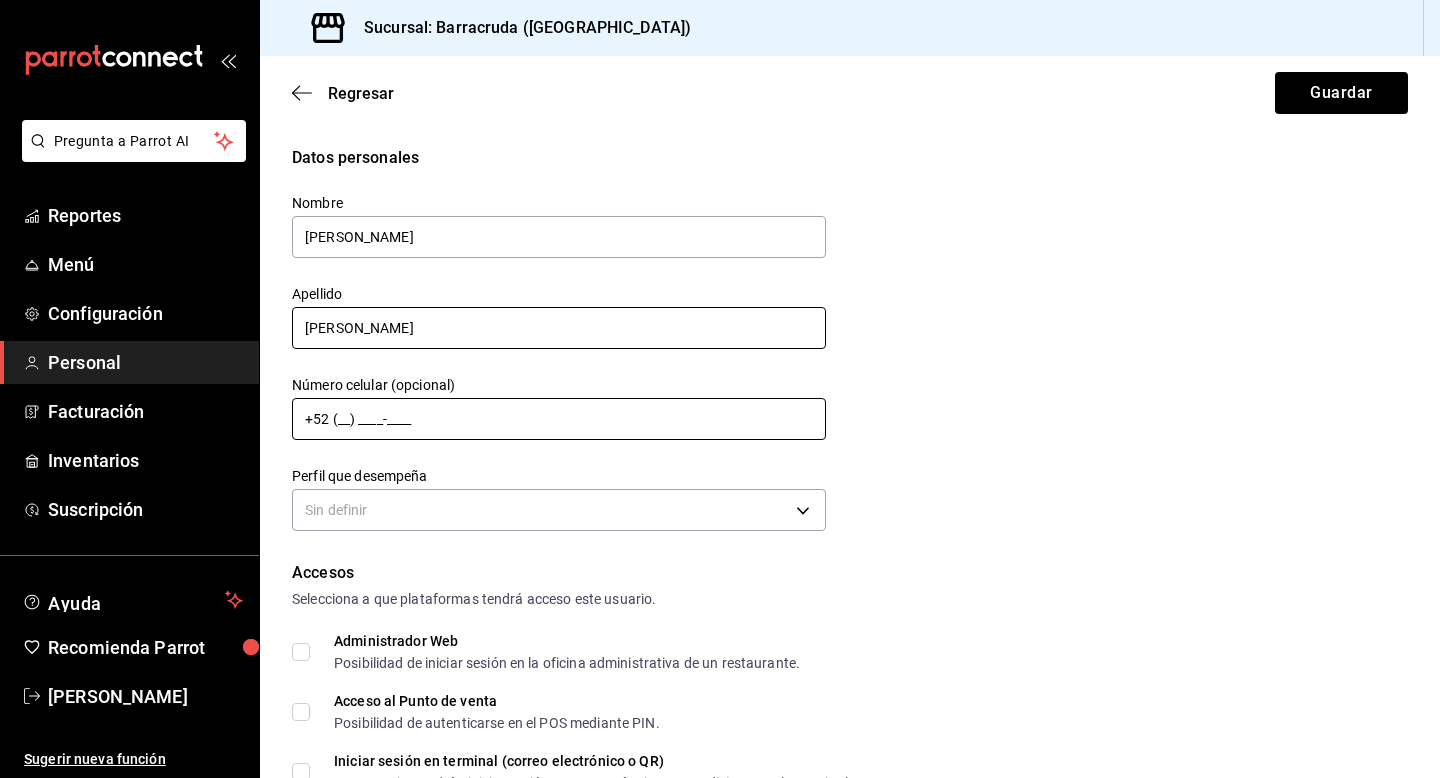 type on "[PERSON_NAME]" 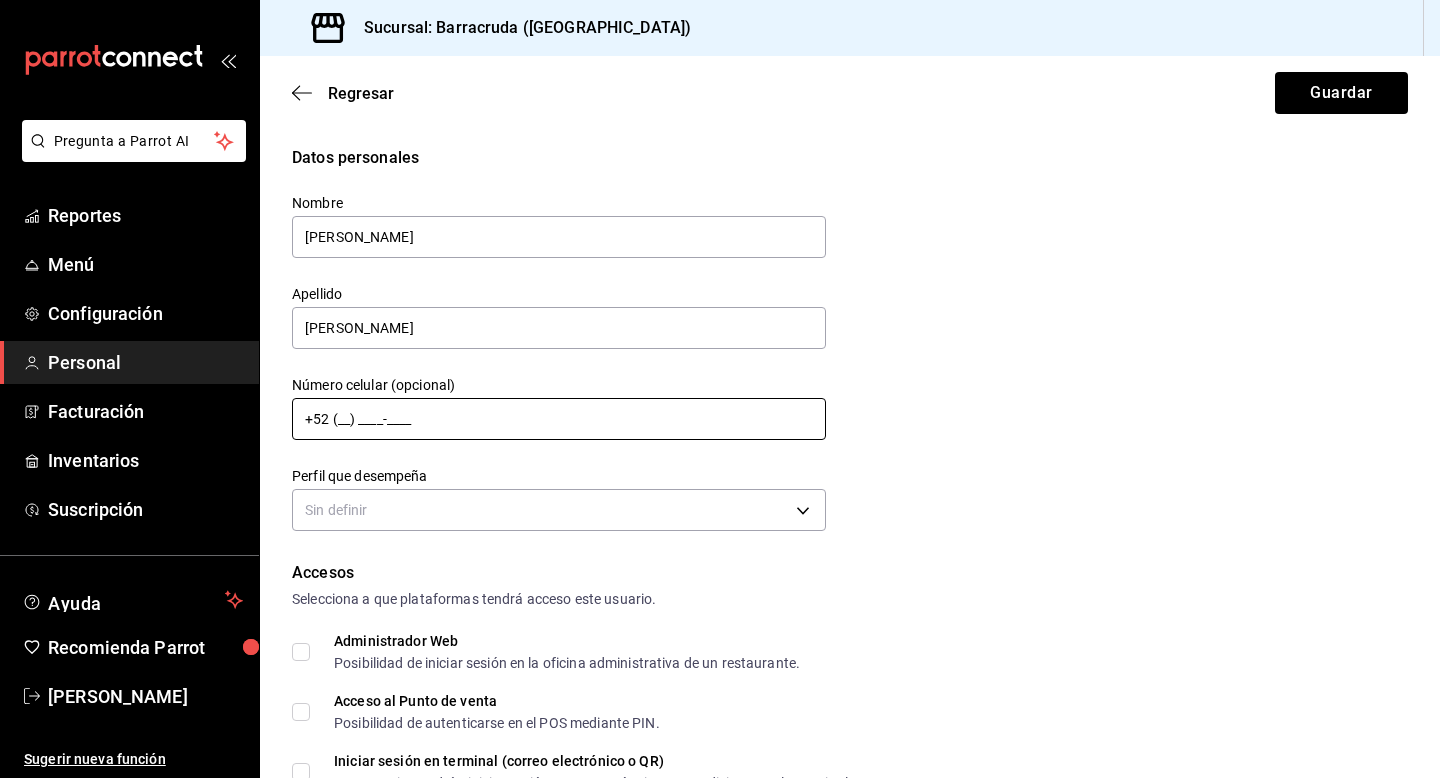 click on "+52 (__) ____-____" at bounding box center (559, 419) 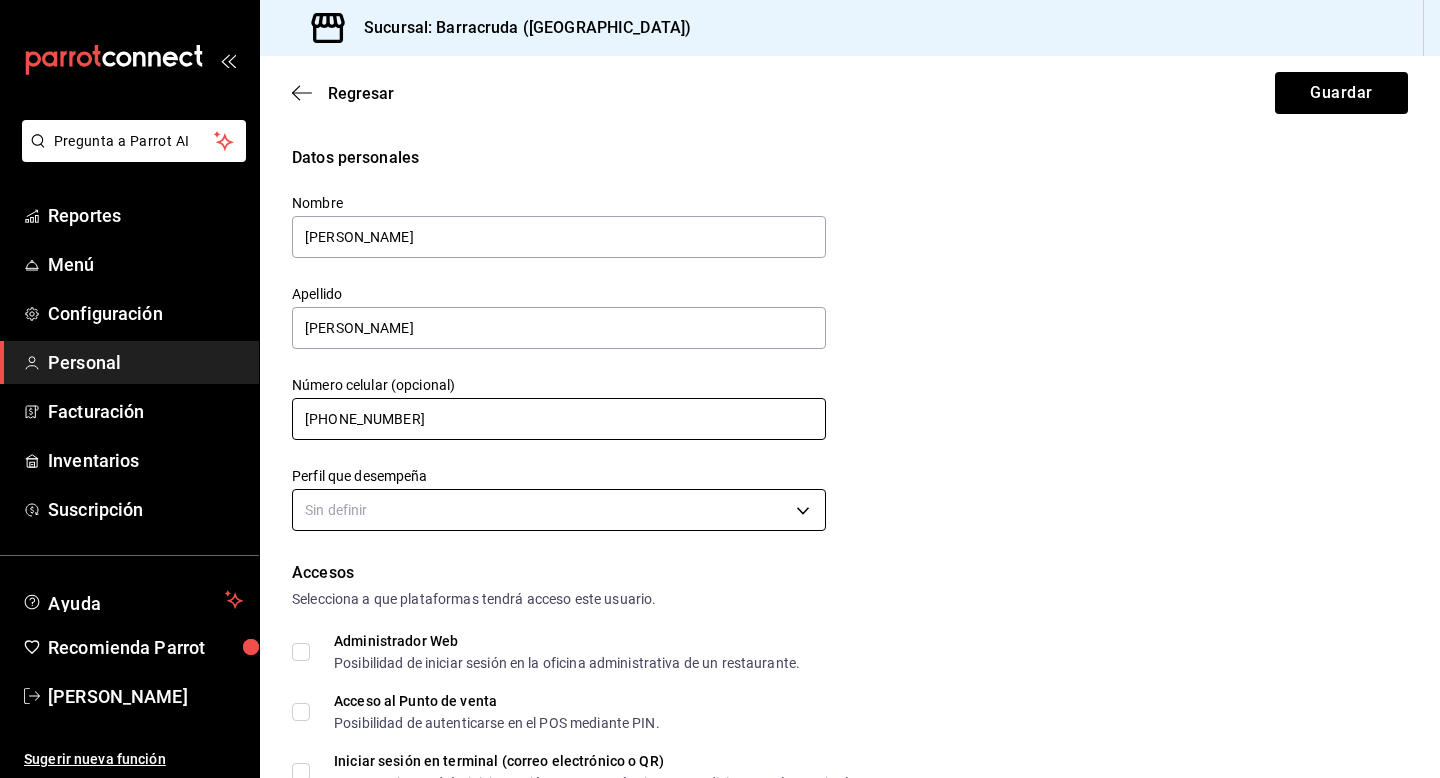 type on "[PHONE_NUMBER]" 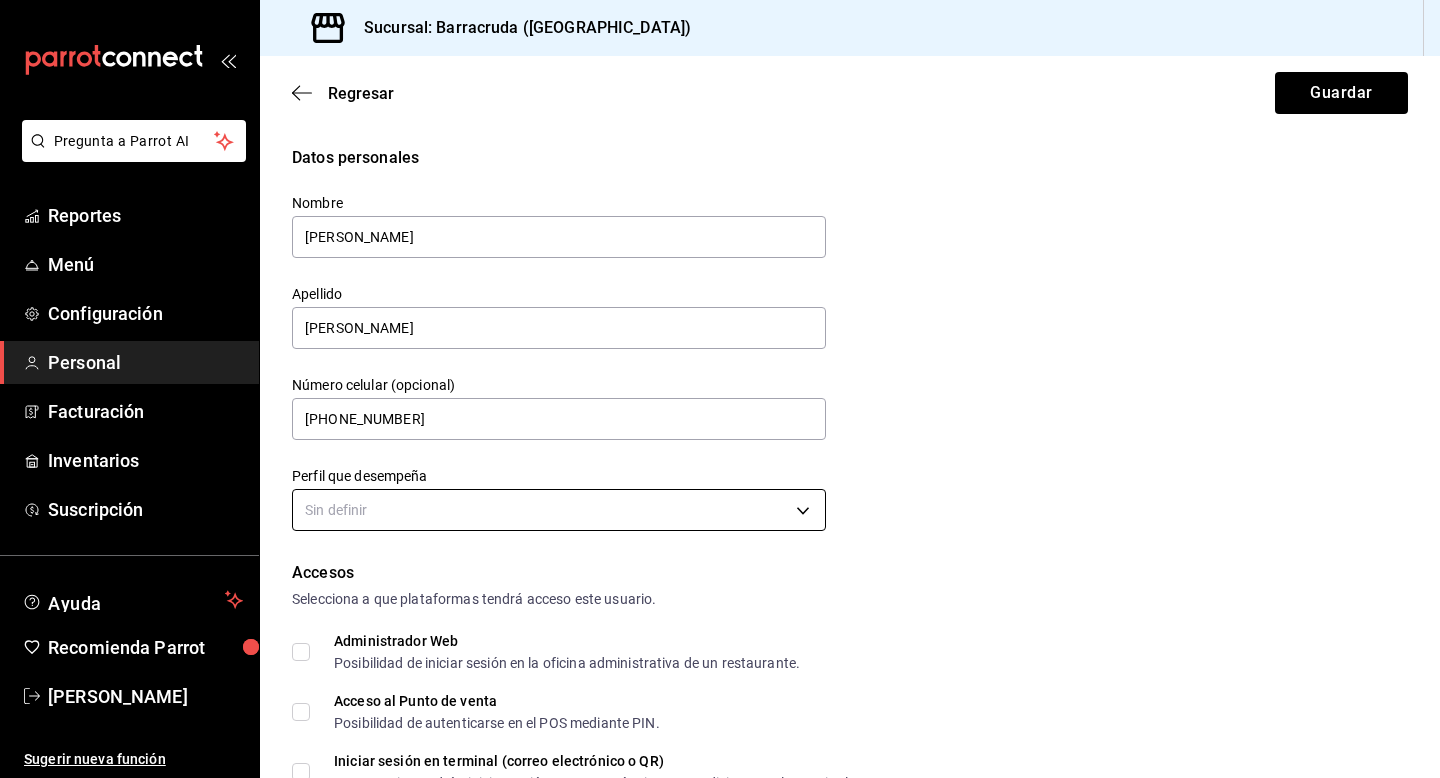 click on "Pregunta a Parrot AI Reportes   Menú   Configuración   Personal   Facturación   Inventarios   Suscripción   Ayuda Recomienda Parrot   [PERSON_NAME]   Sugerir nueva función   Sucursal: Barracruda ([GEOGRAPHIC_DATA]) Regresar Guardar Datos personales Nombre [PERSON_NAME] Apellido [PERSON_NAME] Número celular (opcional) [PHONE_NUMBER] Perfil que desempeña Sin definir Accesos Selecciona a que plataformas tendrá acceso este usuario. Administrador Web Posibilidad de iniciar sesión en la oficina administrativa de un restaurante.  Acceso al Punto de venta Posibilidad de autenticarse en el POS mediante PIN.  Iniciar sesión en terminal (correo electrónico o QR) Los usuarios podrán iniciar sesión y aceptar términos y condiciones en la terminal. Acceso uso de terminal Los usuarios podrán acceder y utilizar la terminal para visualizar y procesar pagos de sus órdenes. Correo electrónico Se volverá obligatorio al tener ciertos accesos activados. Contraseña Contraseña Repetir contraseña Repetir contraseña PIN ​" at bounding box center [720, 389] 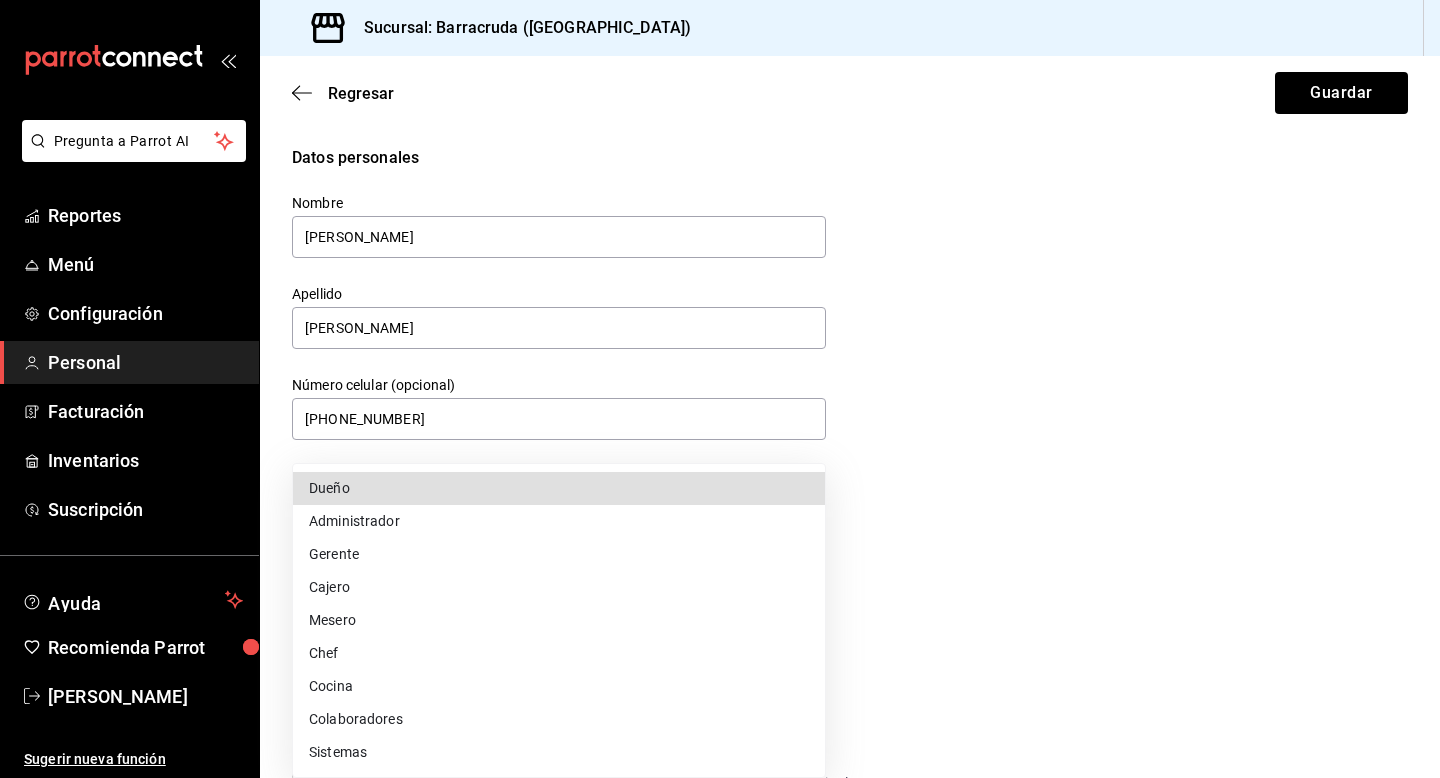 click on "Mesero" at bounding box center [559, 620] 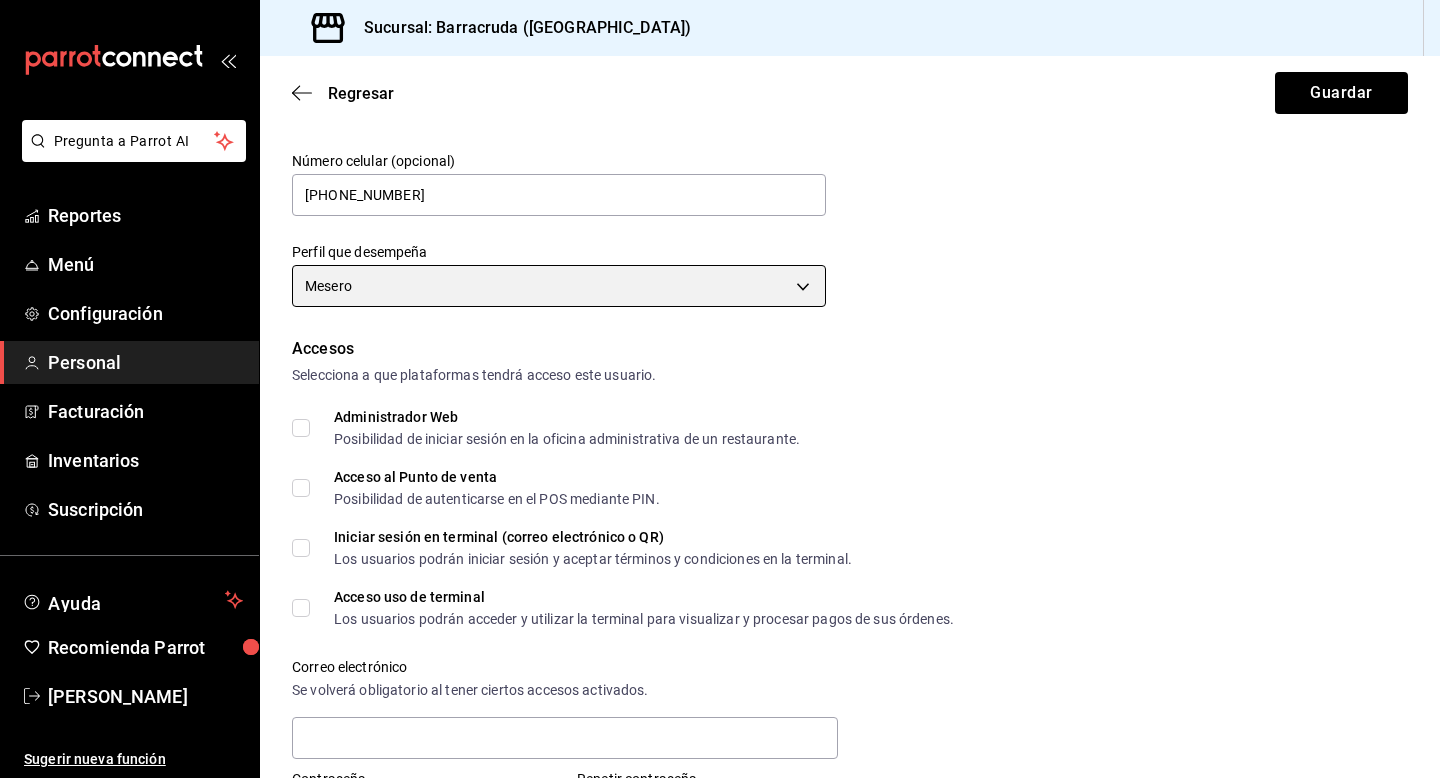 scroll, scrollTop: 312, scrollLeft: 0, axis: vertical 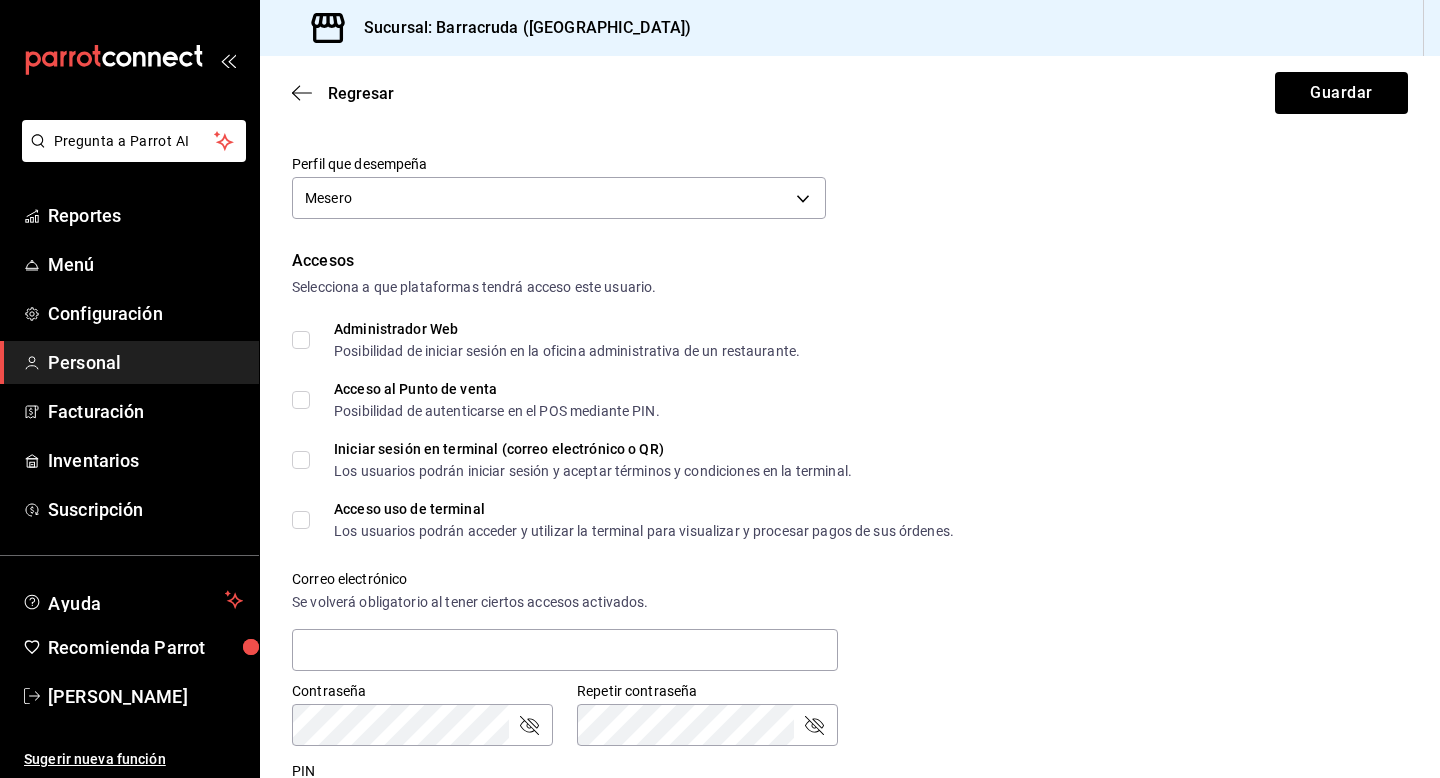 click on "Acceso al Punto de venta Posibilidad de autenticarse en el POS mediante PIN." at bounding box center [301, 400] 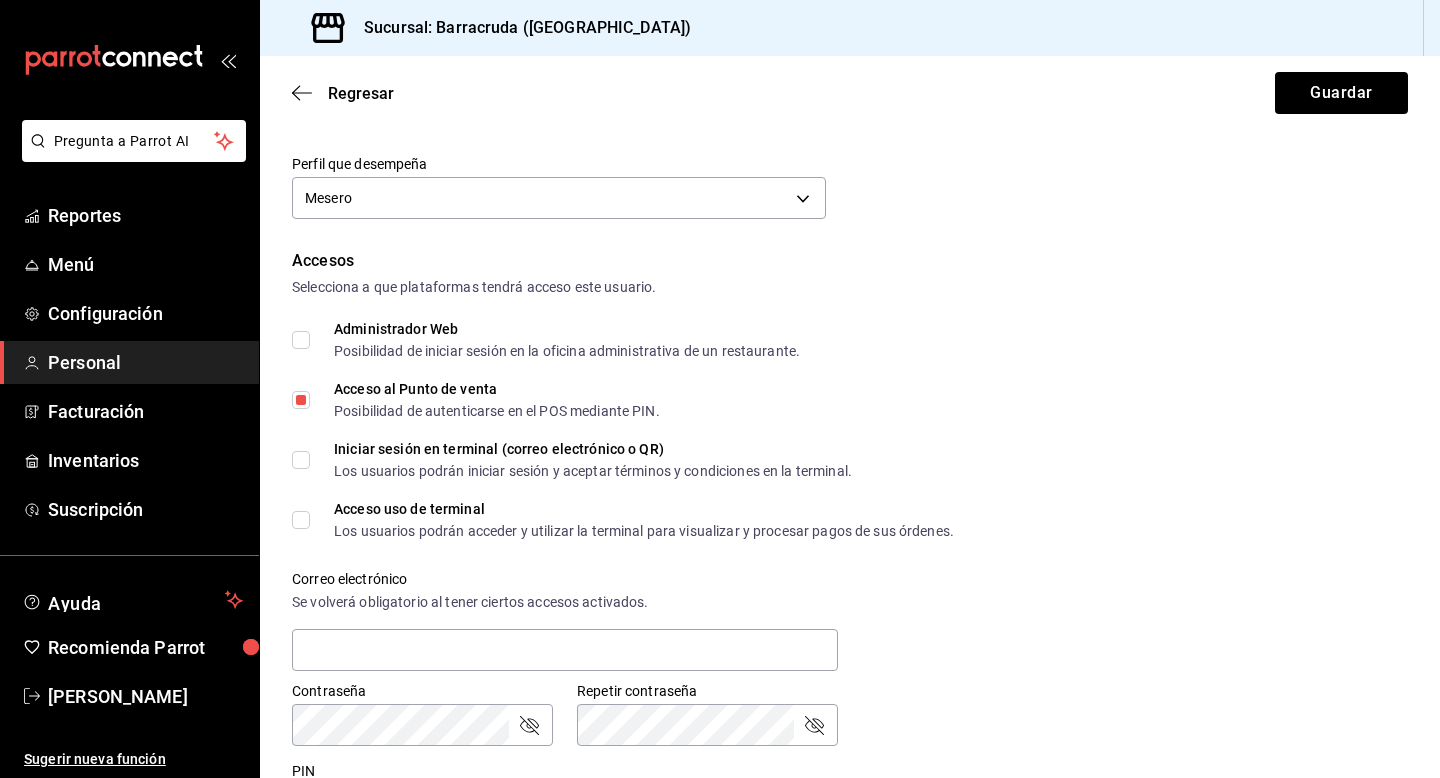 scroll, scrollTop: 499, scrollLeft: 0, axis: vertical 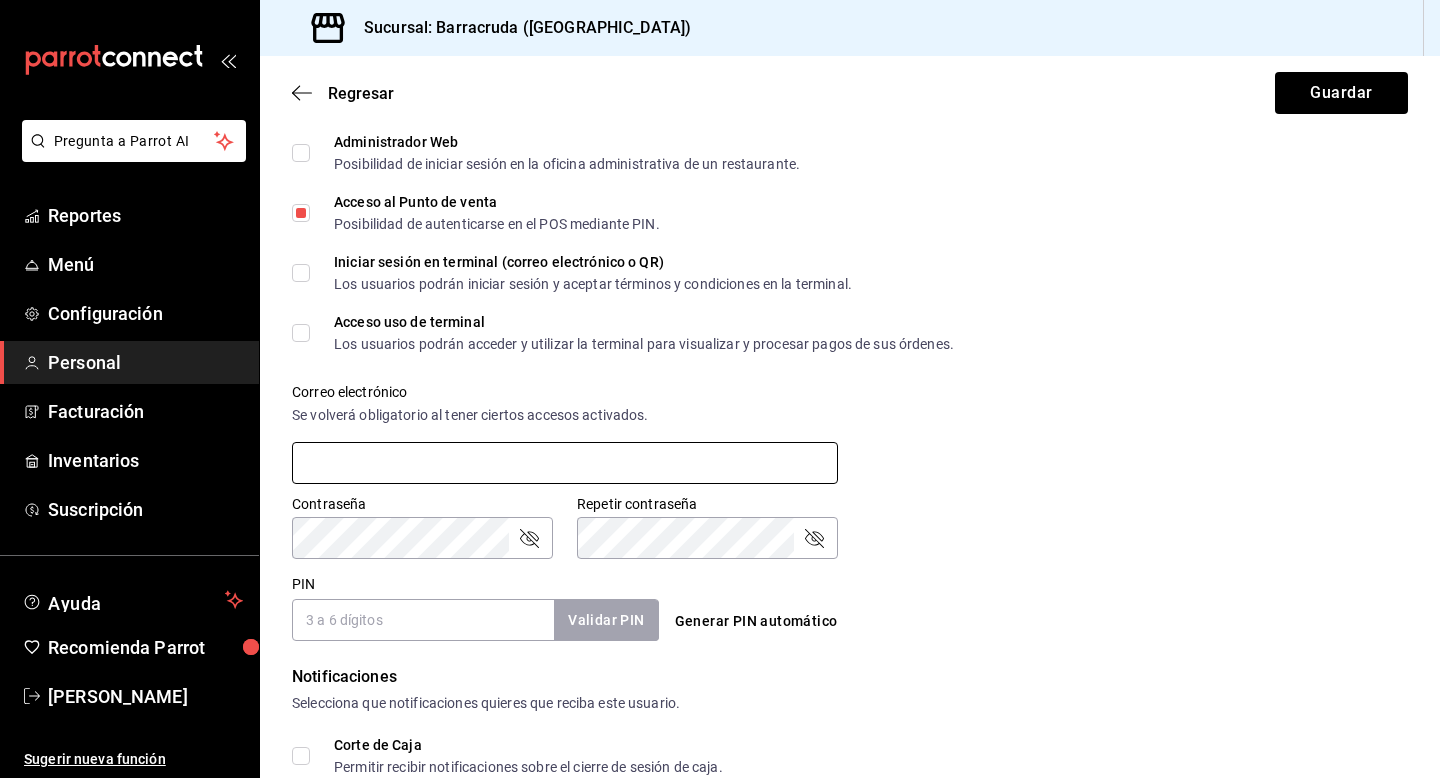 click at bounding box center [565, 463] 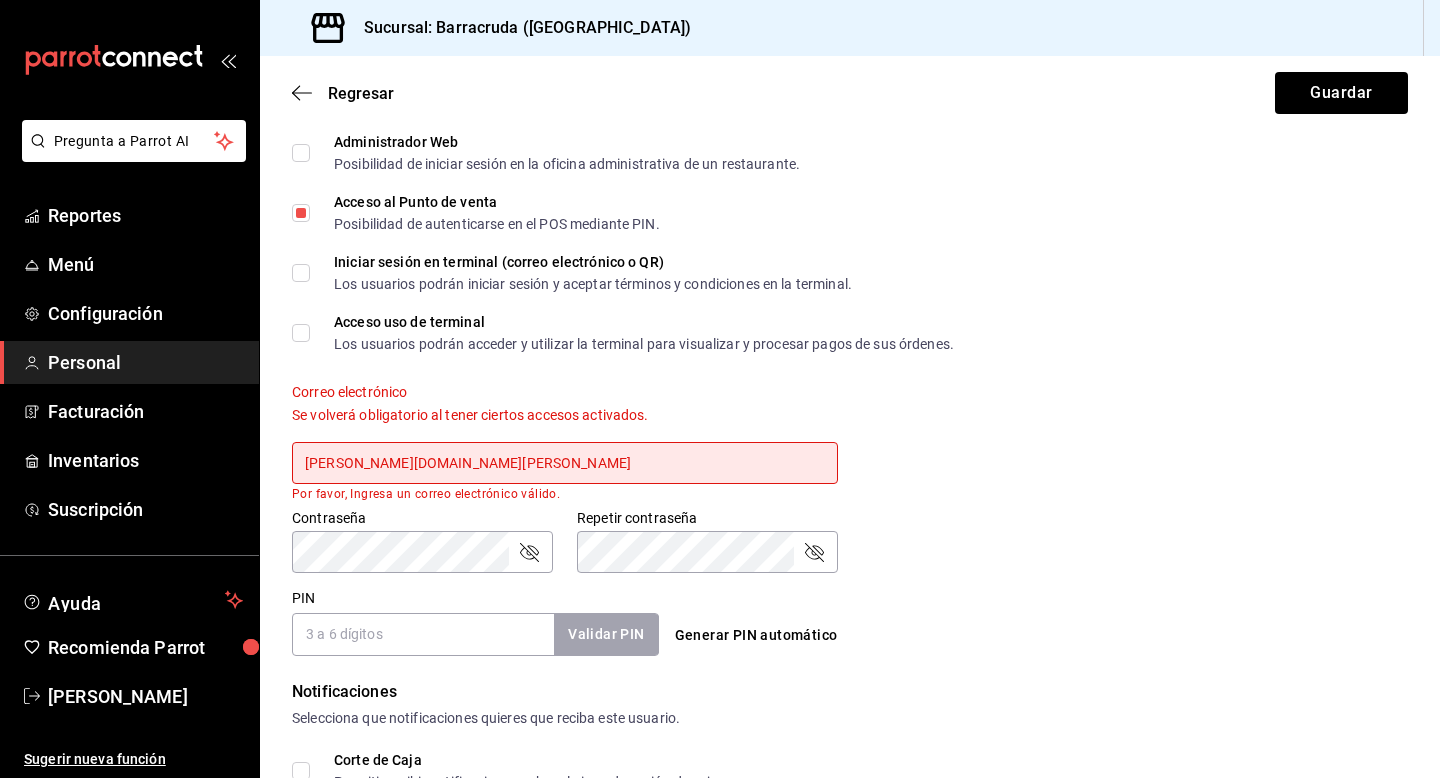 type on "[PERSON_NAME].[PERSON_NAME].[DATE]" 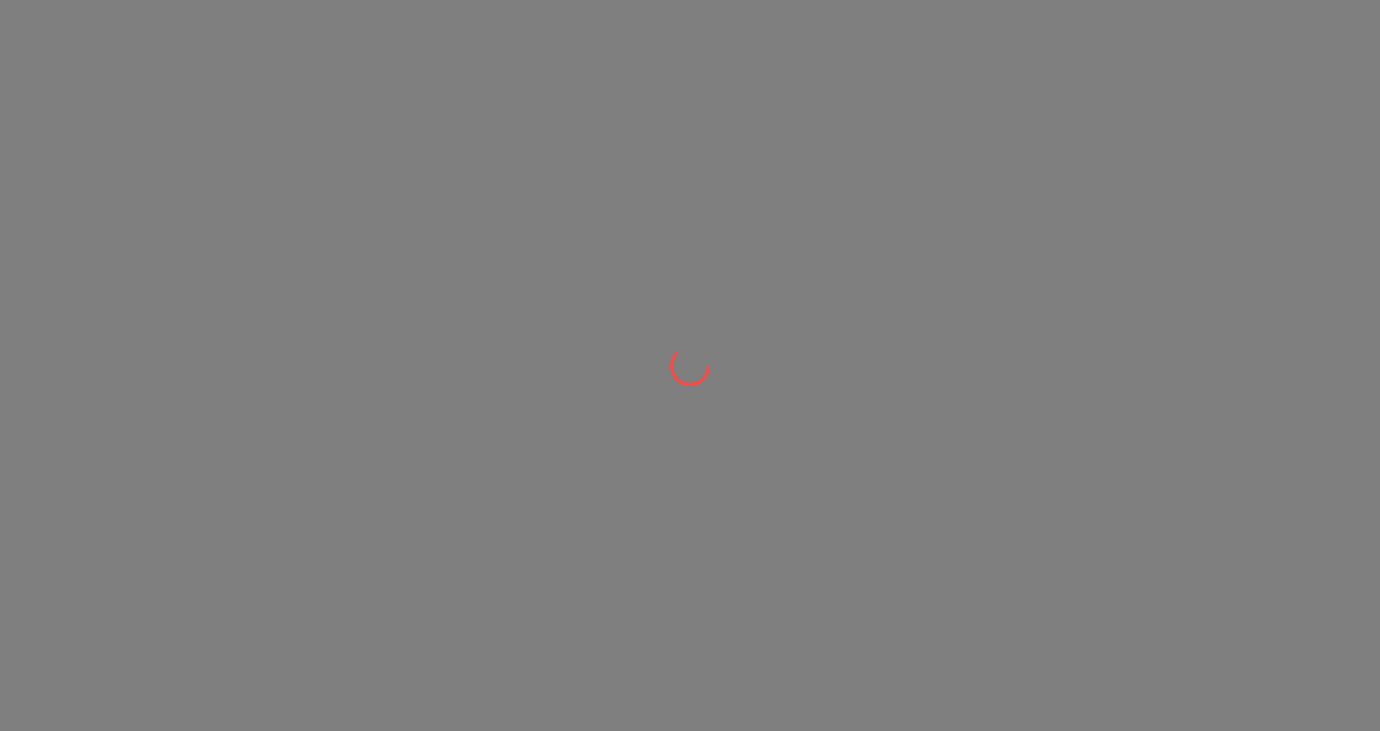 scroll, scrollTop: 0, scrollLeft: 0, axis: both 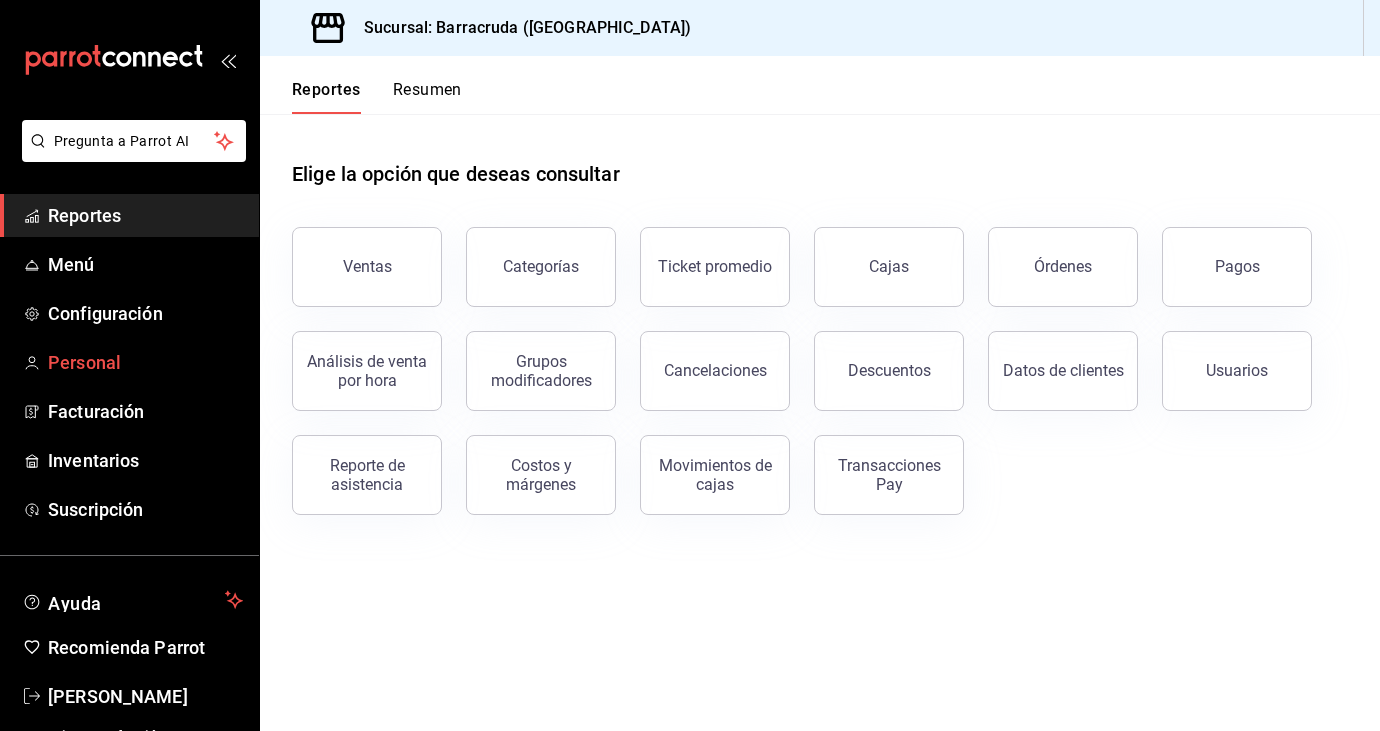 click on "Personal" at bounding box center [145, 362] 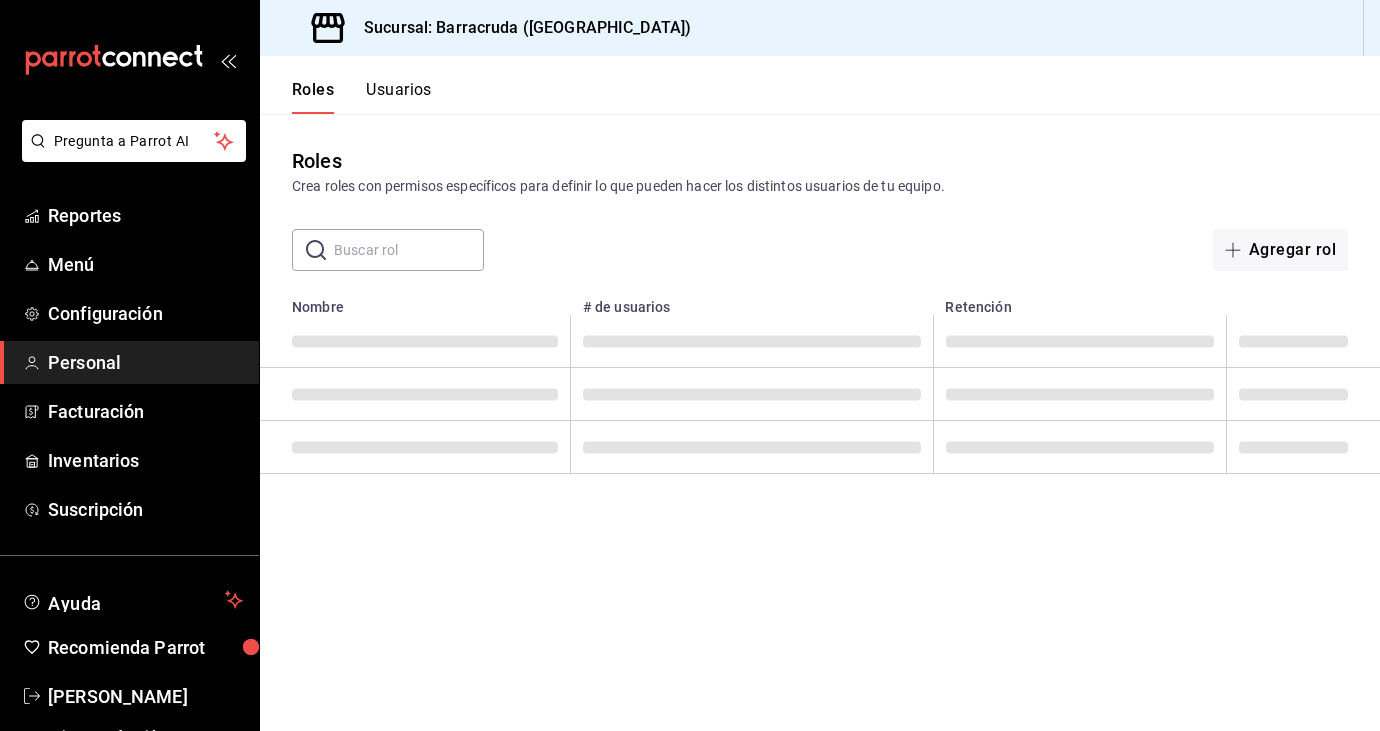 click on "Usuarios" at bounding box center (399, 97) 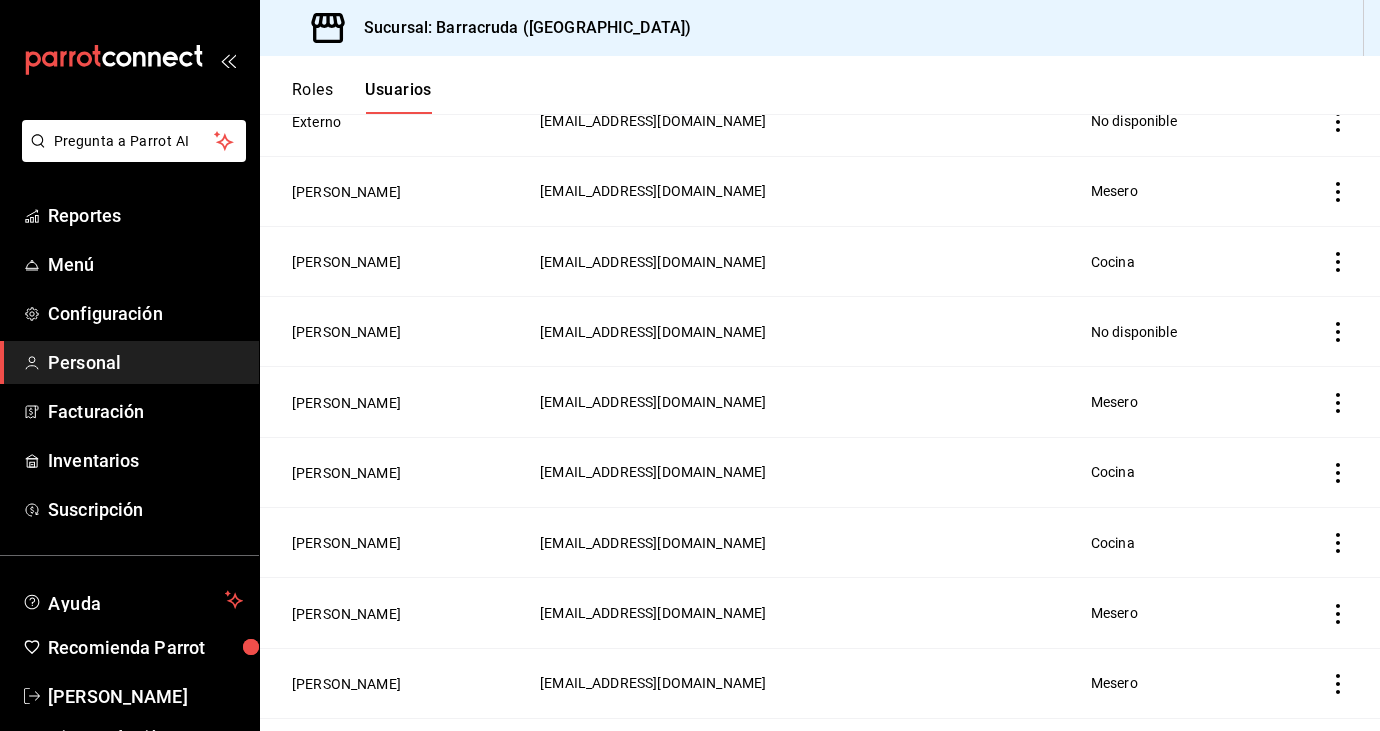 scroll, scrollTop: 303, scrollLeft: 0, axis: vertical 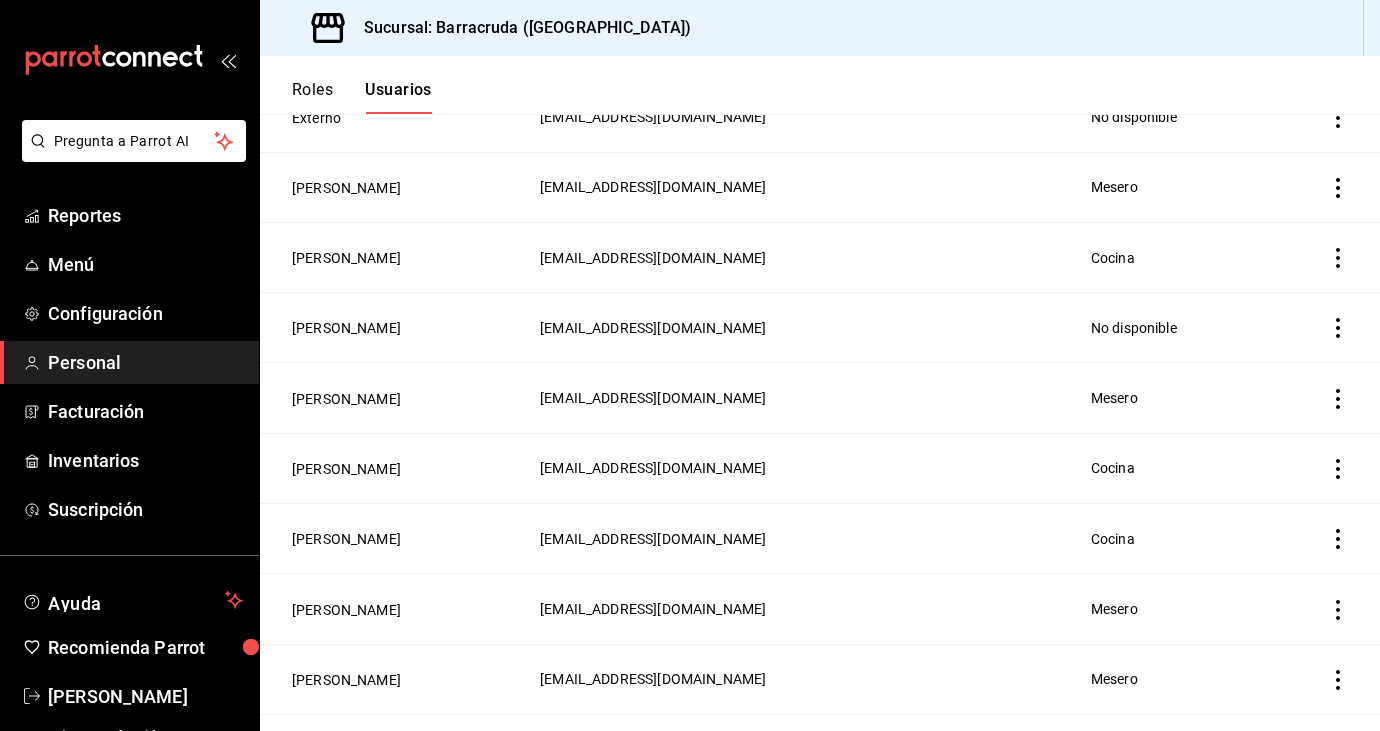 click 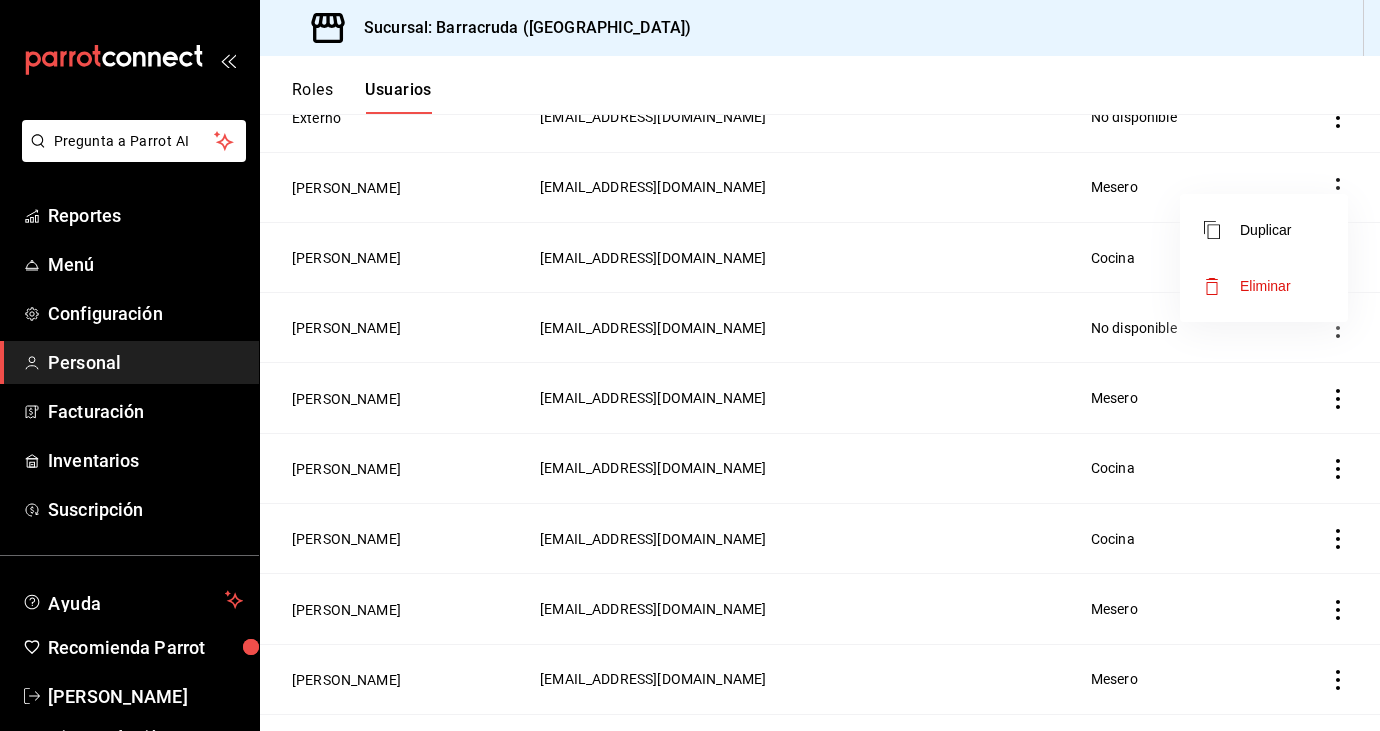 click on "Eliminar" at bounding box center [1247, 286] 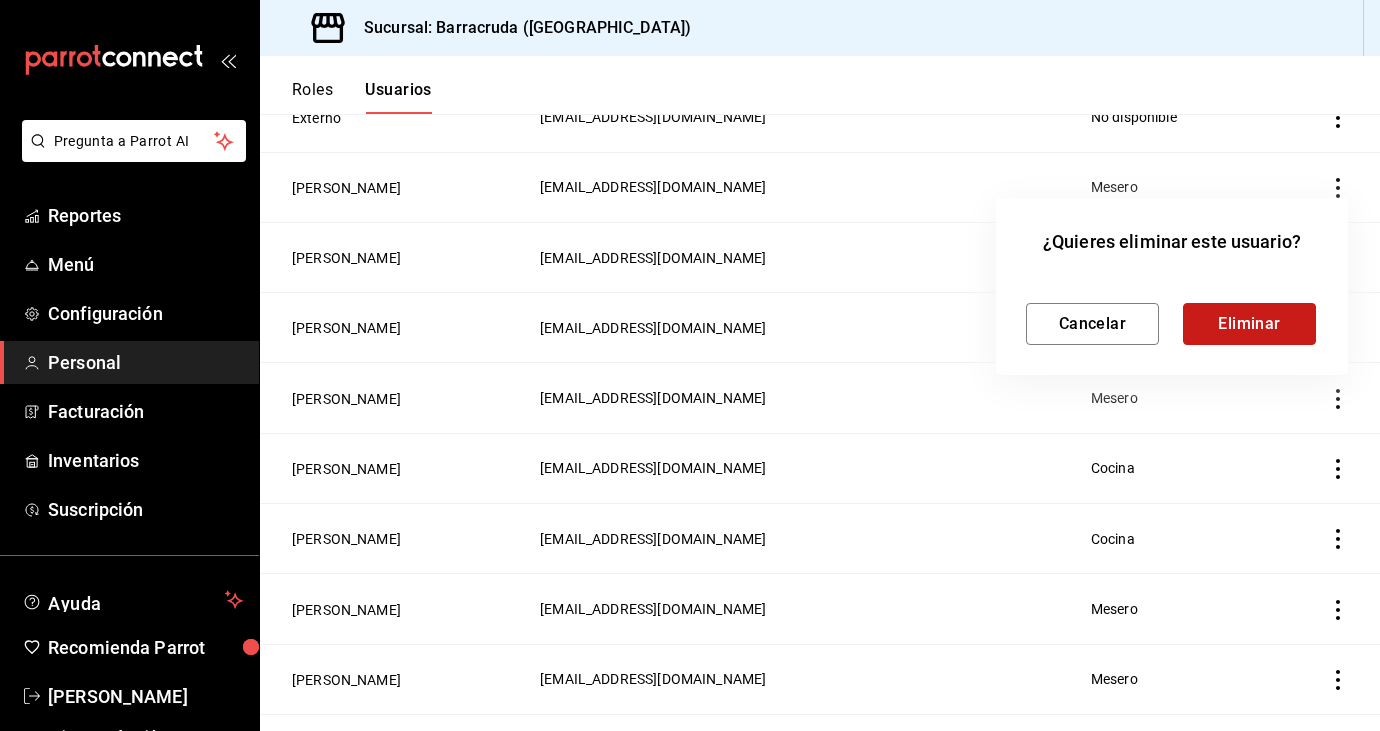 click on "Eliminar" at bounding box center [1249, 324] 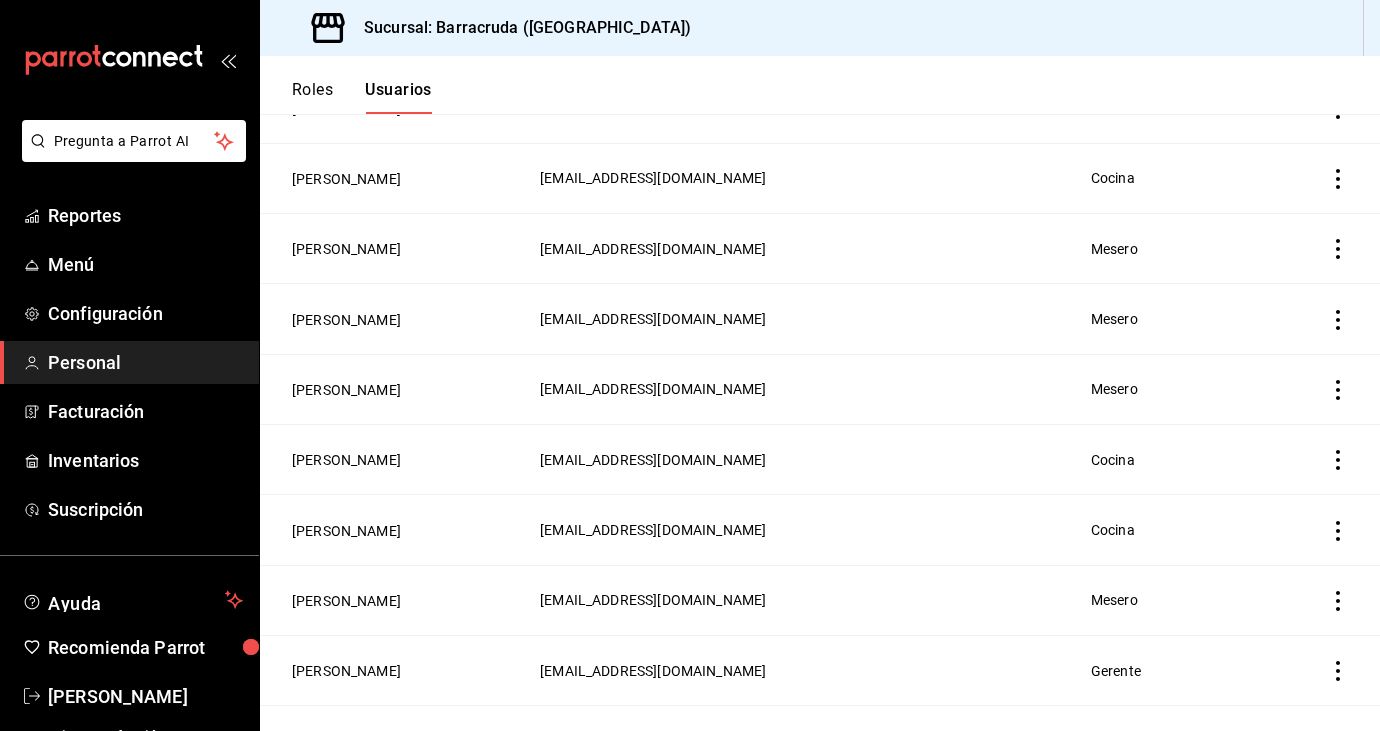 scroll, scrollTop: 606, scrollLeft: 0, axis: vertical 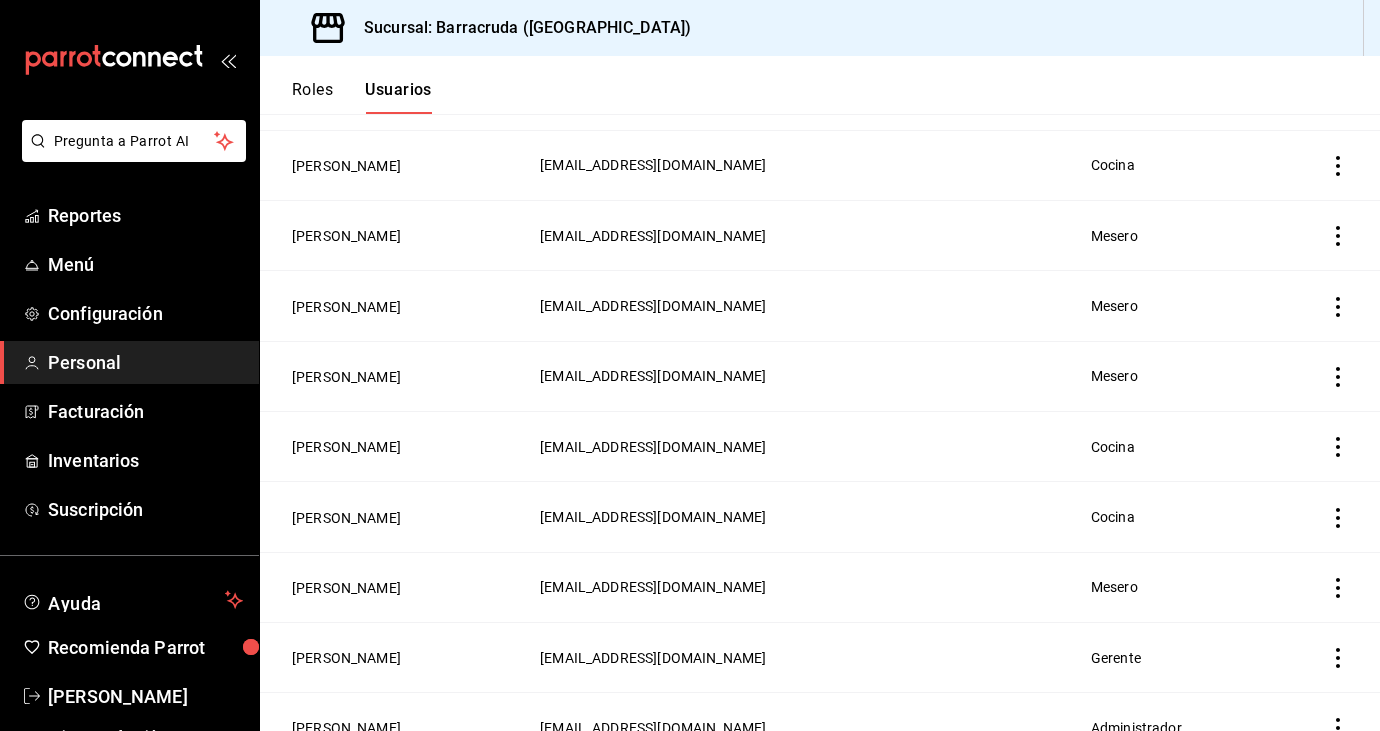 click 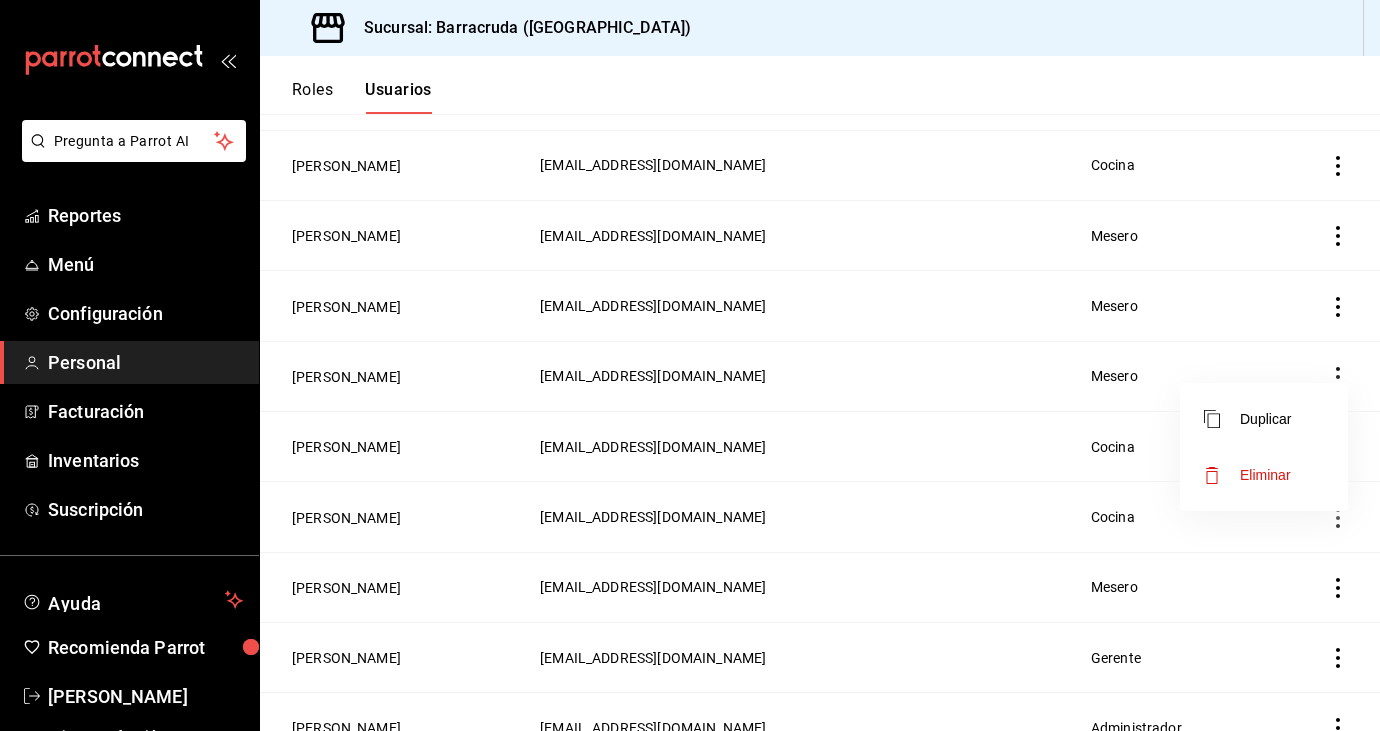click on "Eliminar" at bounding box center [1265, 475] 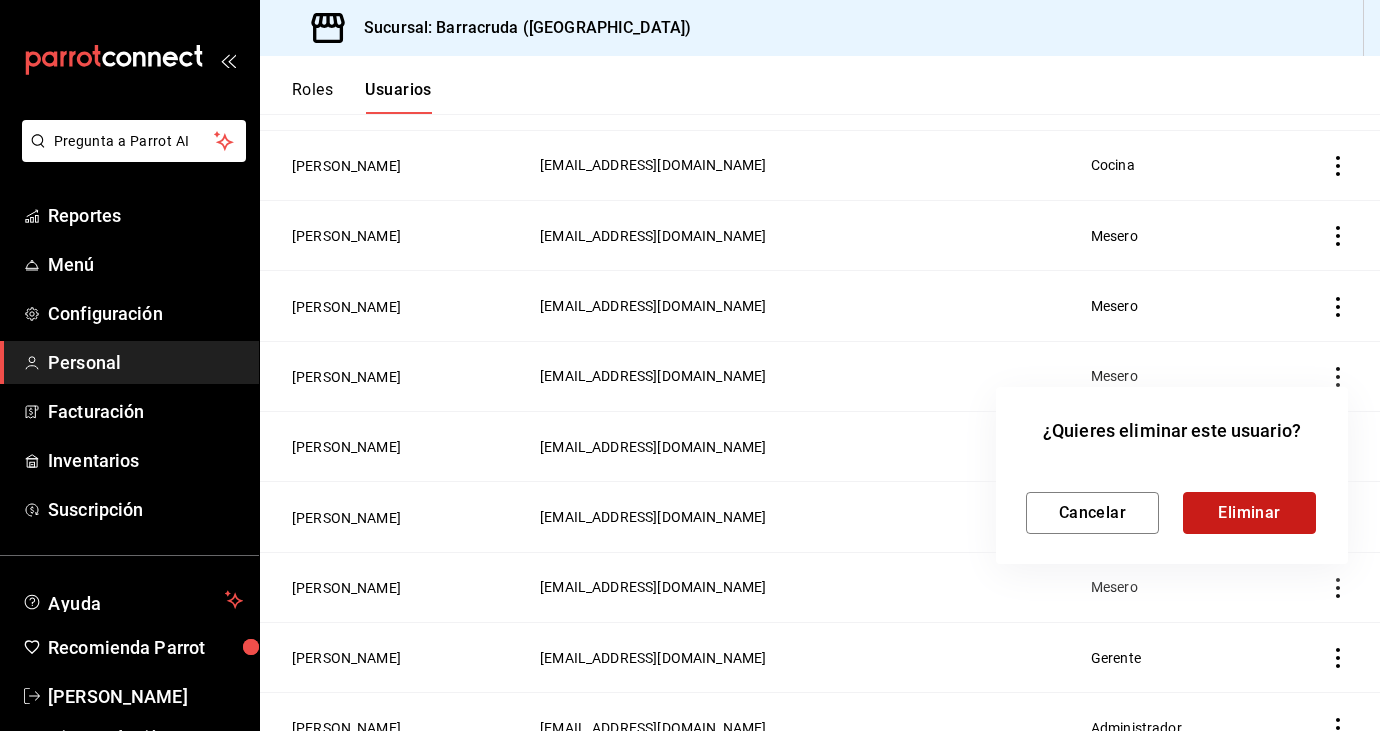 click on "Eliminar" at bounding box center (1249, 513) 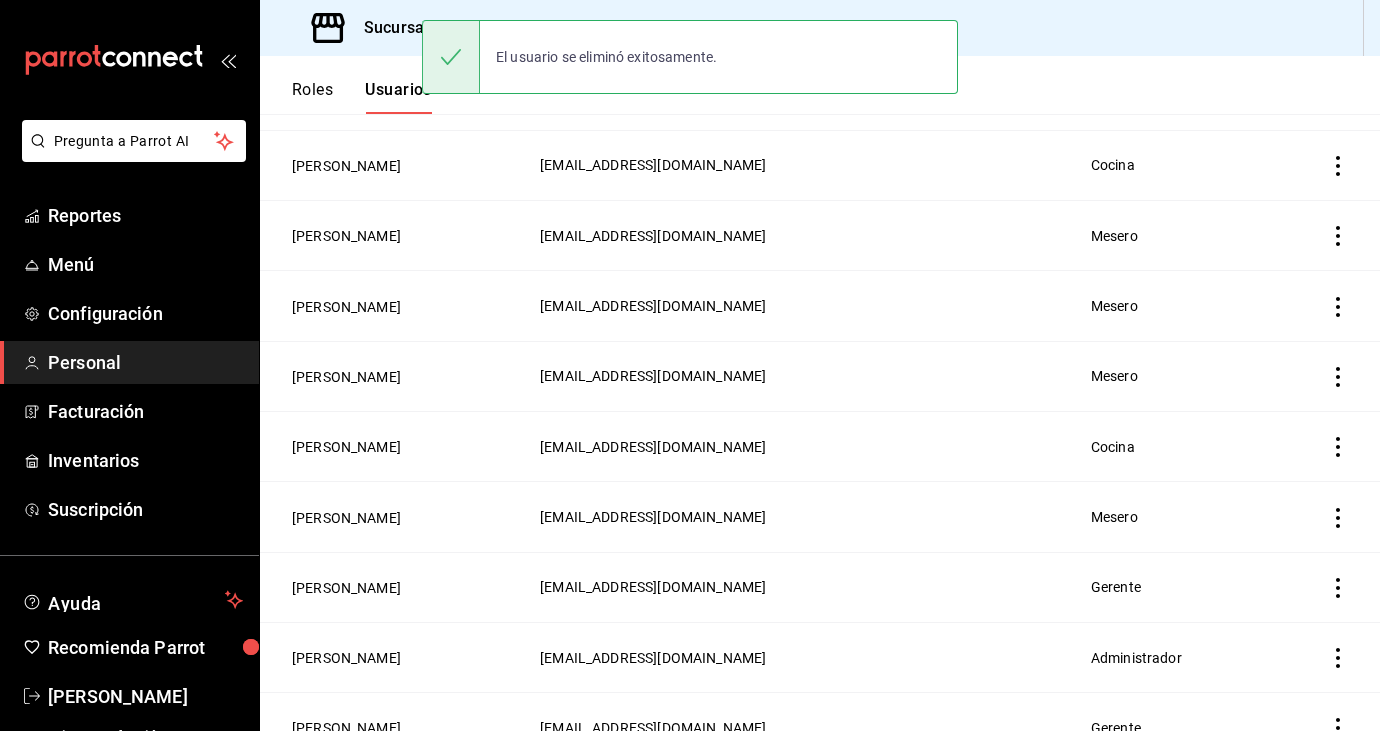 click 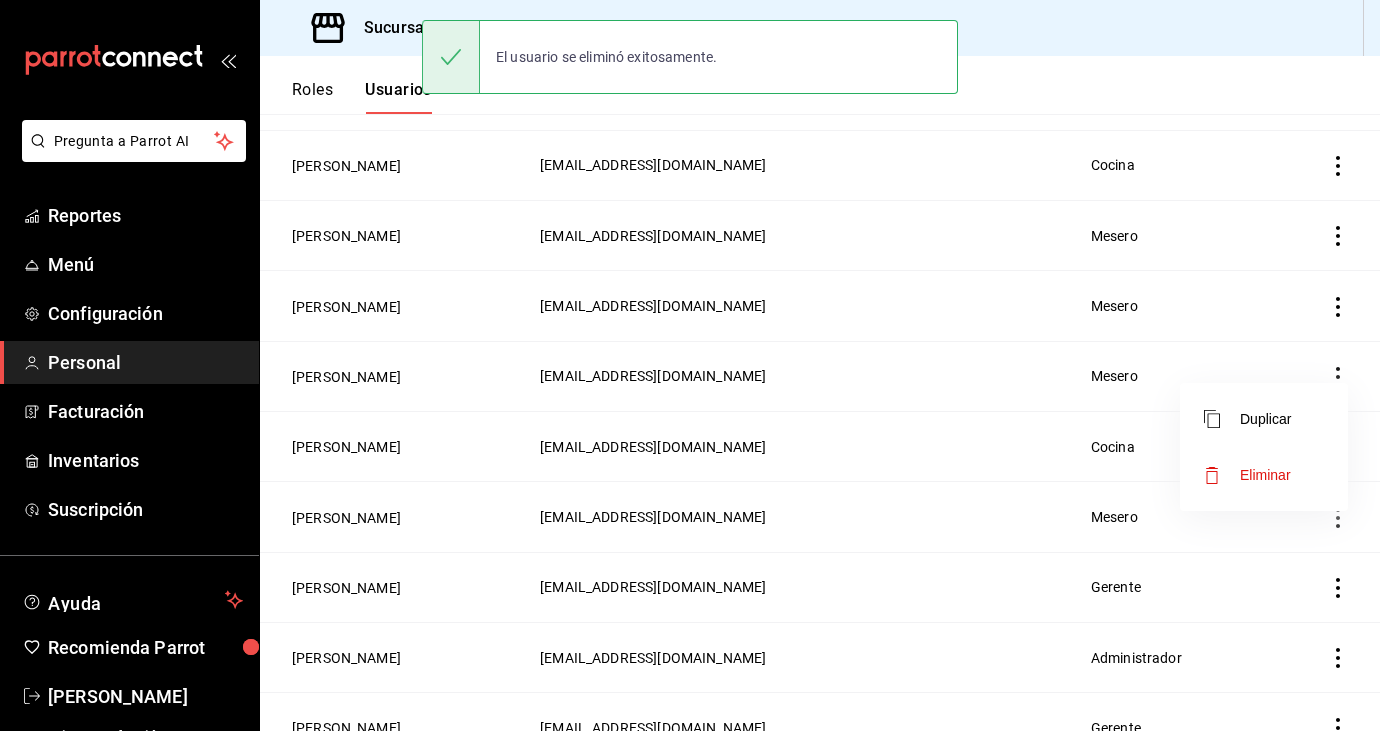 click on "Eliminar" at bounding box center [1247, 475] 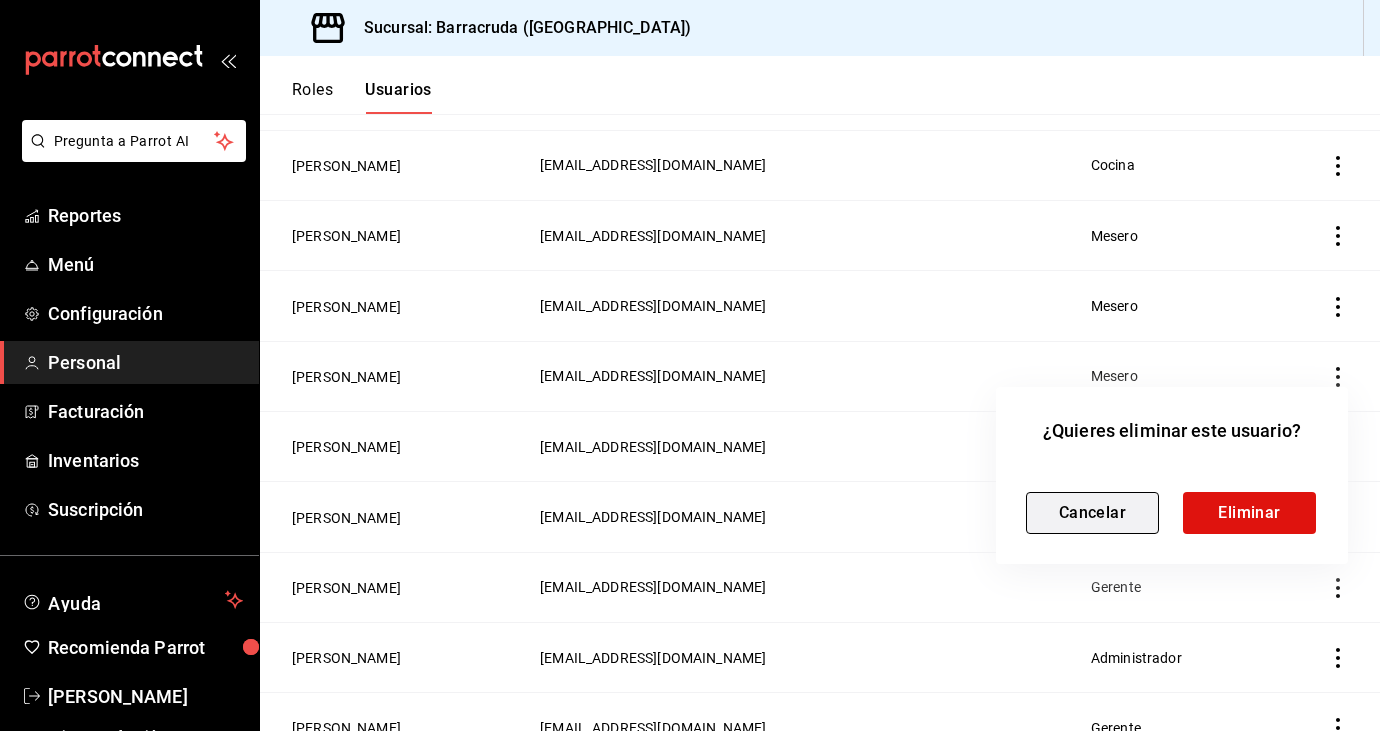 click on "Cancelar" at bounding box center [1092, 513] 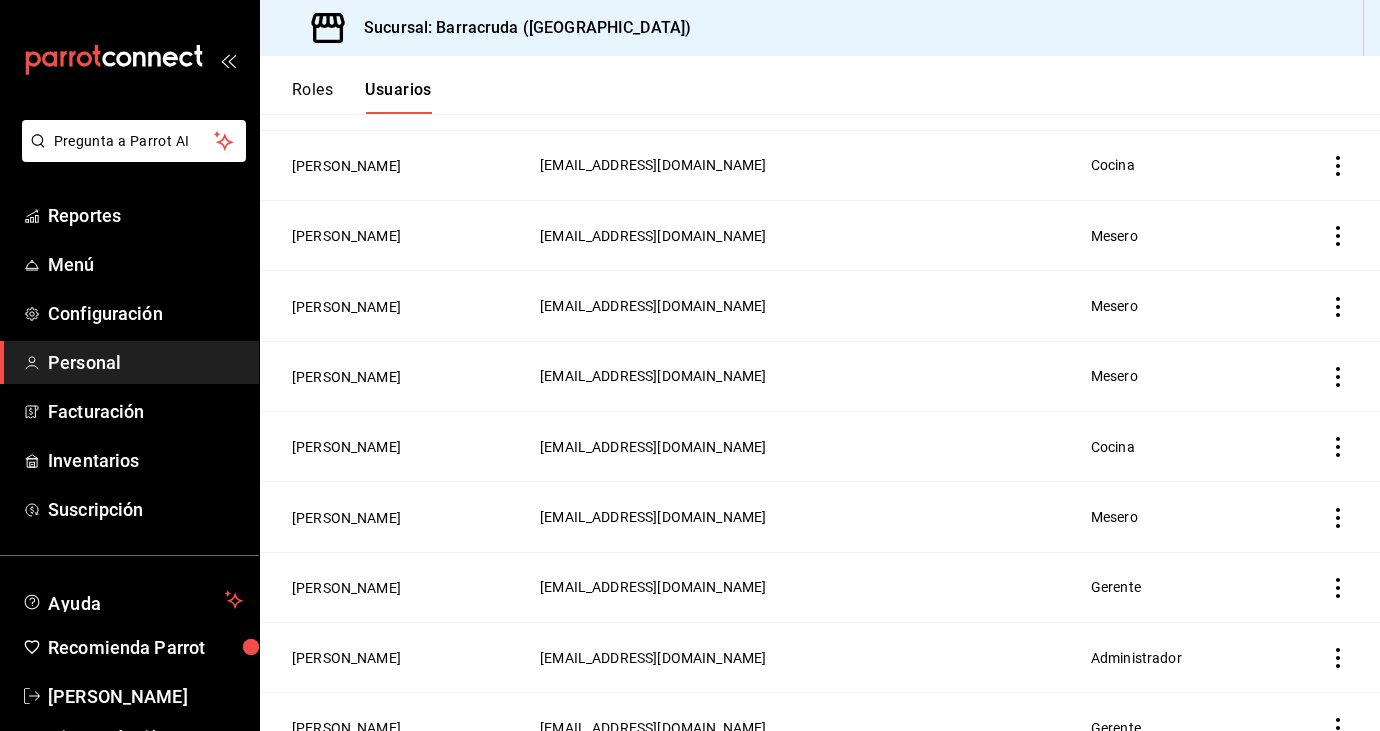 click 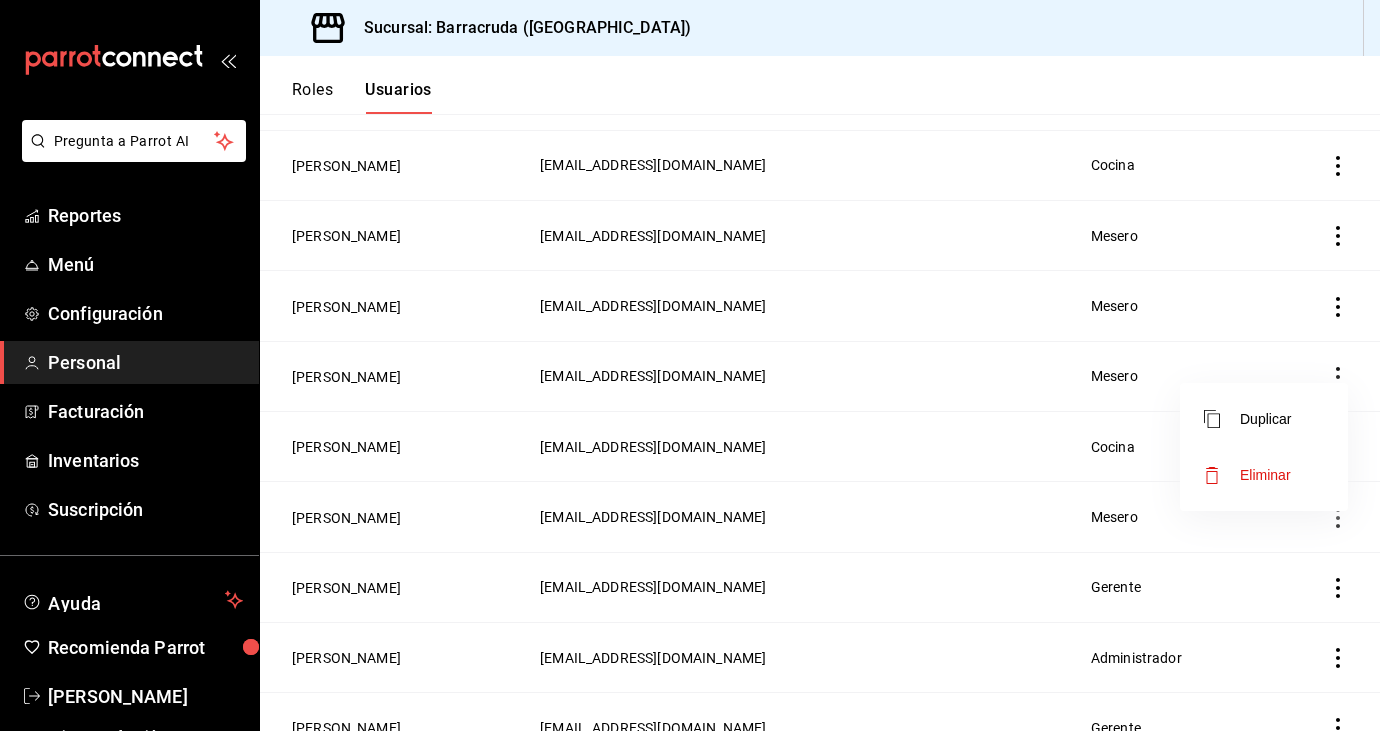 click on "Eliminar" at bounding box center [1265, 475] 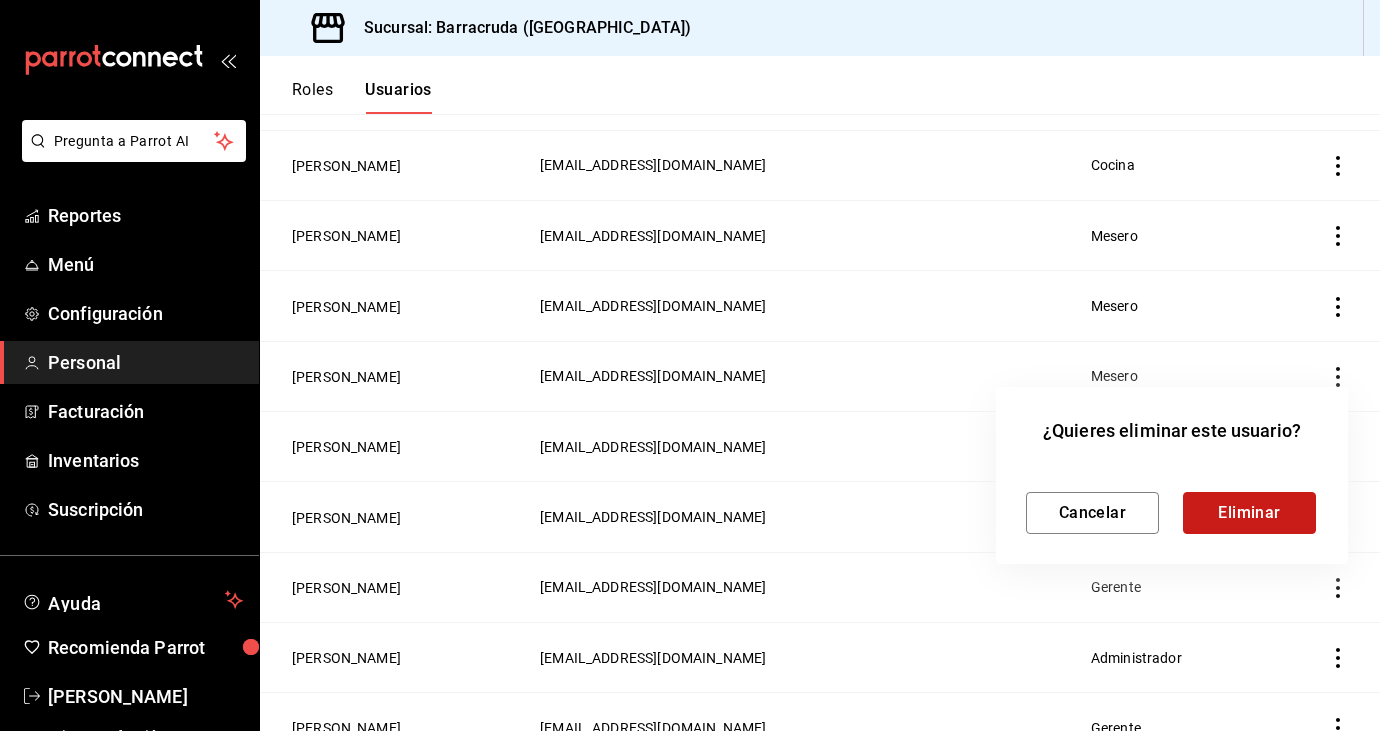 click on "Eliminar" at bounding box center (1249, 513) 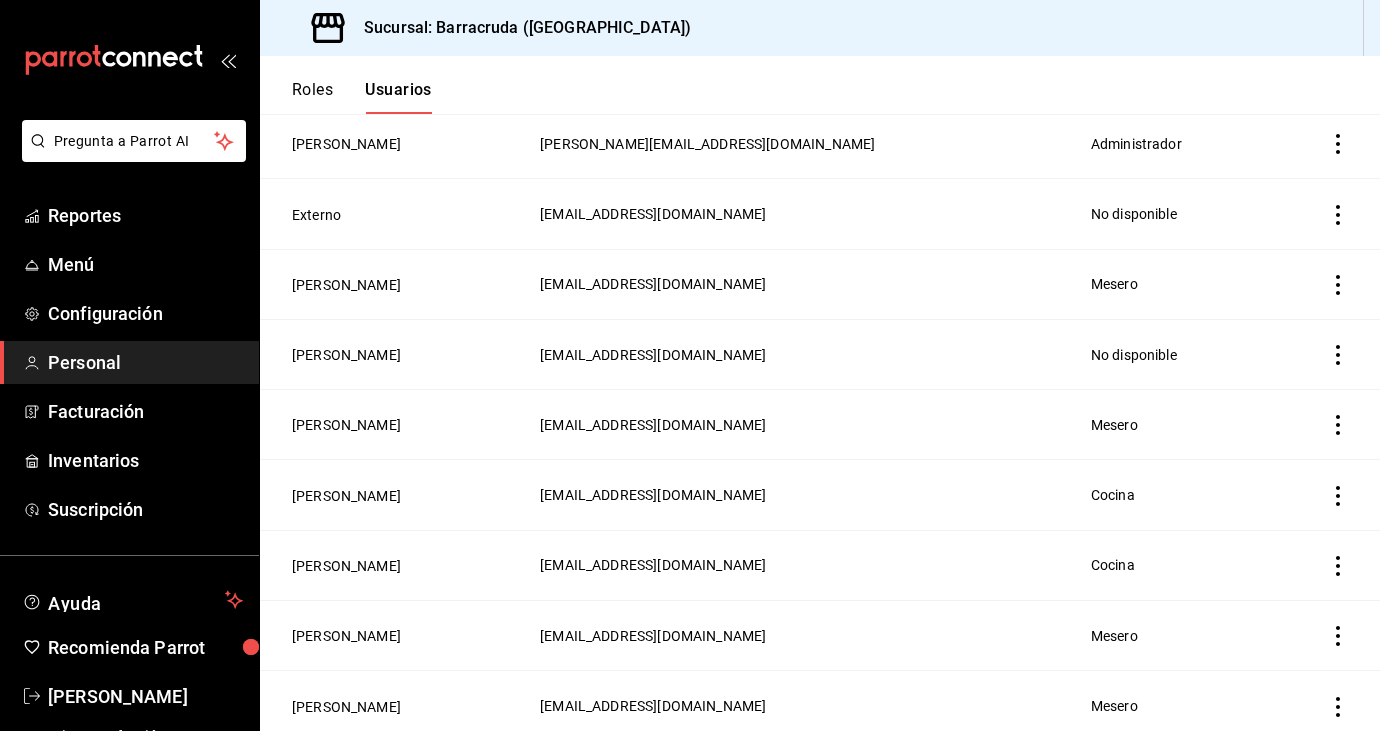 scroll, scrollTop: 199, scrollLeft: 0, axis: vertical 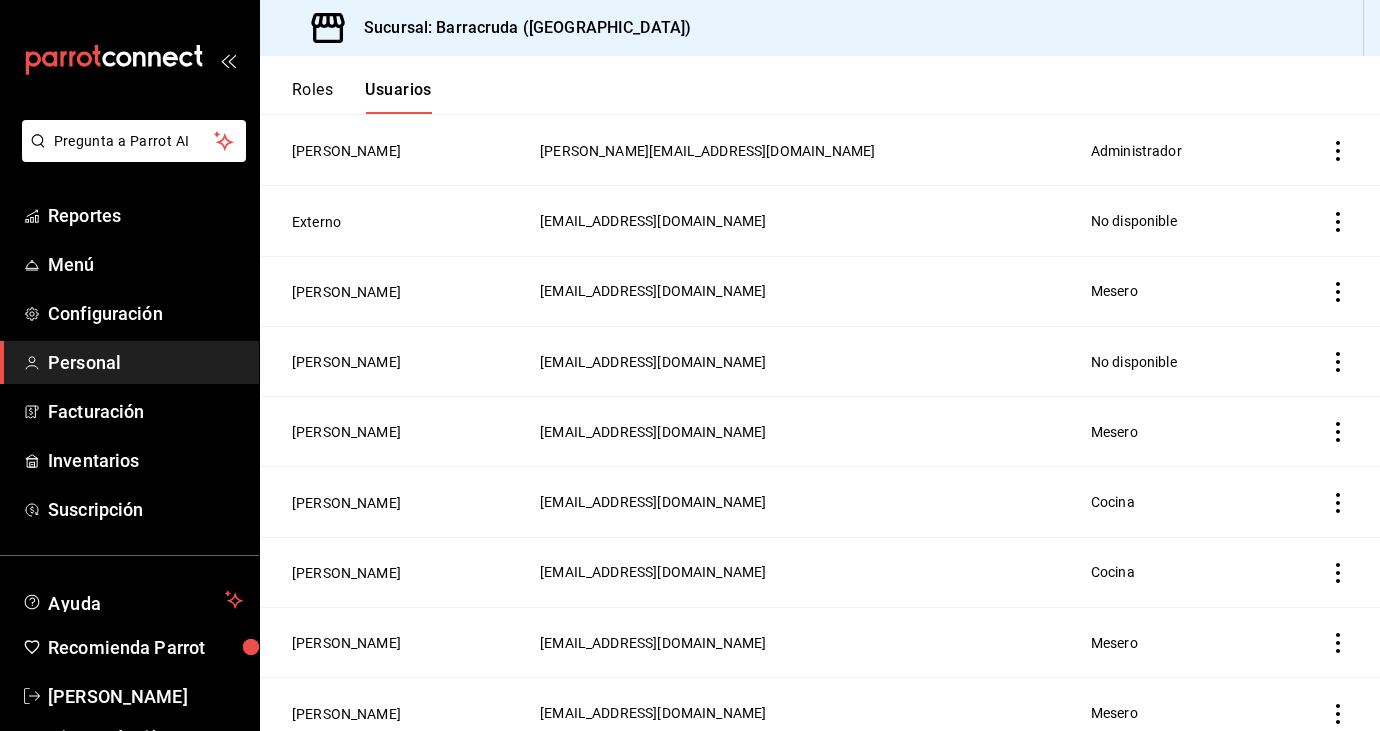 click 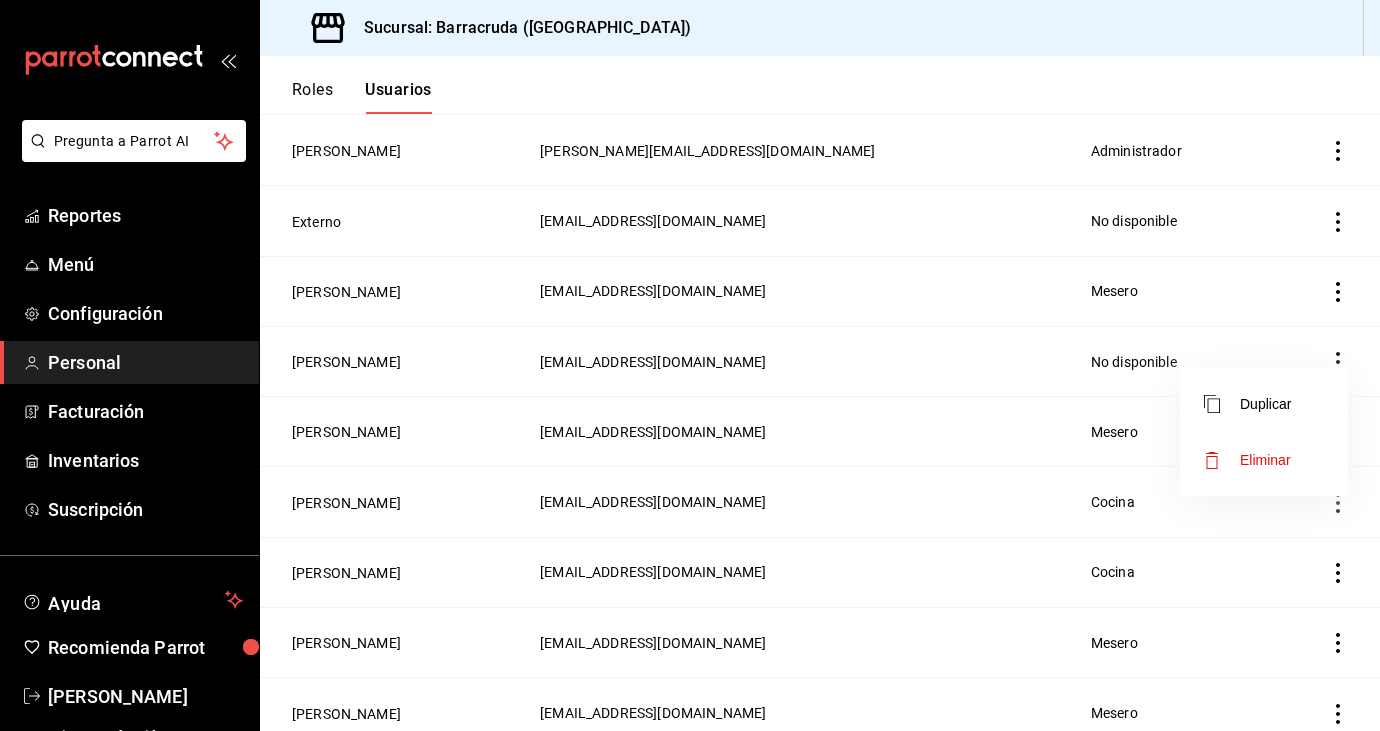 click on "Eliminar" at bounding box center [1265, 460] 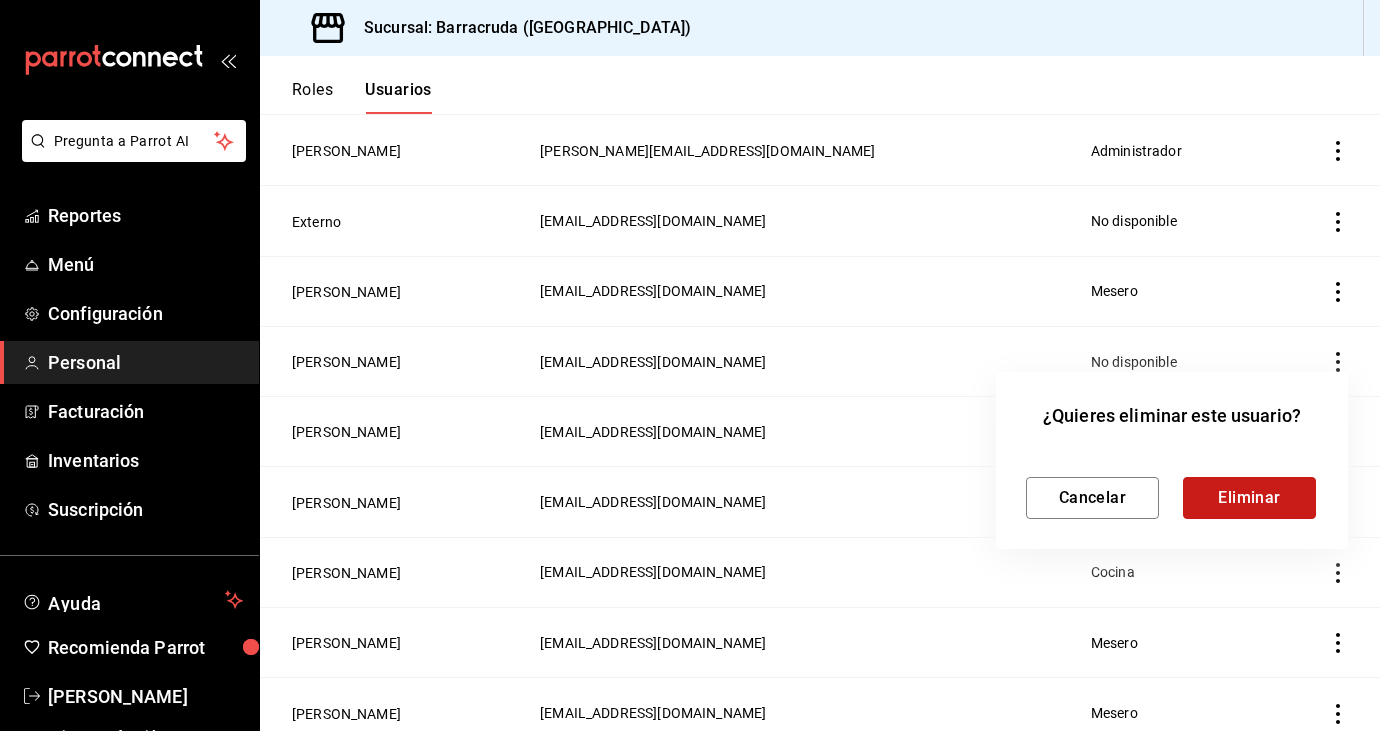 click on "Eliminar" at bounding box center [1249, 498] 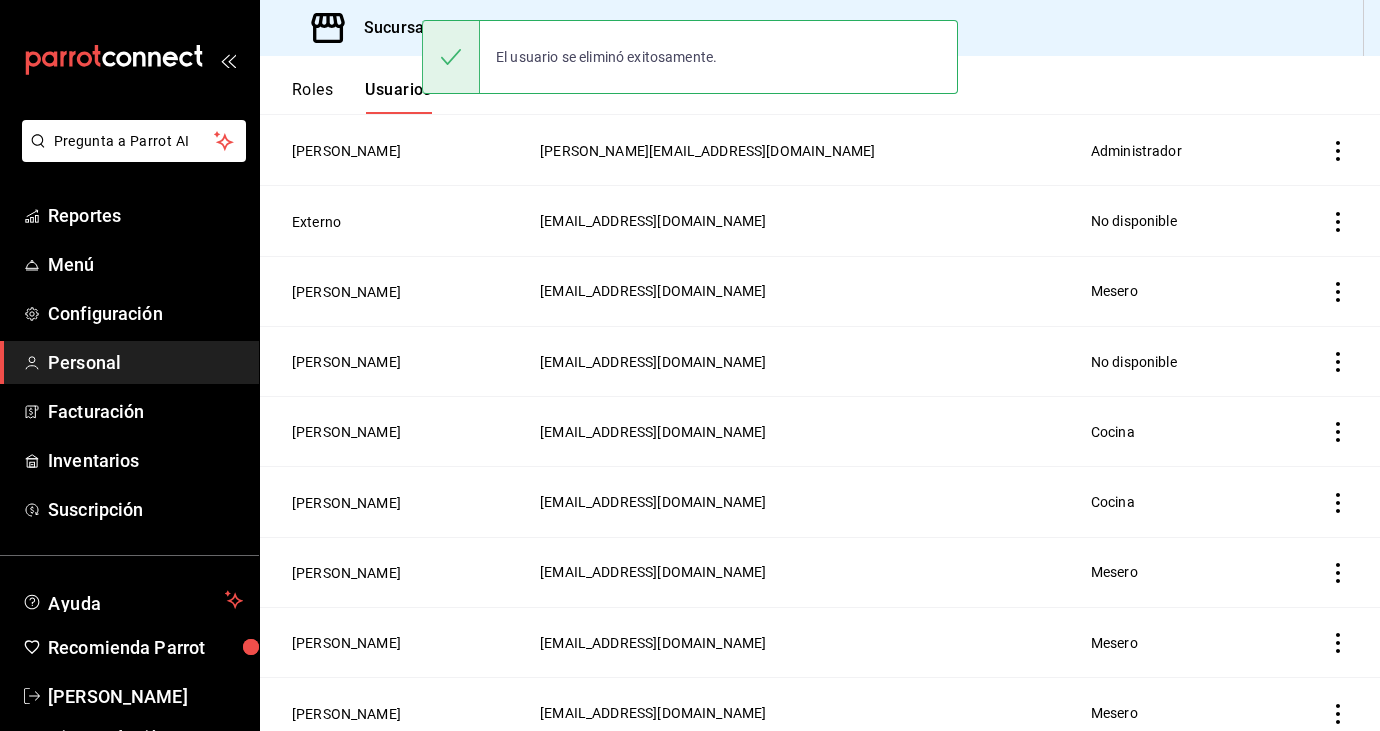 click 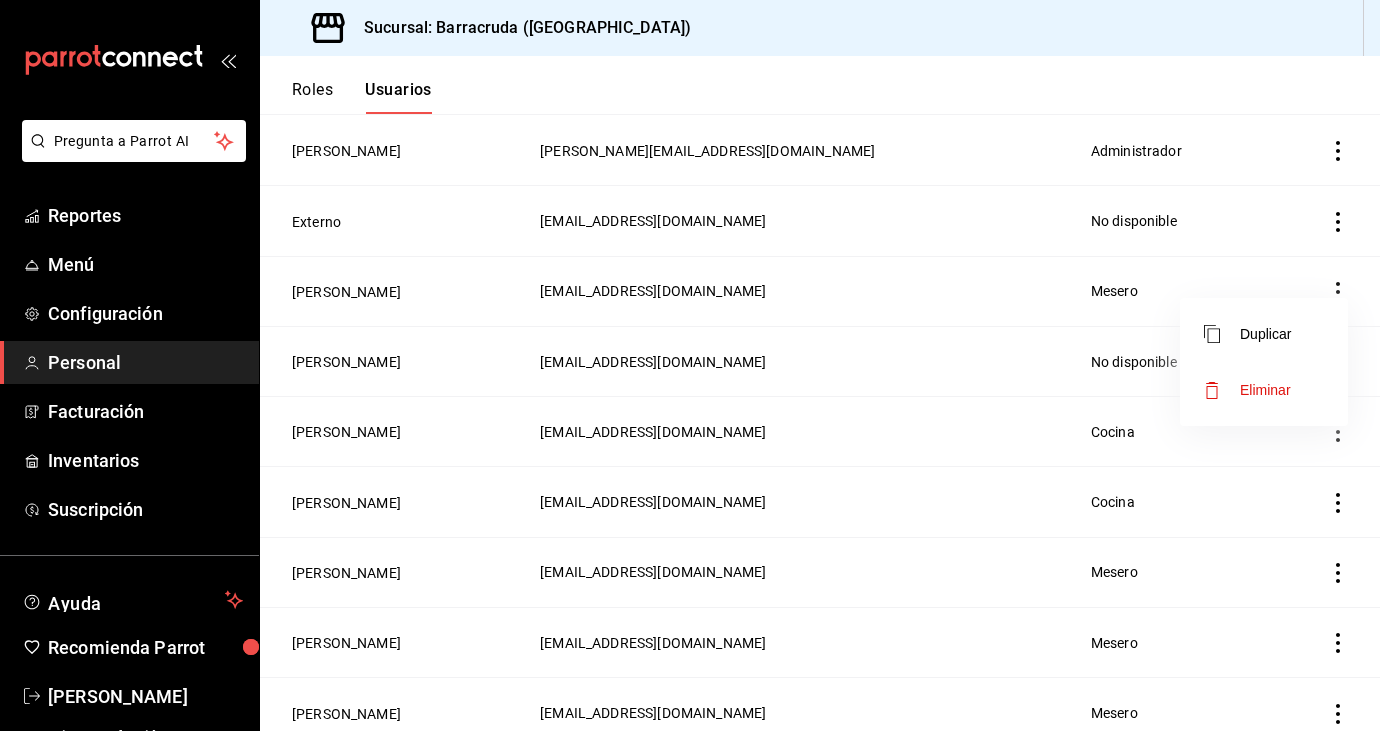 click on "Eliminar" at bounding box center [1265, 390] 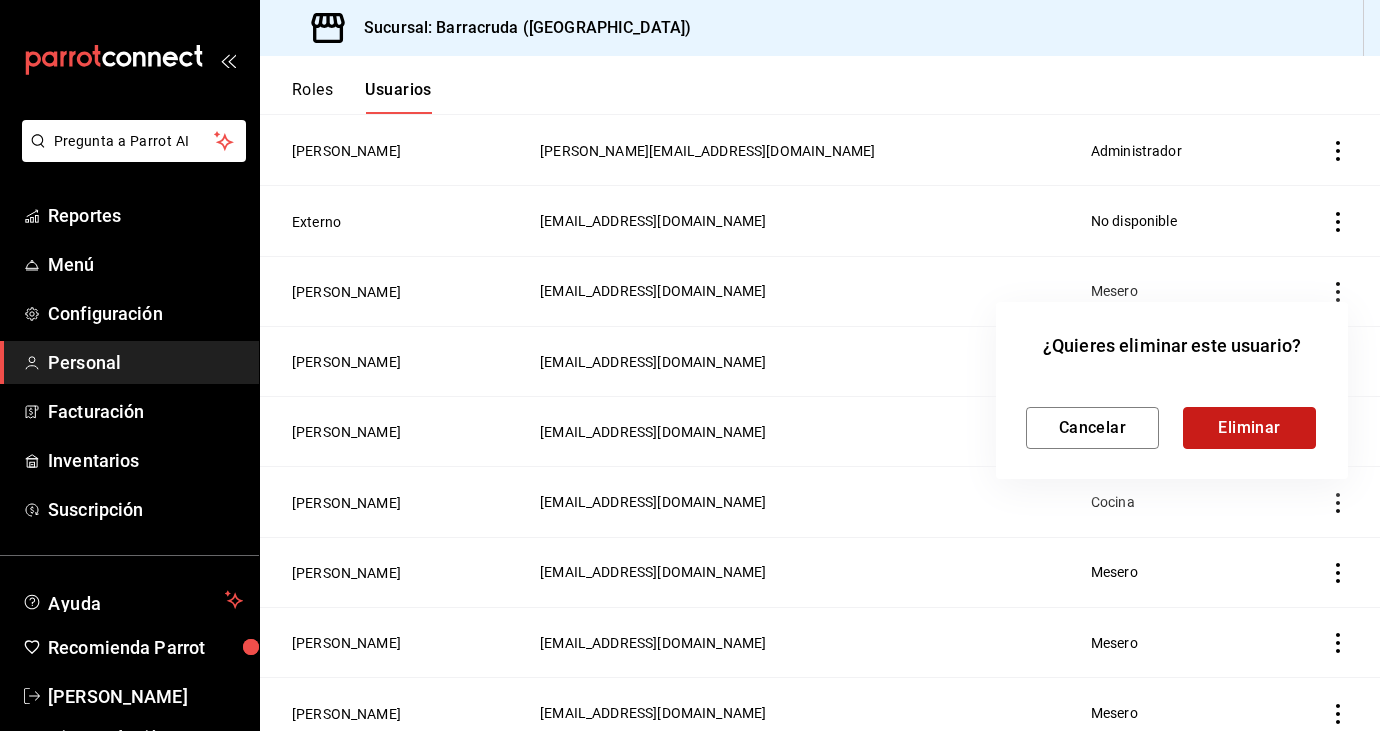 click on "Eliminar" at bounding box center [1249, 428] 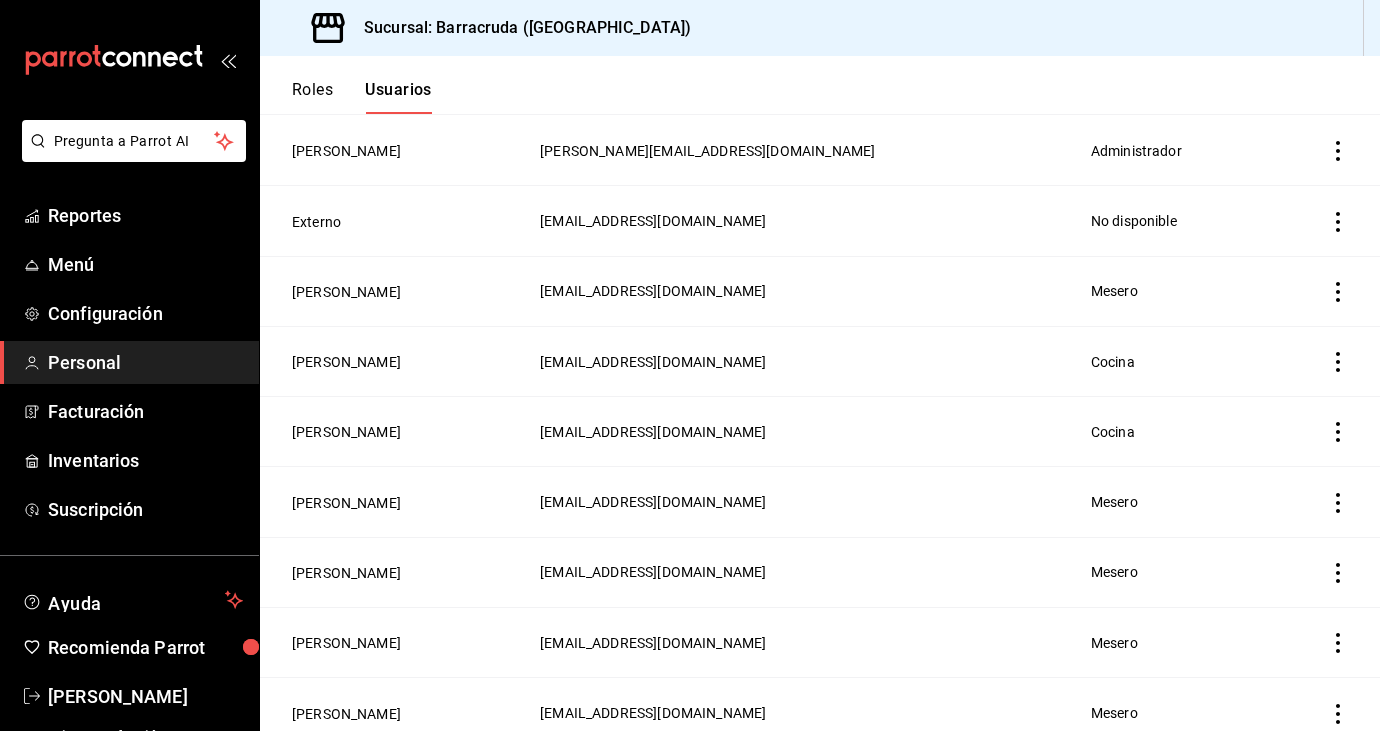 click 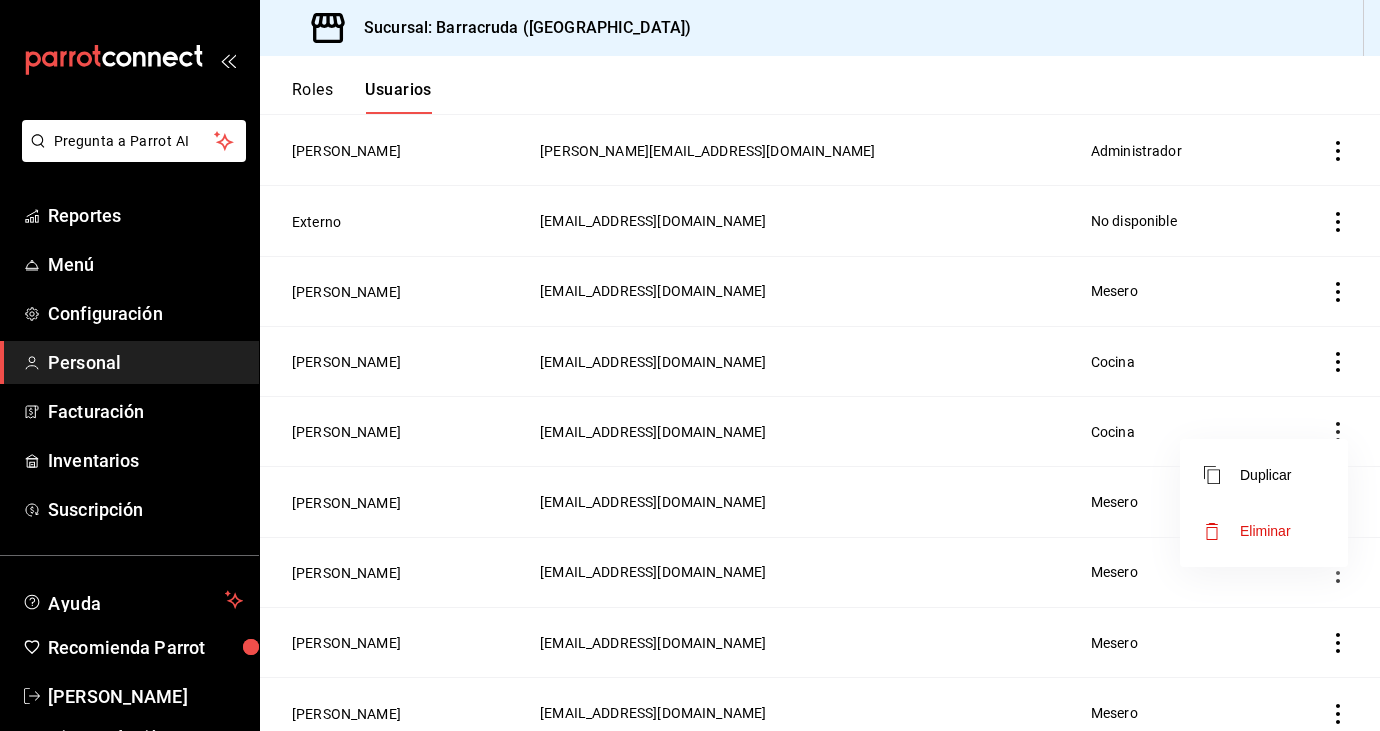 click at bounding box center (690, 365) 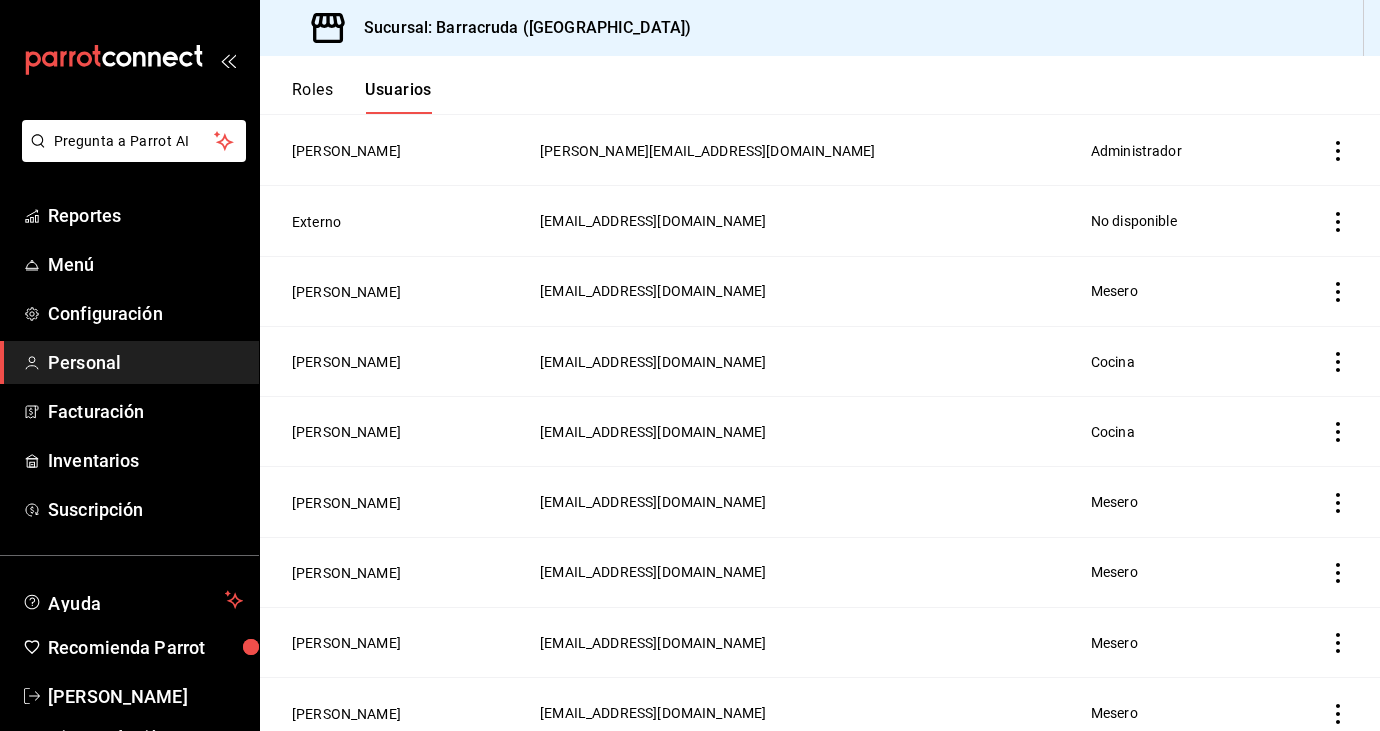 click on "97283841-909b-4041-a8de-a04ef56962d5@fake.email" at bounding box center [653, 502] 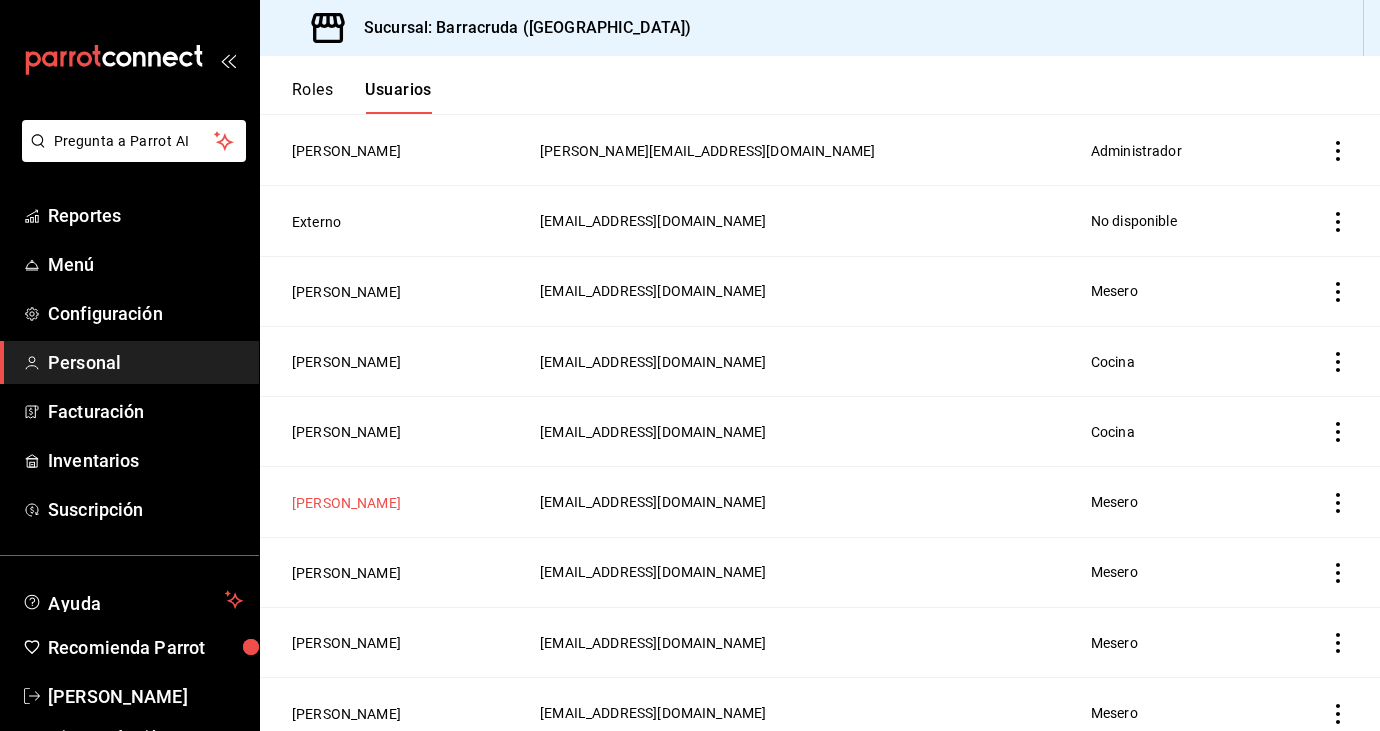 click on "Mauricio Reyes" at bounding box center (346, 503) 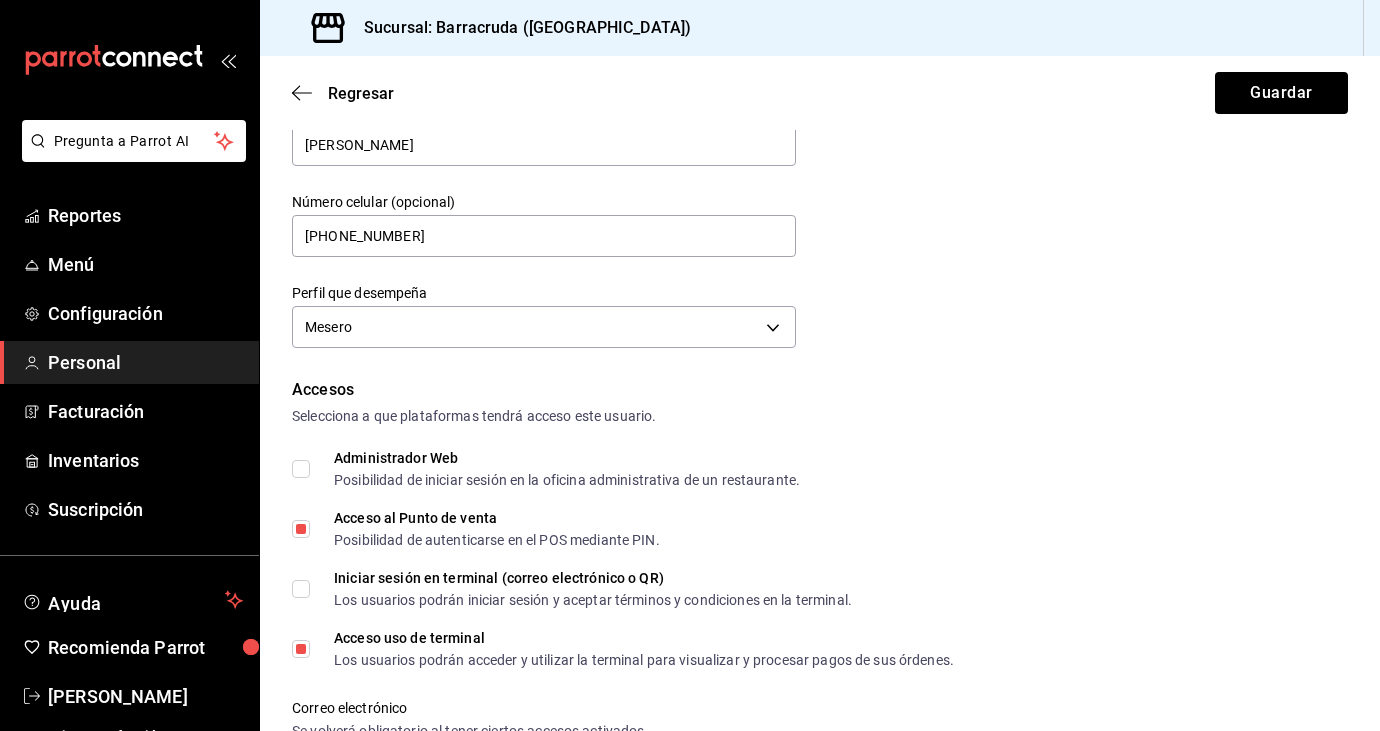 scroll, scrollTop: 186, scrollLeft: 0, axis: vertical 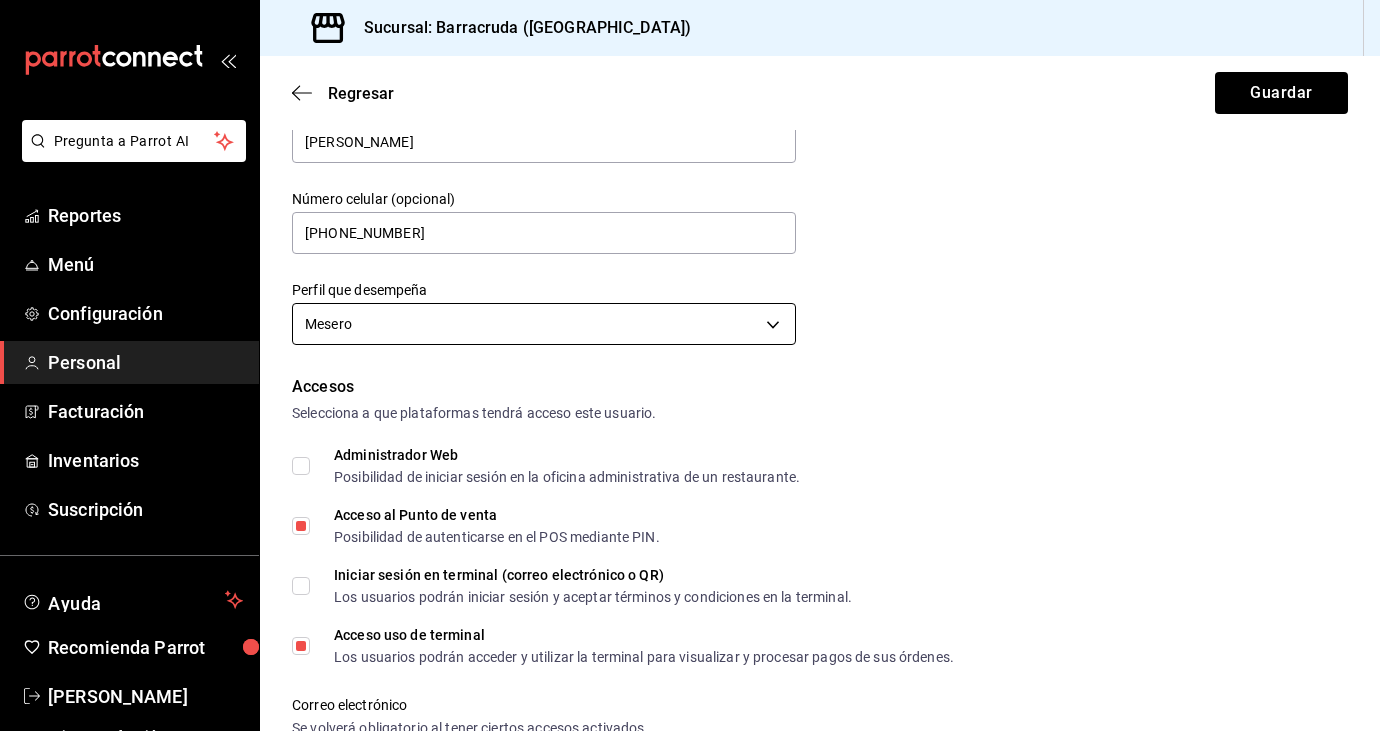 click on "Pregunta a Parrot AI Reportes   Menú   Configuración   Personal   Facturación   Inventarios   Suscripción   Ayuda Recomienda Parrot   Karina Cortés Loeza   Sugerir nueva función   Sucursal: Barracruda (Ecatepec) Regresar Guardar Datos personales Nombre Mauricio Apellido Reyes Número celular (opcional) +52 (52) 5624-1053 Perfil que desempeña Mesero WAITER Accesos Selecciona a que plataformas tendrá acceso este usuario. Administrador Web Posibilidad de iniciar sesión en la oficina administrativa de un restaurante.  Acceso al Punto de venta Posibilidad de autenticarse en el POS mediante PIN.  Iniciar sesión en terminal (correo electrónico o QR) Los usuarios podrán iniciar sesión y aceptar términos y condiciones en la terminal. Acceso uso de terminal Los usuarios podrán acceder y utilizar la terminal para visualizar y procesar pagos de sus órdenes. Correo electrónico Se volverá obligatorio al tener ciertos accesos activados. 97283841-909b-4041-a8de-a04ef56962d5@fake.email Contraseña PIN 1204" at bounding box center [690, 365] 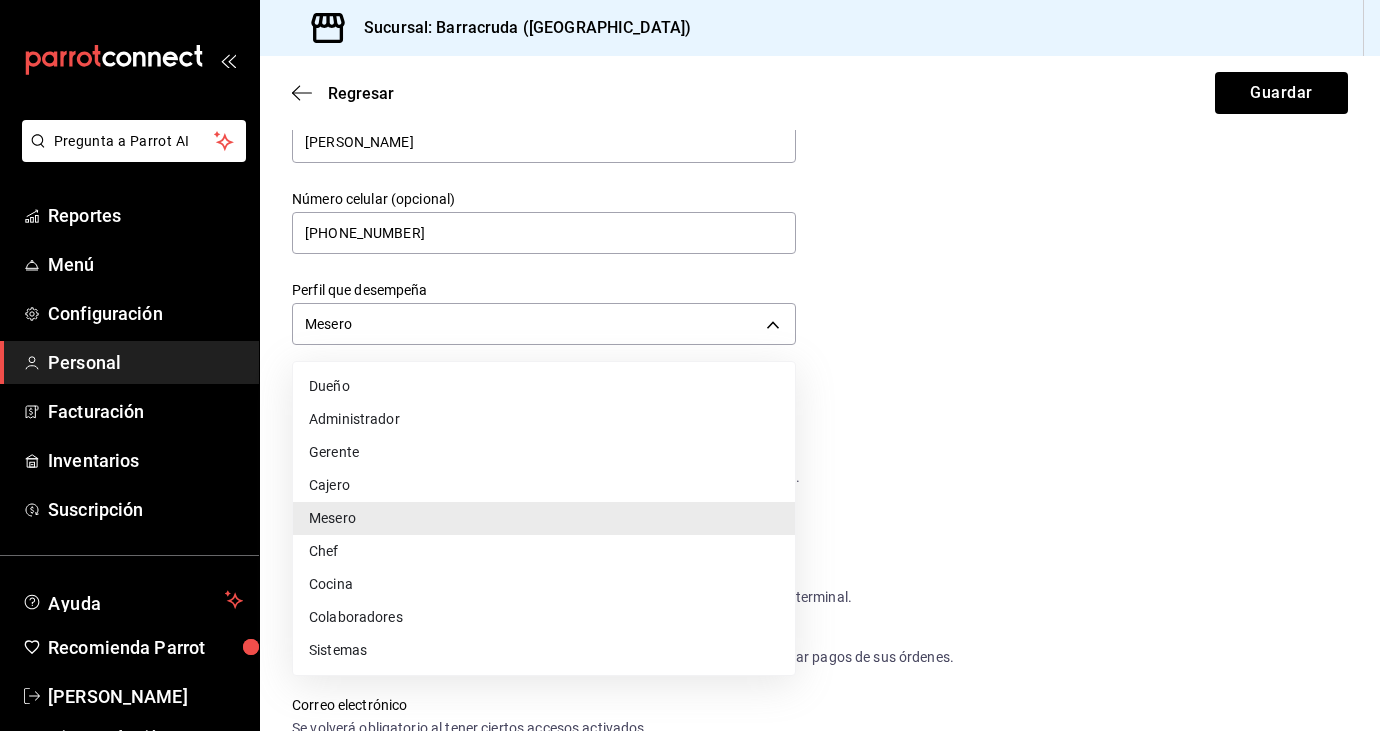 click on "Colaboradores" at bounding box center [544, 617] 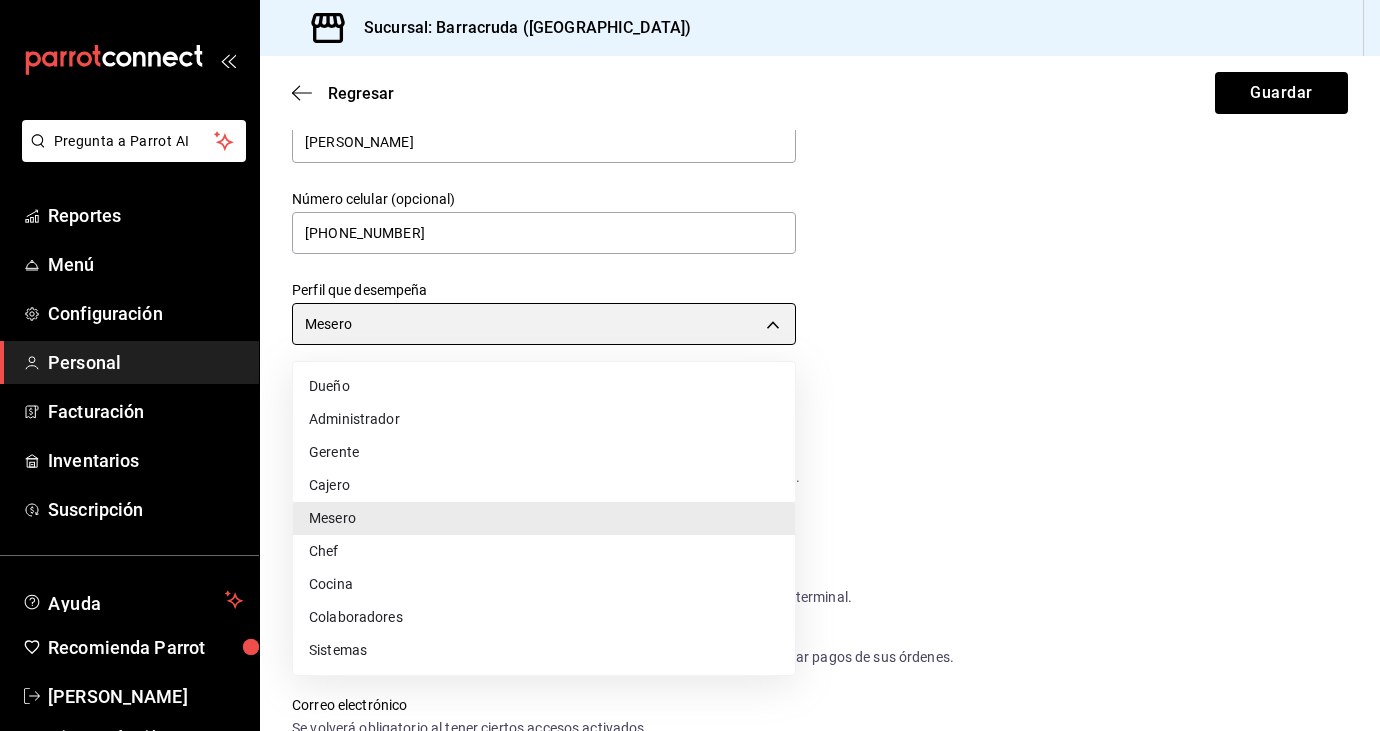 type on "STAFF" 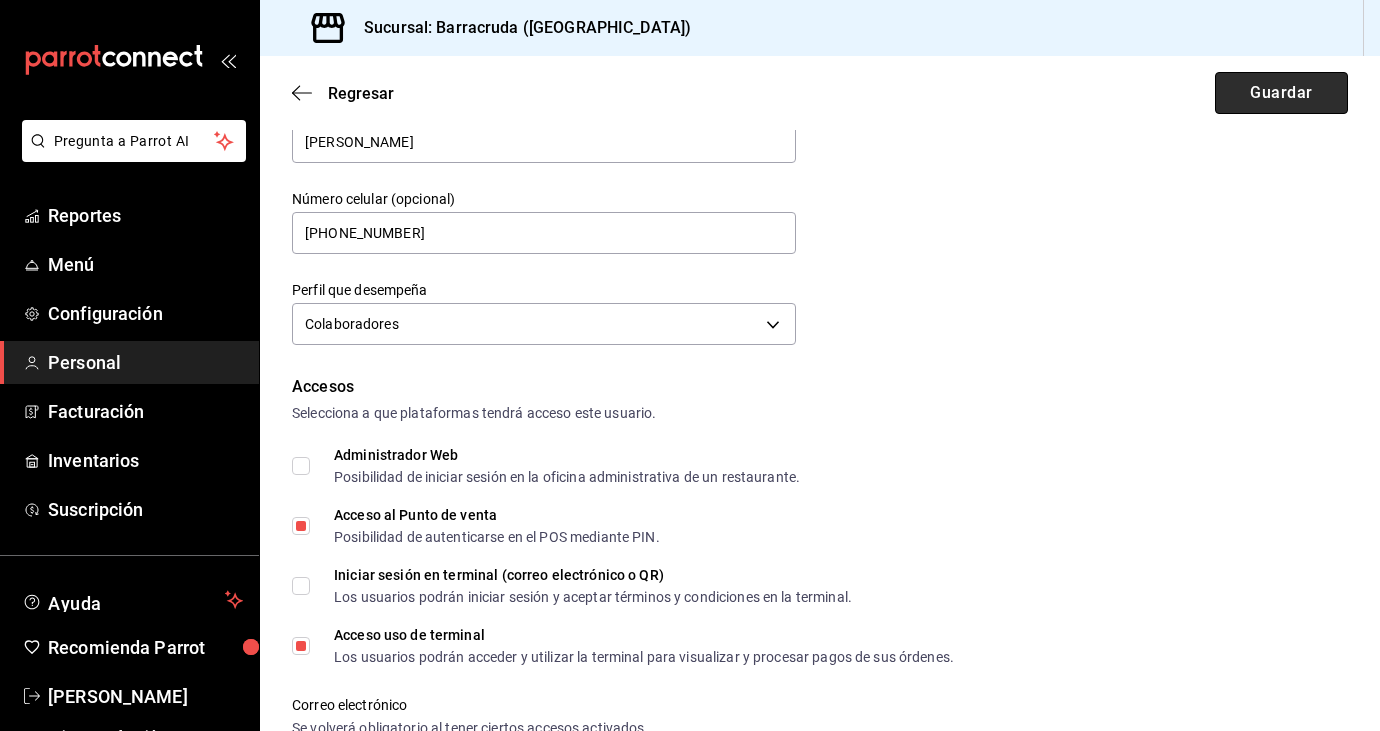 click on "Guardar" at bounding box center (1281, 93) 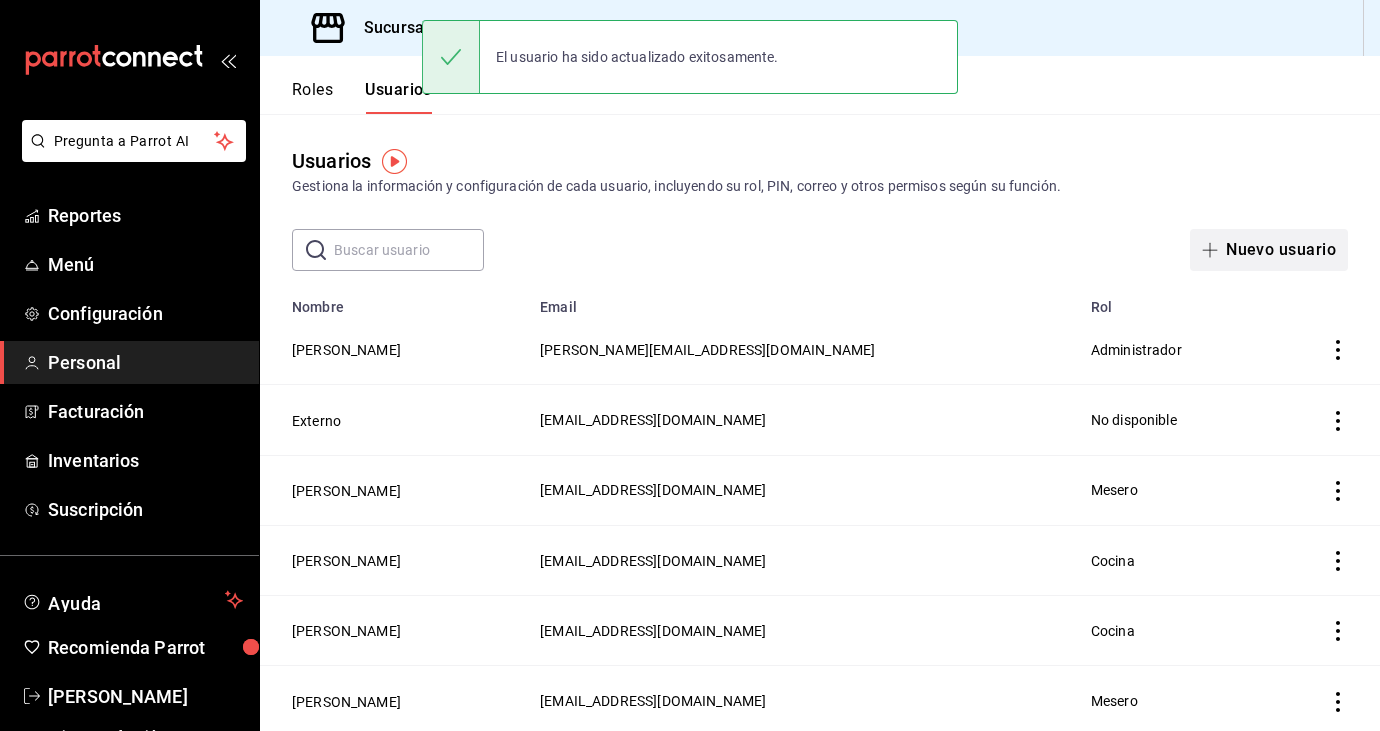 click on "Nuevo usuario" at bounding box center [1269, 250] 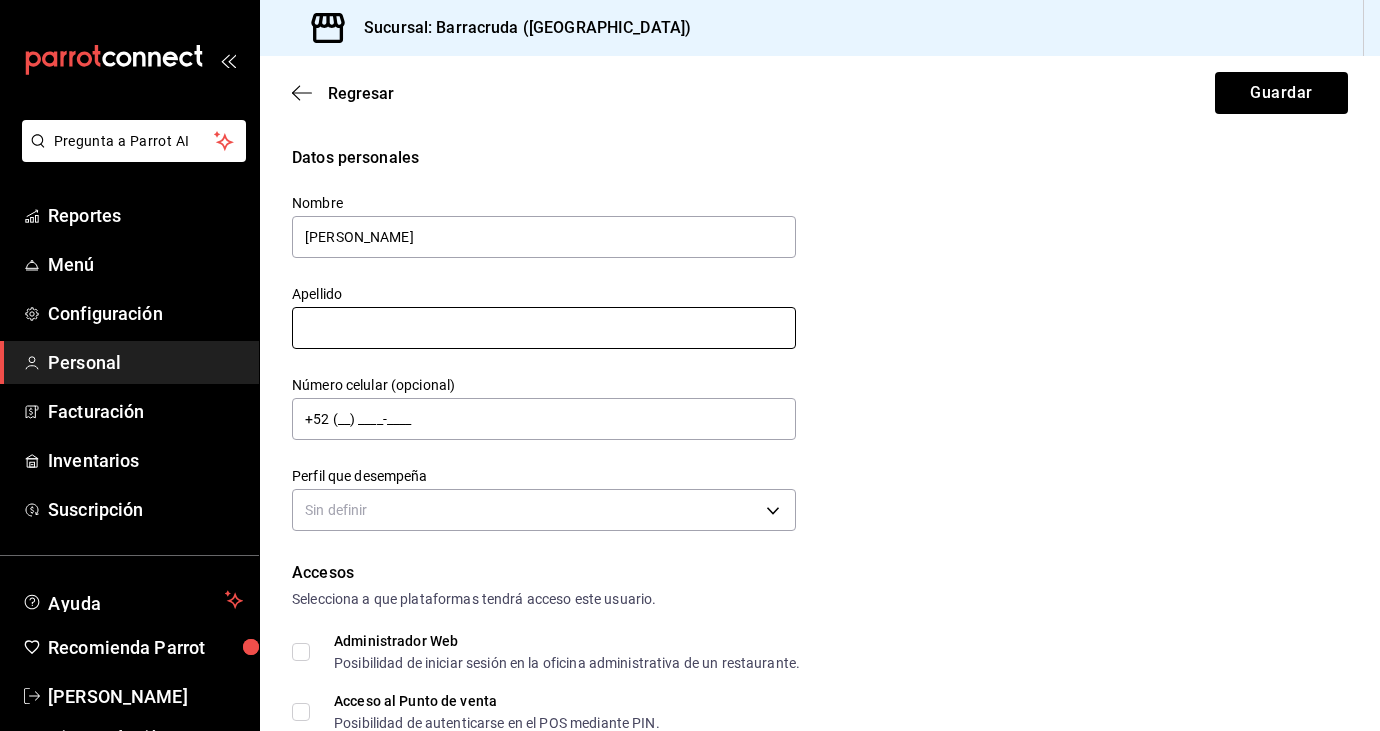 type on "[PERSON_NAME]" 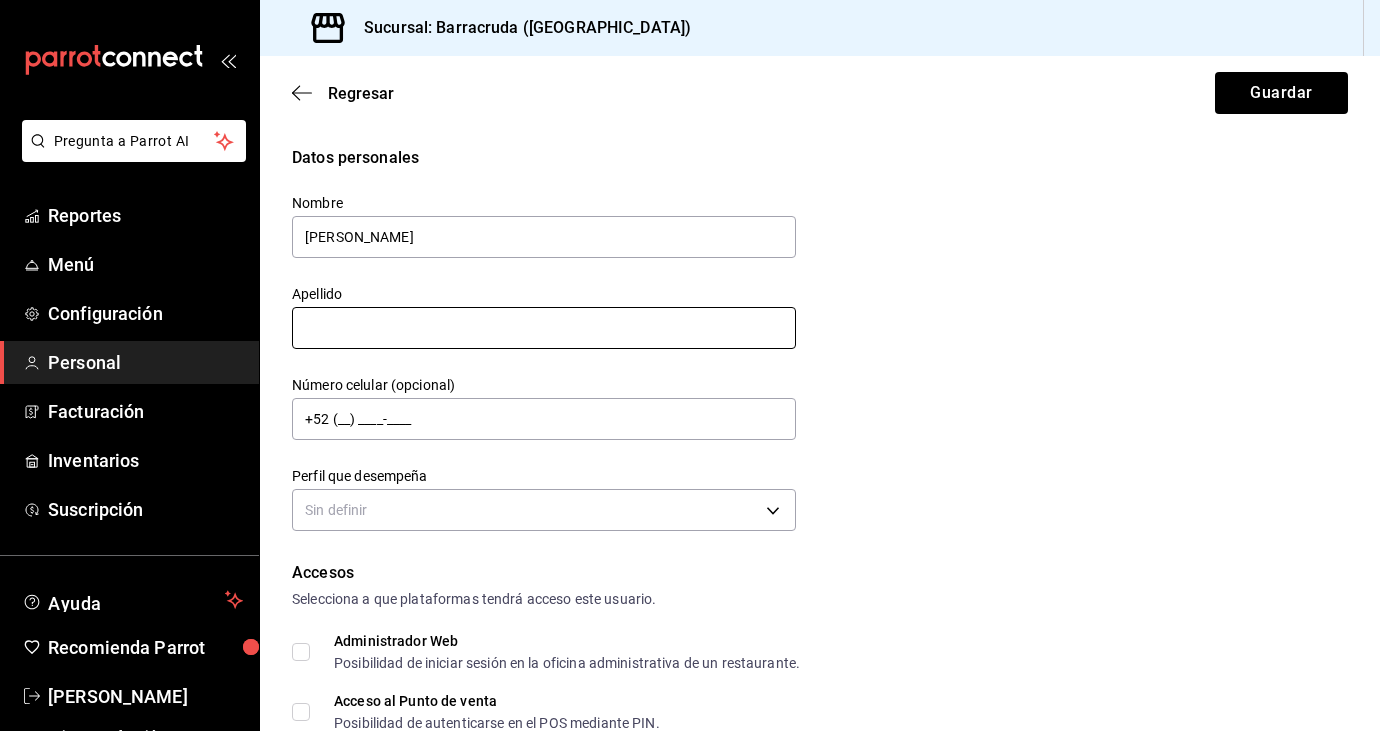 click at bounding box center (544, 328) 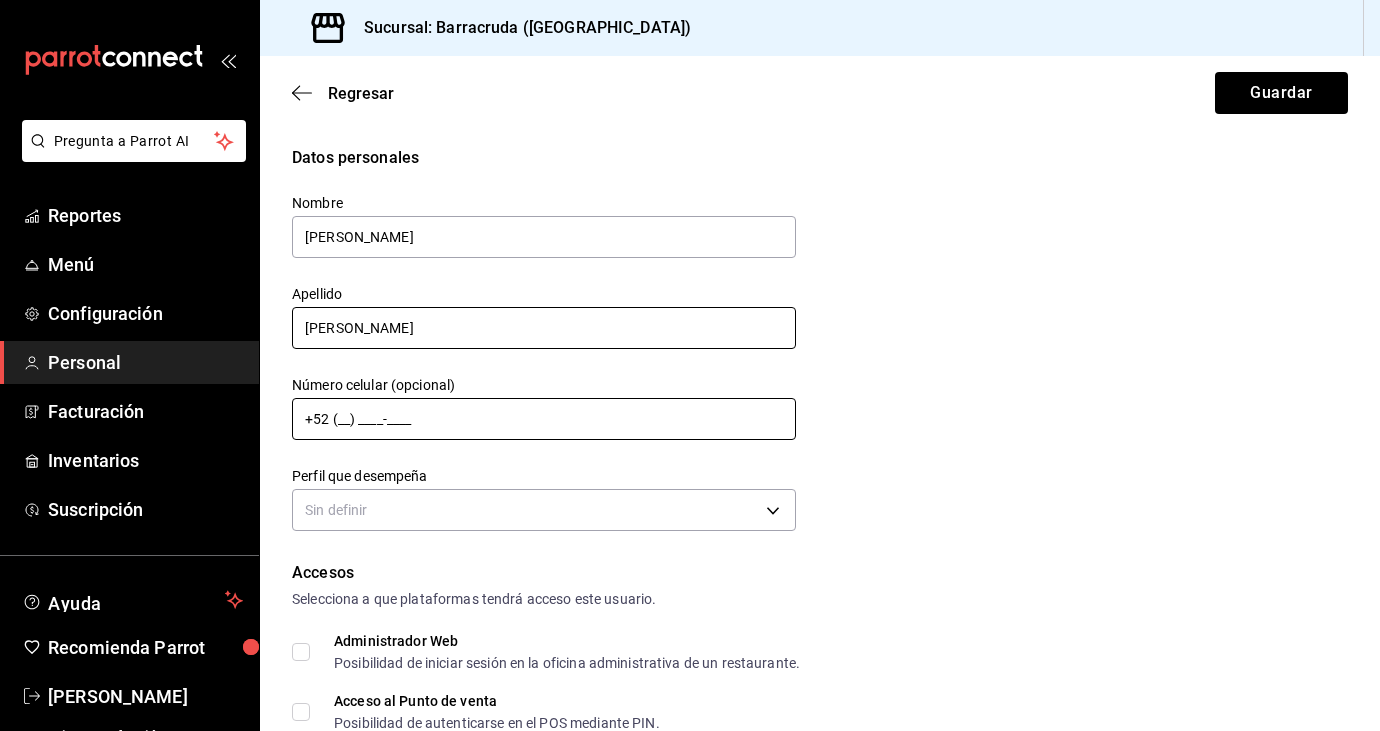 type on "[PERSON_NAME]" 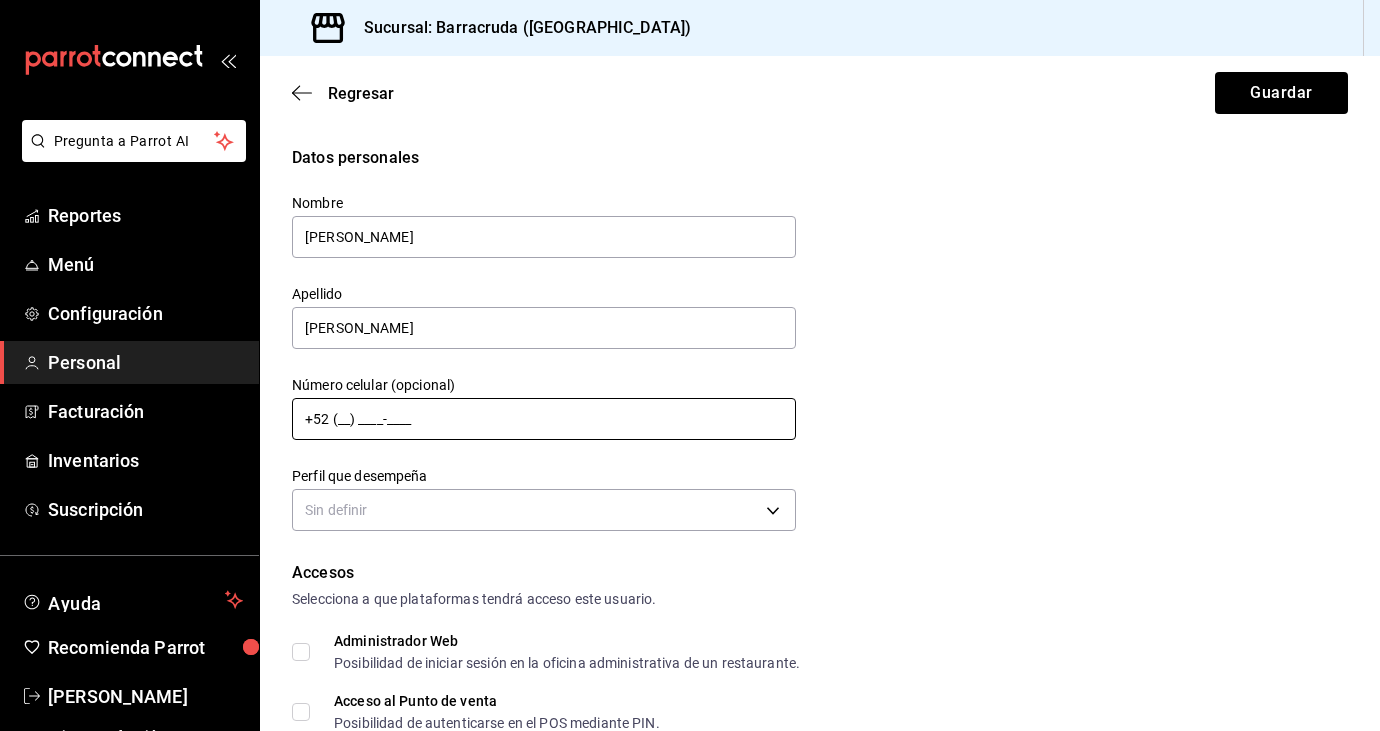 click on "+52 (__) ____-____" at bounding box center [544, 419] 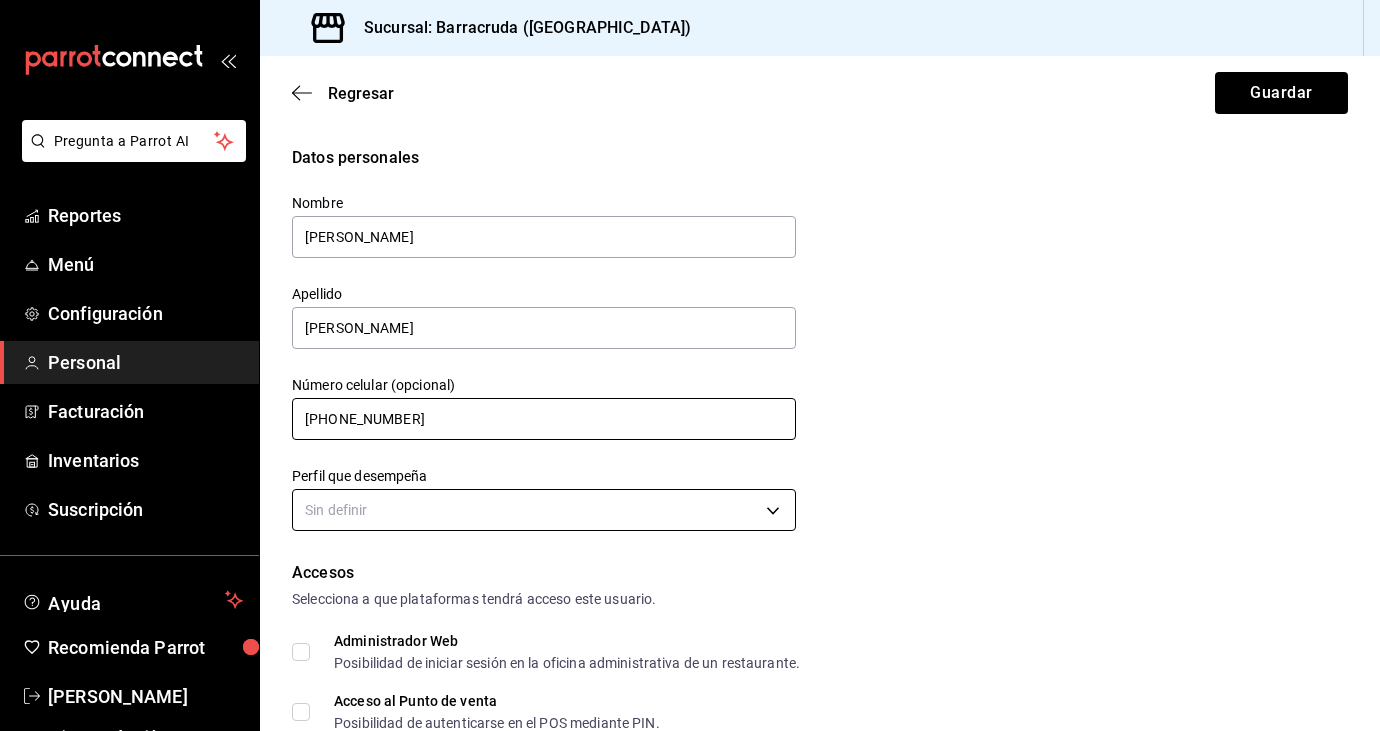 type on "[PHONE_NUMBER]" 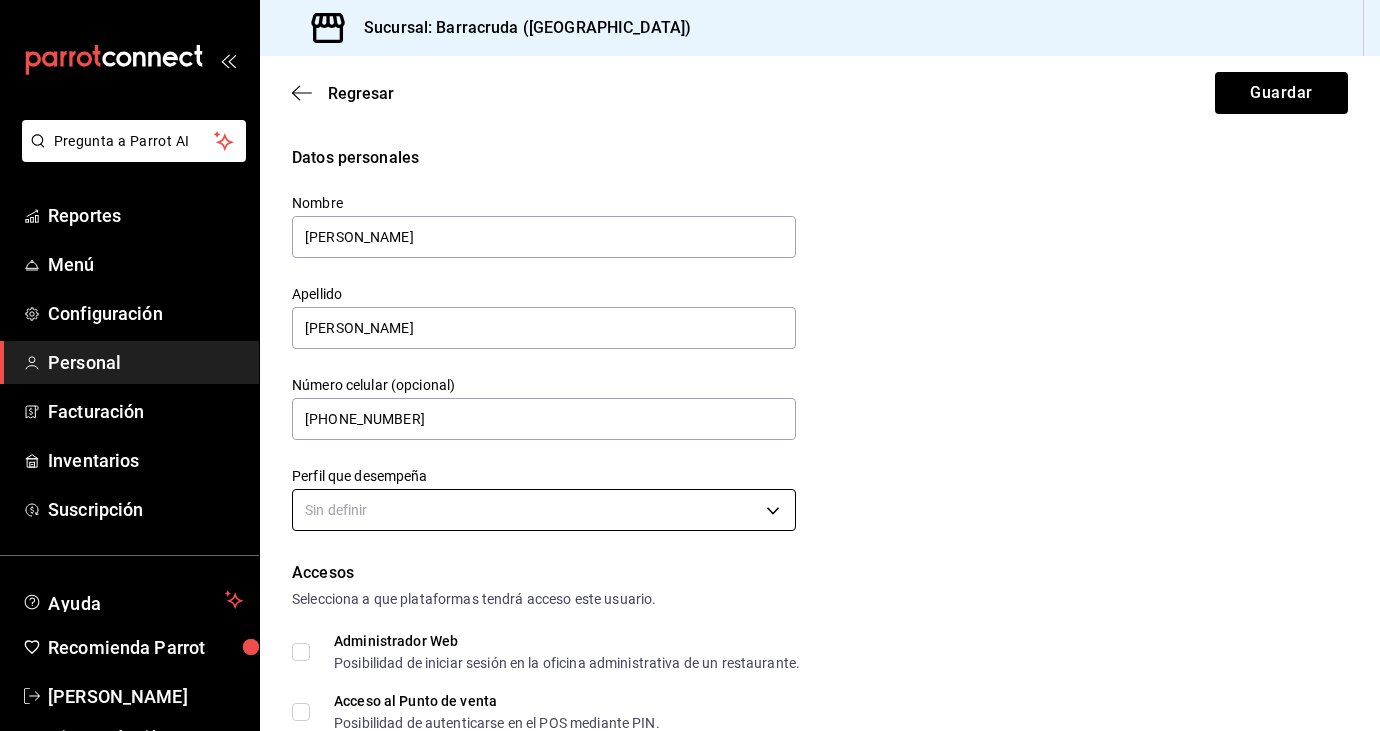 click on "Pregunta a Parrot AI Reportes   Menú   Configuración   Personal   Facturación   Inventarios   Suscripción   Ayuda Recomienda Parrot   [PERSON_NAME]   Sugerir nueva función   Sucursal: Barracruda ([GEOGRAPHIC_DATA]) Regresar Guardar Datos personales Nombre [PERSON_NAME] Apellido [PERSON_NAME] Número celular (opcional) [PHONE_NUMBER] Perfil que desempeña Sin definir Accesos Selecciona a que plataformas tendrá acceso este usuario. Administrador Web Posibilidad de iniciar sesión en la oficina administrativa de un restaurante.  Acceso al Punto de venta Posibilidad de autenticarse en el POS mediante PIN.  Iniciar sesión en terminal (correo electrónico o QR) Los usuarios podrán iniciar sesión y aceptar términos y condiciones en la terminal. Acceso uso de terminal Los usuarios podrán acceder y utilizar la terminal para visualizar y procesar pagos de sus órdenes. Correo electrónico Se volverá obligatorio al tener ciertos accesos activados. Contraseña Contraseña Repetir contraseña Repetir contraseña PIN ​" at bounding box center [690, 365] 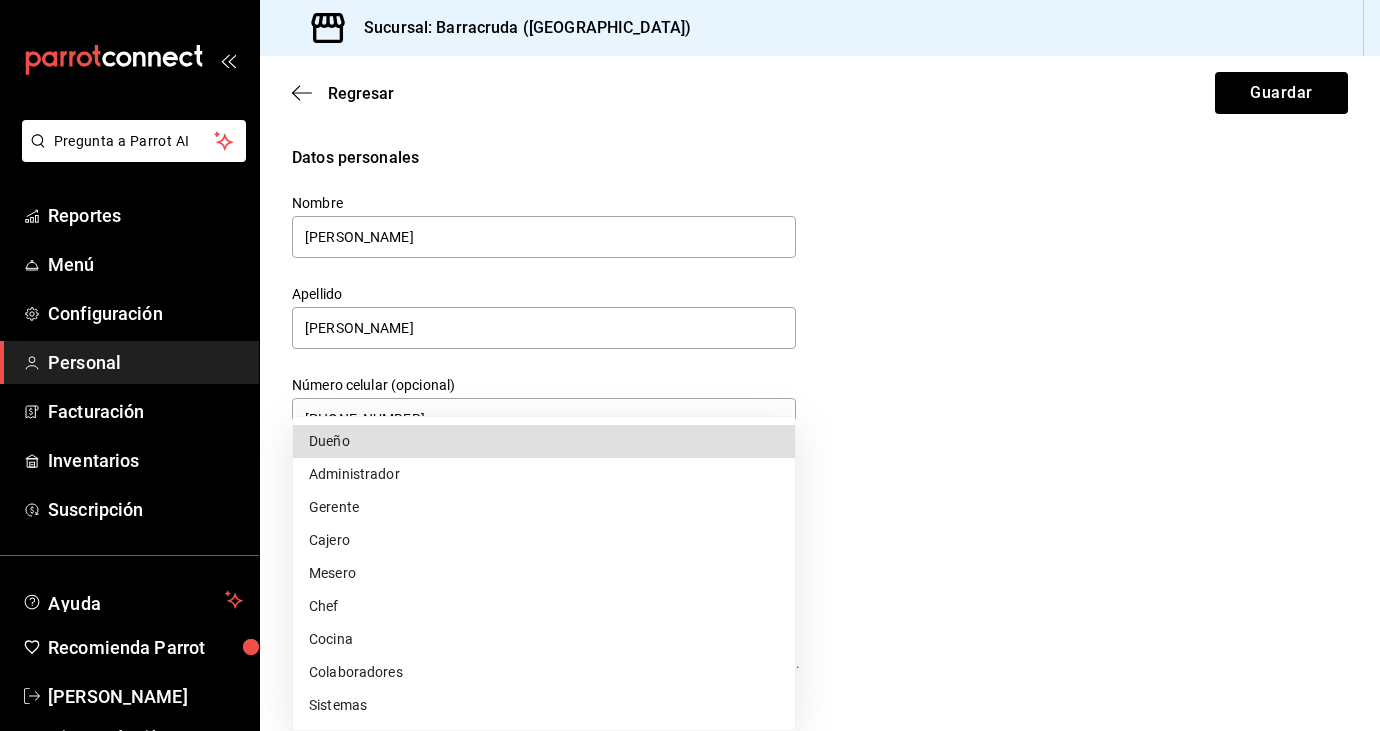 click on "Mesero" at bounding box center (544, 573) 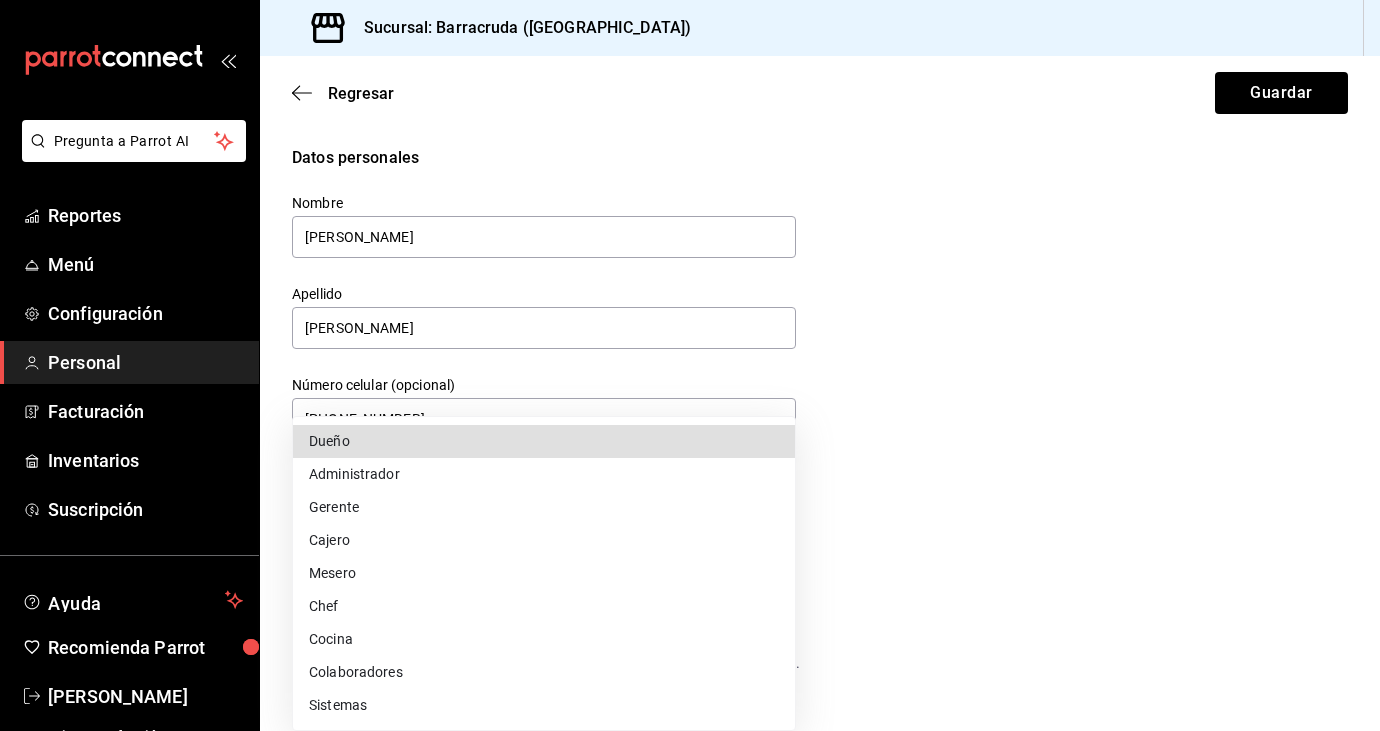 type on "WAITER" 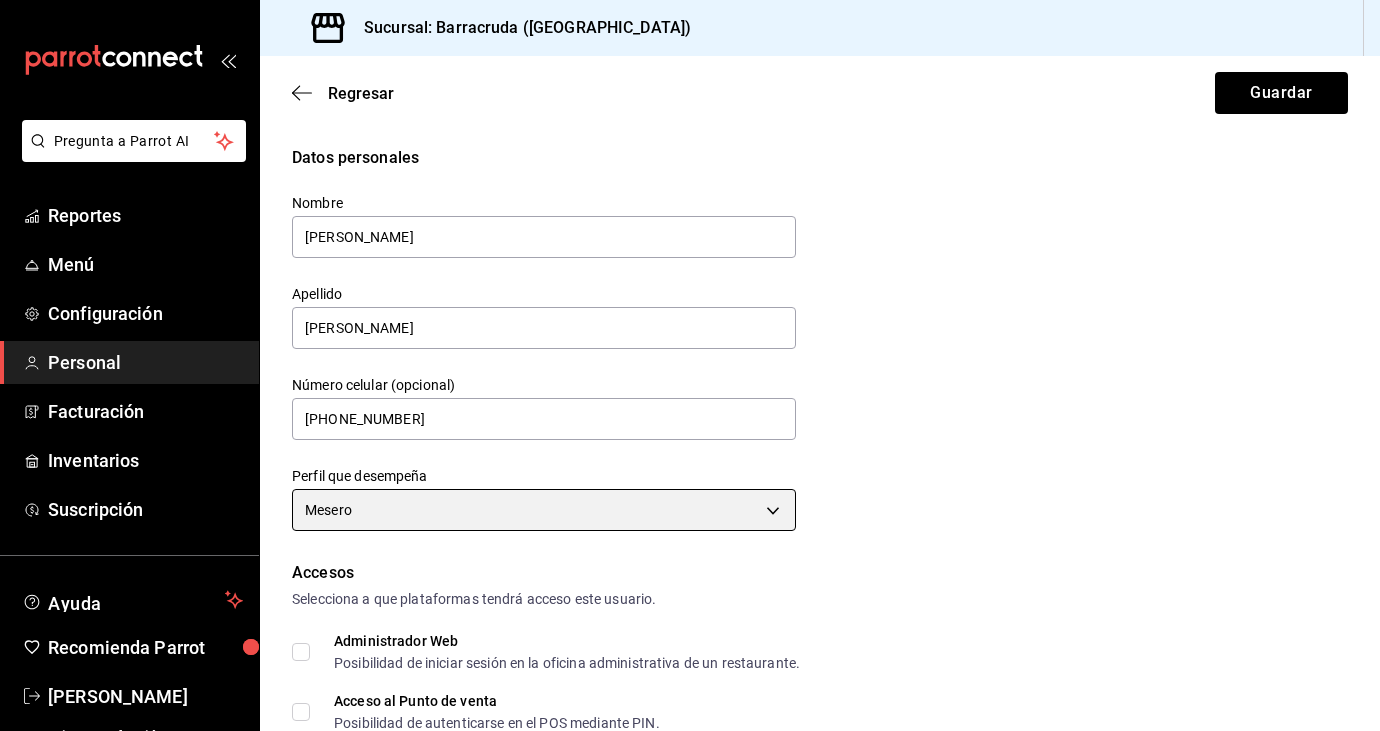scroll, scrollTop: 232, scrollLeft: 0, axis: vertical 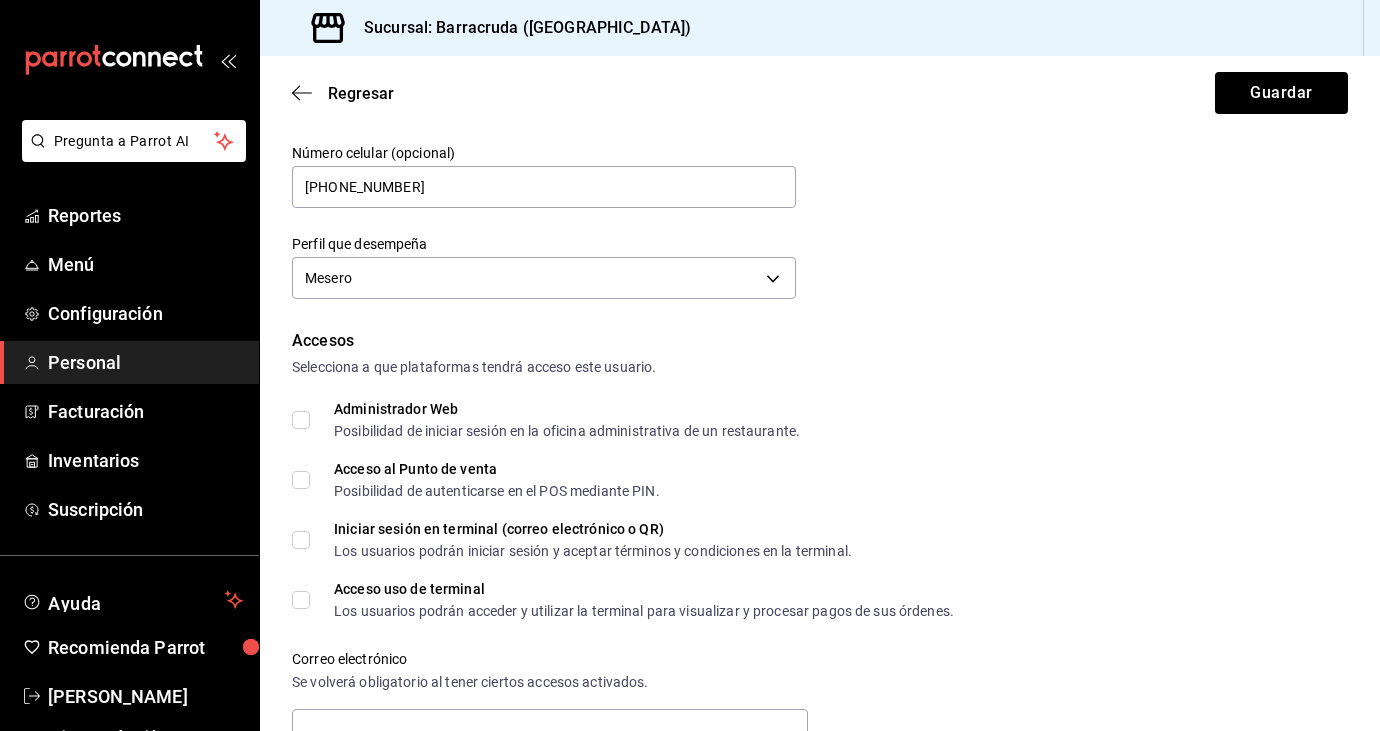 click on "Acceso al Punto de venta Posibilidad de autenticarse en el POS mediante PIN." at bounding box center (301, 480) 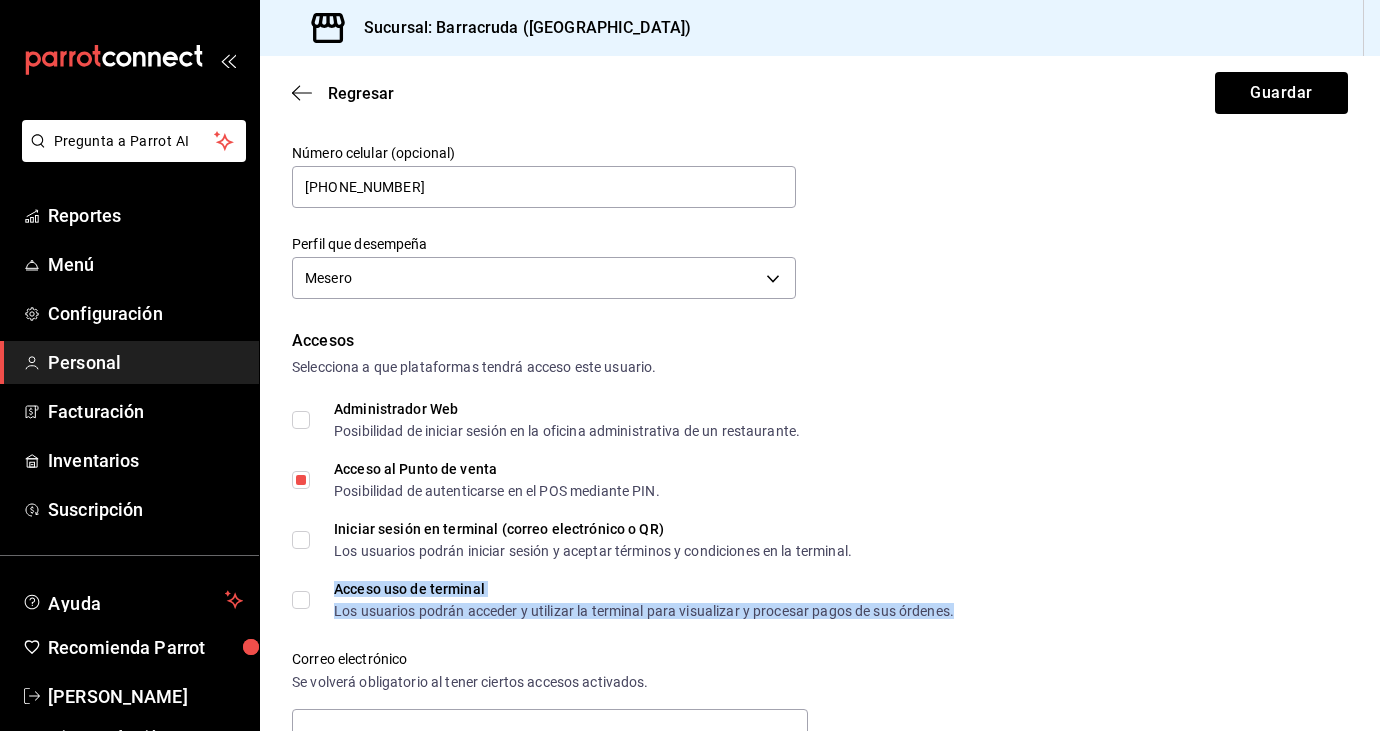 click on "Acceso uso de terminal" at bounding box center (644, 589) 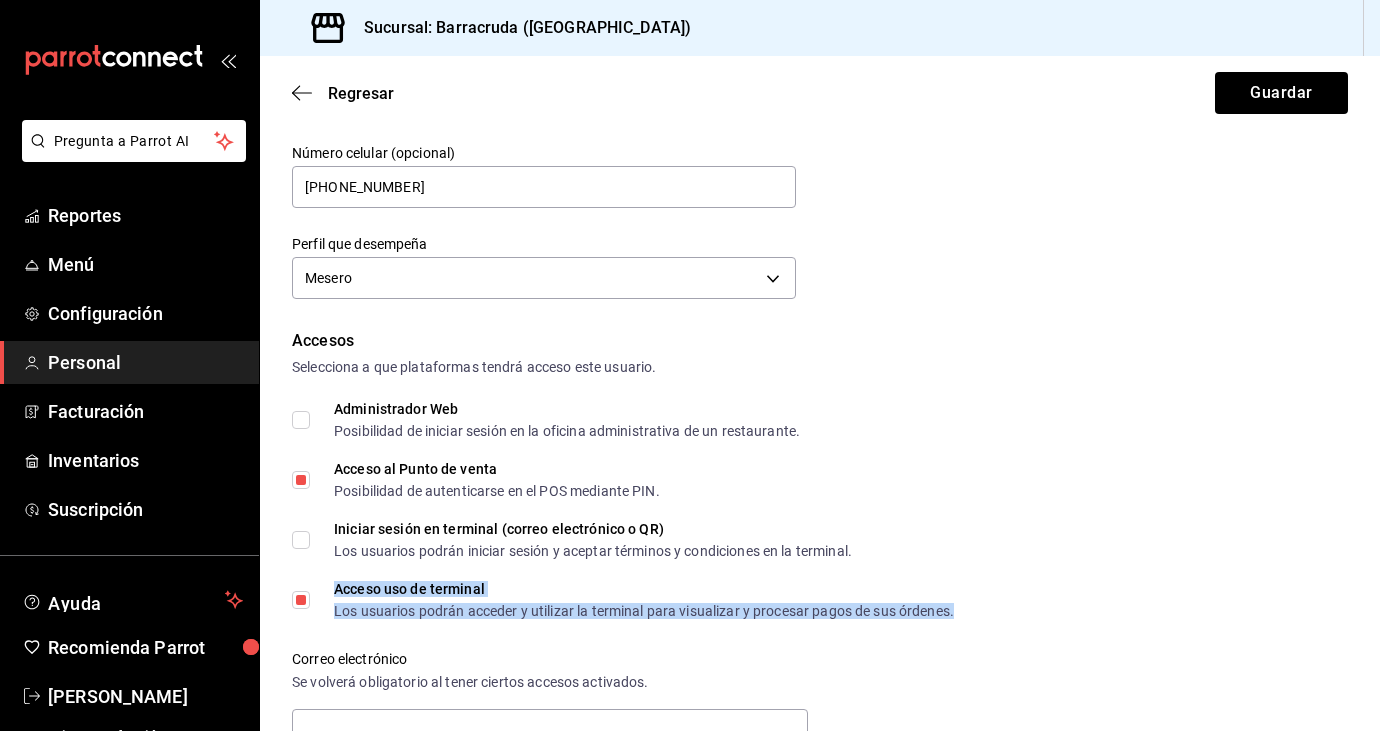 scroll, scrollTop: 704, scrollLeft: 0, axis: vertical 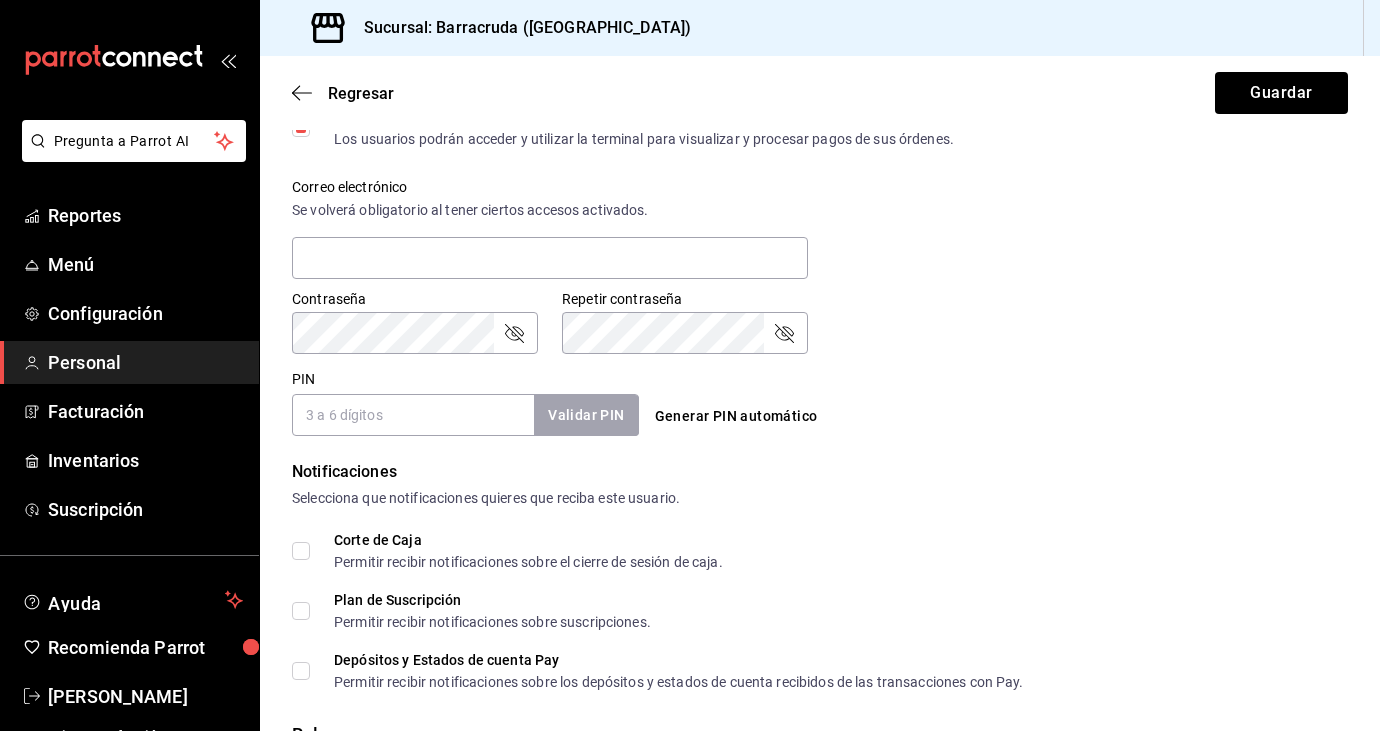 click on "PIN" at bounding box center (413, 415) 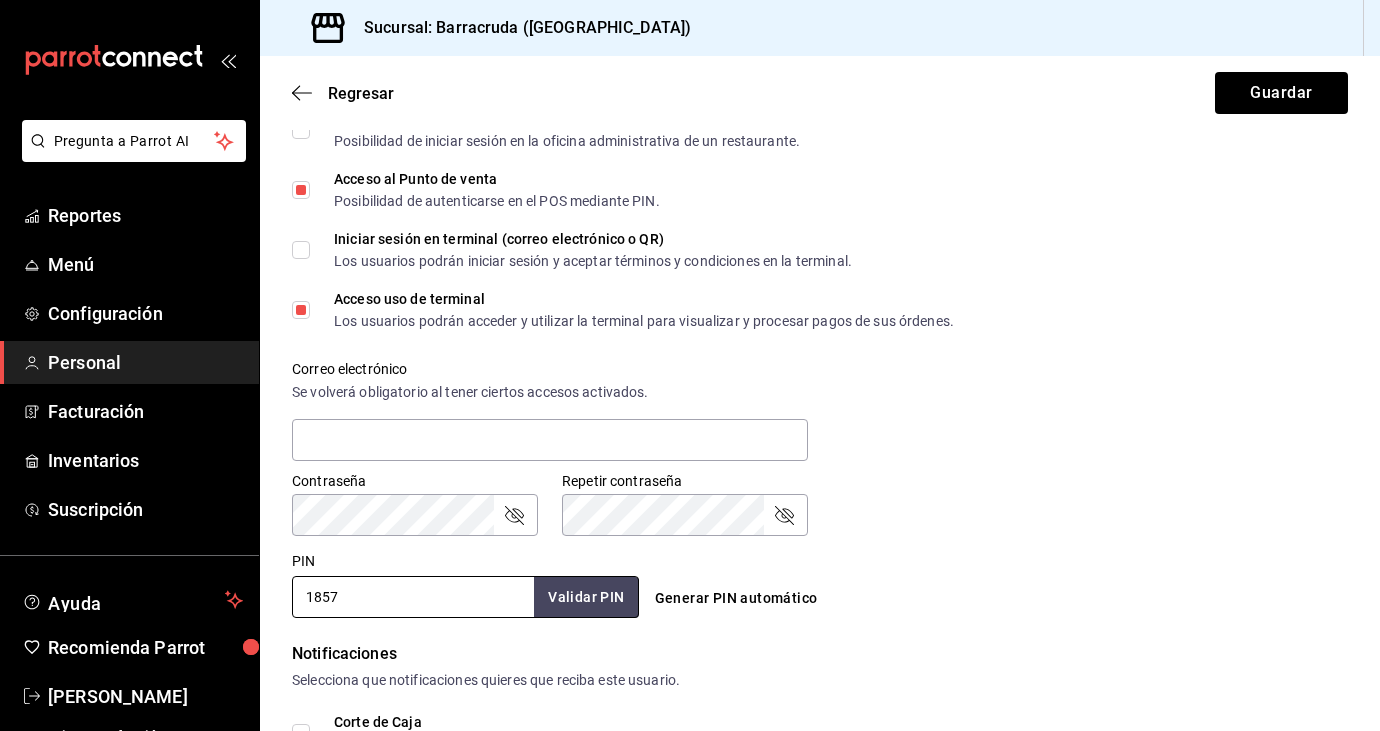 scroll, scrollTop: 591, scrollLeft: 0, axis: vertical 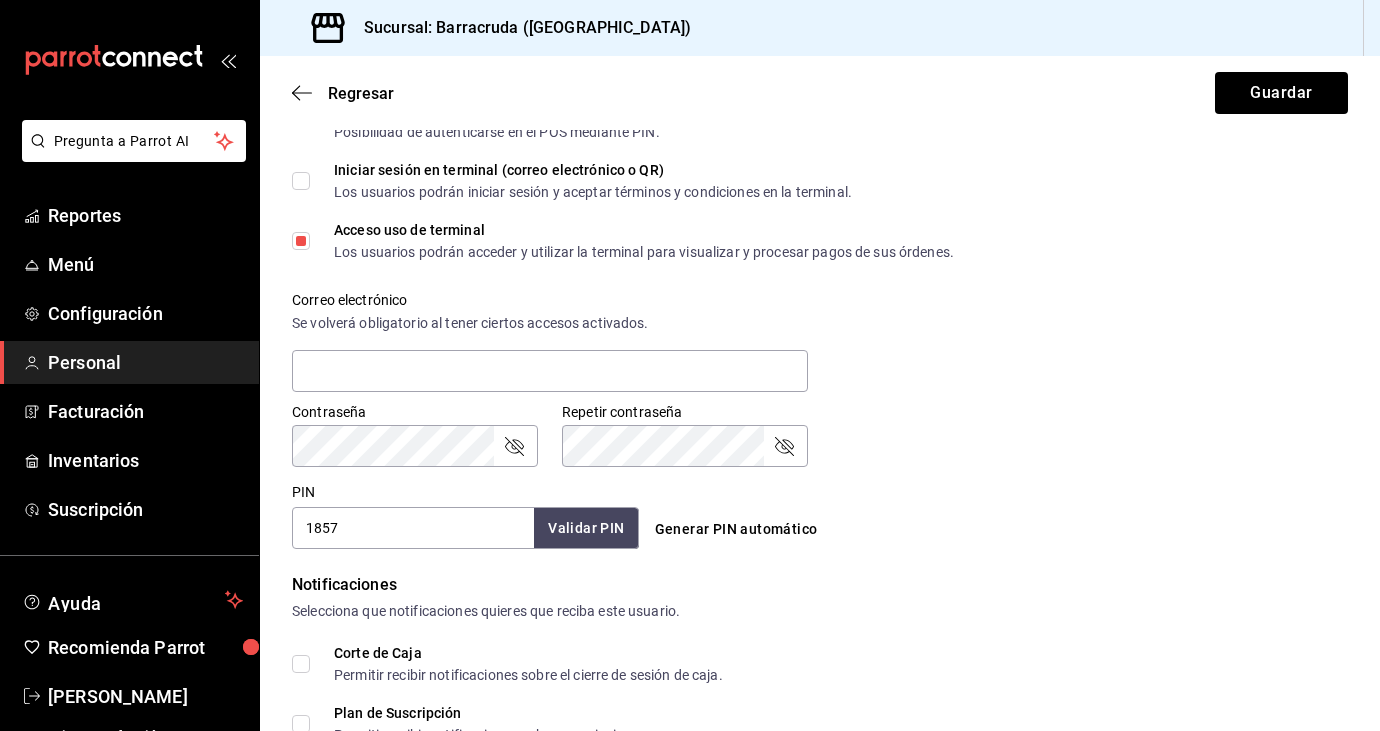 click on "1857" at bounding box center [413, 528] 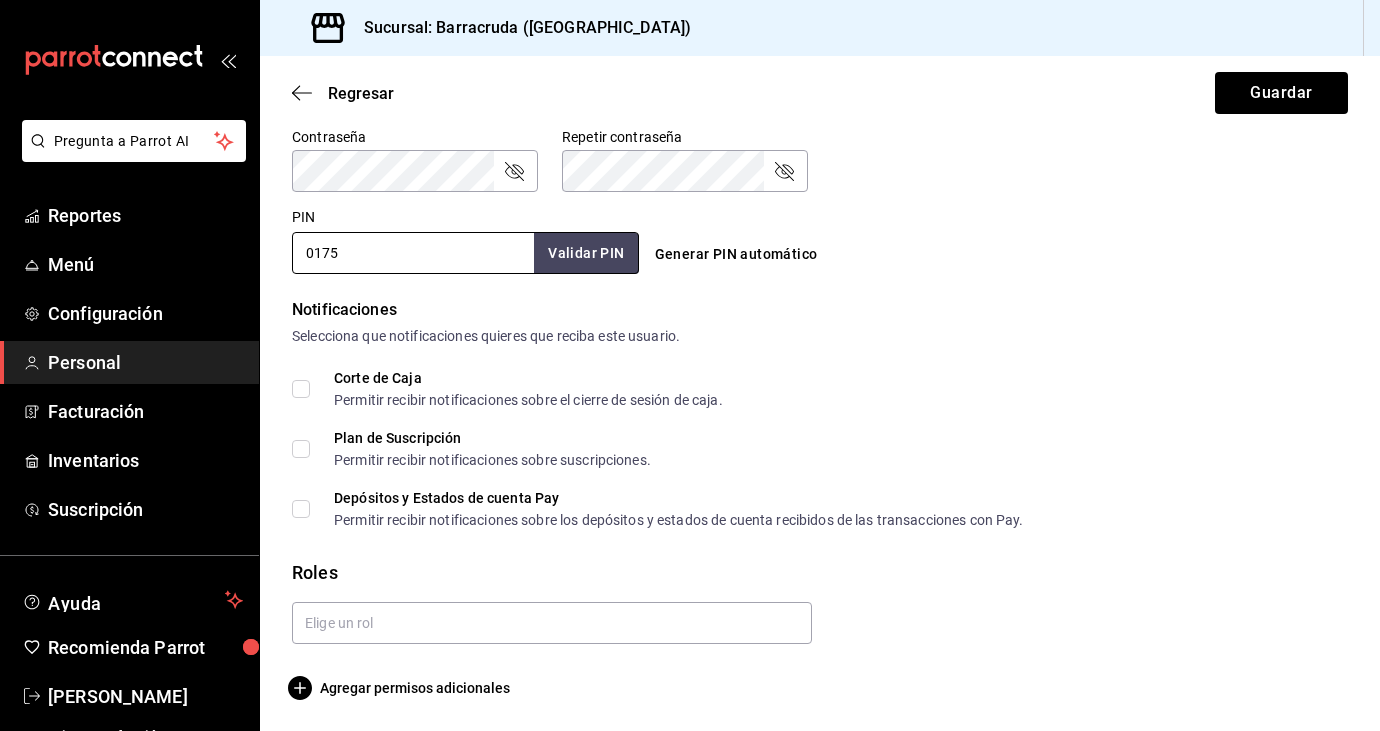 scroll, scrollTop: 867, scrollLeft: 0, axis: vertical 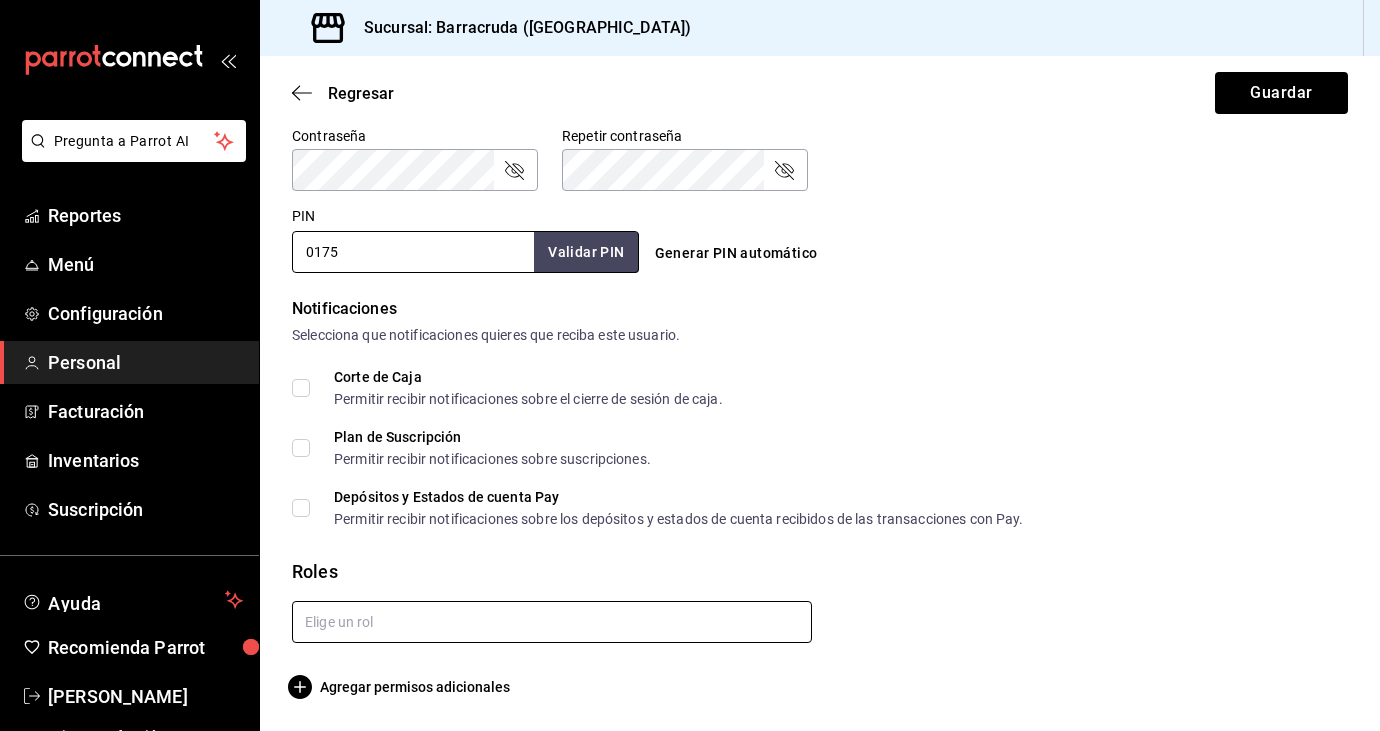 type on "0175" 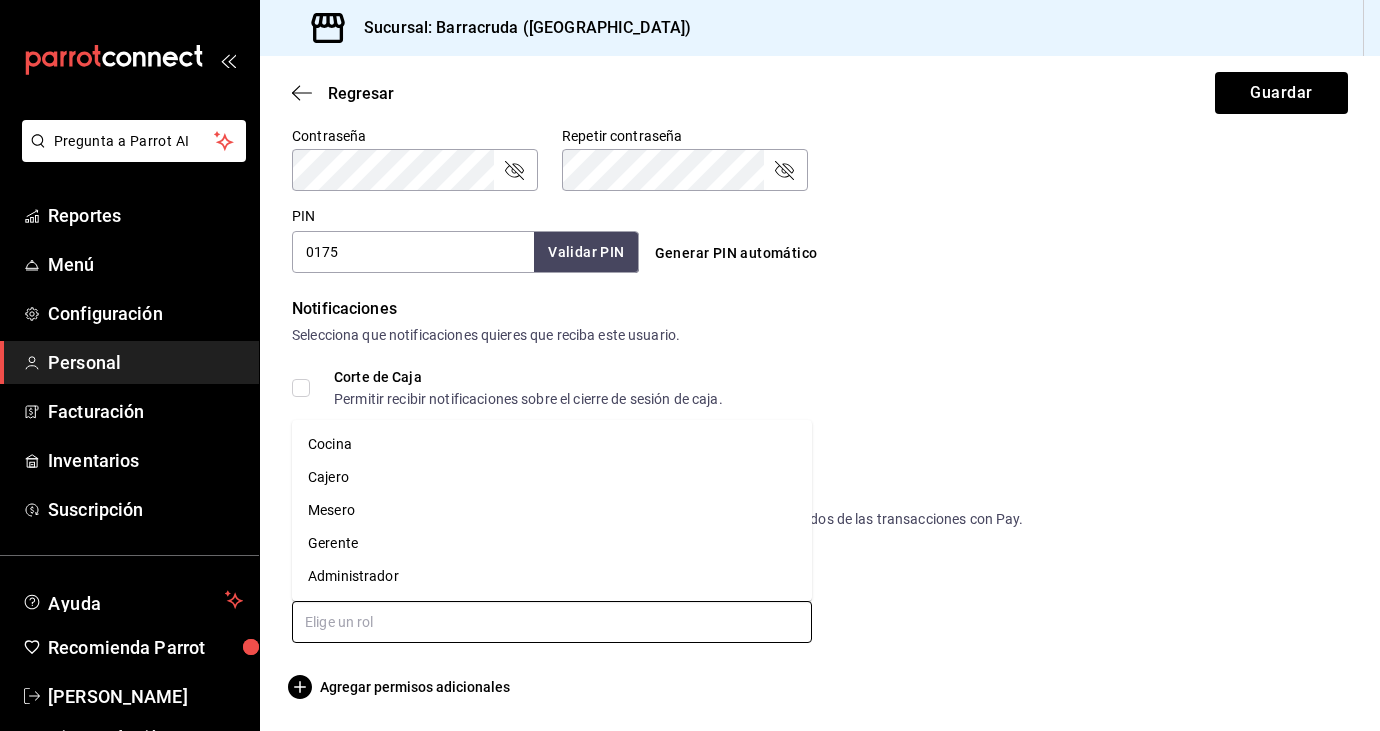 click on "Mesero" at bounding box center [552, 510] 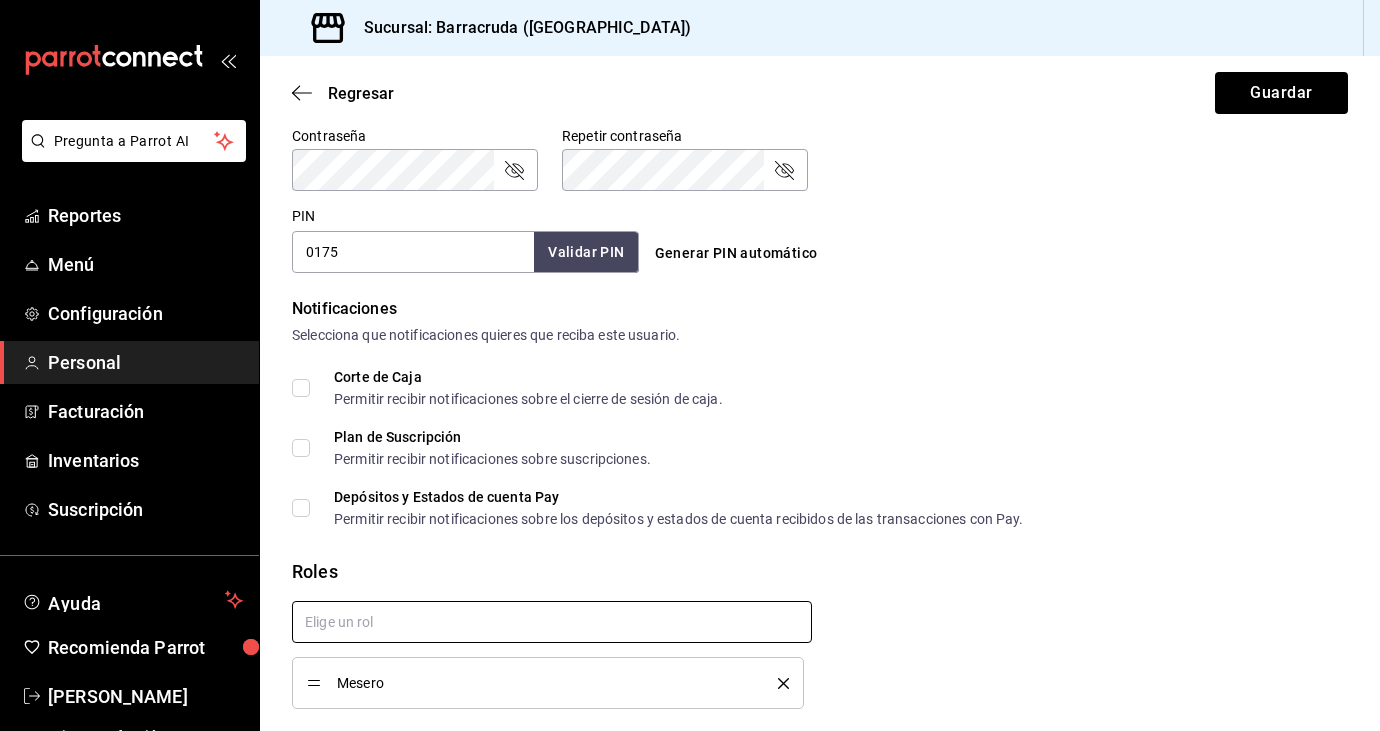 scroll, scrollTop: 933, scrollLeft: 0, axis: vertical 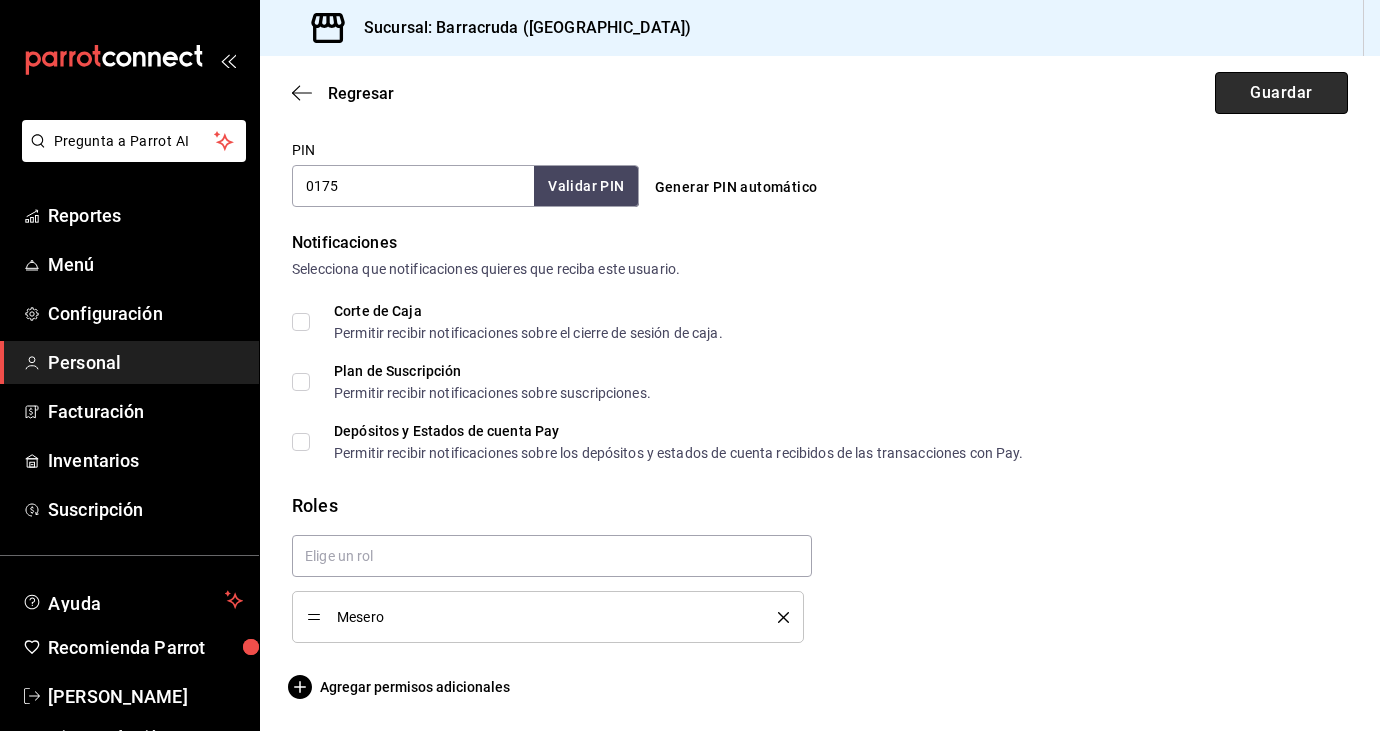 click on "Guardar" at bounding box center (1281, 93) 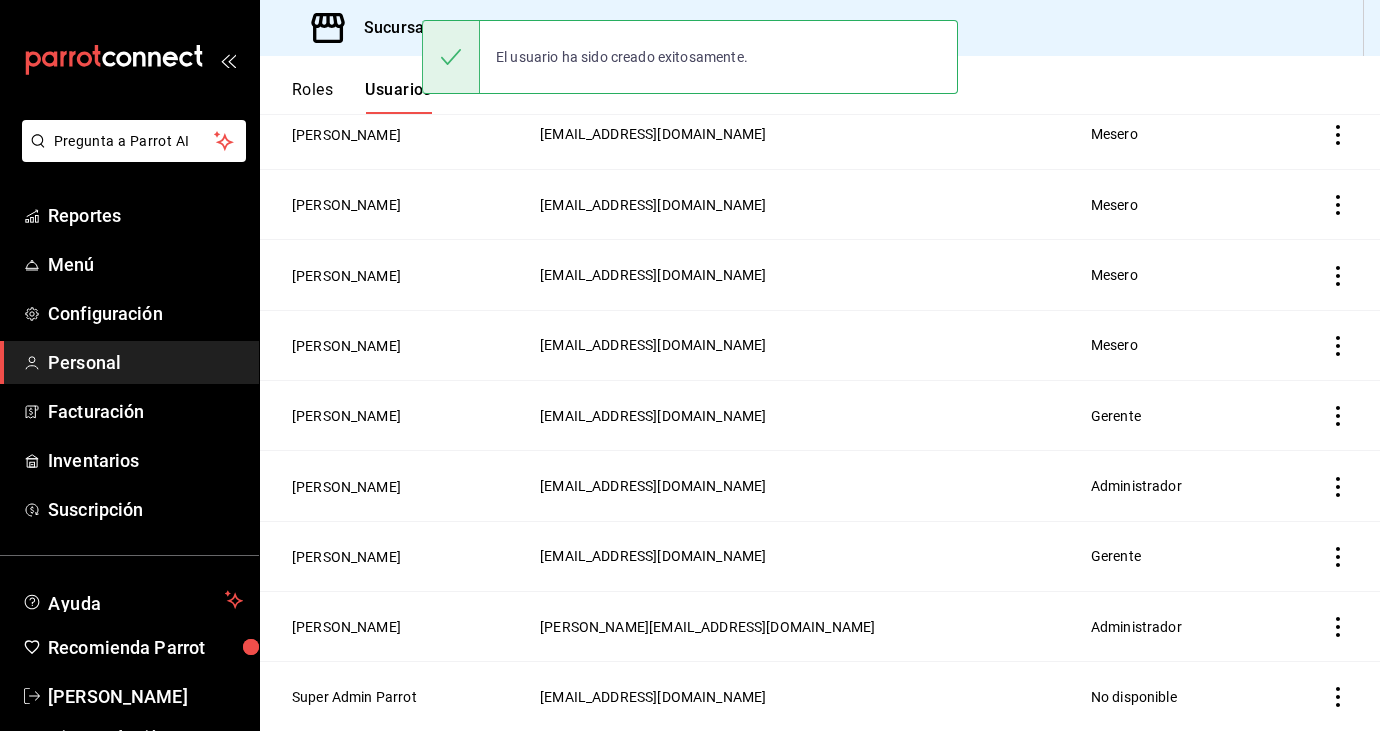 scroll, scrollTop: 0, scrollLeft: 0, axis: both 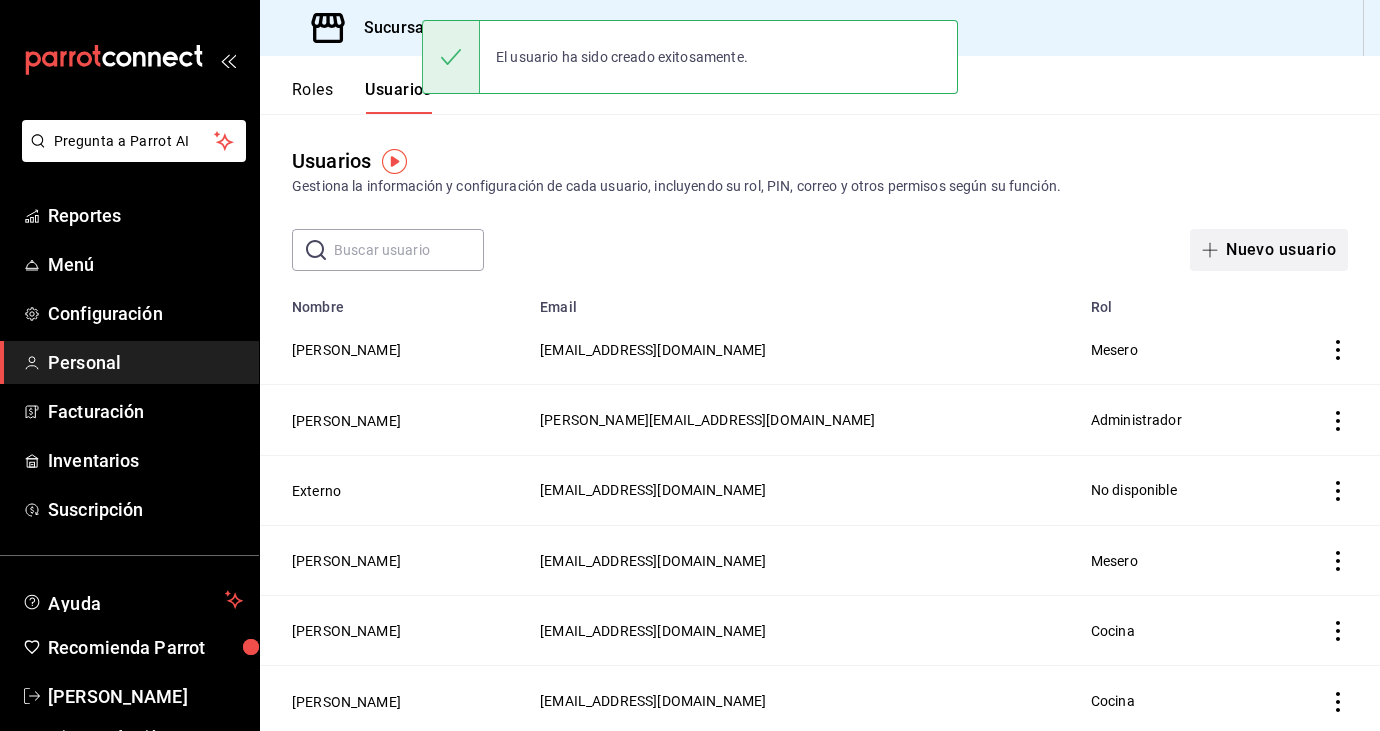 click on "Nuevo usuario" at bounding box center (1269, 250) 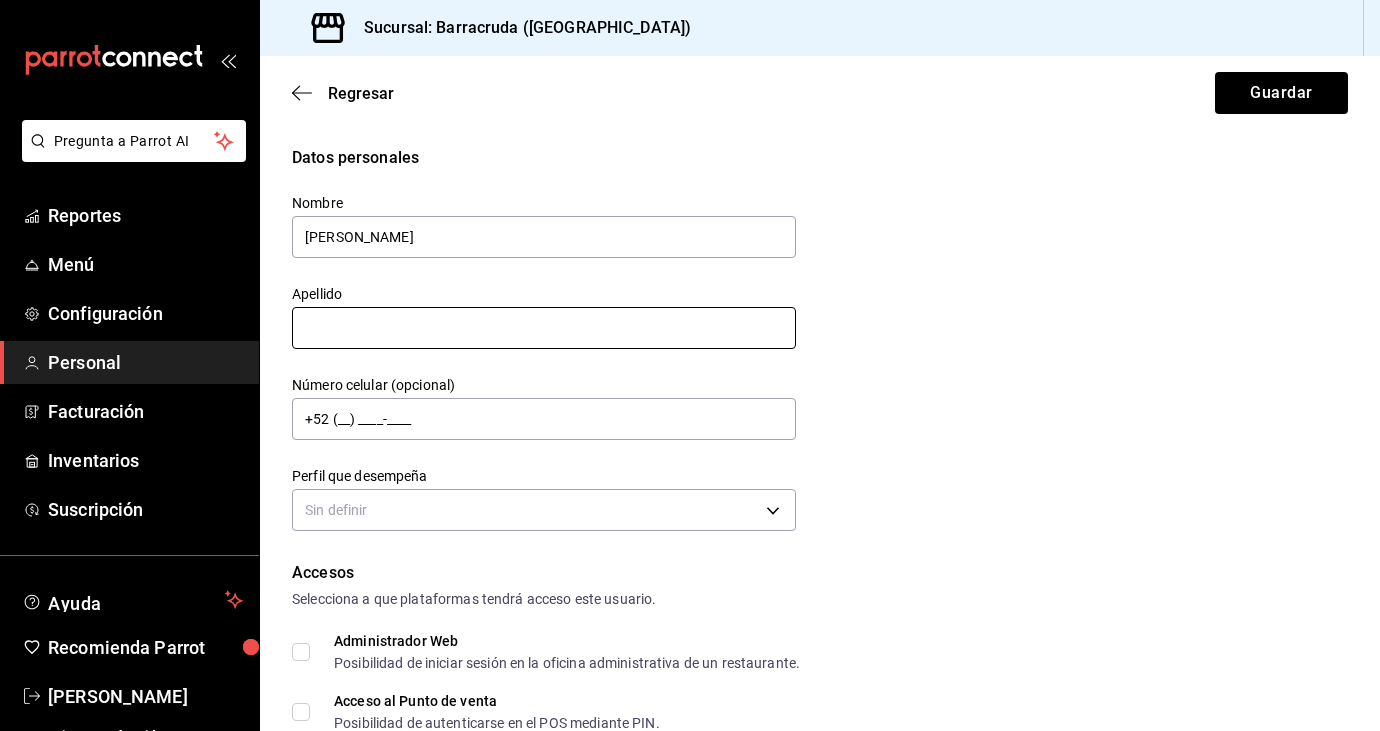 type on "Valeria" 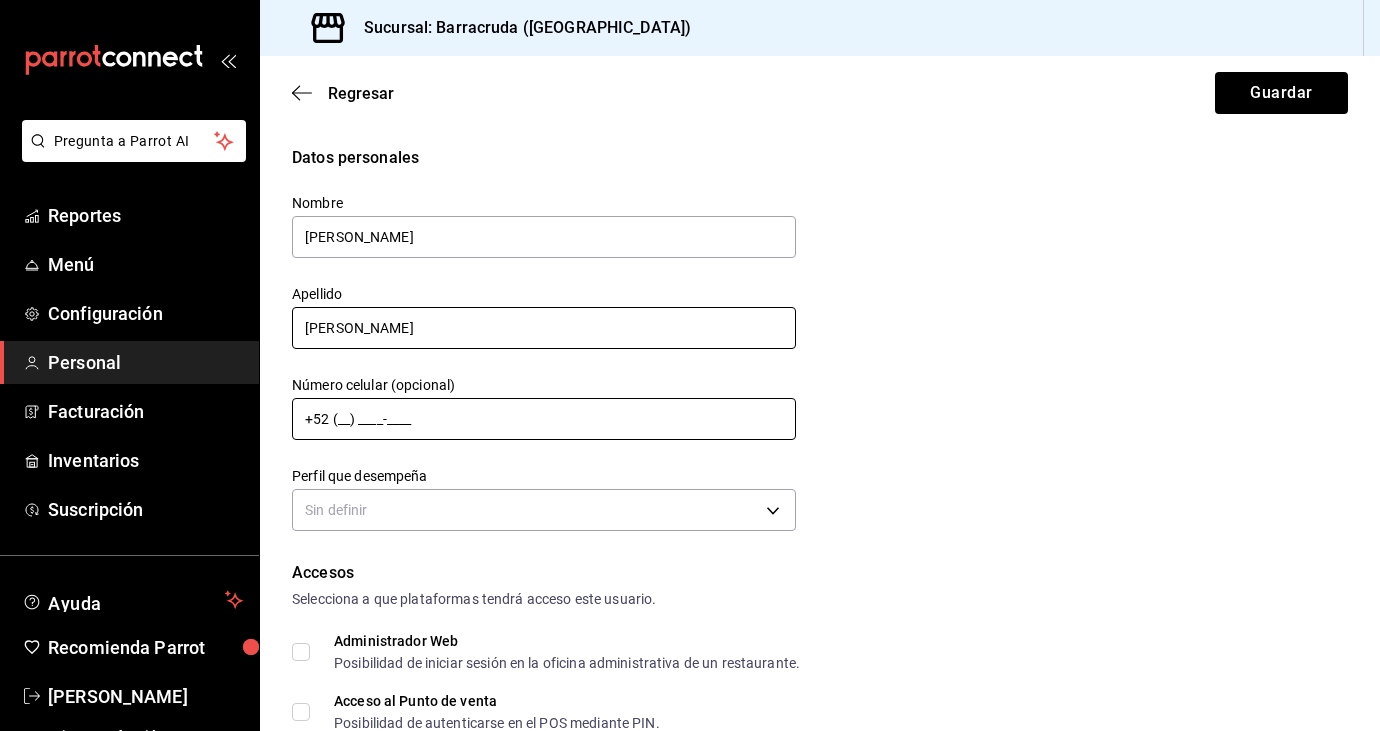 type on "Medina" 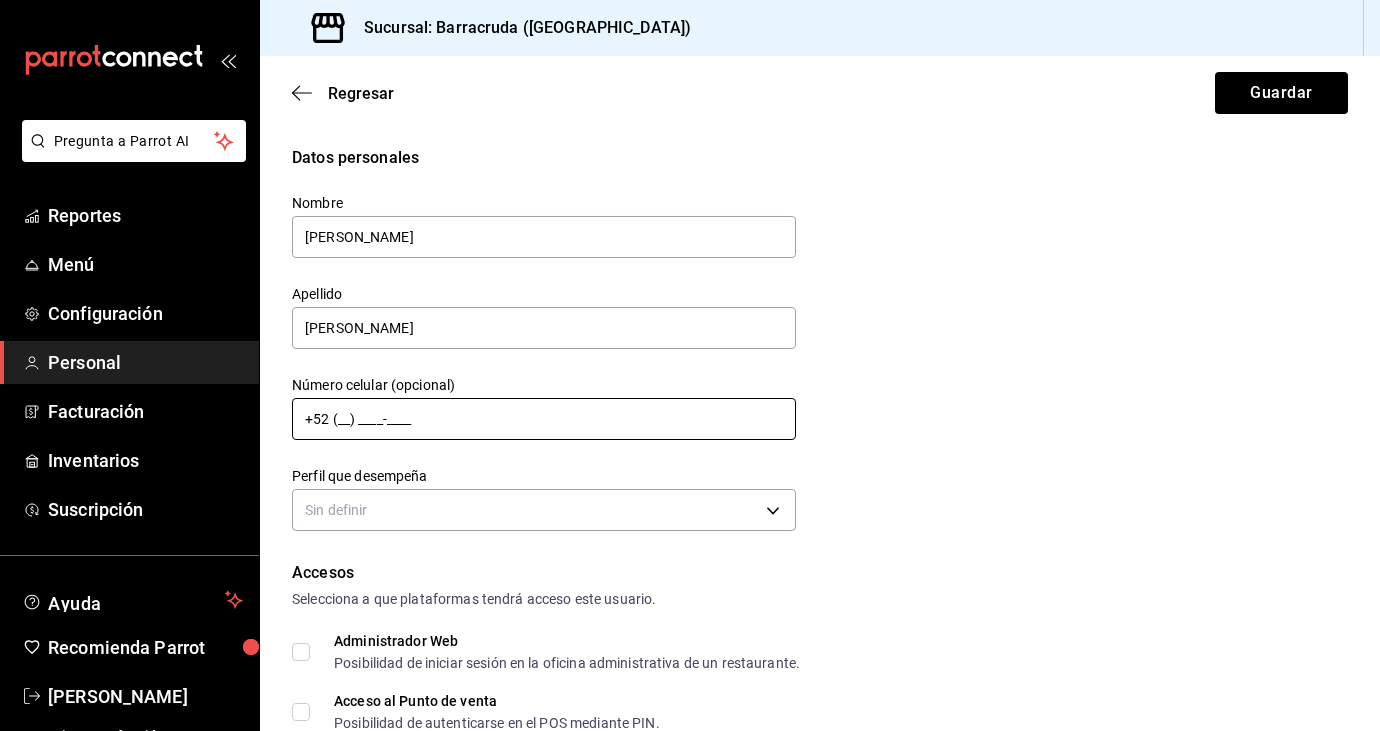 click on "+52 (__) ____-____" at bounding box center [544, 419] 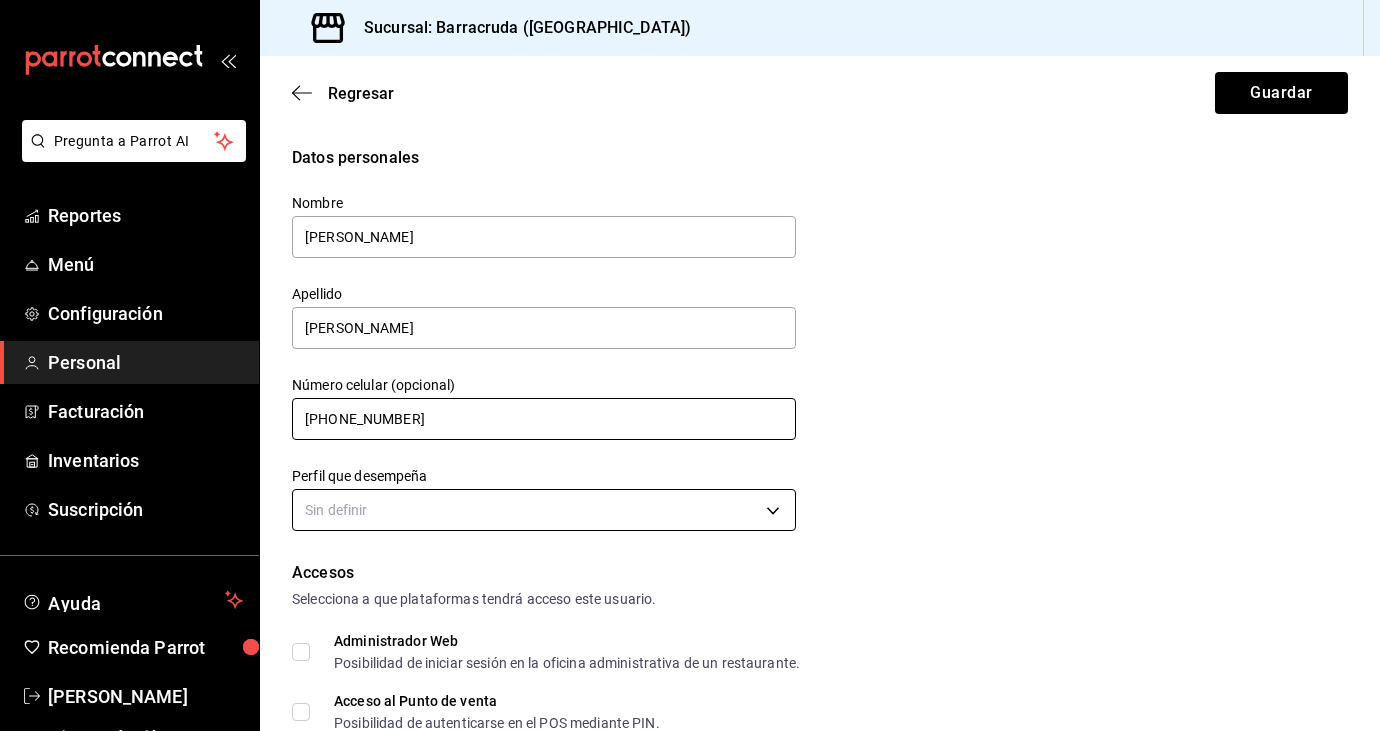 type on "+52 (55) 8119-1857" 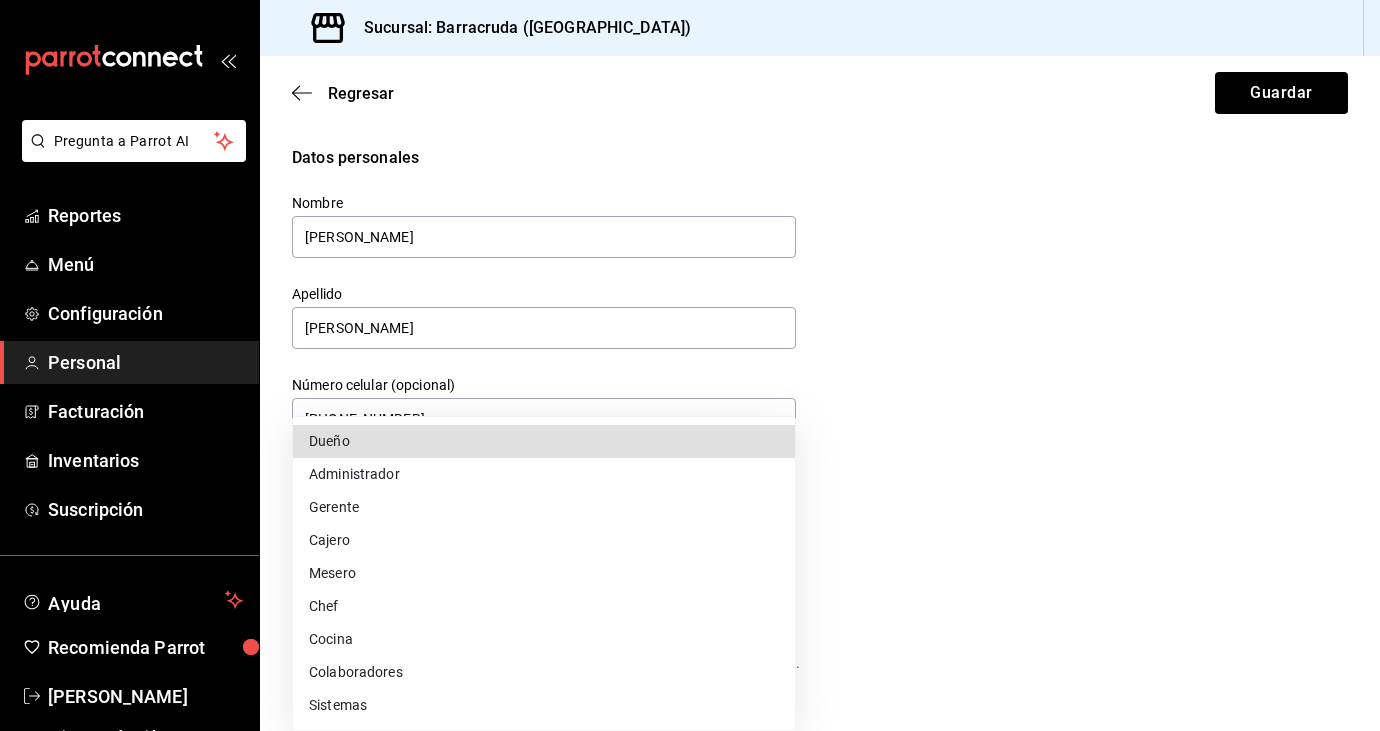 click on "Pregunta a Parrot AI Reportes   Menú   Configuración   Personal   Facturación   Inventarios   Suscripción   Ayuda Recomienda Parrot   Karina Cortés Loeza   Sugerir nueva función   Sucursal: Barracruda (Ecatepec) Regresar Guardar Datos personales Nombre Valeria Apellido Medina Número celular (opcional) +52 (55) 8119-1857 Perfil que desempeña Sin definir Accesos Selecciona a que plataformas tendrá acceso este usuario. Administrador Web Posibilidad de iniciar sesión en la oficina administrativa de un restaurante.  Acceso al Punto de venta Posibilidad de autenticarse en el POS mediante PIN.  Iniciar sesión en terminal (correo electrónico o QR) Los usuarios podrán iniciar sesión y aceptar términos y condiciones en la terminal. Acceso uso de terminal Los usuarios podrán acceder y utilizar la terminal para visualizar y procesar pagos de sus órdenes. Correo electrónico Se volverá obligatorio al tener ciertos accesos activados. Contraseña Contraseña Repetir contraseña Repetir contraseña PIN ​" at bounding box center (690, 365) 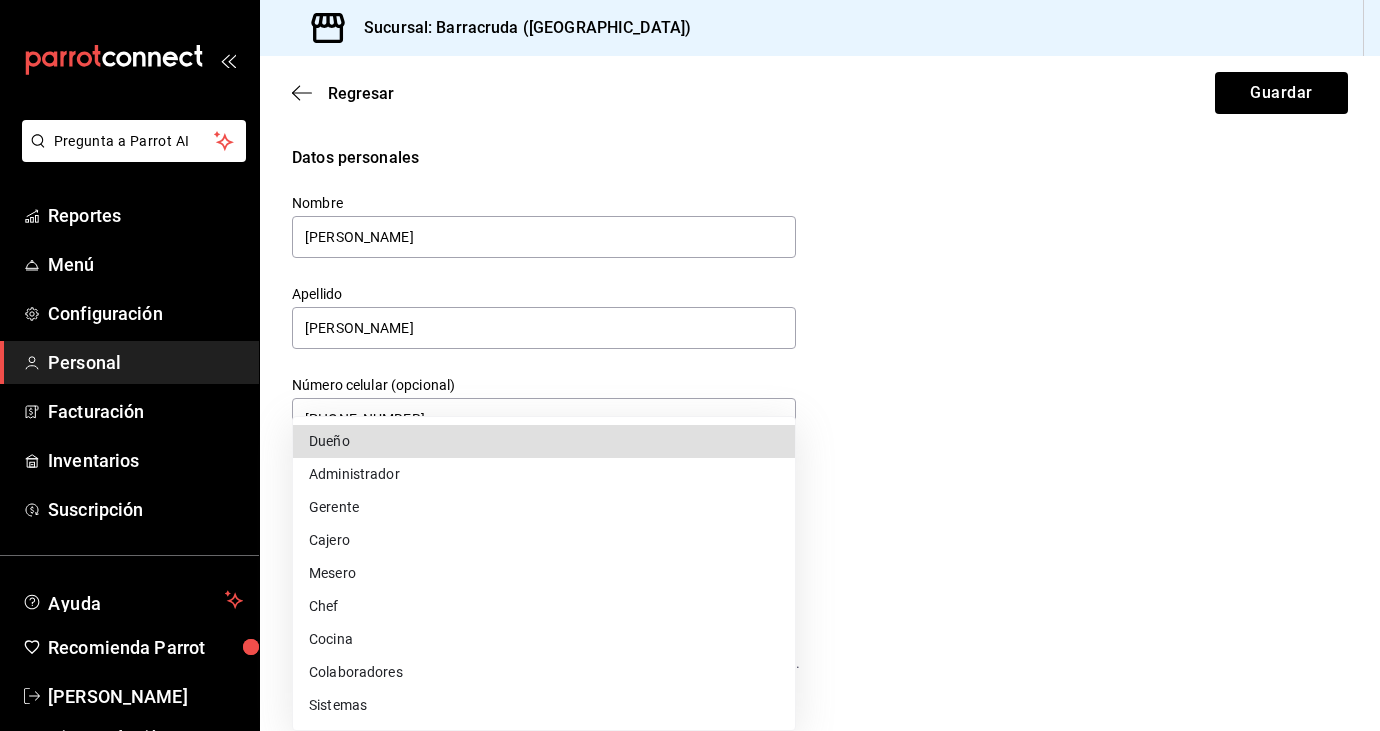 click on "Colaboradores" at bounding box center (544, 672) 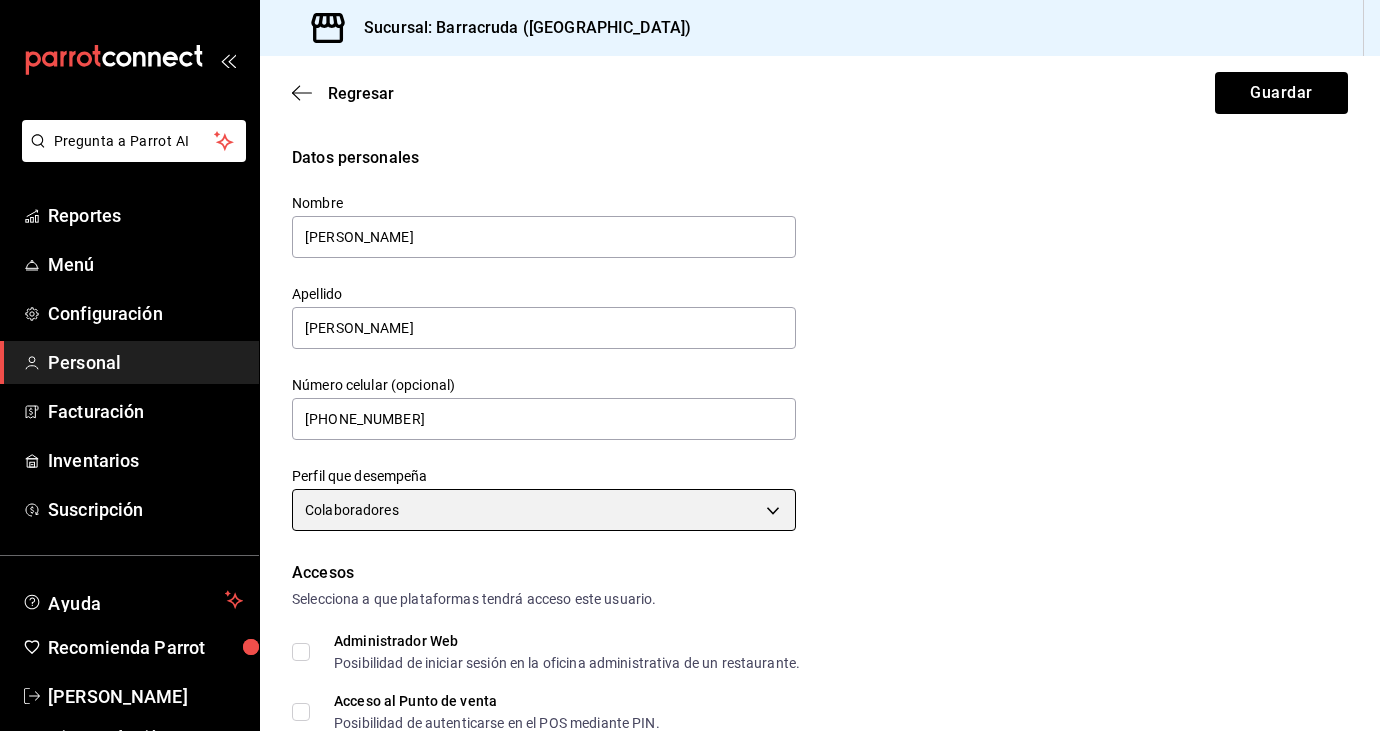 scroll, scrollTop: 235, scrollLeft: 0, axis: vertical 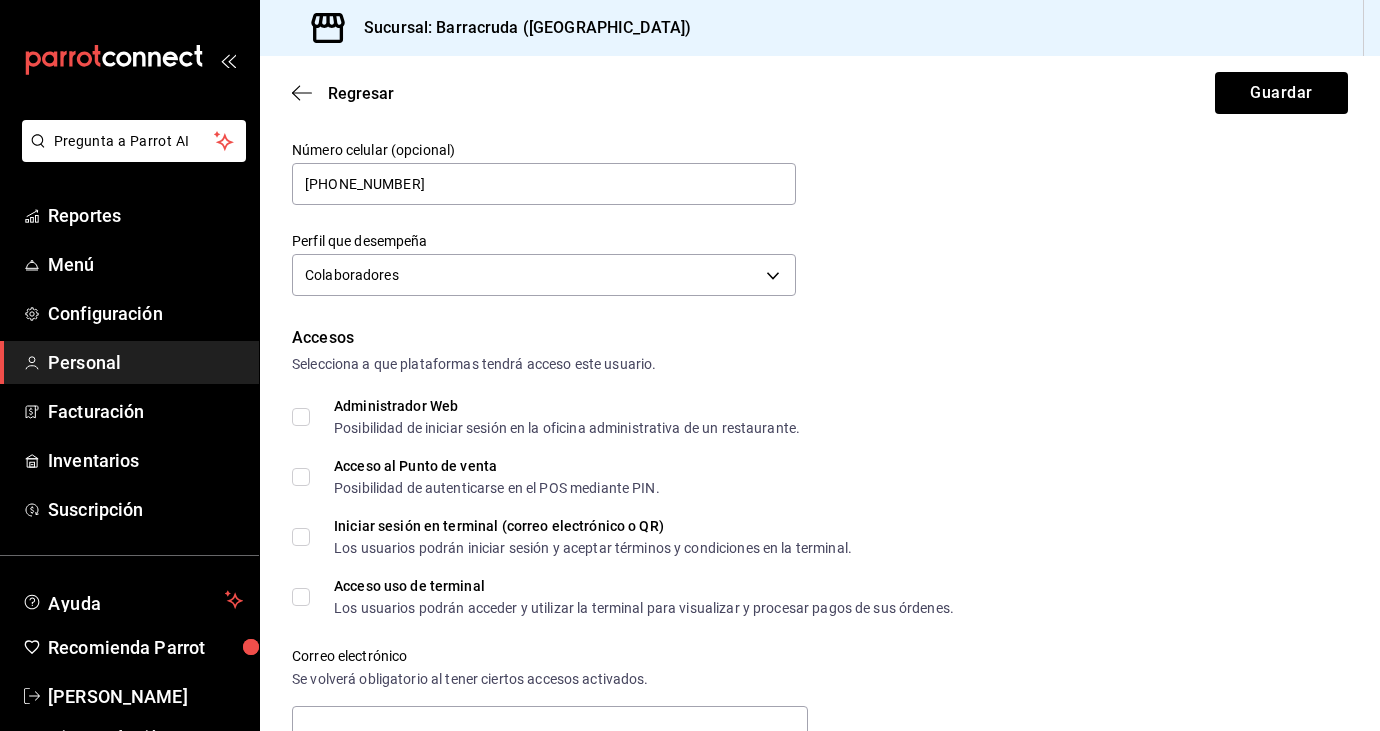 click on "Acceso al Punto de venta Posibilidad de autenticarse en el POS mediante PIN." at bounding box center (485, 477) 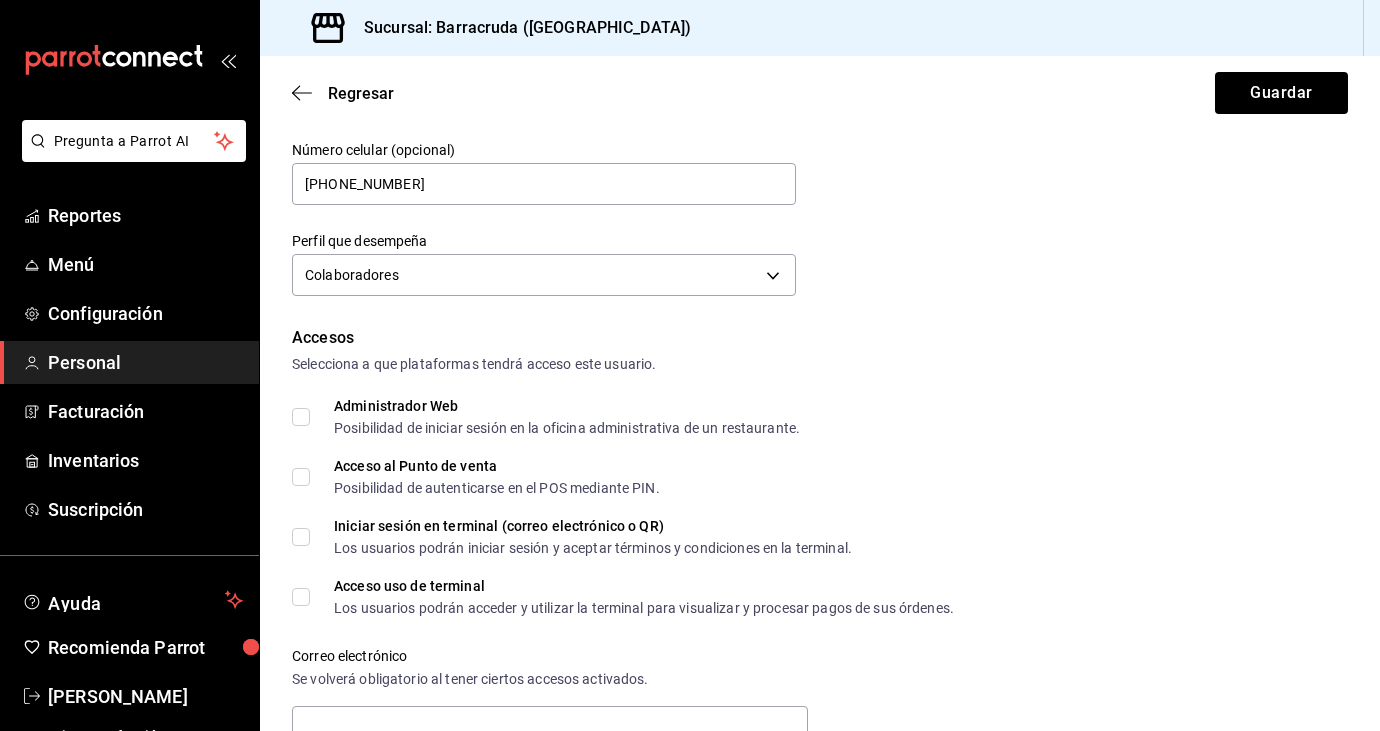 click on "Acceso al Punto de venta Posibilidad de autenticarse en el POS mediante PIN." at bounding box center (301, 477) 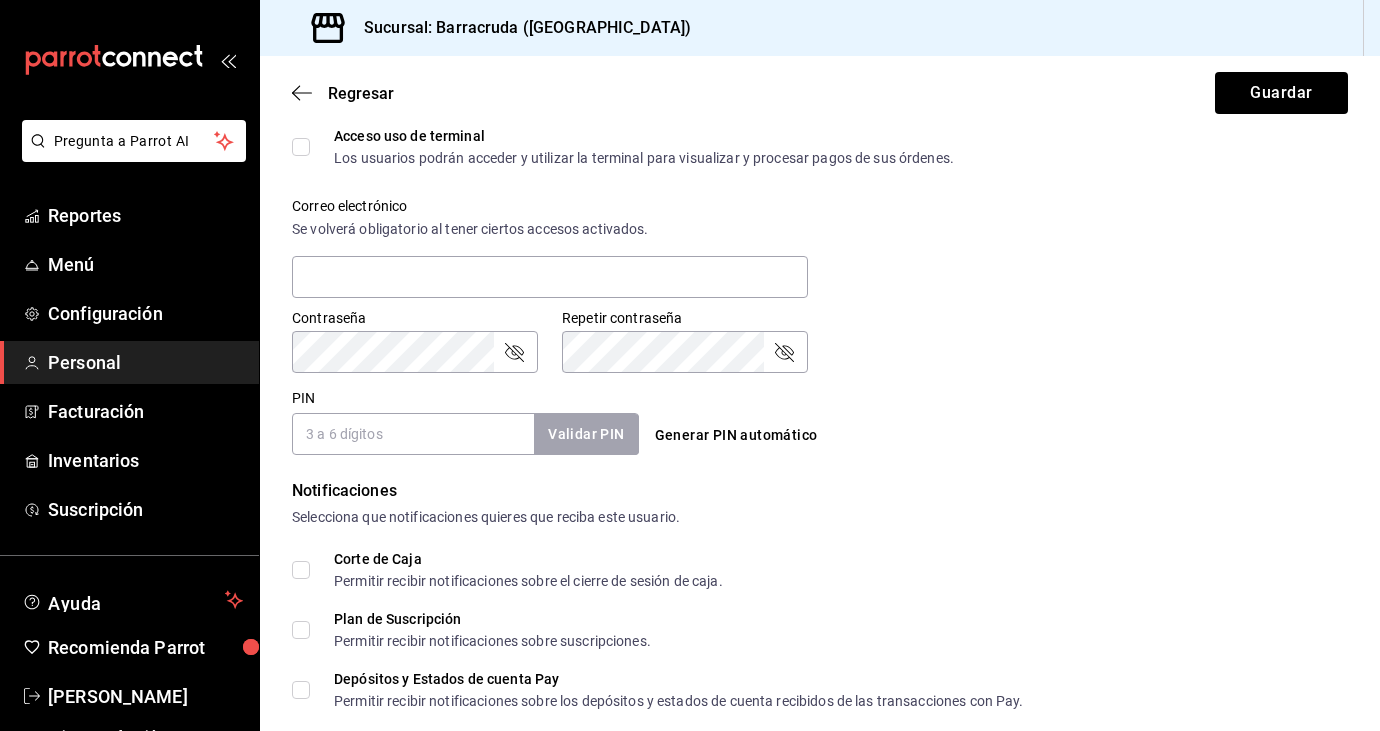 scroll, scrollTop: 717, scrollLeft: 0, axis: vertical 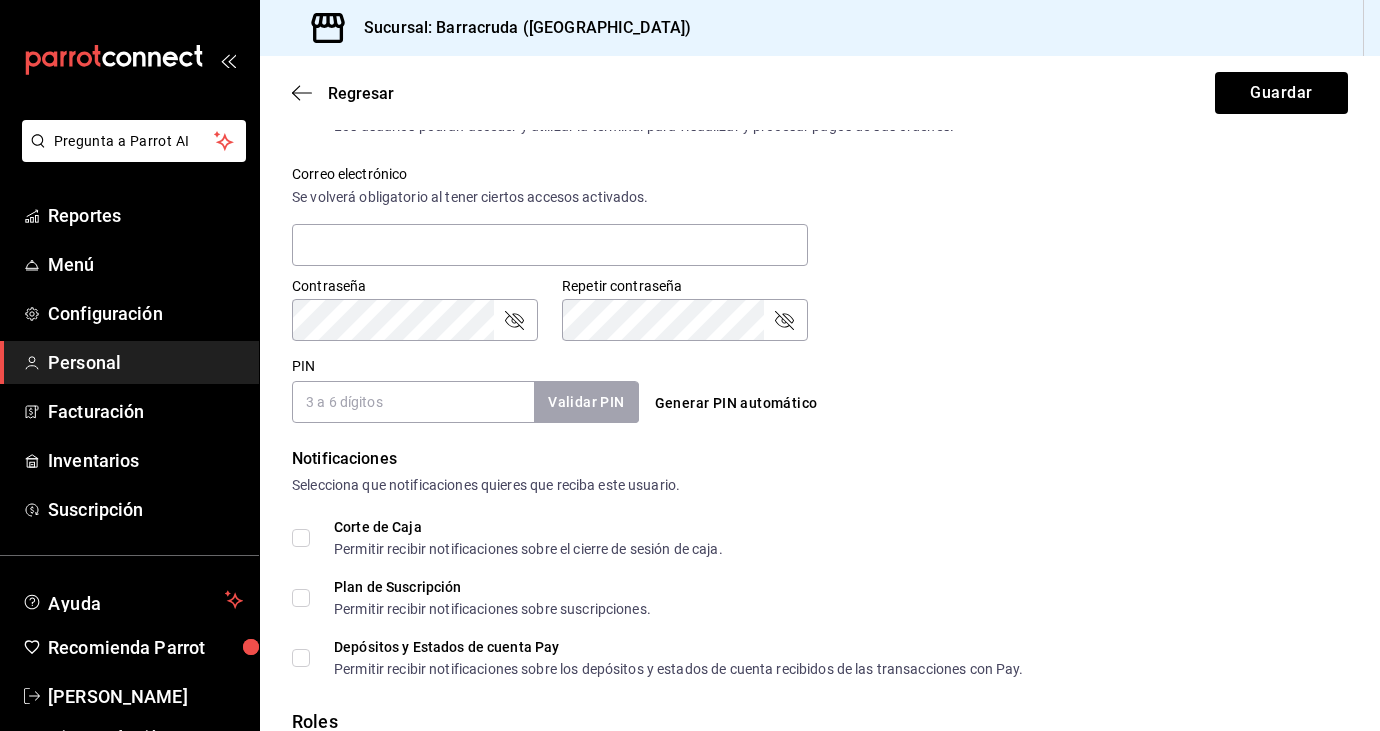 click on "PIN" at bounding box center (413, 402) 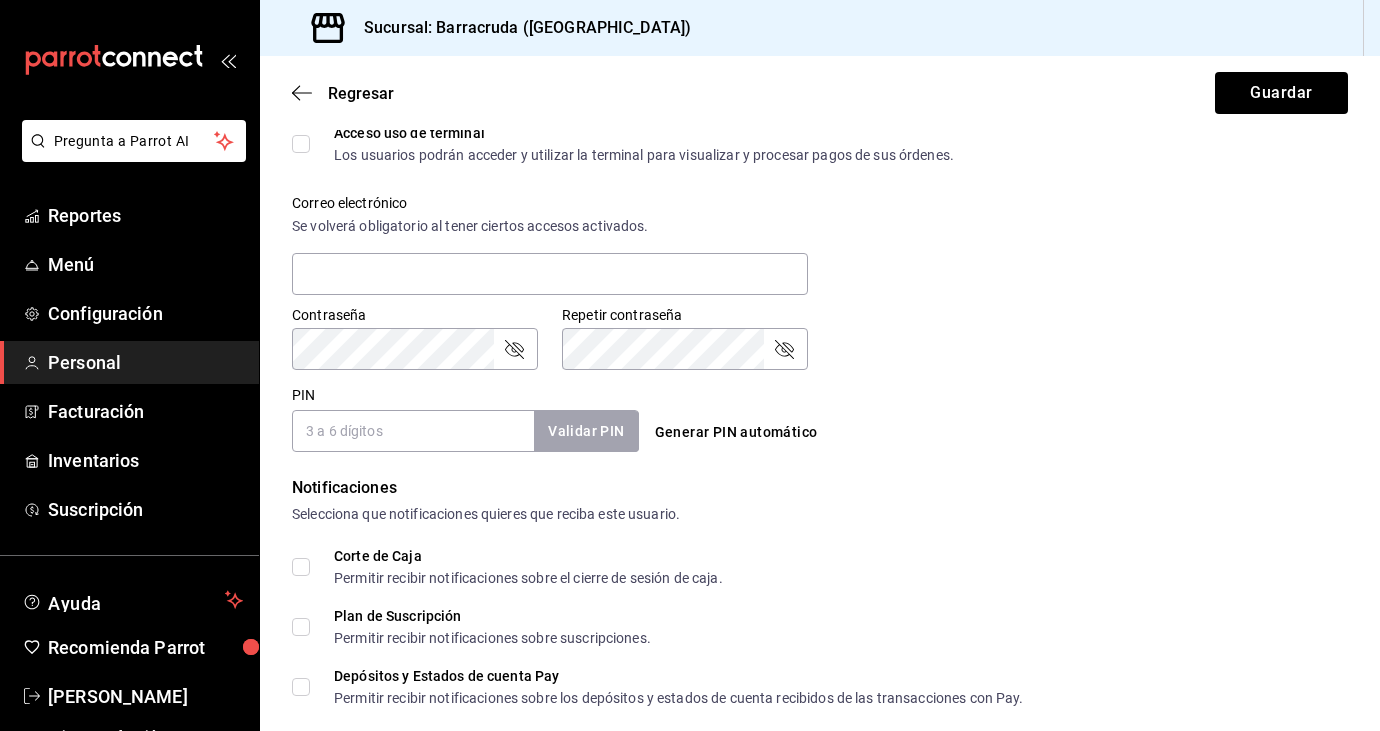 scroll, scrollTop: 689, scrollLeft: 0, axis: vertical 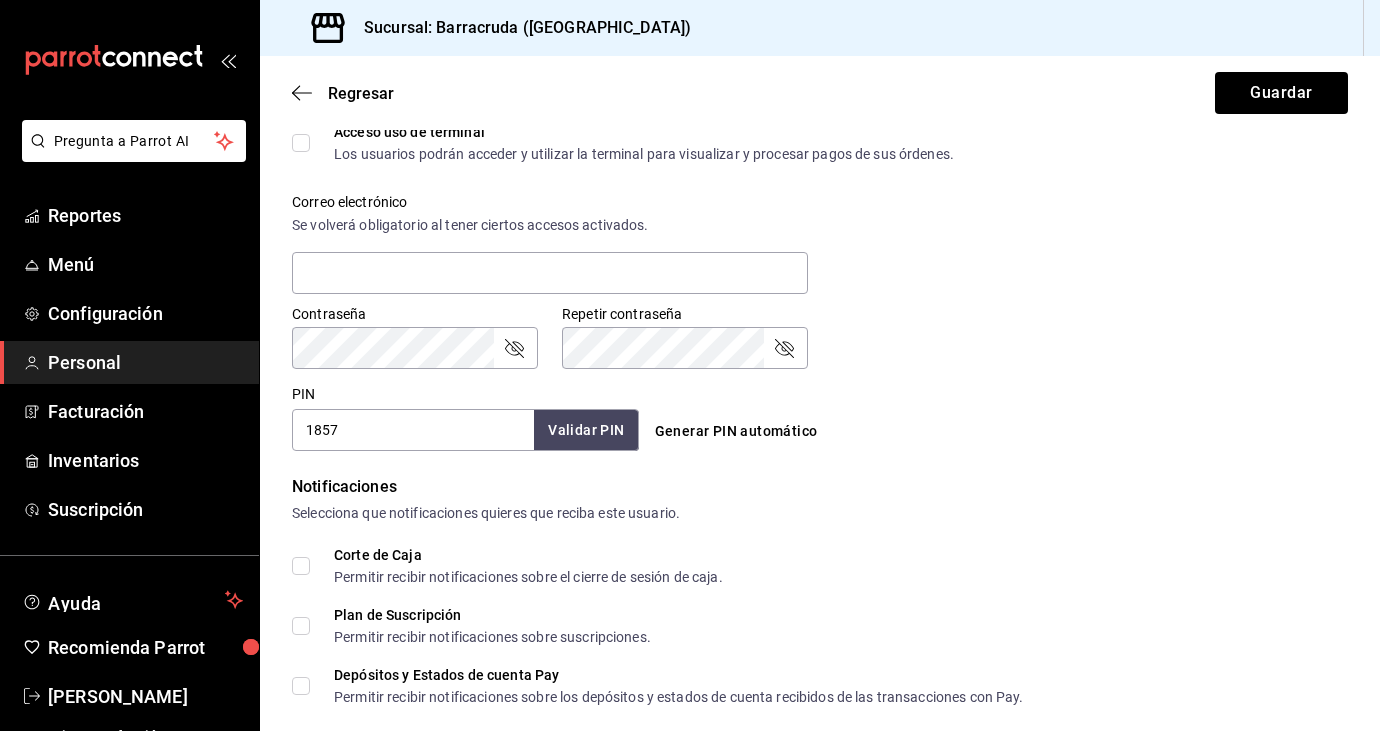type on "1857" 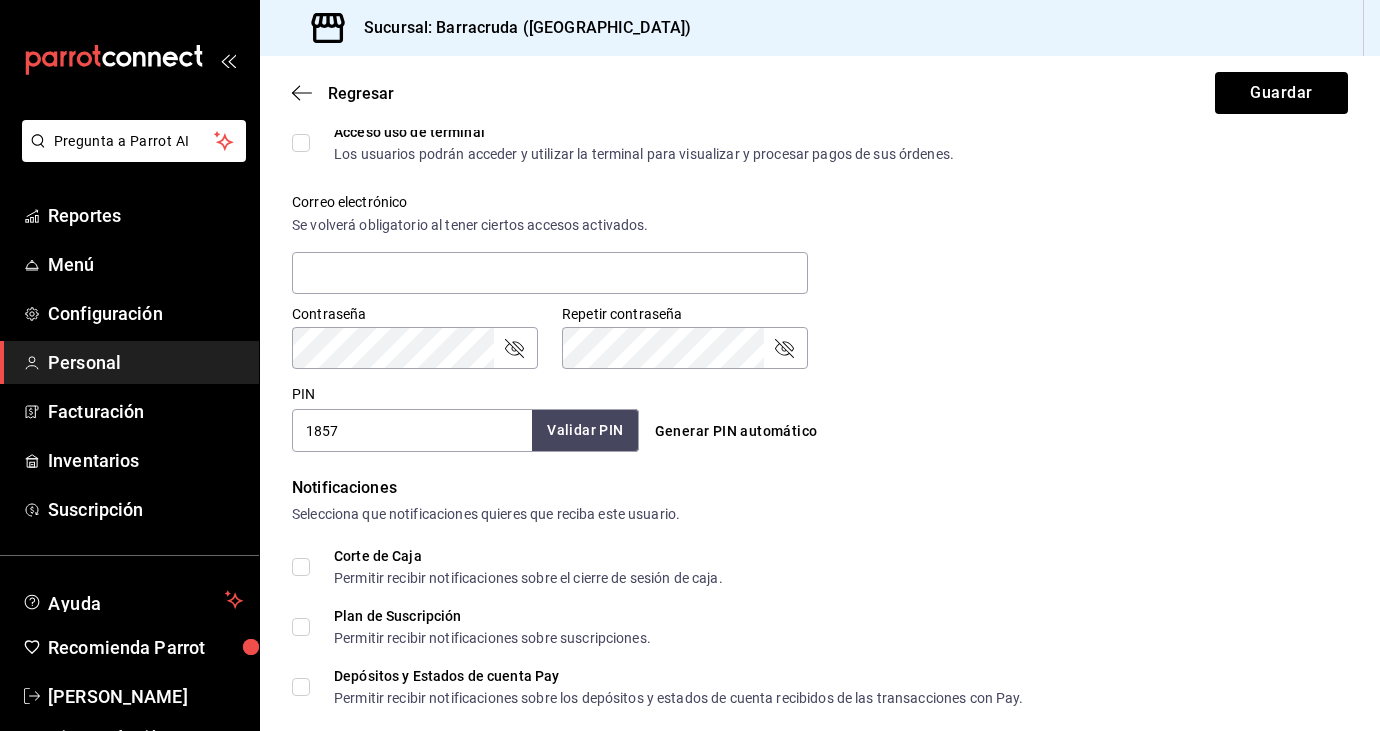 click on "Validar PIN" at bounding box center [585, 430] 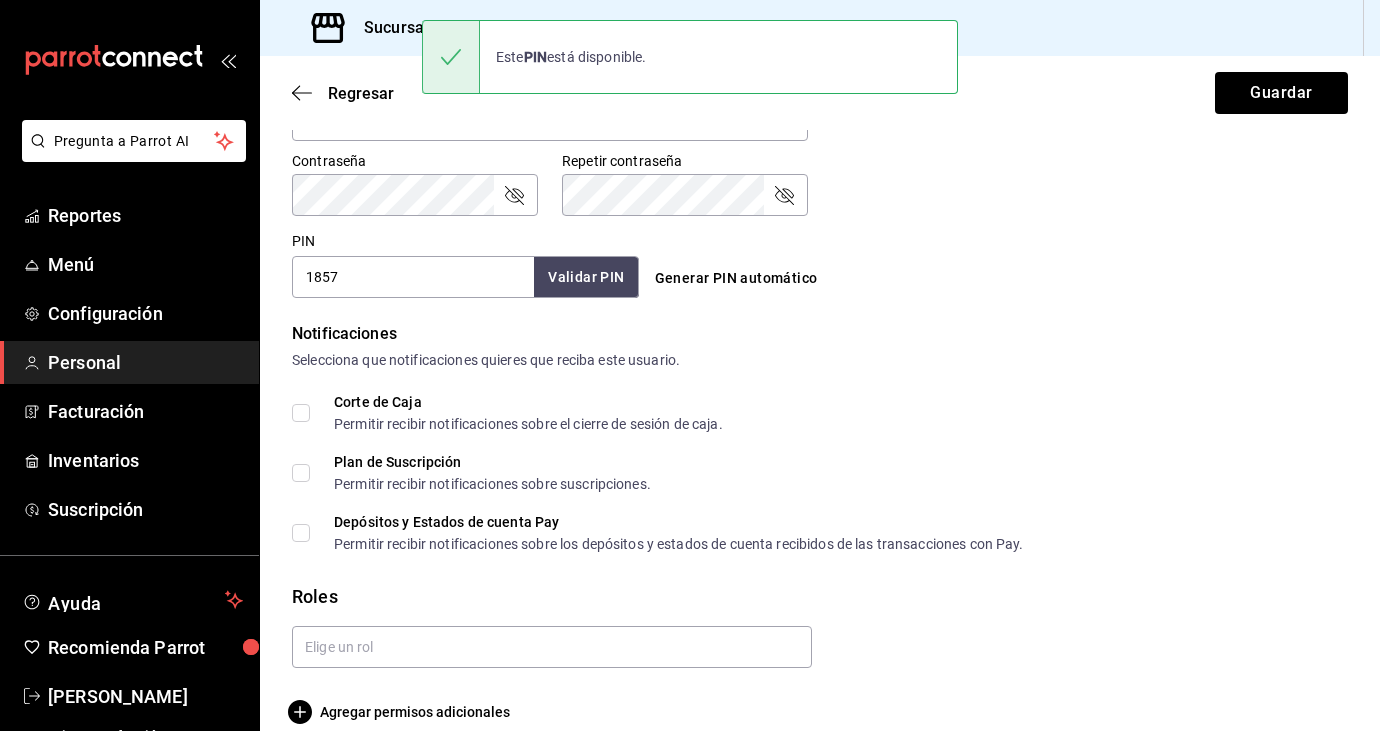 scroll, scrollTop: 867, scrollLeft: 0, axis: vertical 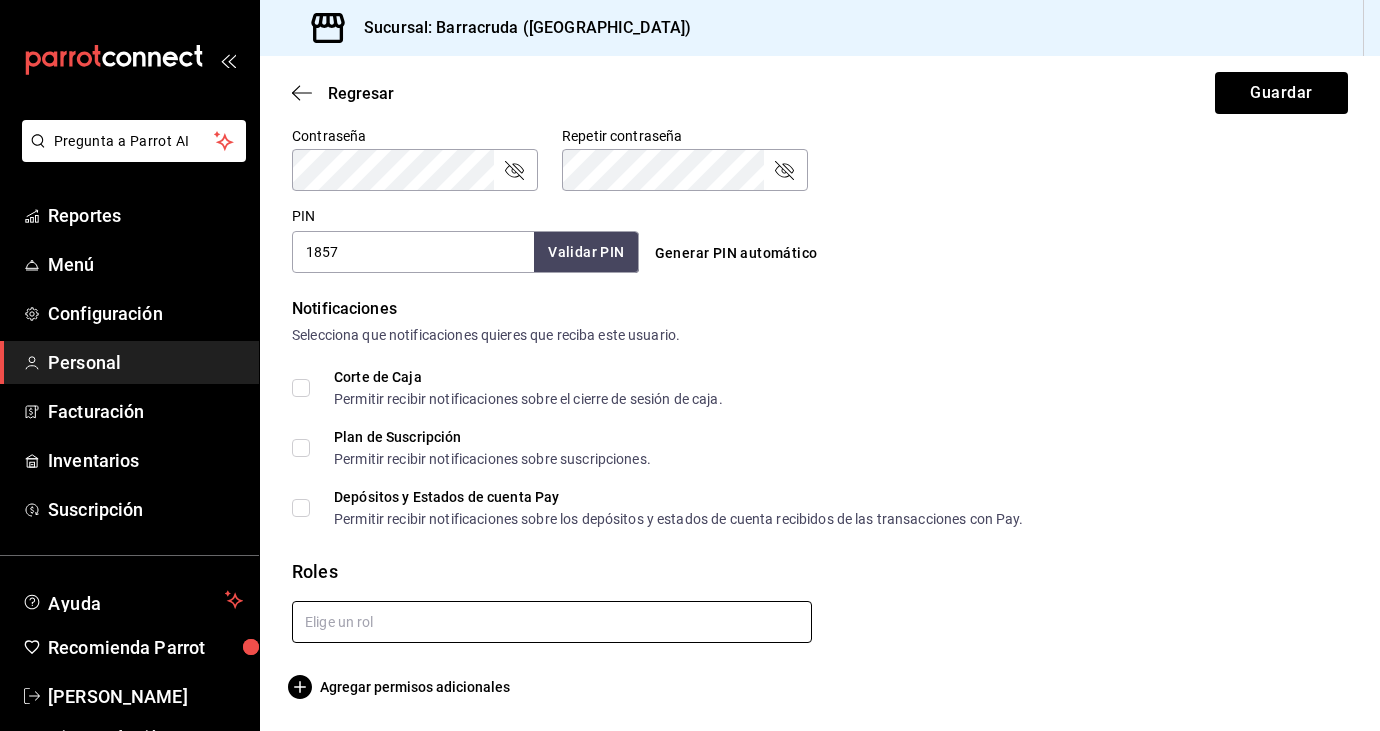 click at bounding box center [552, 622] 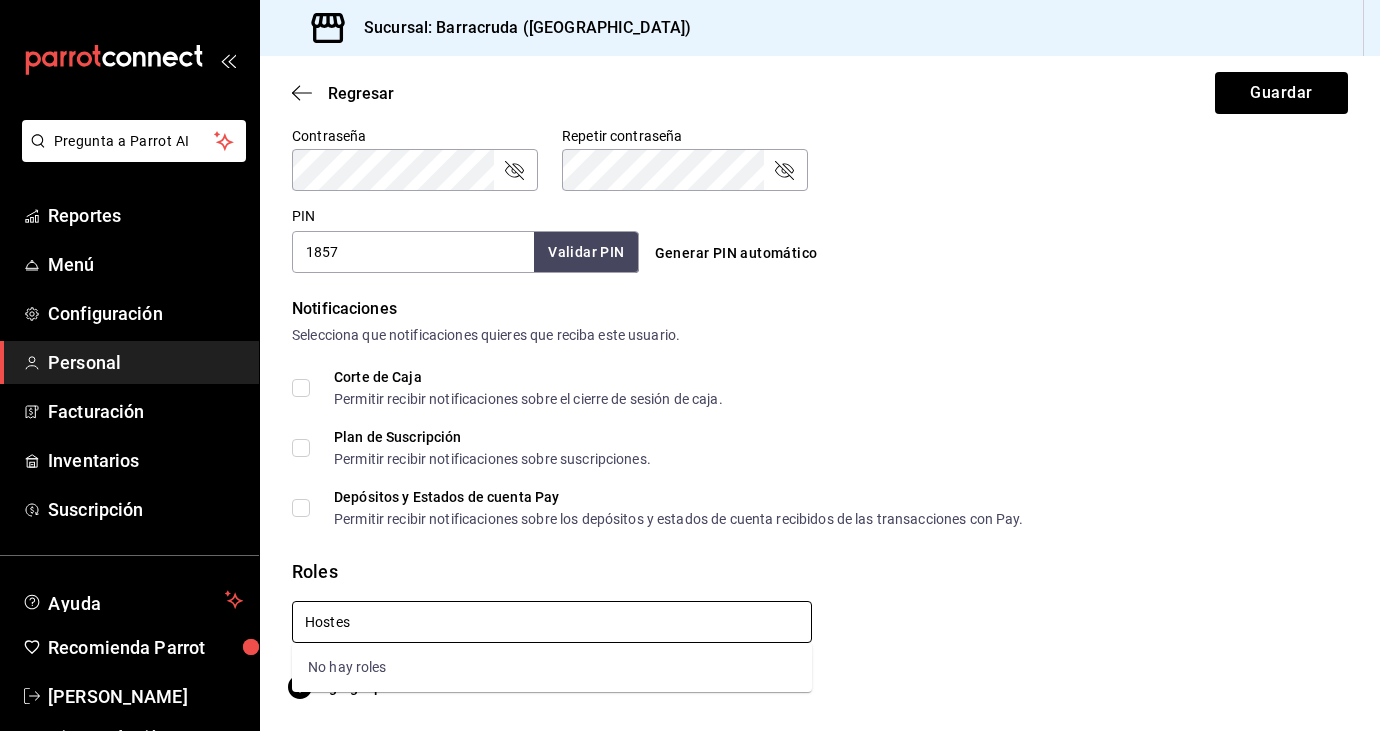 type on "Hostes" 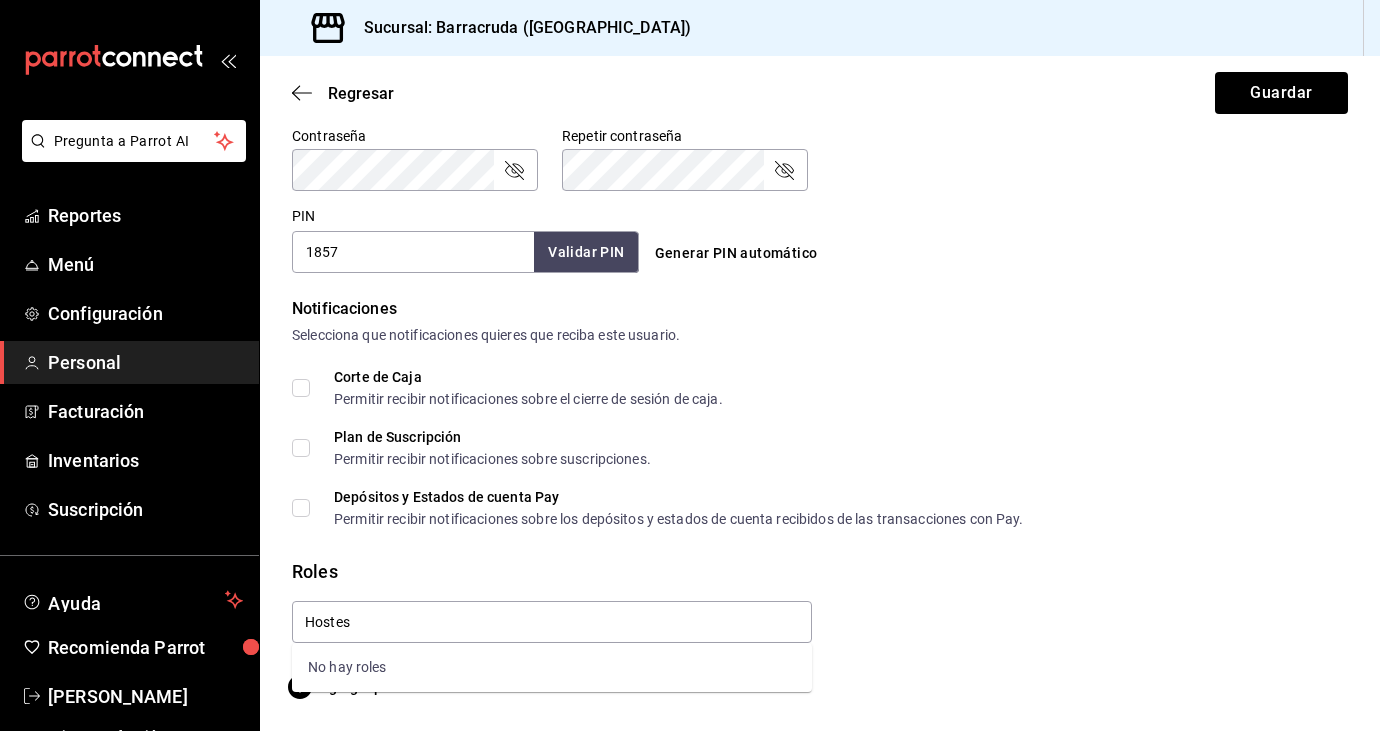 type 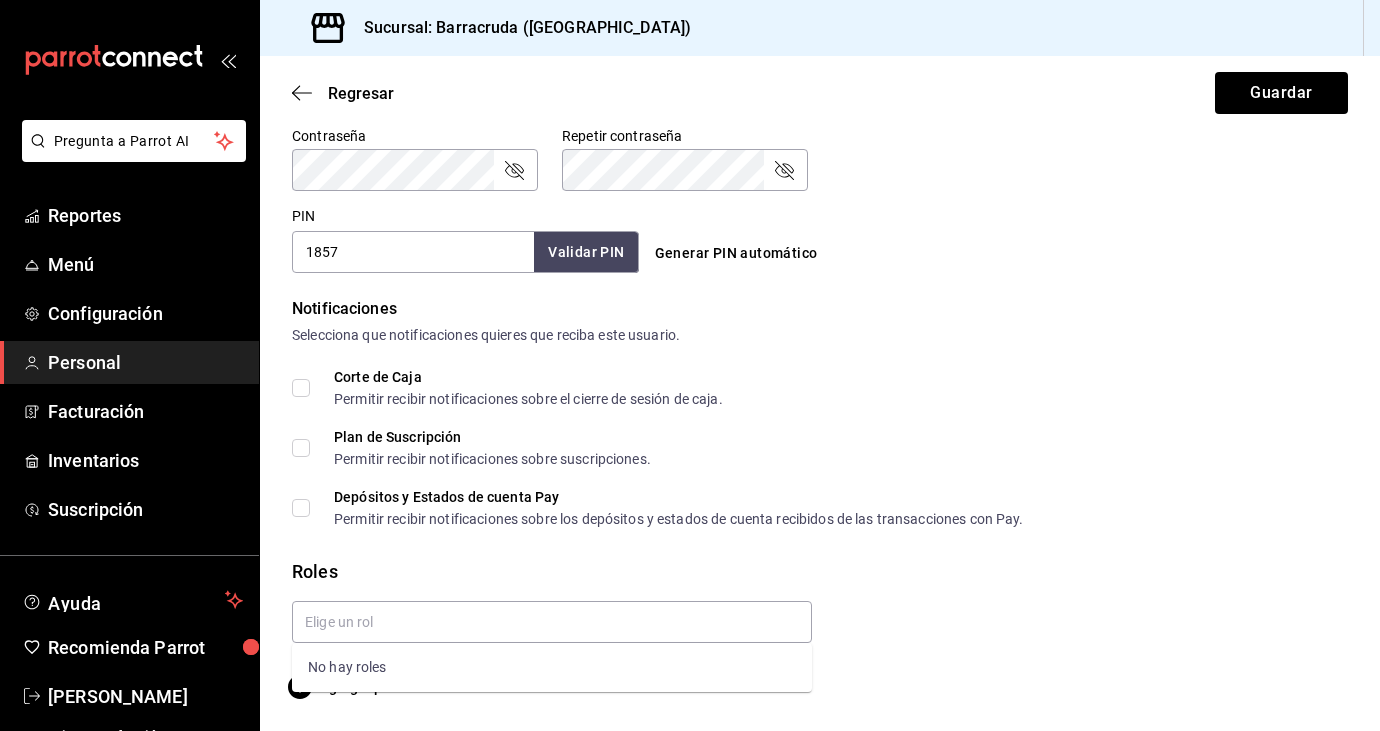 click on "Datos personales Nombre Valeria Apellido Medina Número celular (opcional) +52 (55) 8119-1857 Perfil que desempeña Colaboradores STAFF Accesos Selecciona a que plataformas tendrá acceso este usuario. Administrador Web Posibilidad de iniciar sesión en la oficina administrativa de un restaurante.  Acceso al Punto de venta Posibilidad de autenticarse en el POS mediante PIN.  Iniciar sesión en terminal (correo electrónico o QR) Los usuarios podrán iniciar sesión y aceptar términos y condiciones en la terminal. Acceso uso de terminal Los usuarios podrán acceder y utilizar la terminal para visualizar y procesar pagos de sus órdenes. Correo electrónico Se volverá obligatorio al tener ciertos accesos activados. Contraseña Contraseña Repetir contraseña Repetir contraseña PIN 1857 Validar PIN ​ Generar PIN automático Notificaciones Selecciona que notificaciones quieres que reciba este usuario. Corte de Caja Permitir recibir notificaciones sobre el cierre de sesión de caja. Plan de Suscripción Roles" at bounding box center [820, -11] 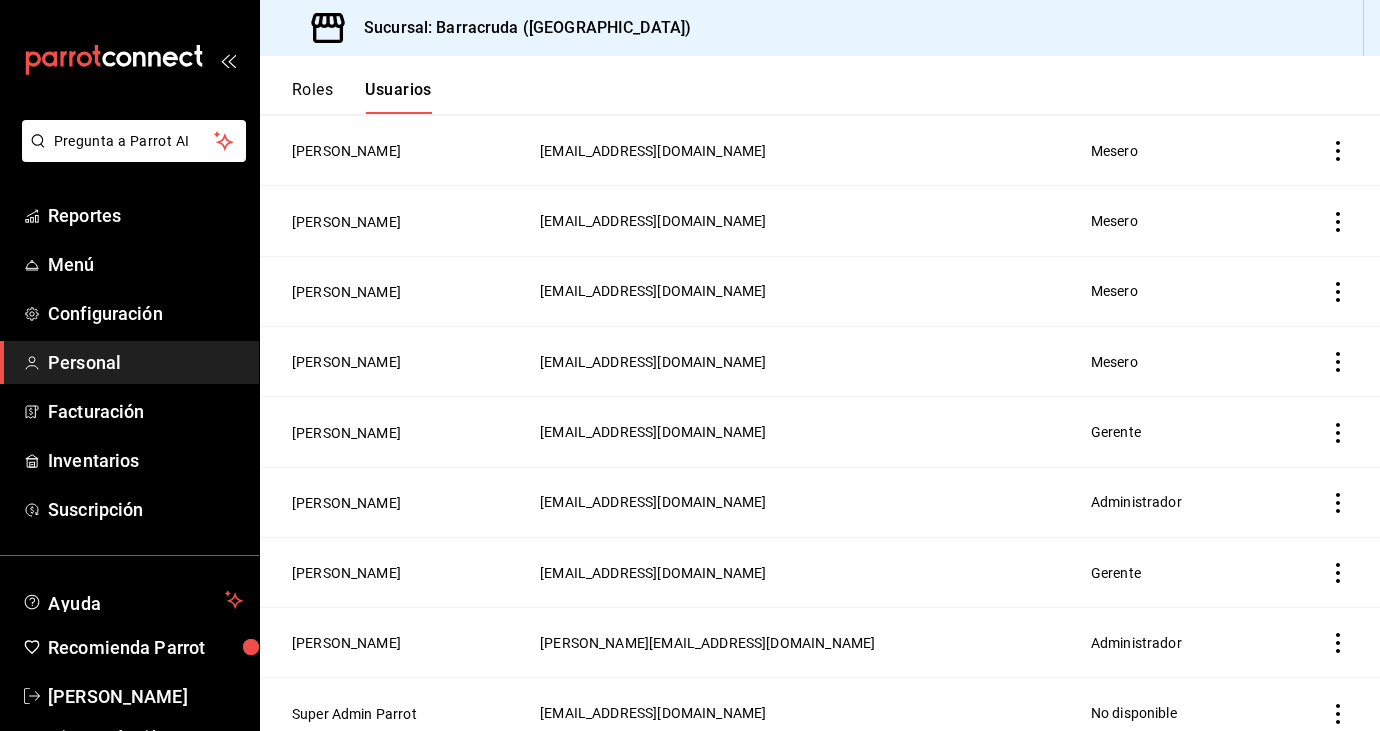 scroll, scrollTop: 697, scrollLeft: 0, axis: vertical 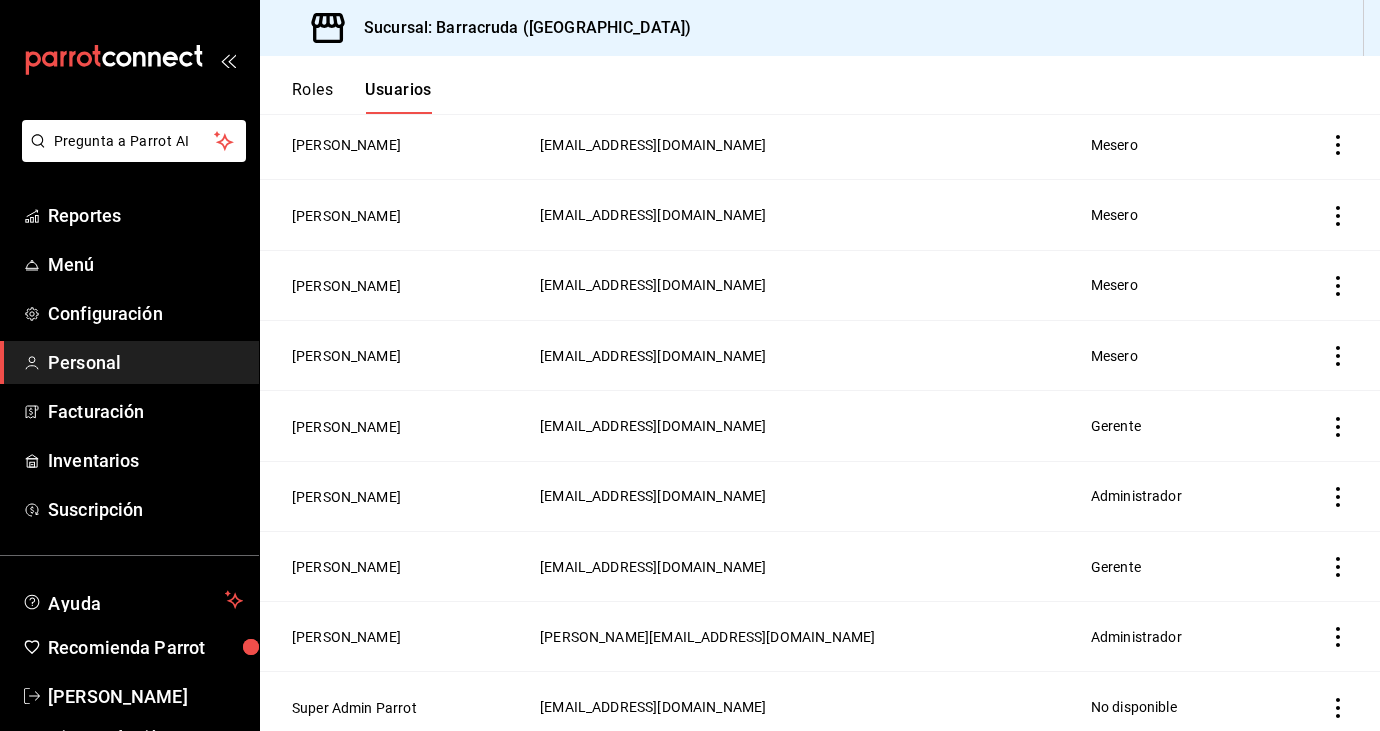click 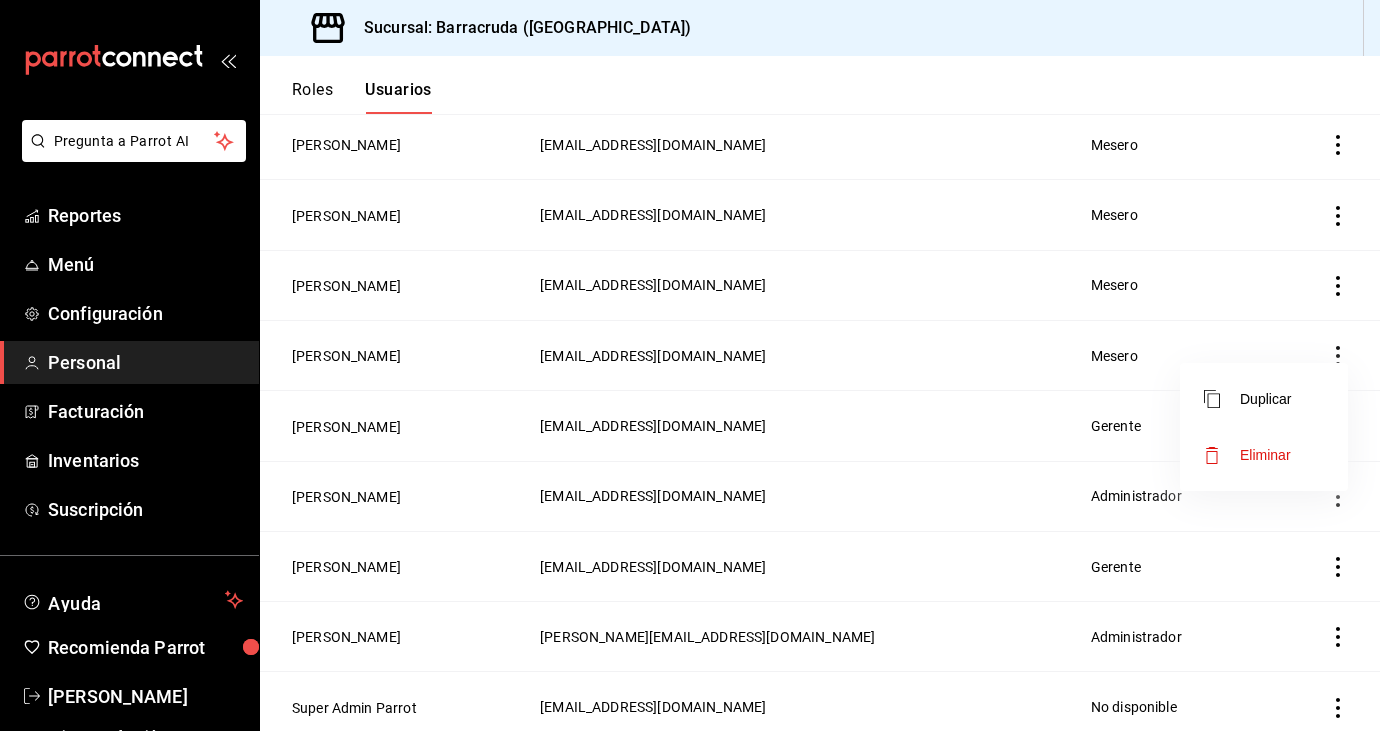 click at bounding box center [690, 365] 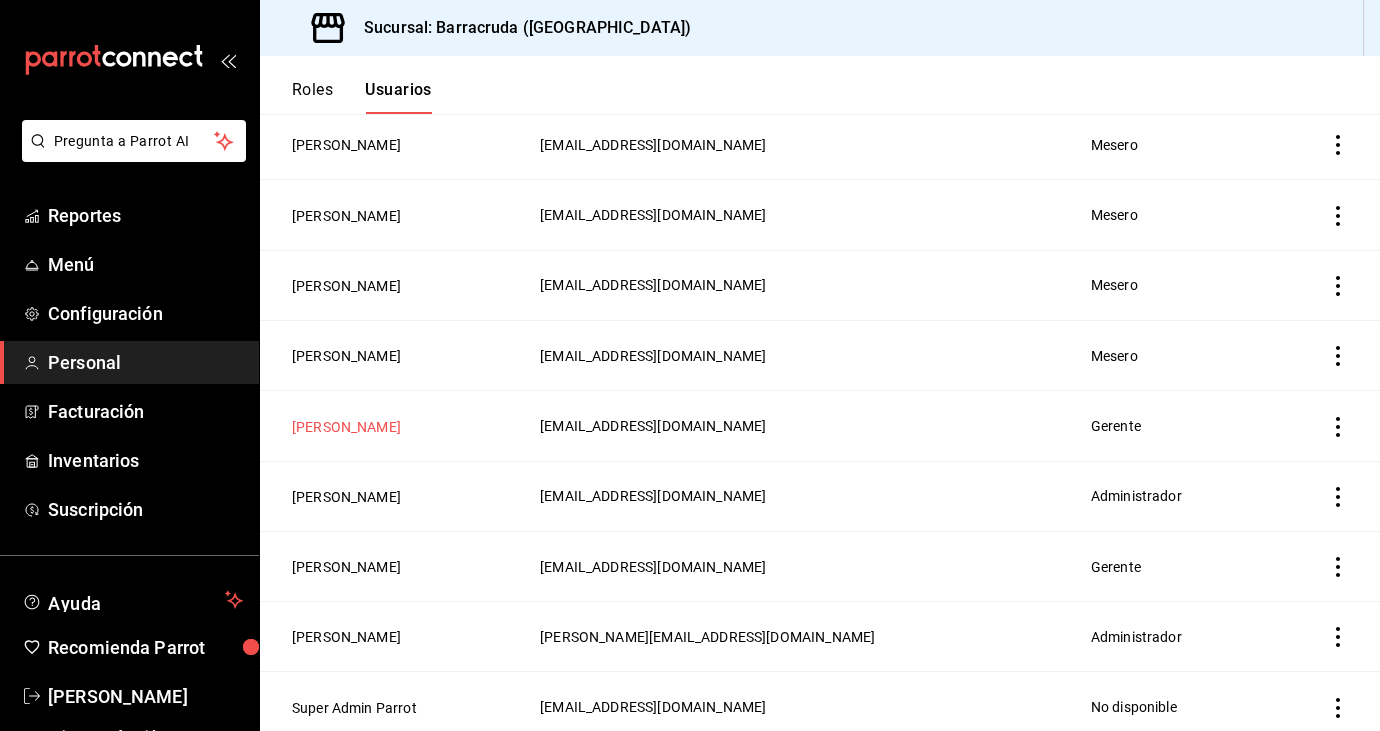 click on "Francisco Padilla" at bounding box center (346, 427) 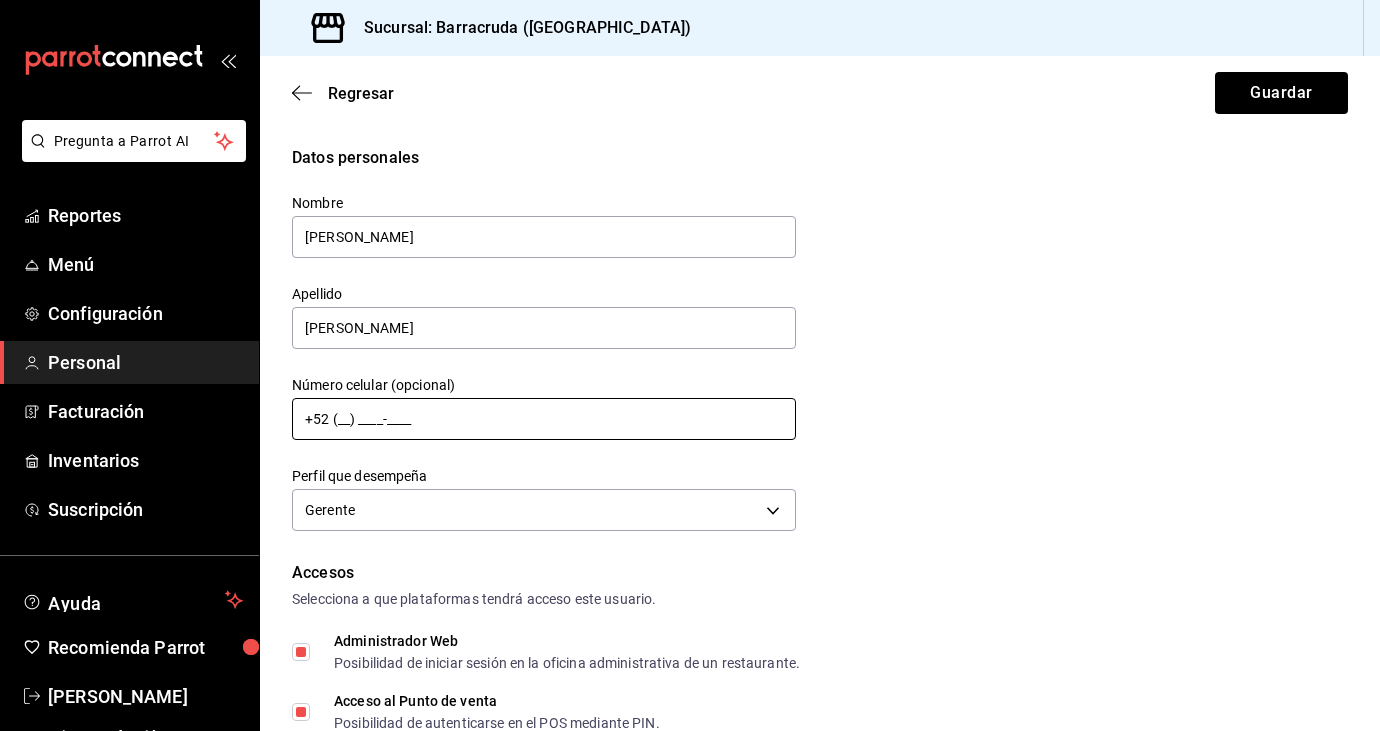 click on "+52 (__) ____-____" at bounding box center [544, 419] 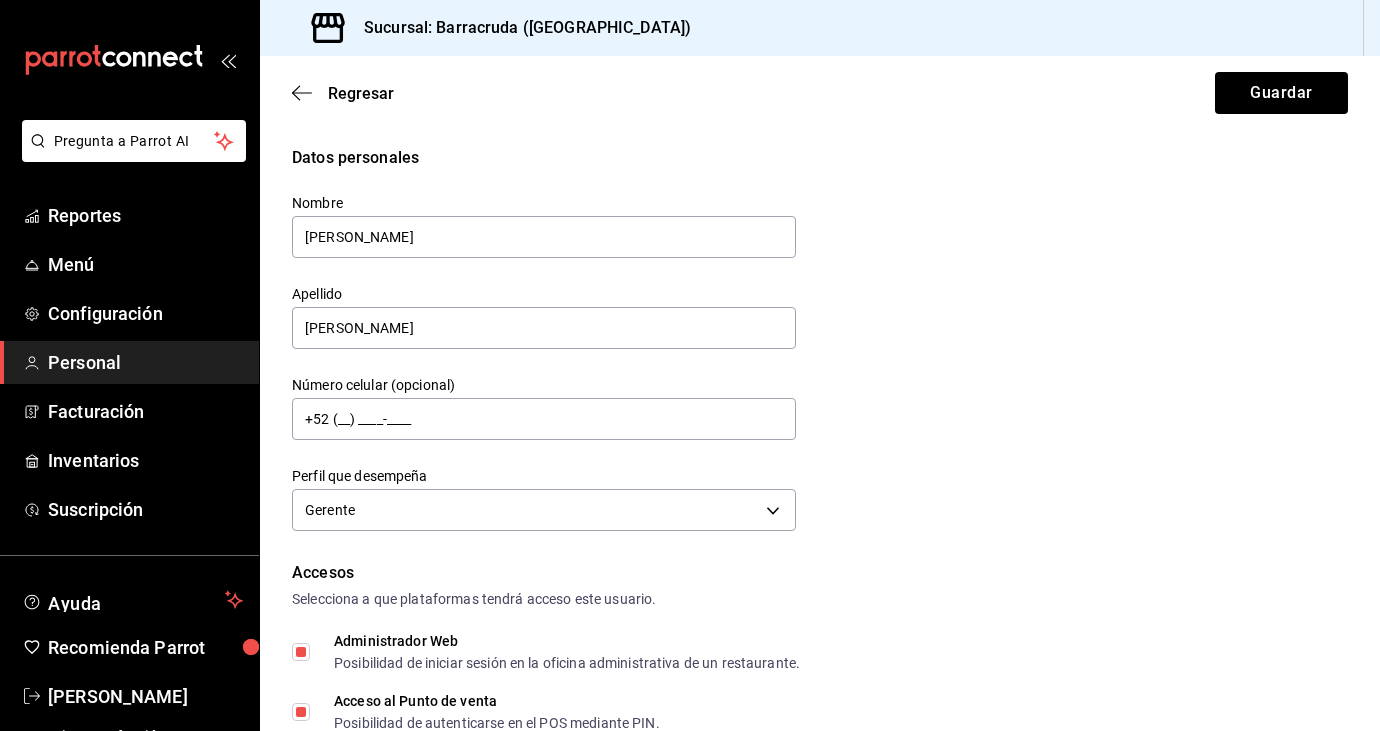 click on "Selecciona a que plataformas tendrá acceso este usuario." at bounding box center [820, 599] 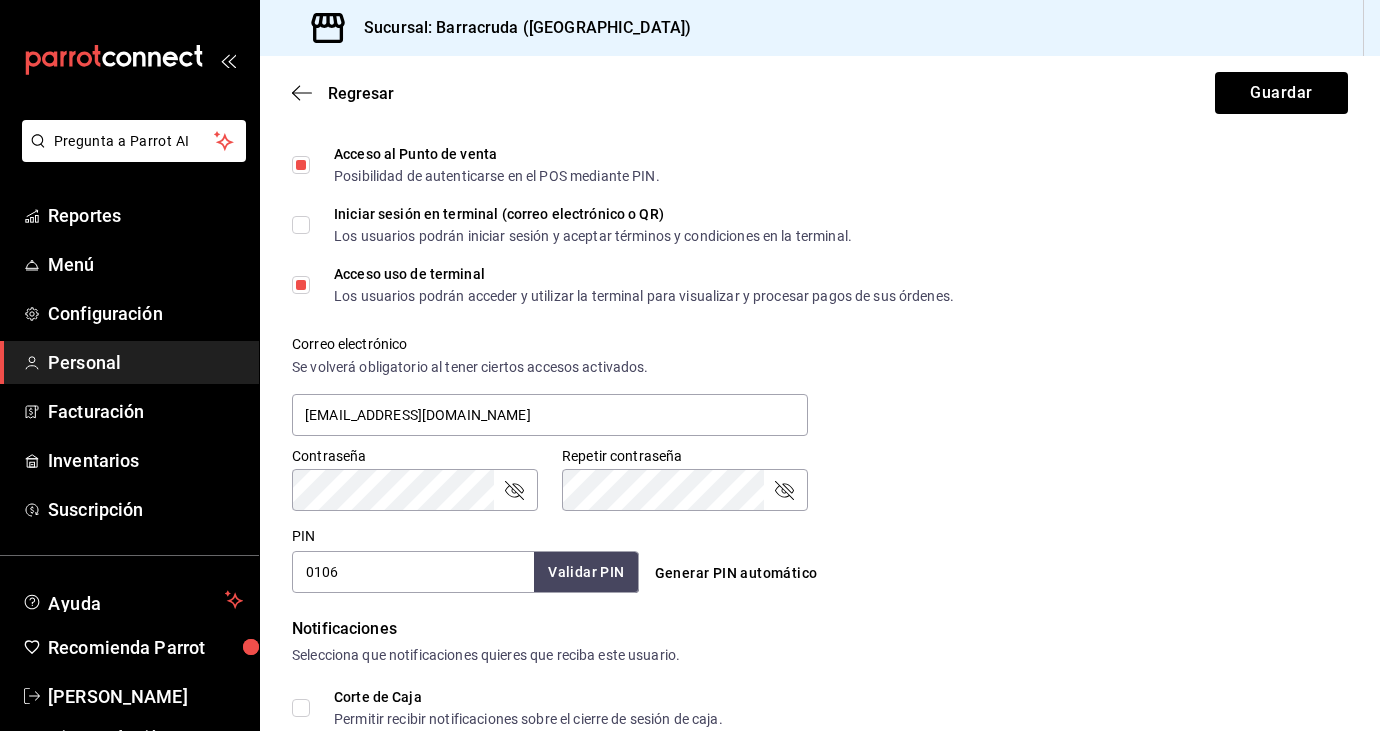 scroll, scrollTop: 559, scrollLeft: 0, axis: vertical 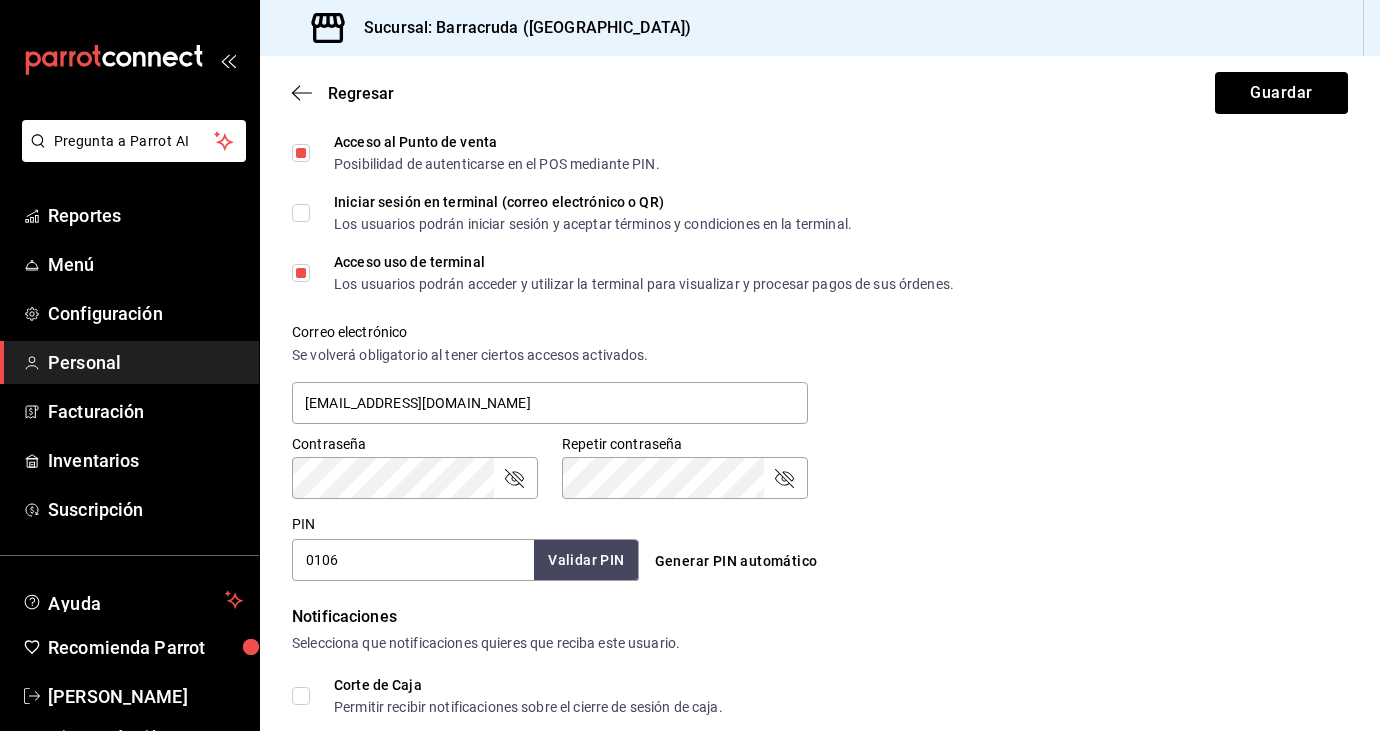 click on "0106" at bounding box center (413, 560) 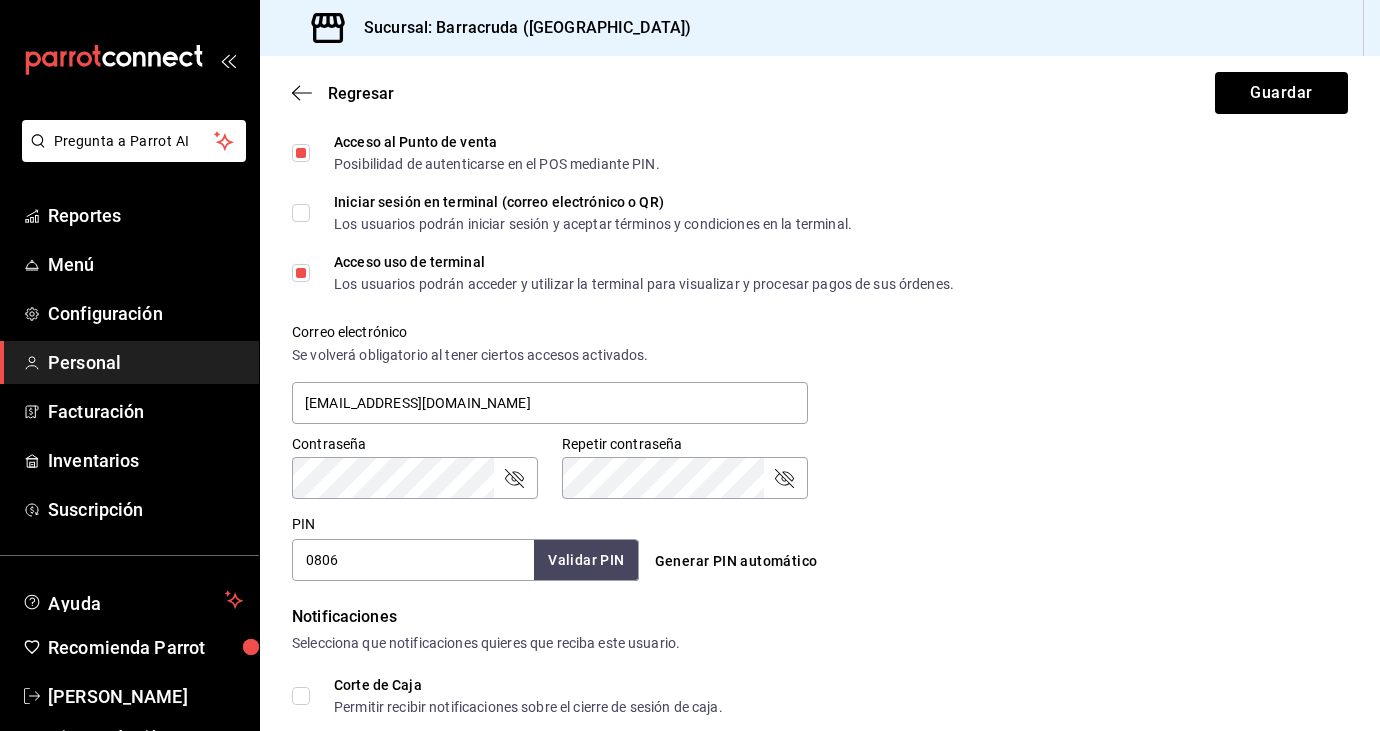 type on "0806" 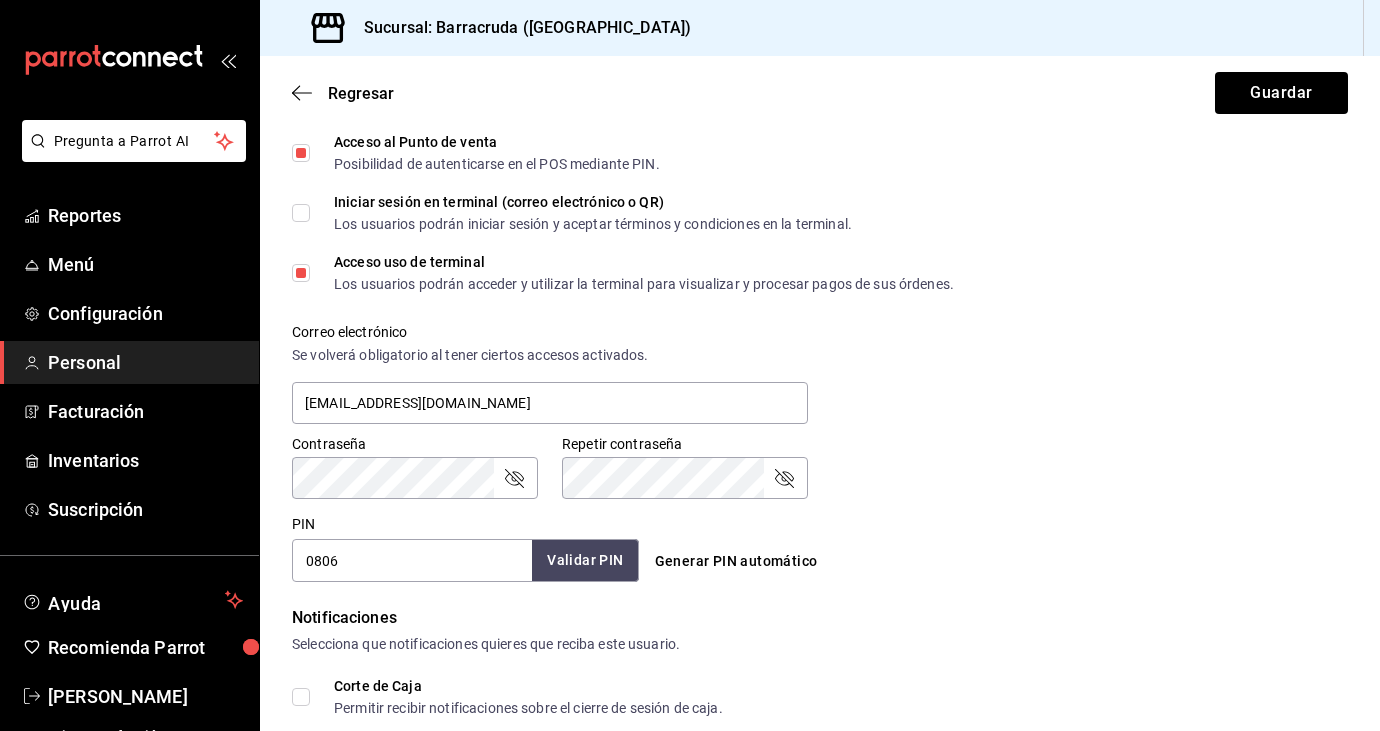 click on "Validar PIN" at bounding box center (585, 560) 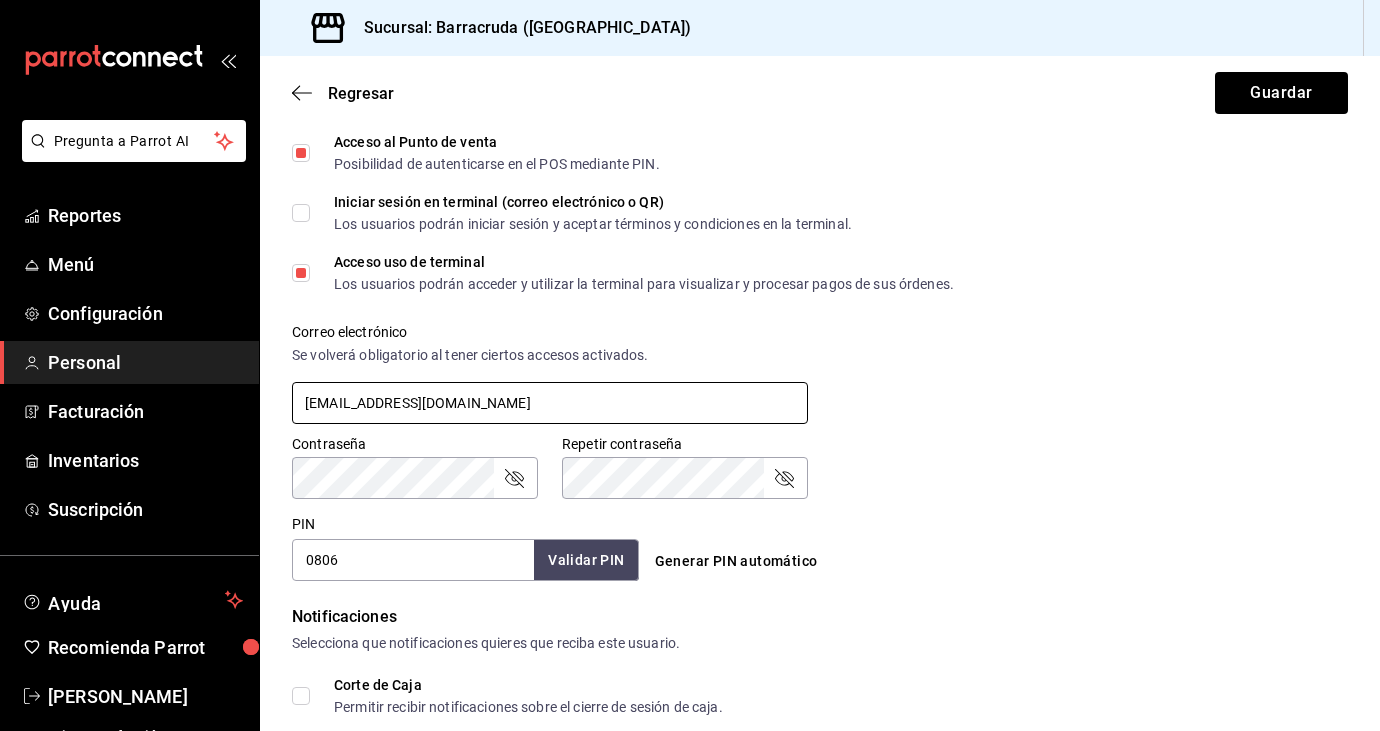 click on "aaaaaq@aaaaaa.com" at bounding box center (550, 403) 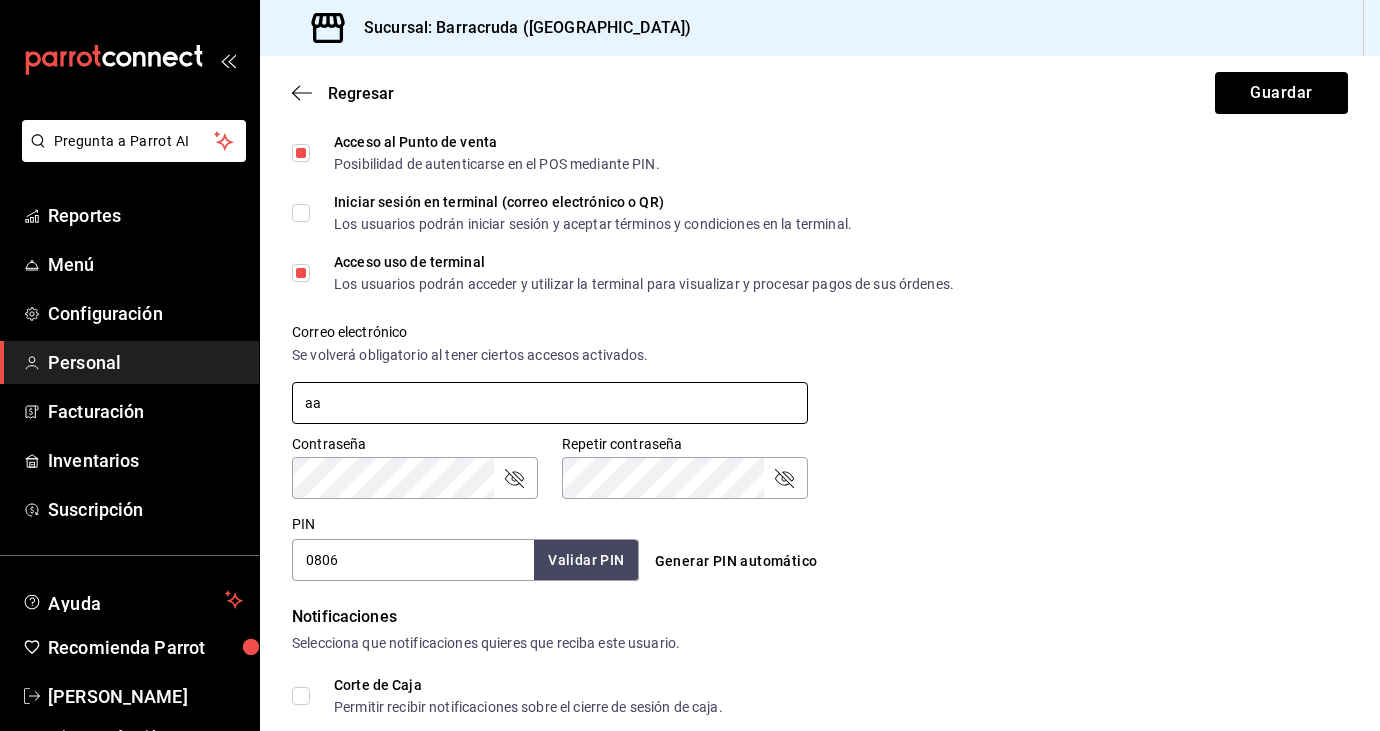 type on "a" 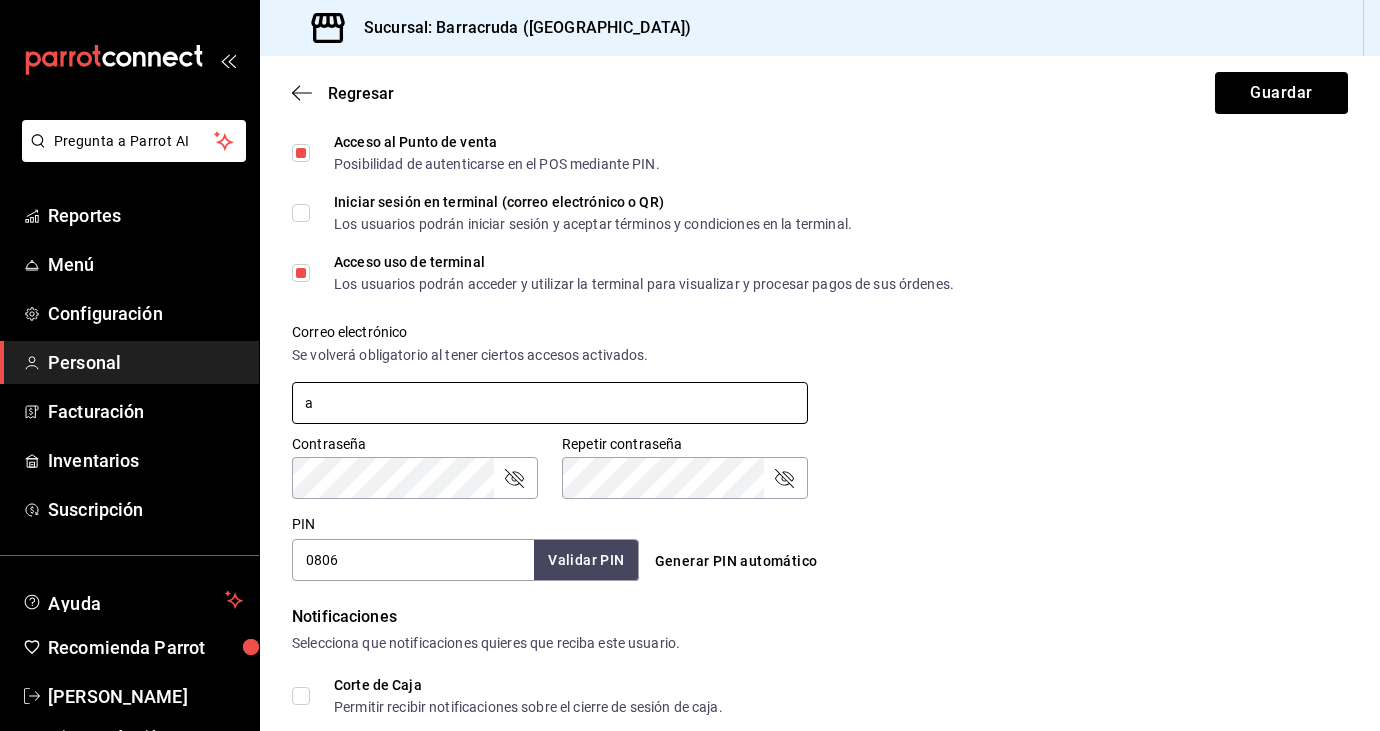 type 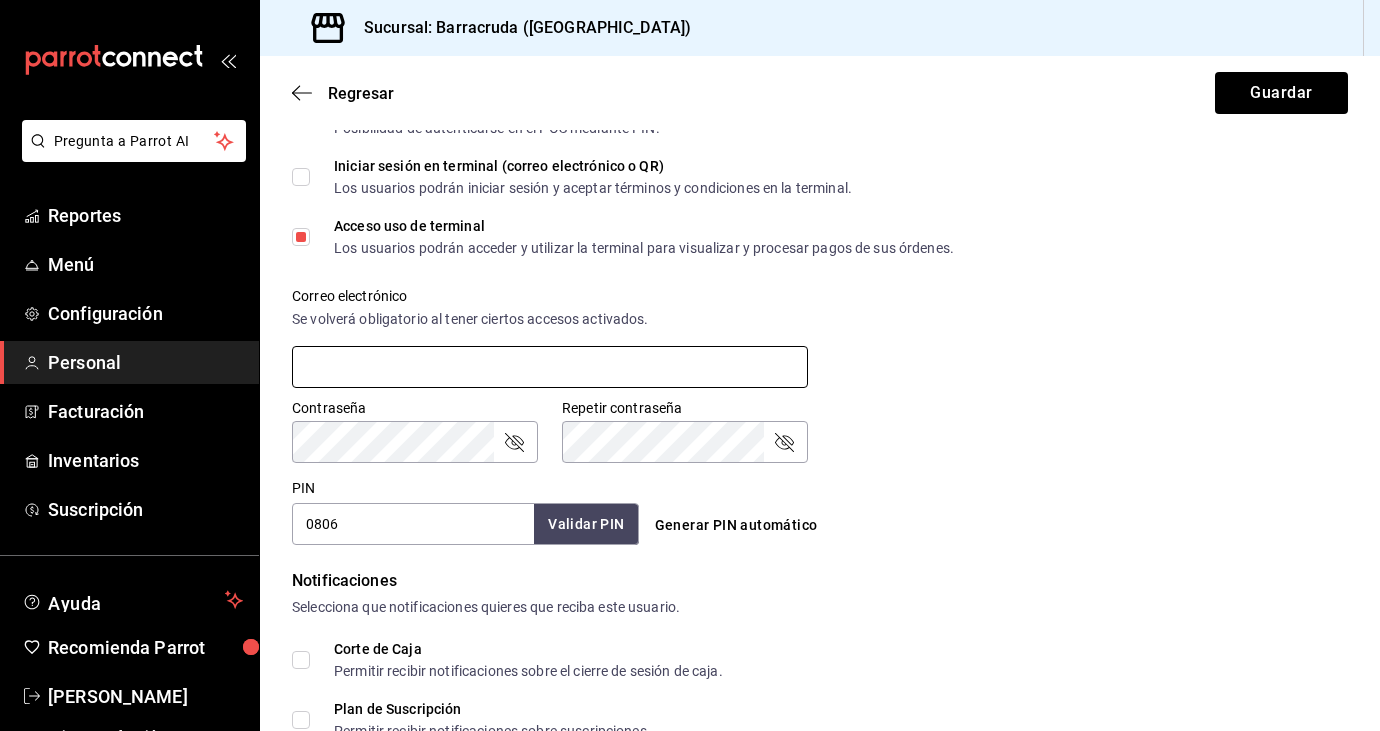 scroll, scrollTop: 933, scrollLeft: 0, axis: vertical 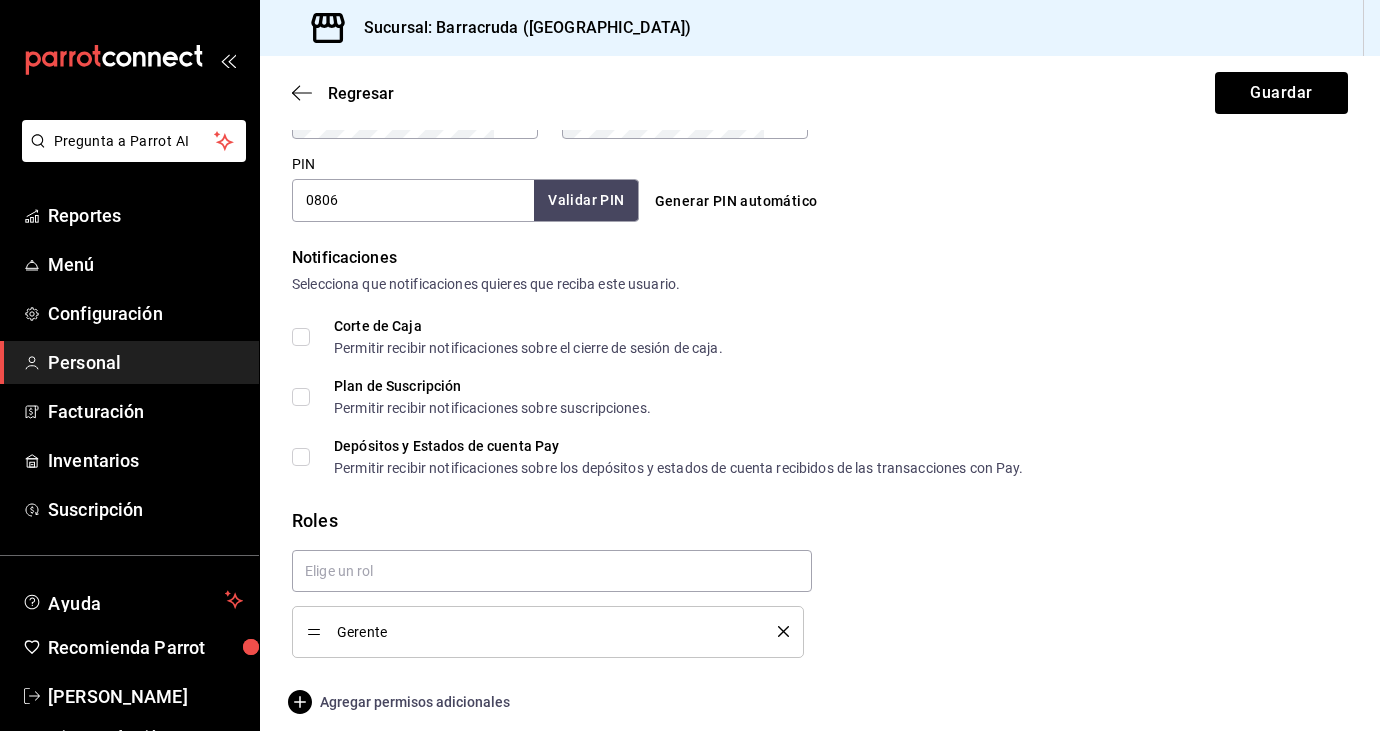 click on "Agregar permisos adicionales" at bounding box center (401, 702) 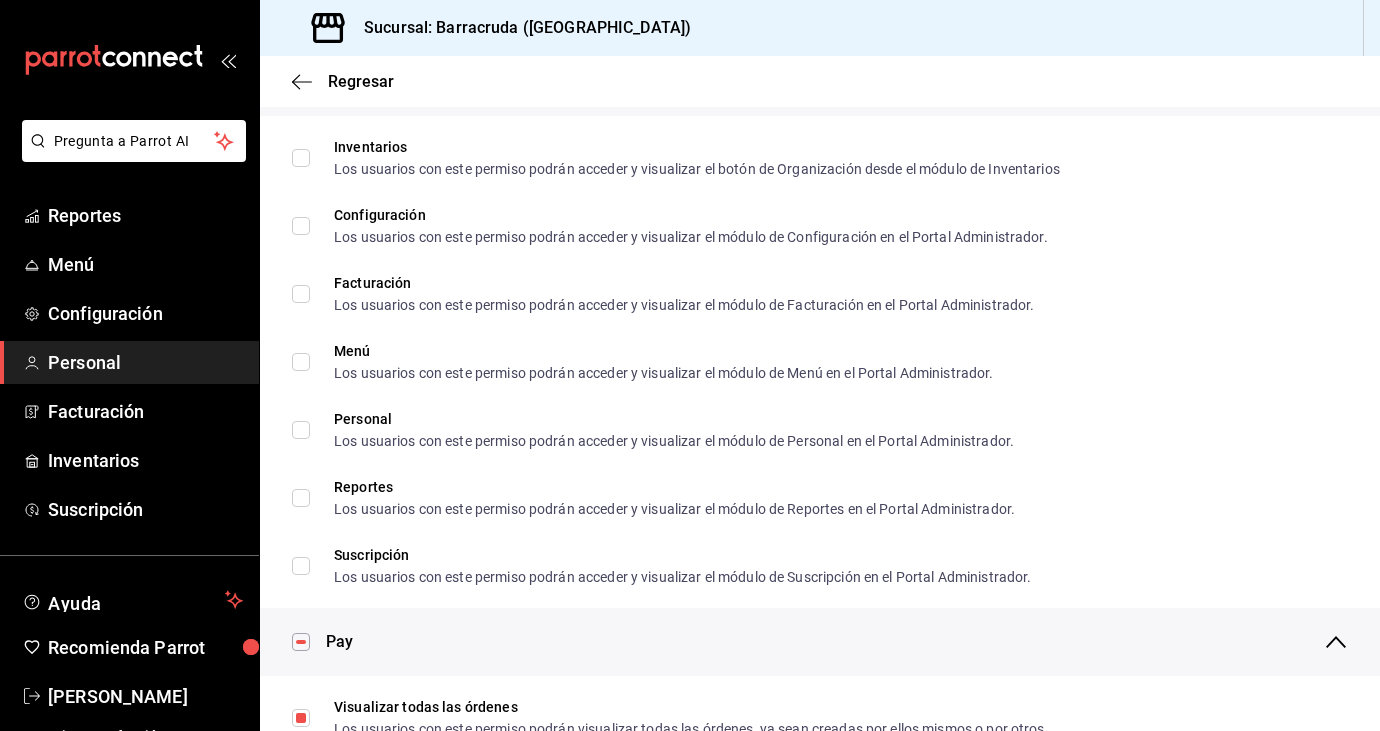 scroll, scrollTop: 947, scrollLeft: 0, axis: vertical 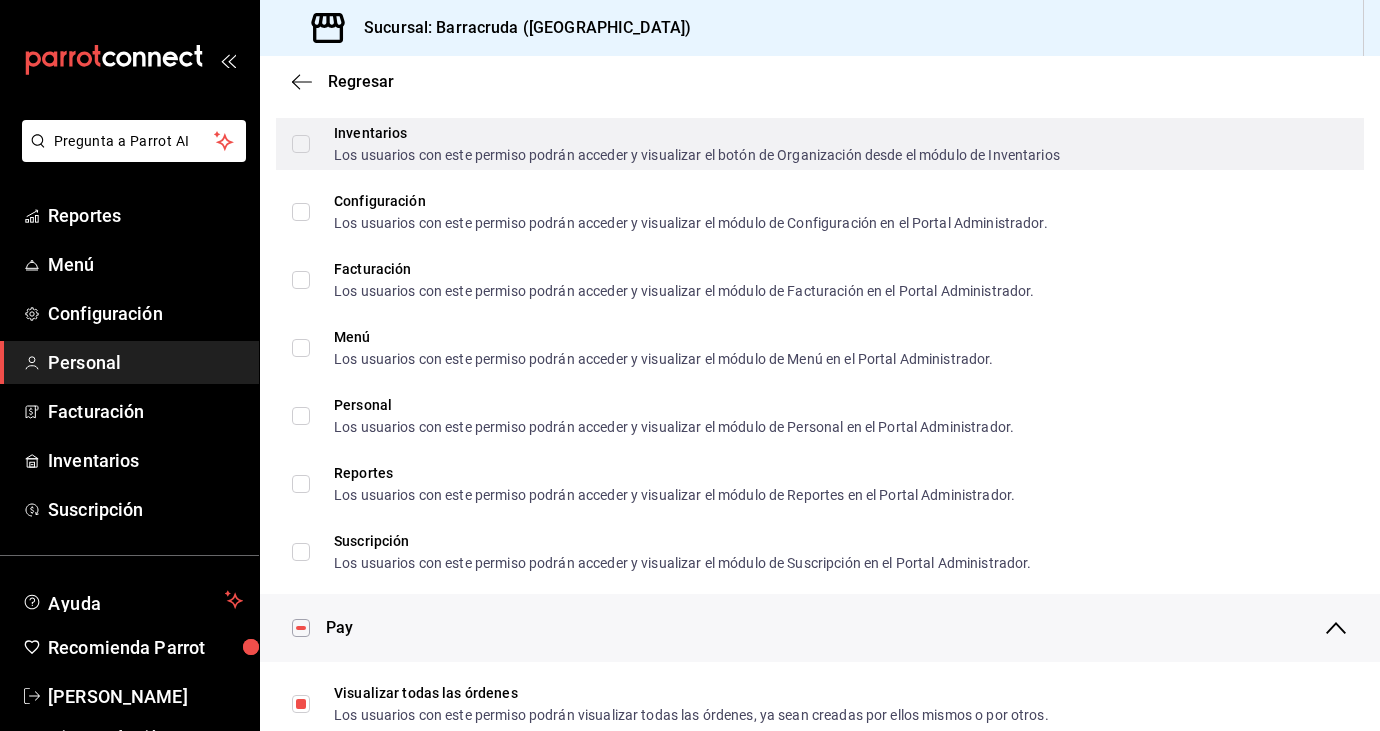 click on "Inventarios Los usuarios con este permiso podrán acceder y visualizar el botón de Organización desde el módulo de Inventarios" at bounding box center [301, 144] 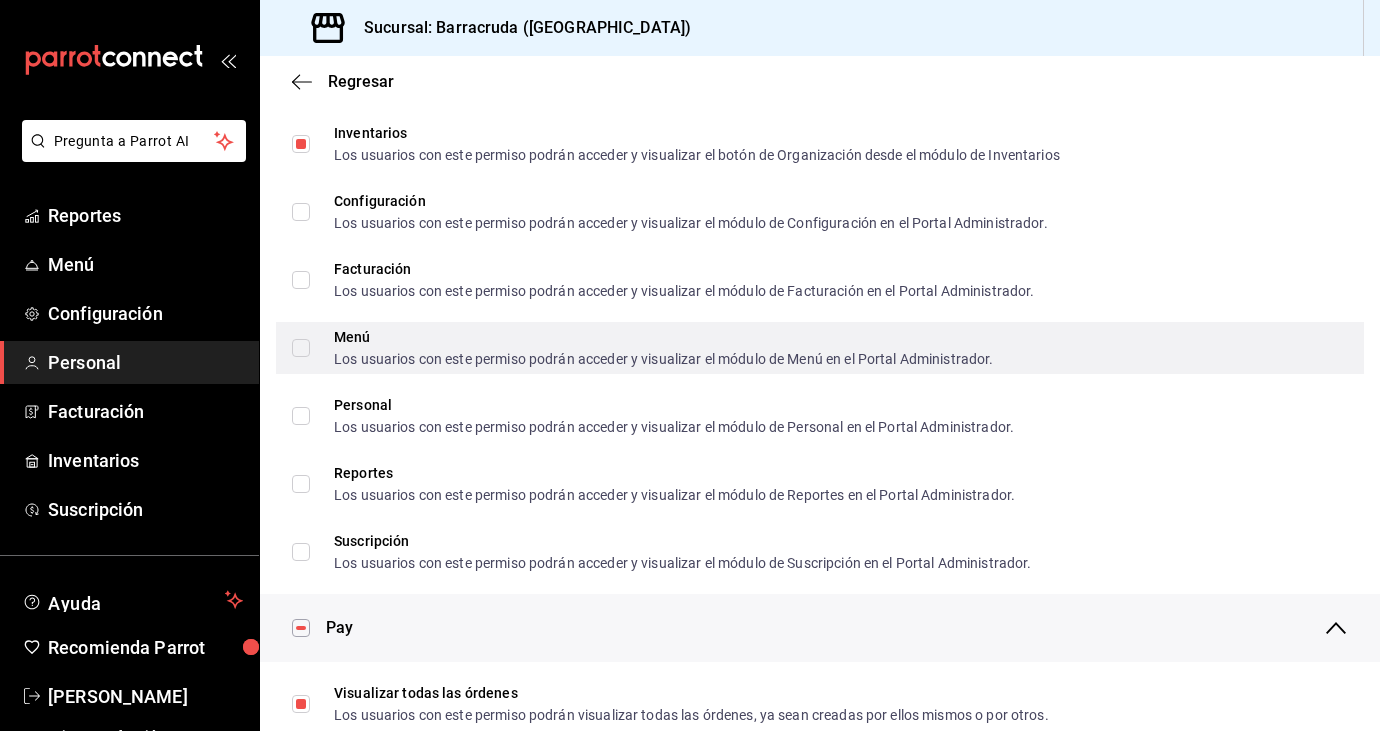click on "Menú Los usuarios con este permiso podrán acceder y visualizar el módulo de Menú en el Portal Administrador." at bounding box center [652, 348] 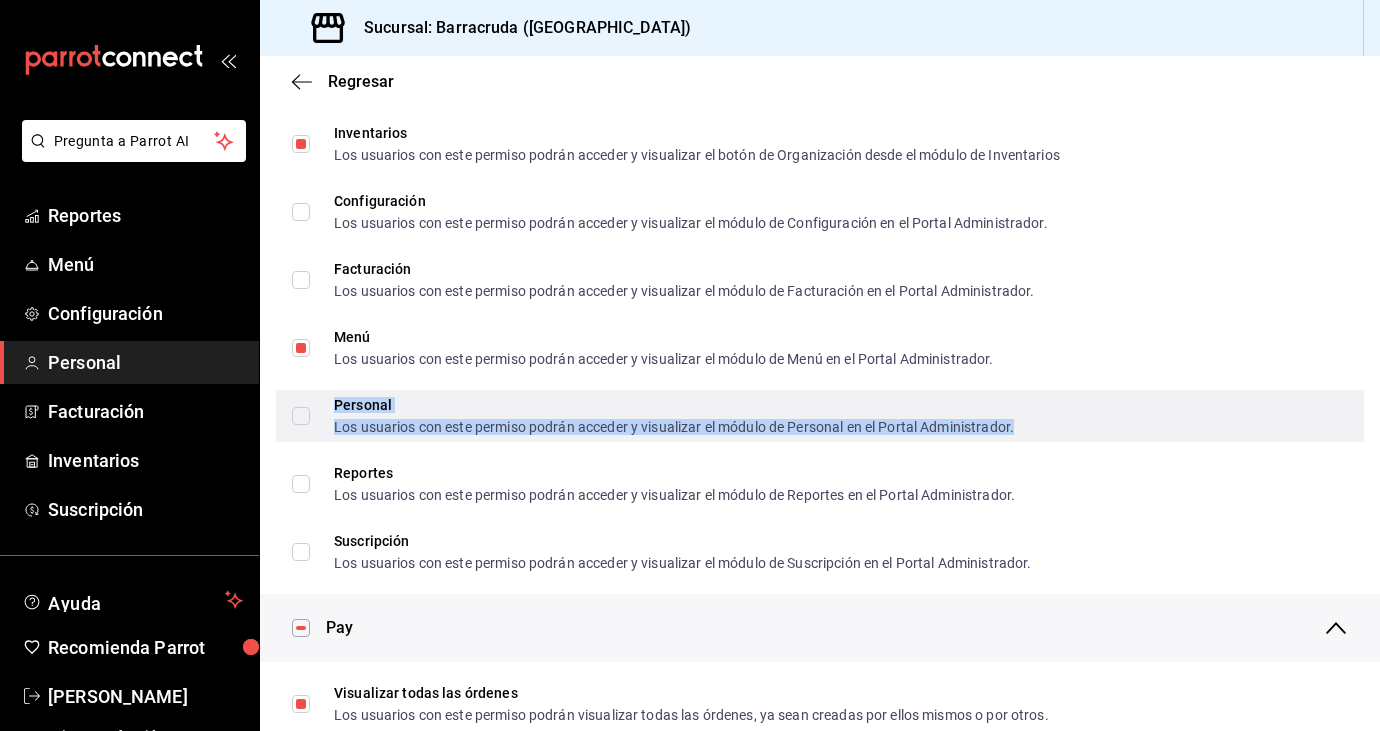click on "Los usuarios con este permiso podrán acceder y visualizar el módulo de Personal en el Portal Administrador." at bounding box center (674, 427) 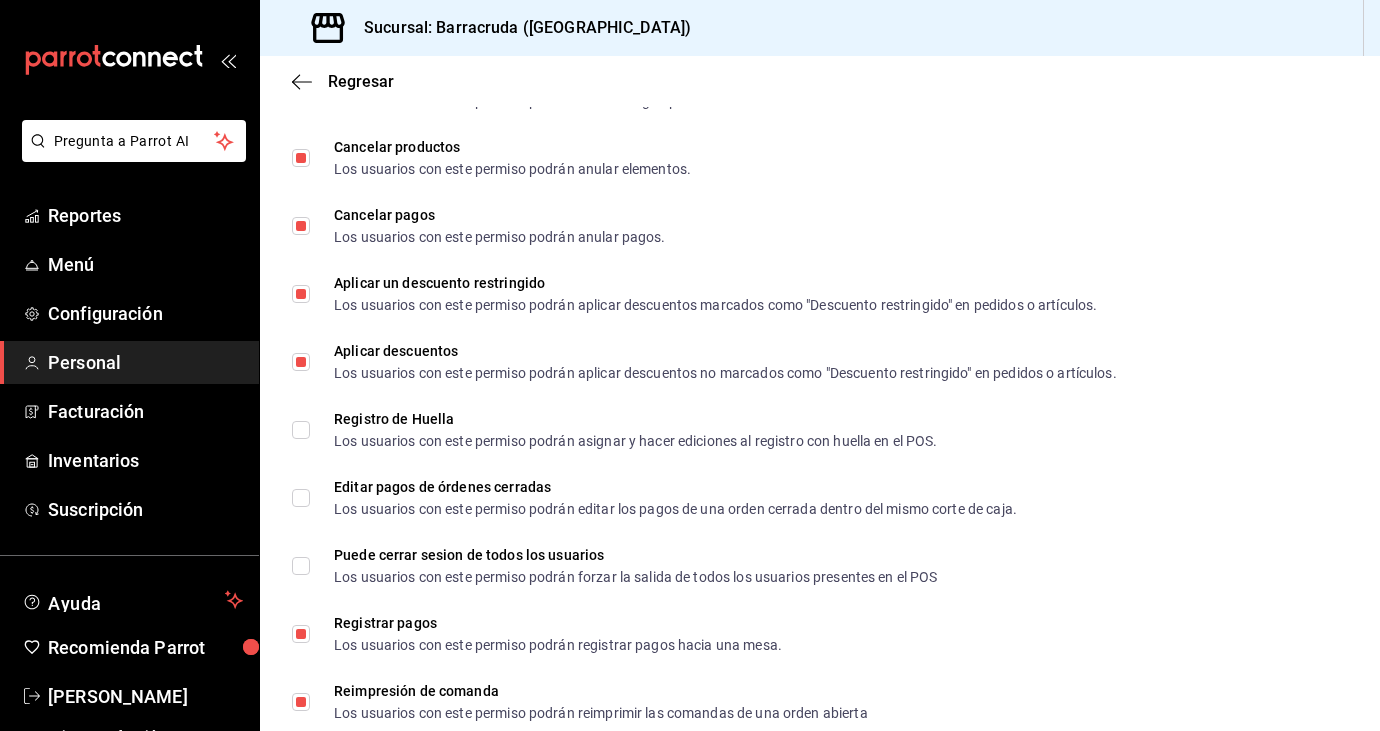 scroll, scrollTop: 2480, scrollLeft: 0, axis: vertical 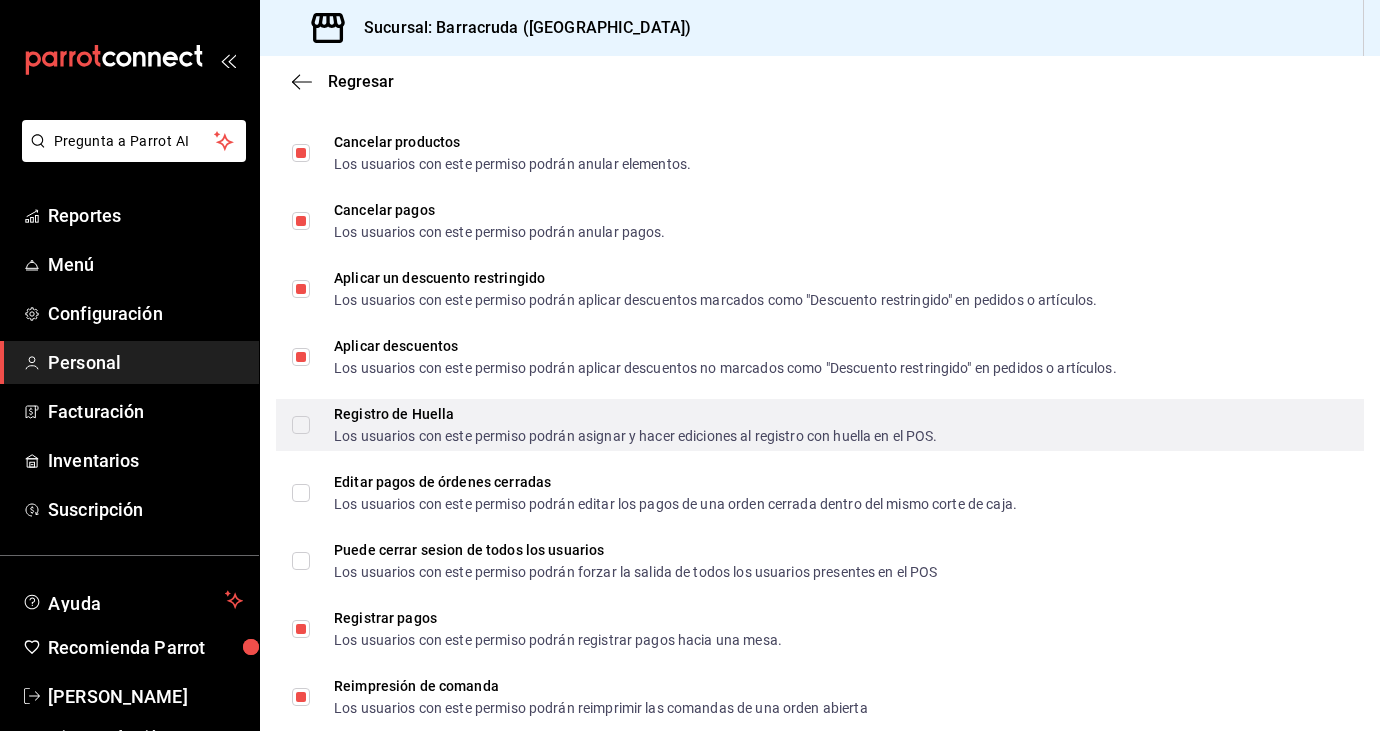 click on "Registro de Huella Los usuarios con este permiso podrán asignar y hacer ediciones al registro con huella en el POS." at bounding box center (624, 425) 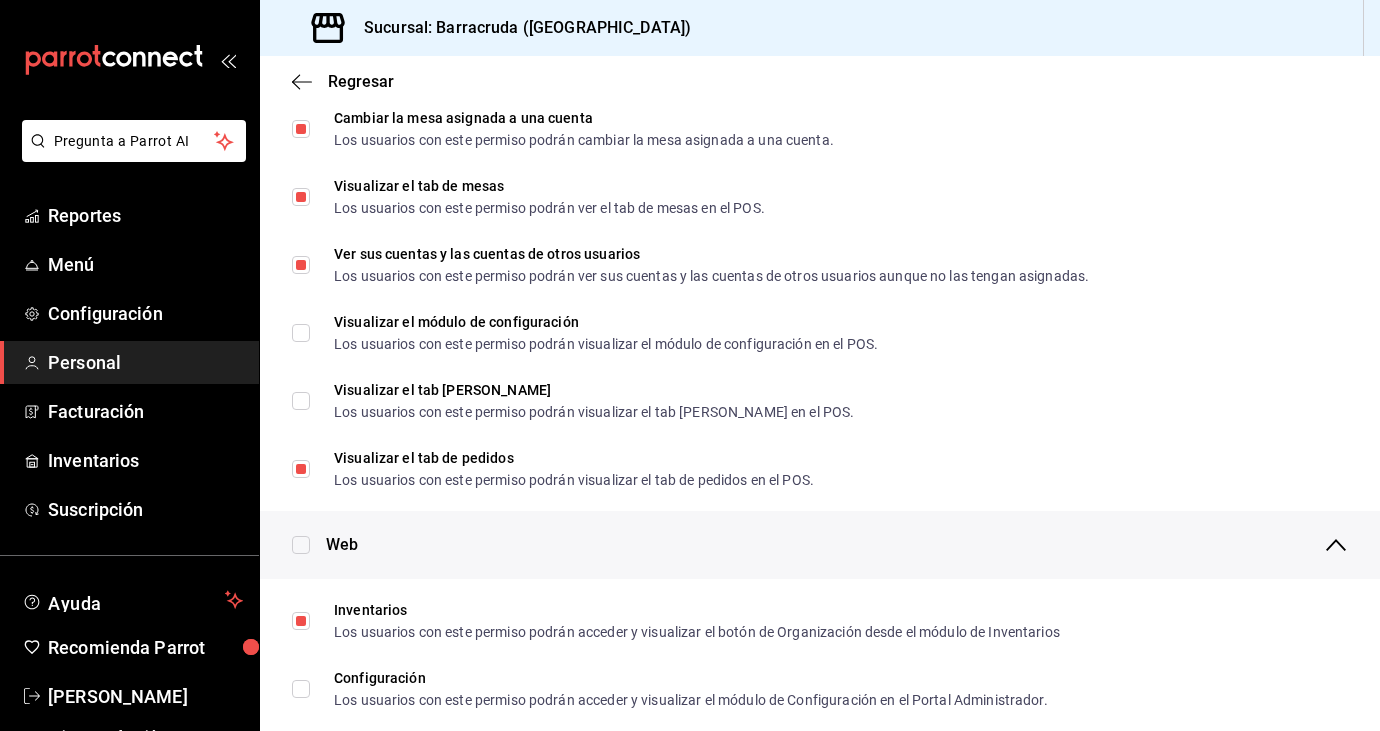 scroll, scrollTop: 0, scrollLeft: 0, axis: both 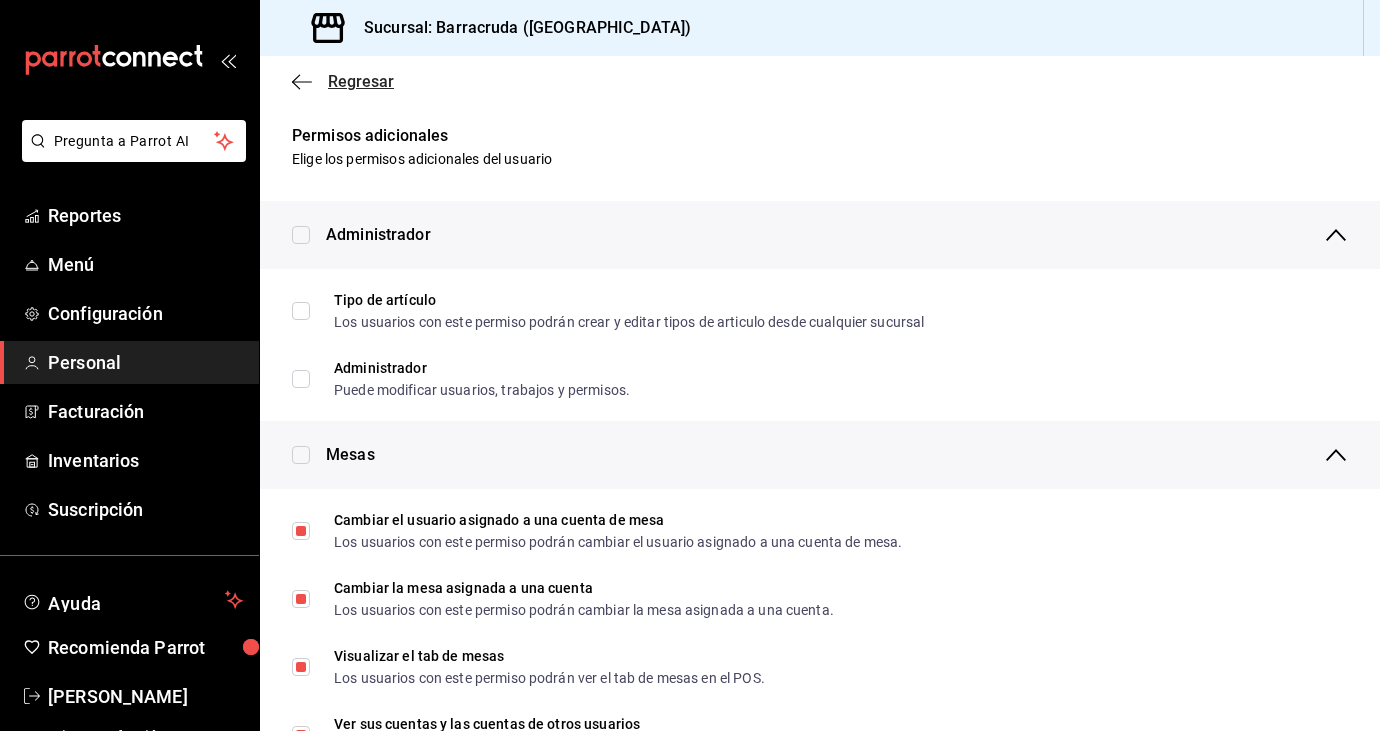 click 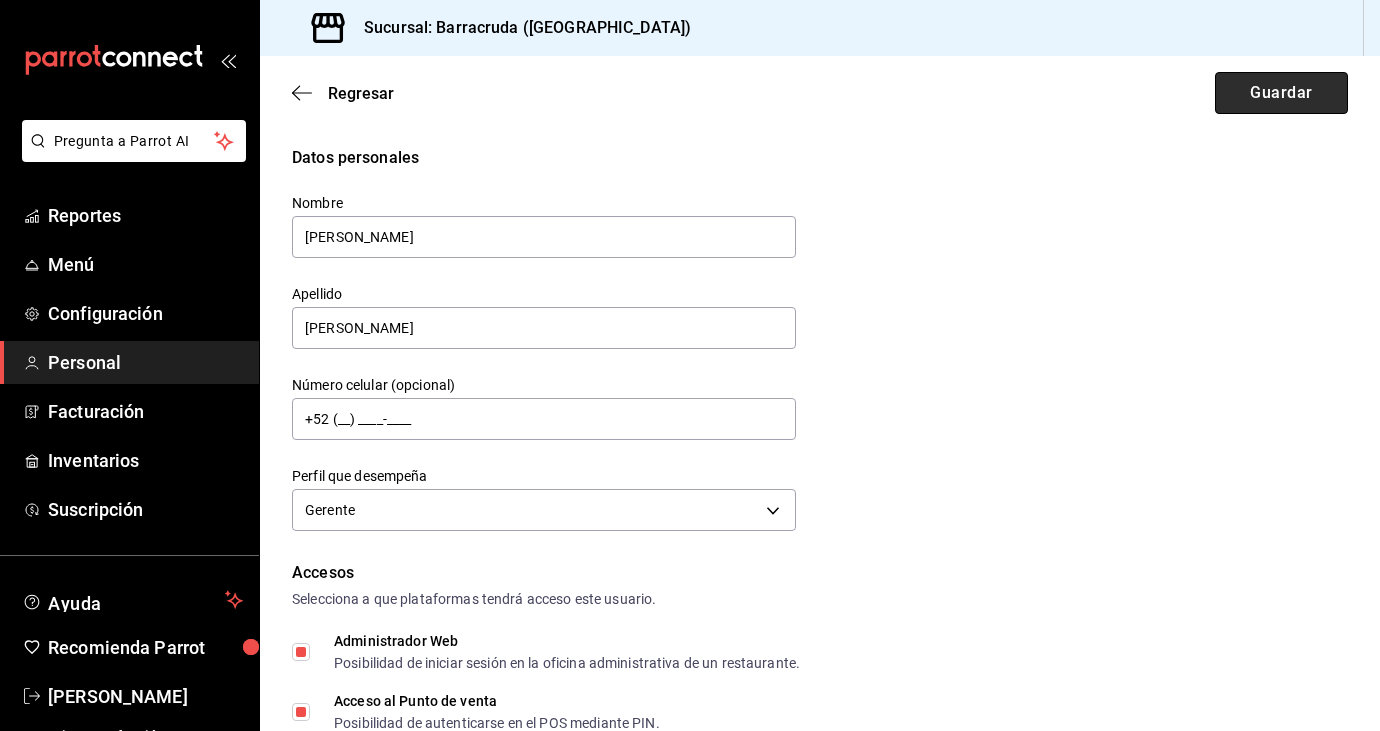 click on "Guardar" at bounding box center (1281, 93) 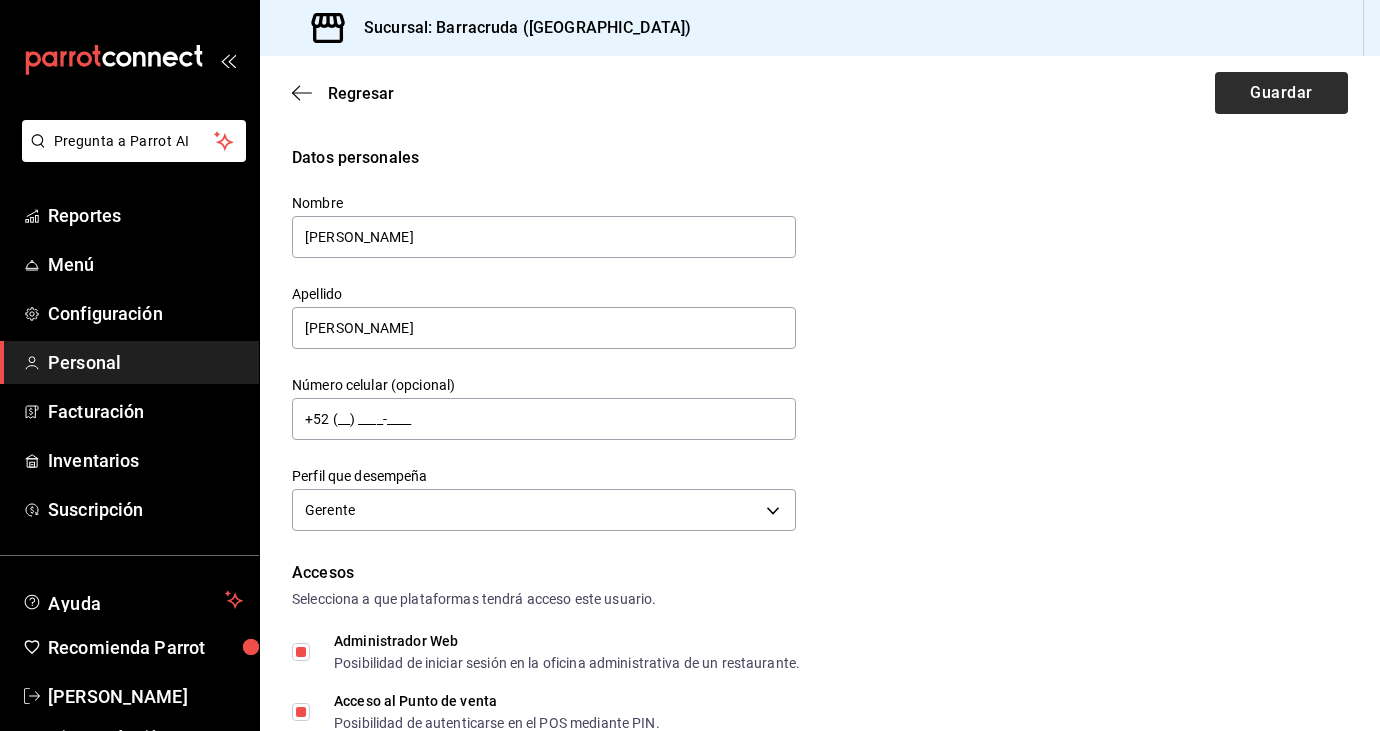scroll, scrollTop: 569, scrollLeft: 0, axis: vertical 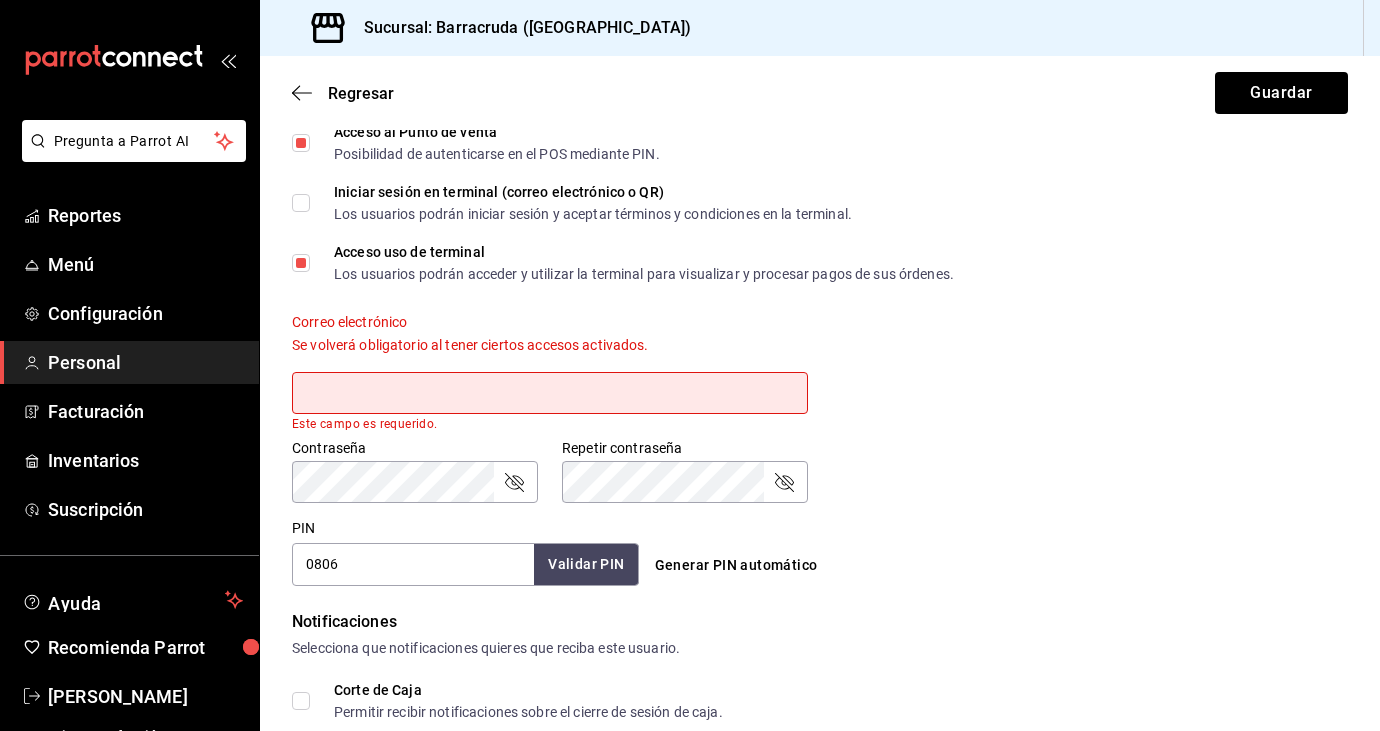 click at bounding box center (550, 393) 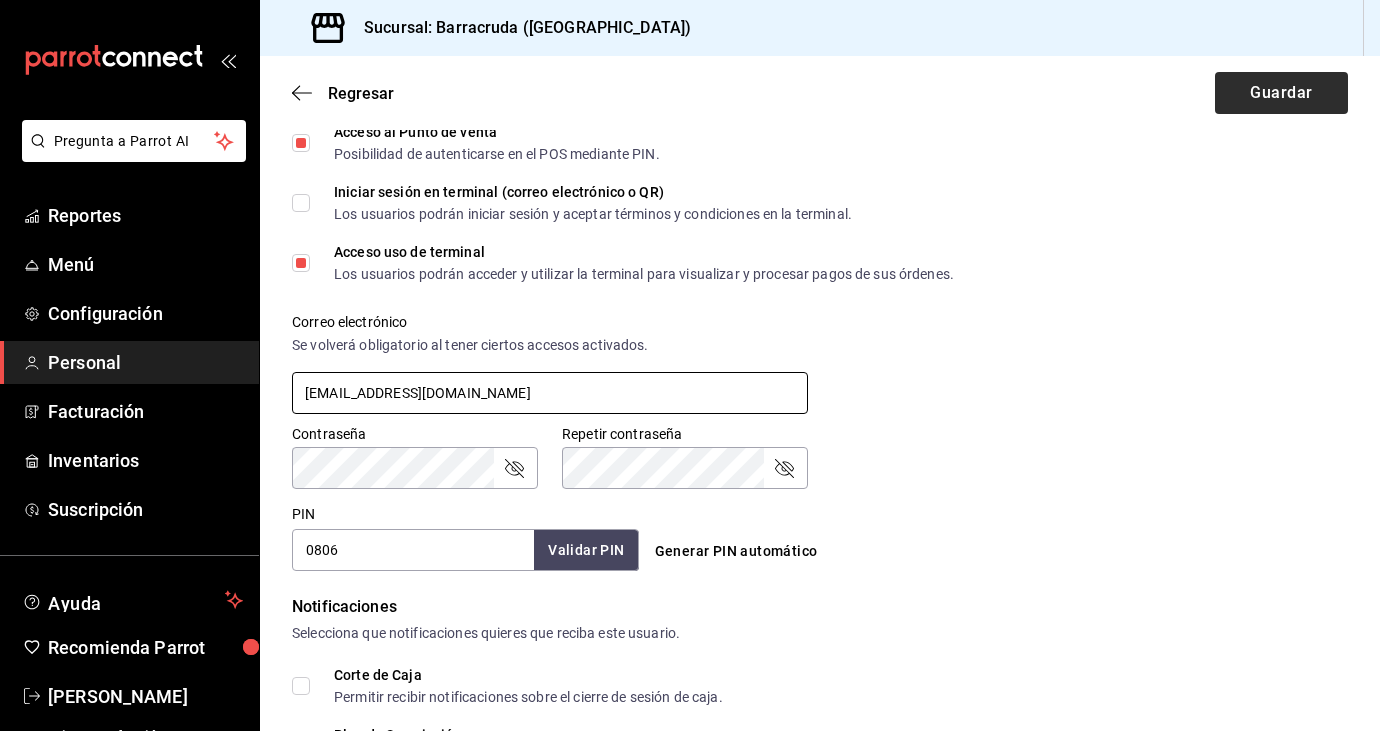 type on "franciscopadilla114@gmail.com" 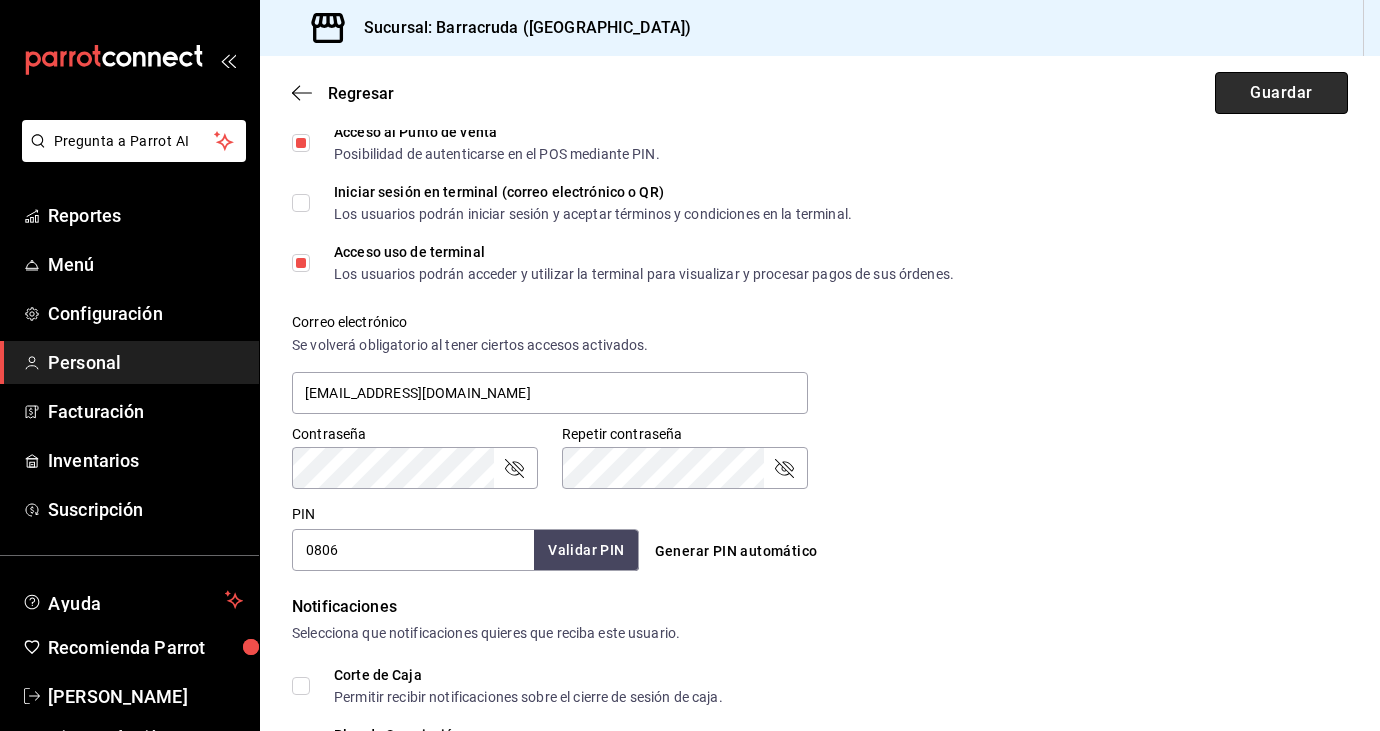 click on "Guardar" at bounding box center (1281, 93) 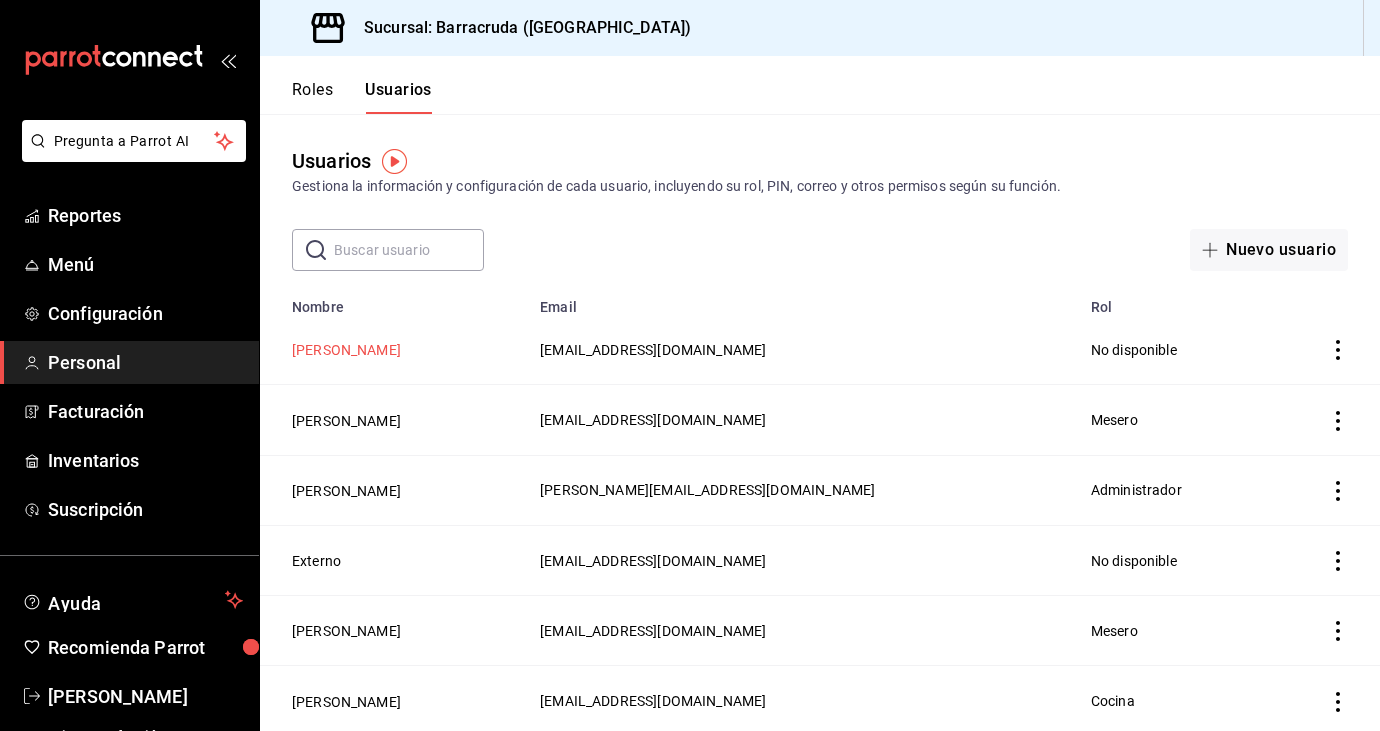 click on "Valeria Medina" at bounding box center [346, 350] 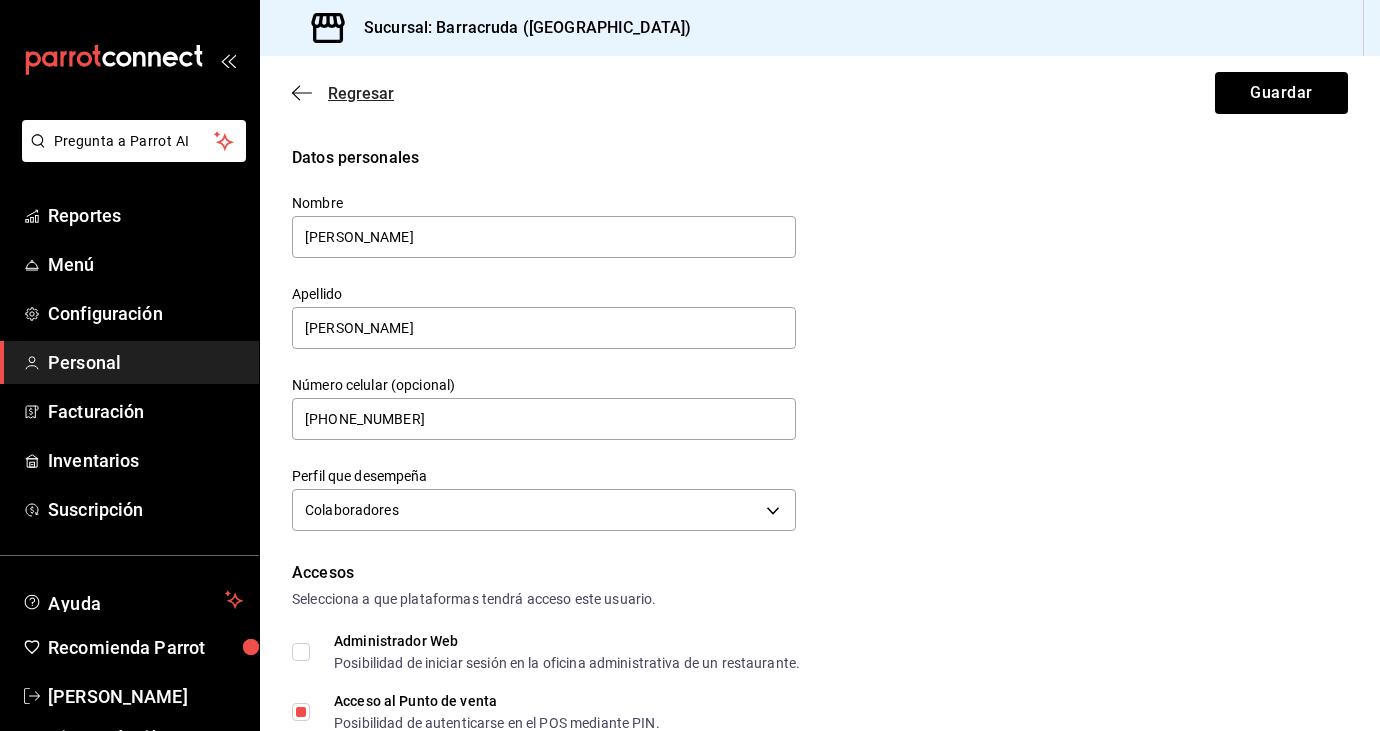 click 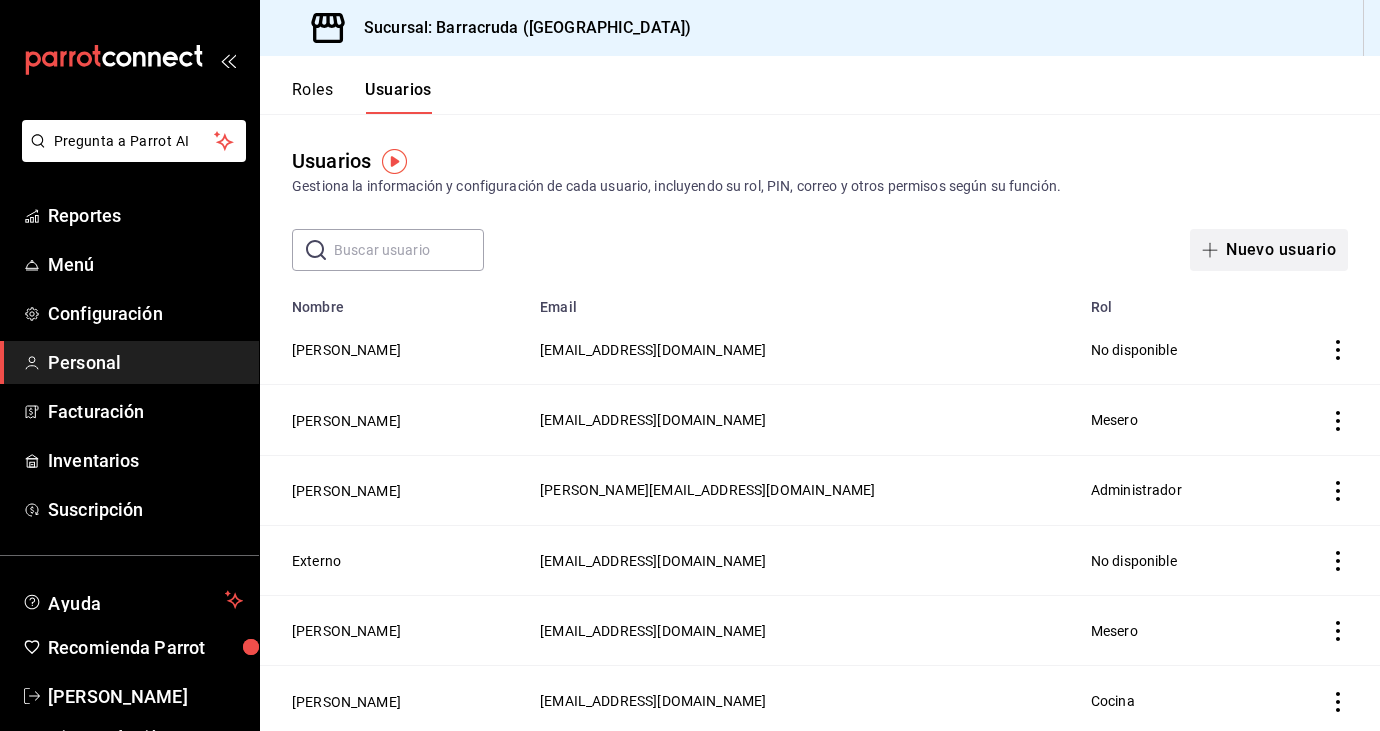 click 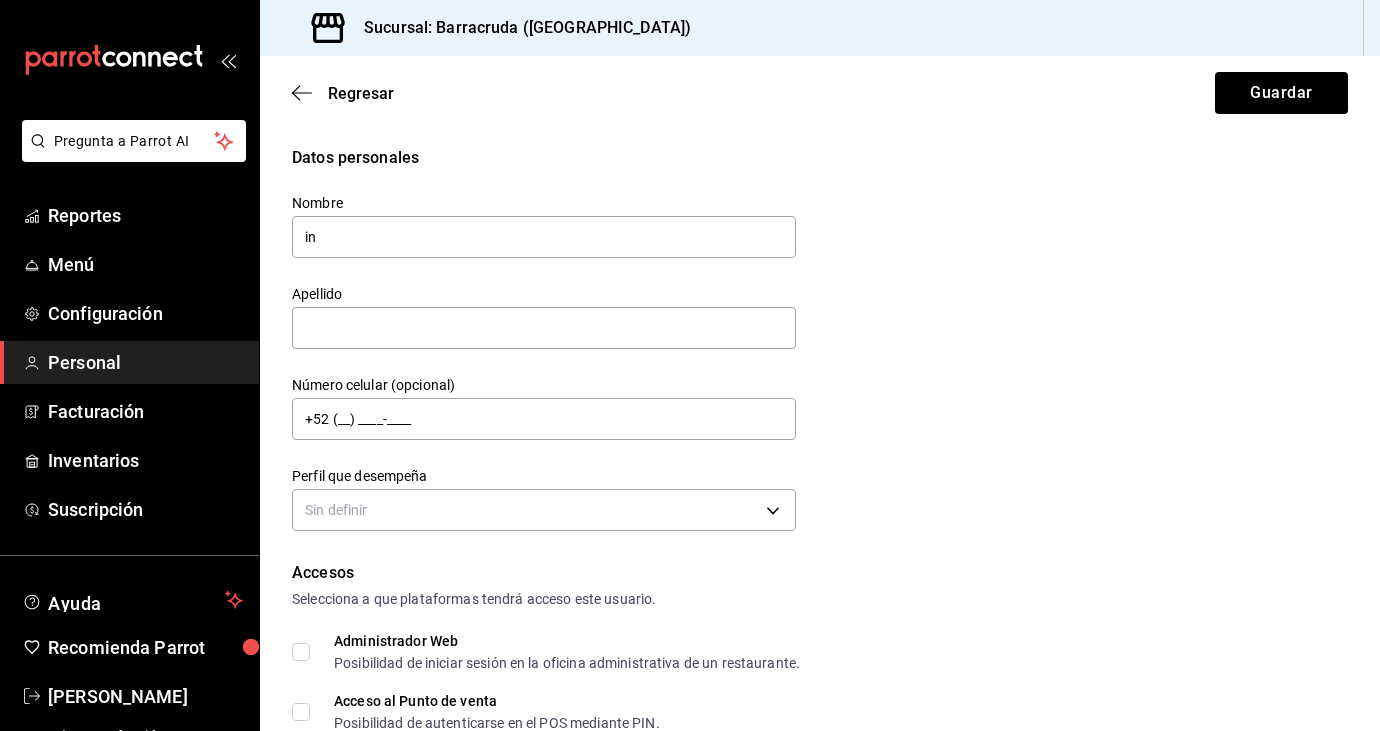 type on "i" 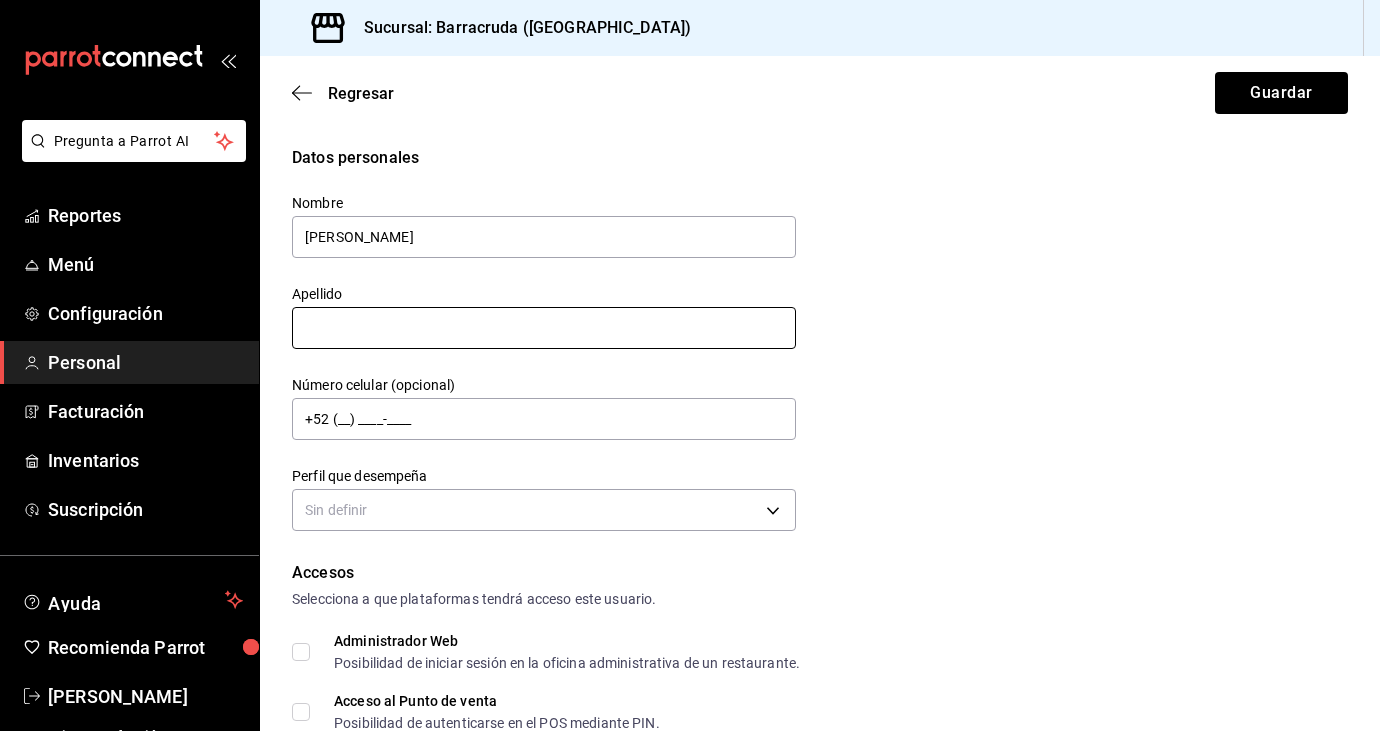 type on "Ingrid" 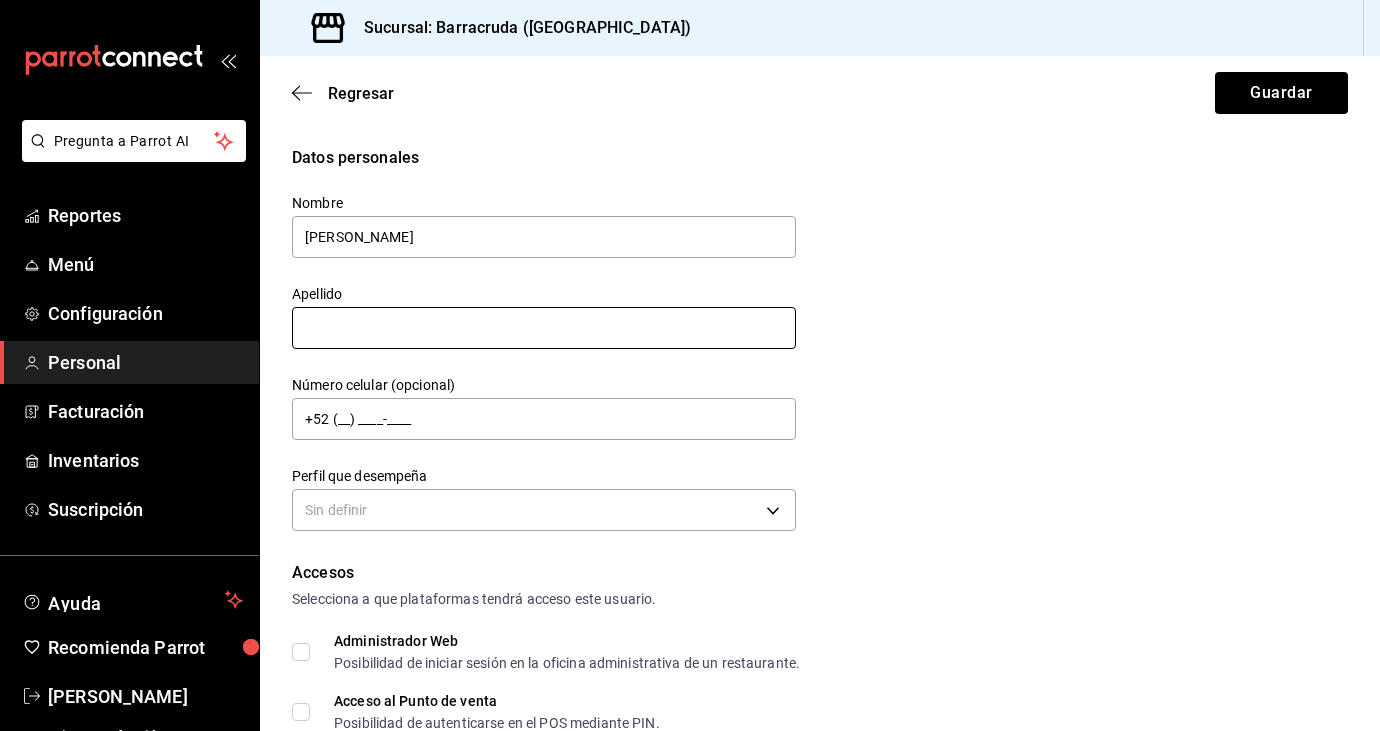 click at bounding box center (544, 328) 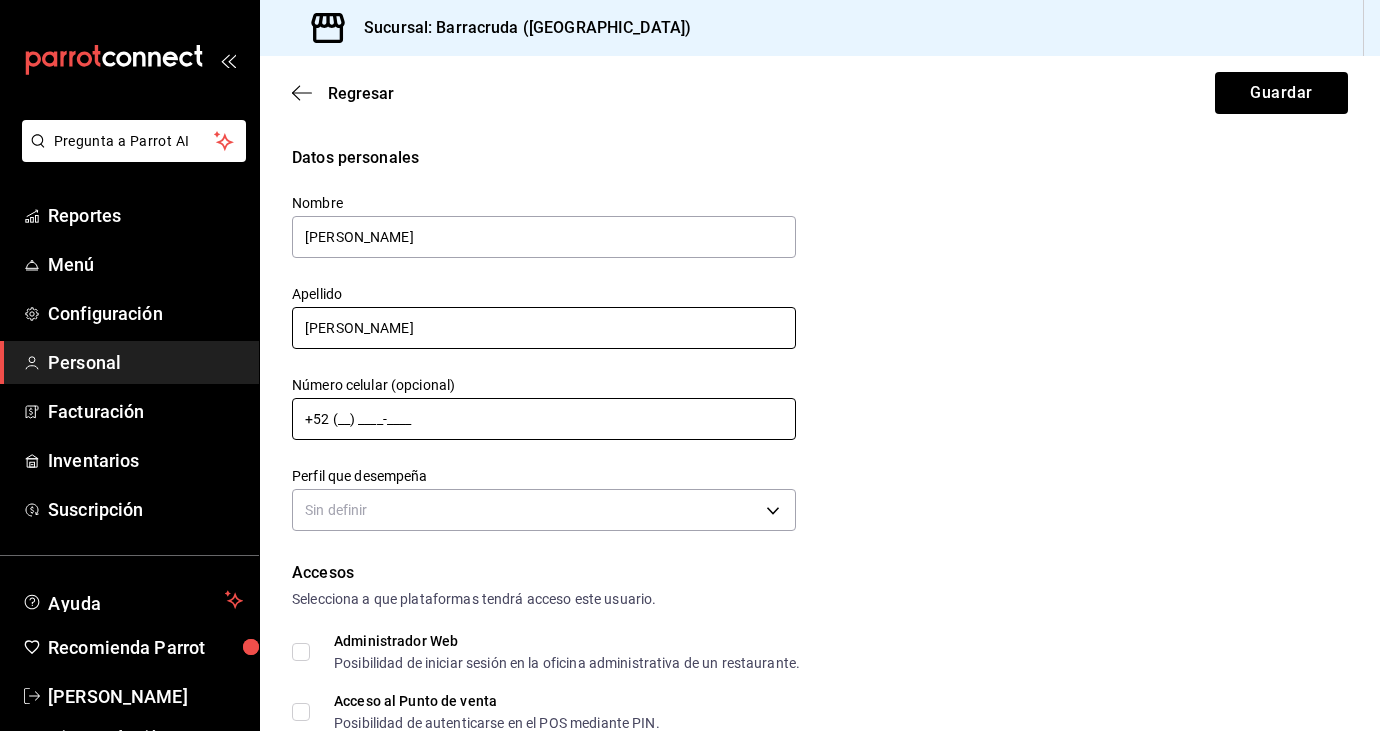 type on "Jaimes Aragon" 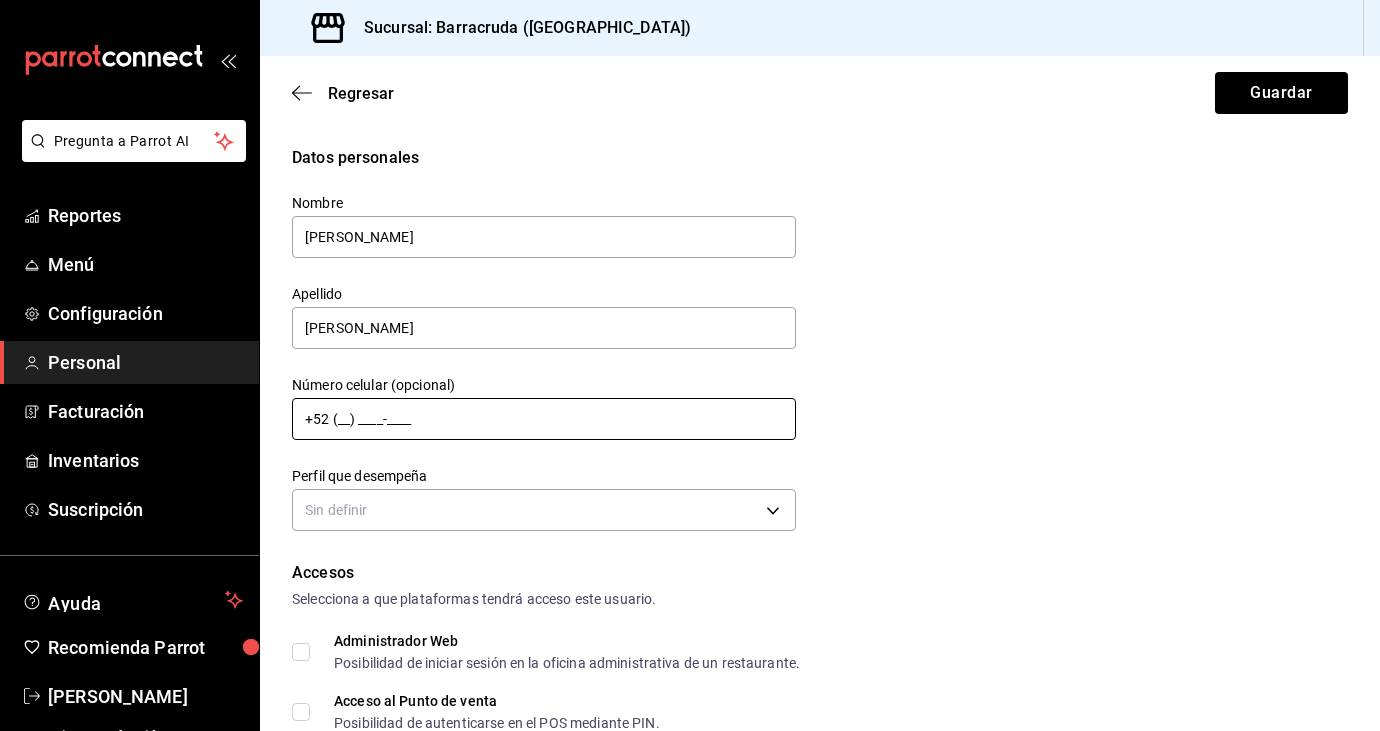 click on "+52 (__) ____-____" at bounding box center (544, 419) 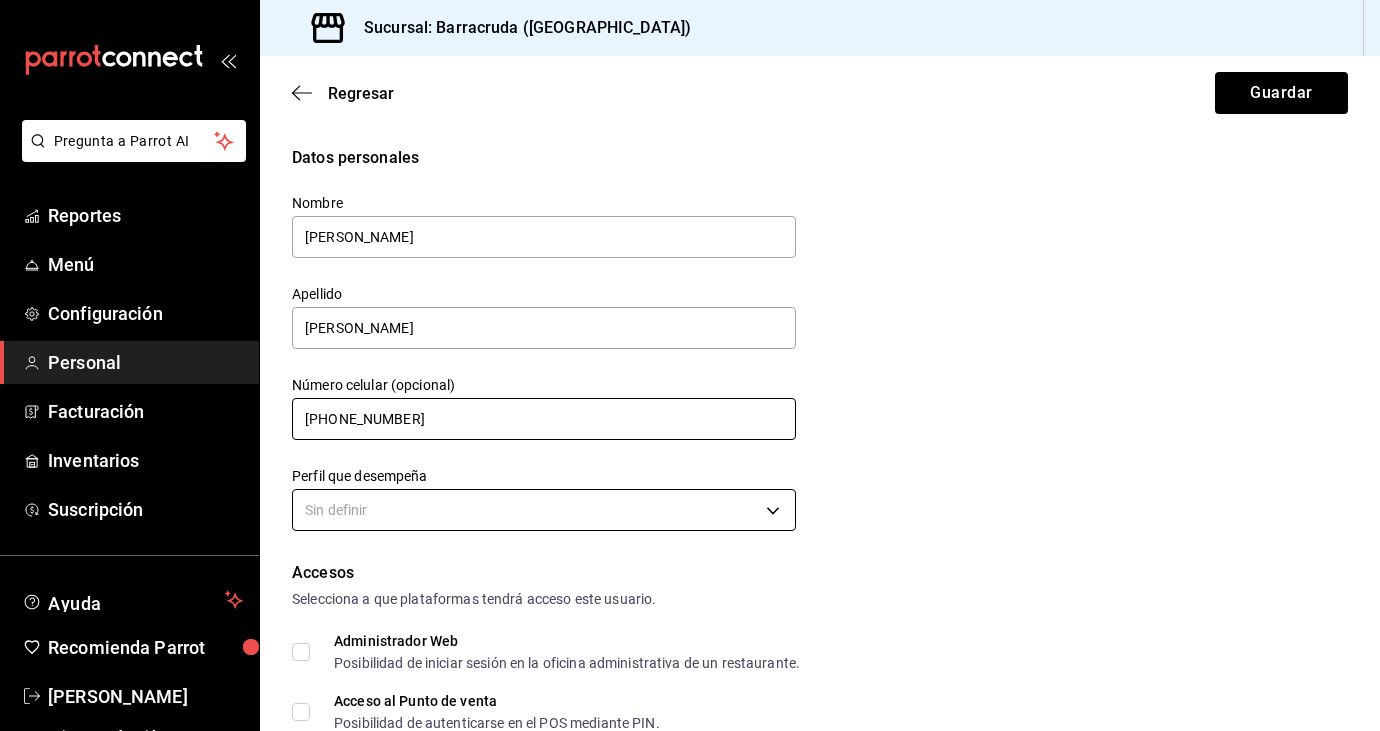type on "+52 (55) 8678-1443" 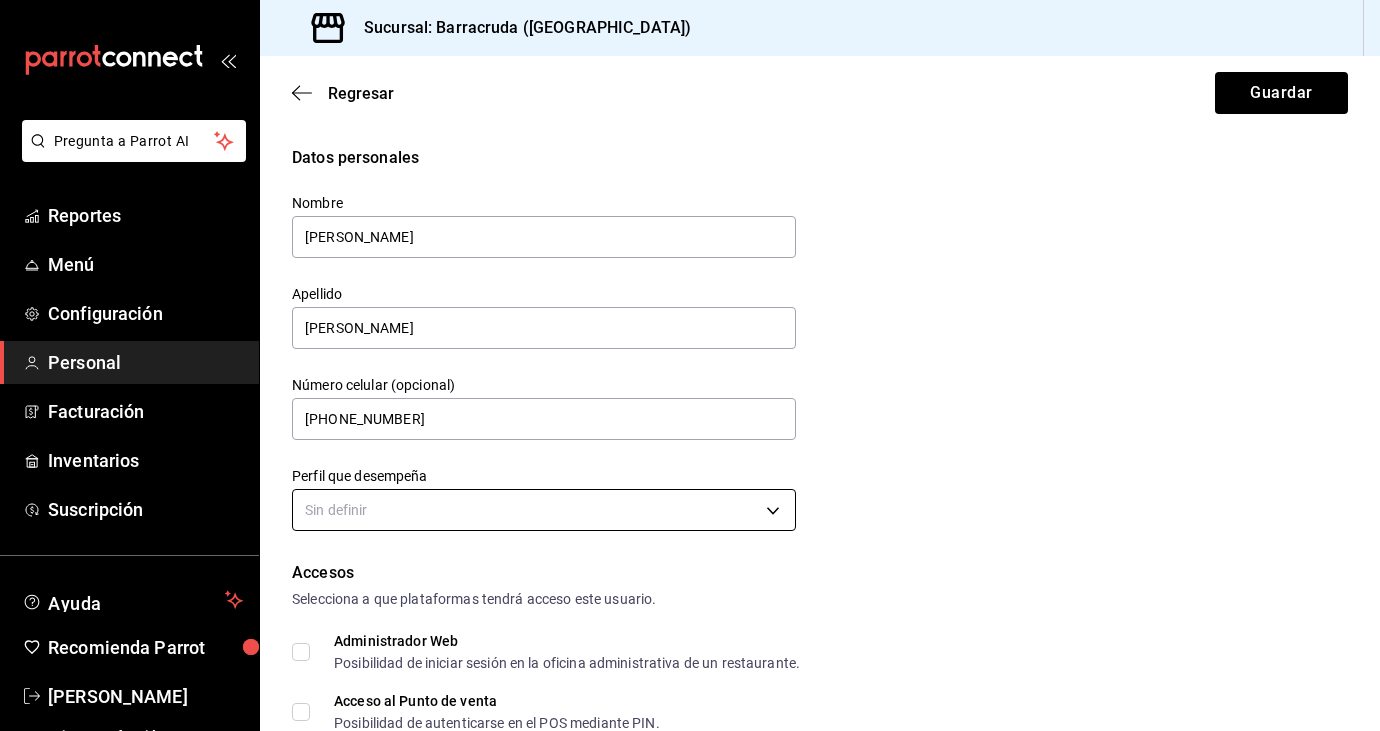 click on "Pregunta a Parrot AI Reportes   Menú   Configuración   Personal   Facturación   Inventarios   Suscripción   Ayuda Recomienda Parrot   Karina Cortés Loeza   Sugerir nueva función   Sucursal: Barracruda (Ecatepec) Regresar Guardar Datos personales Nombre Ingrid Apellido Jaimes Aragon Número celular (opcional) +52 (55) 8678-1443 Perfil que desempeña Sin definir Accesos Selecciona a que plataformas tendrá acceso este usuario. Administrador Web Posibilidad de iniciar sesión en la oficina administrativa de un restaurante.  Acceso al Punto de venta Posibilidad de autenticarse en el POS mediante PIN.  Iniciar sesión en terminal (correo electrónico o QR) Los usuarios podrán iniciar sesión y aceptar términos y condiciones en la terminal. Acceso uso de terminal Los usuarios podrán acceder y utilizar la terminal para visualizar y procesar pagos de sus órdenes. Correo electrónico Se volverá obligatorio al tener ciertos accesos activados. Contraseña Contraseña Repetir contraseña Repetir contraseña" at bounding box center (690, 365) 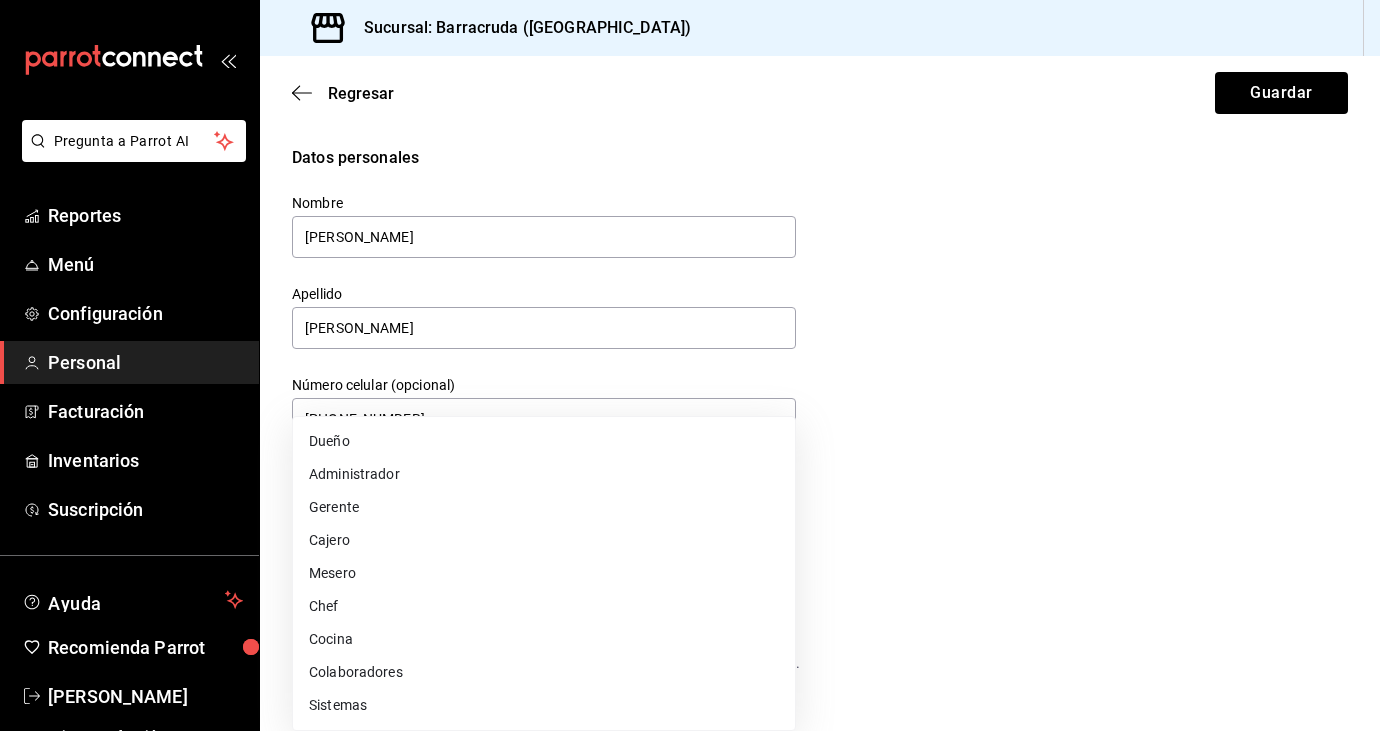 click on "Colaboradores" at bounding box center [544, 672] 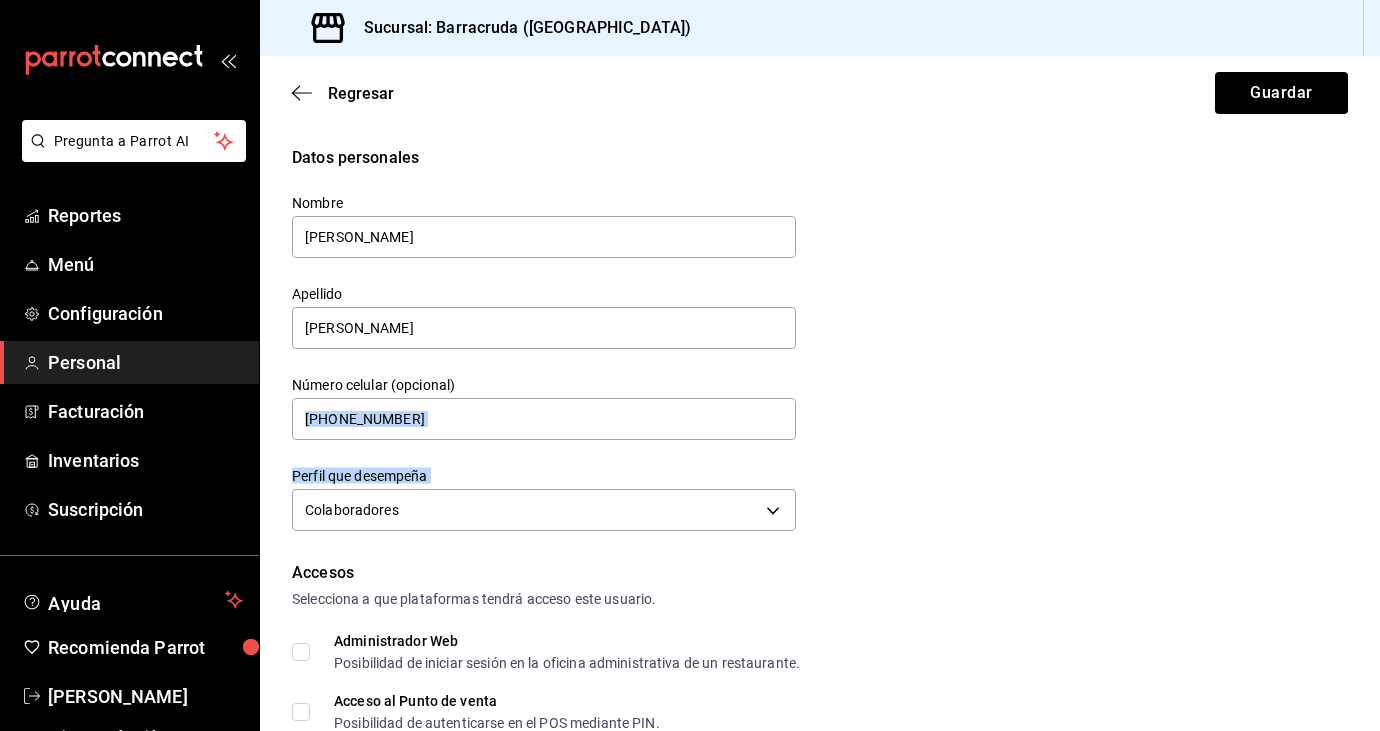 drag, startPoint x: 923, startPoint y: 472, endPoint x: 925, endPoint y: 406, distance: 66.0303 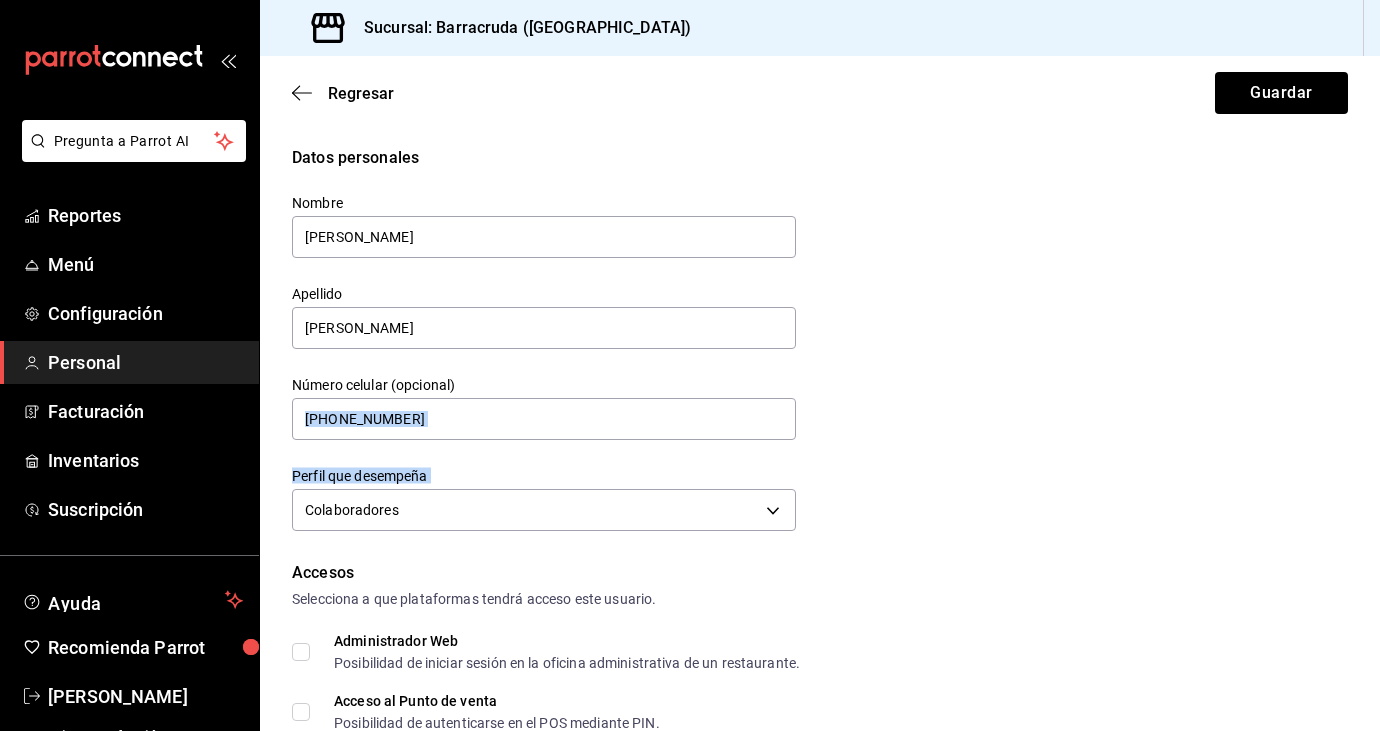 click on "Datos personales Nombre Ingrid Apellido Jaimes Aragon Número celular (opcional) +52 (55) 8678-1443 Perfil que desempeña Colaboradores STAFF" at bounding box center (820, 341) 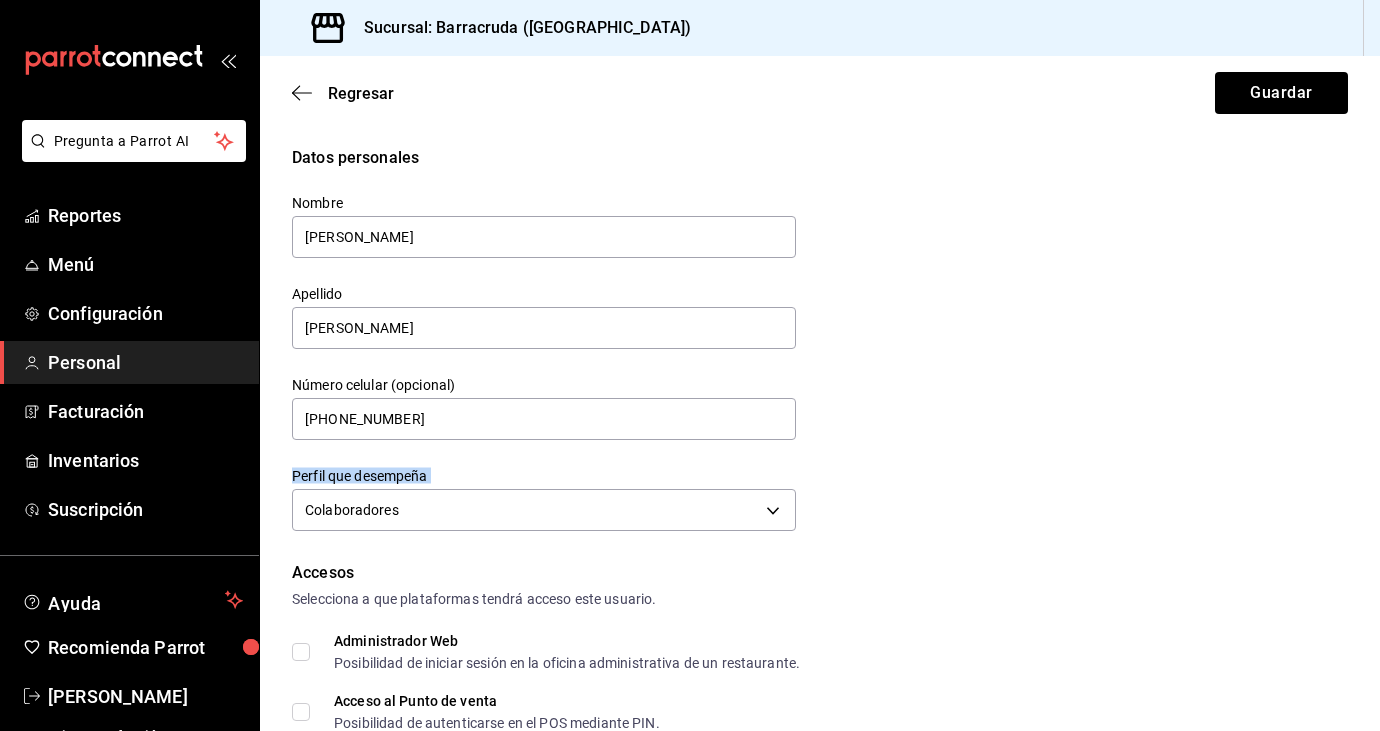 drag, startPoint x: 879, startPoint y: 484, endPoint x: 878, endPoint y: 447, distance: 37.01351 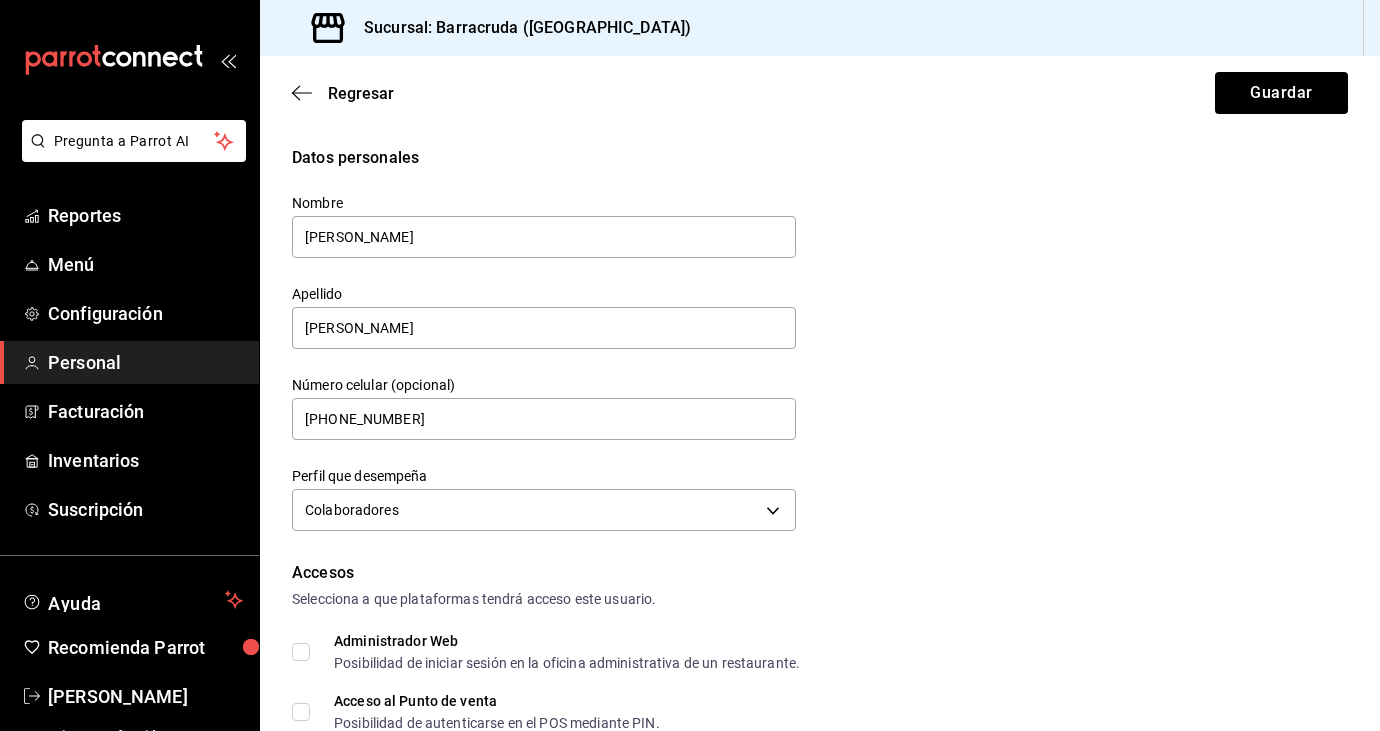 click on "Datos personales Nombre Ingrid Apellido Jaimes Aragon Número celular (opcional) +52 (55) 8678-1443 Perfil que desempeña Colaboradores STAFF Accesos Selecciona a que plataformas tendrá acceso este usuario. Administrador Web Posibilidad de iniciar sesión en la oficina administrativa de un restaurante.  Acceso al Punto de venta Posibilidad de autenticarse en el POS mediante PIN.  Iniciar sesión en terminal (correo electrónico o QR) Los usuarios podrán iniciar sesión y aceptar términos y condiciones en la terminal. Acceso uso de terminal Los usuarios podrán acceder y utilizar la terminal para visualizar y procesar pagos de sus órdenes. Correo electrónico Se volverá obligatorio al tener ciertos accesos activados. Contraseña Contraseña Repetir contraseña Repetir contraseña PIN Validar PIN ​ Generar PIN automático Notificaciones Selecciona que notificaciones quieres que reciba este usuario. Corte de Caja Permitir recibir notificaciones sobre el cierre de sesión de caja. Plan de Suscripción" at bounding box center [820, 856] 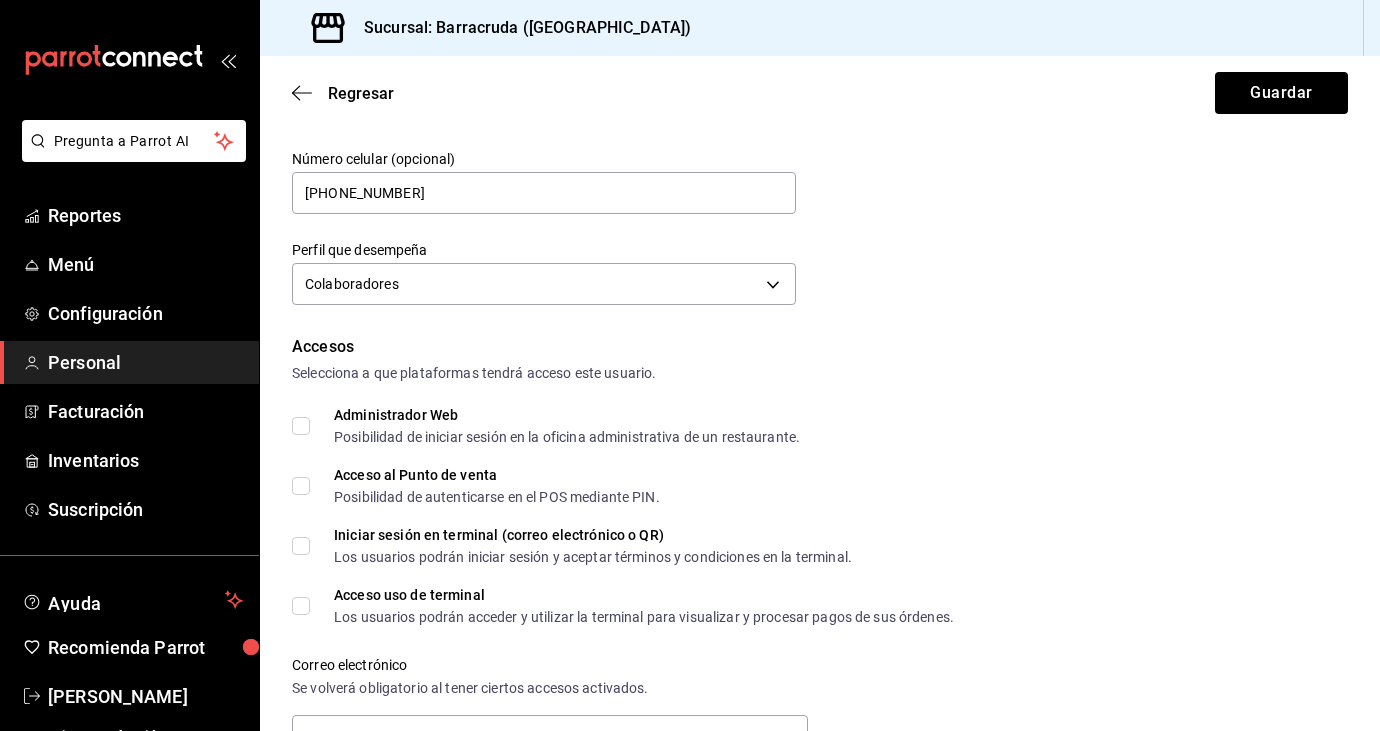 scroll, scrollTop: 224, scrollLeft: 0, axis: vertical 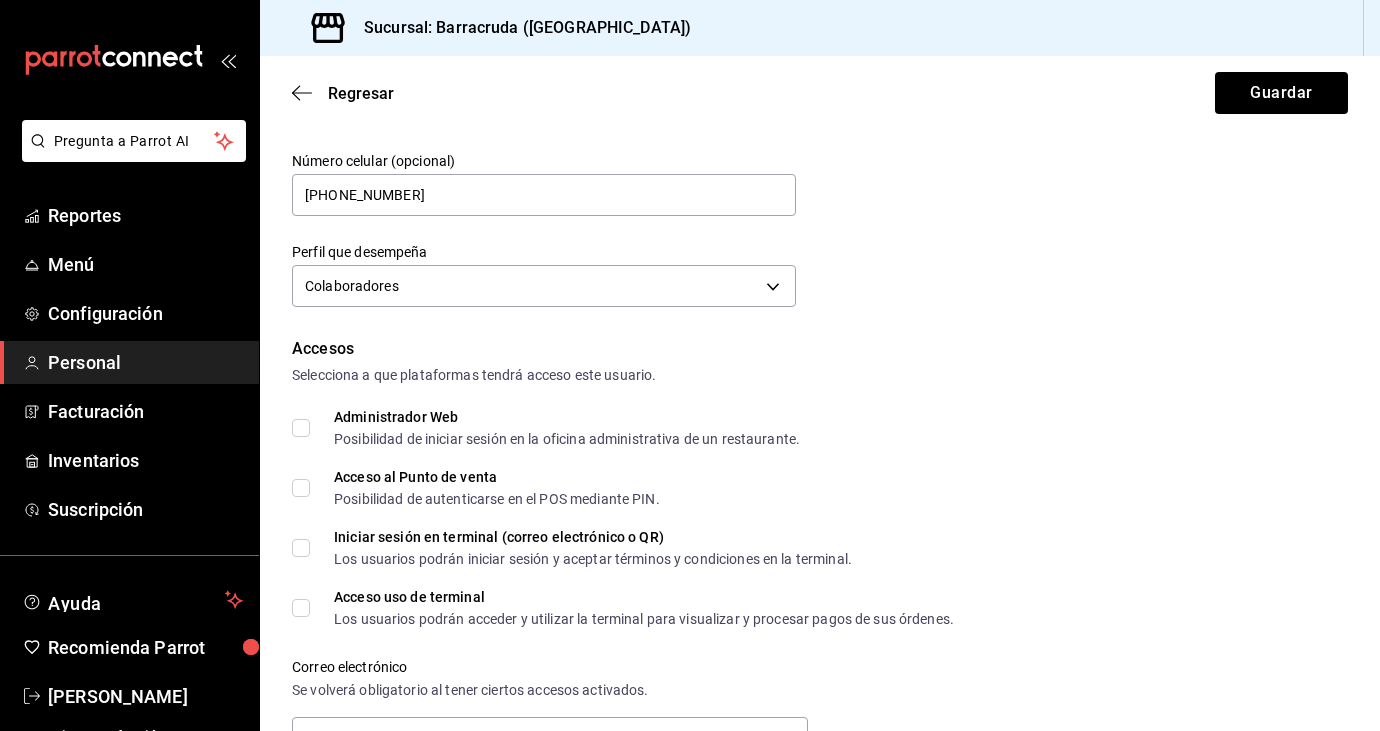 click on "Administrador Web Posibilidad de iniciar sesión en la oficina administrativa de un restaurante." at bounding box center [820, 428] 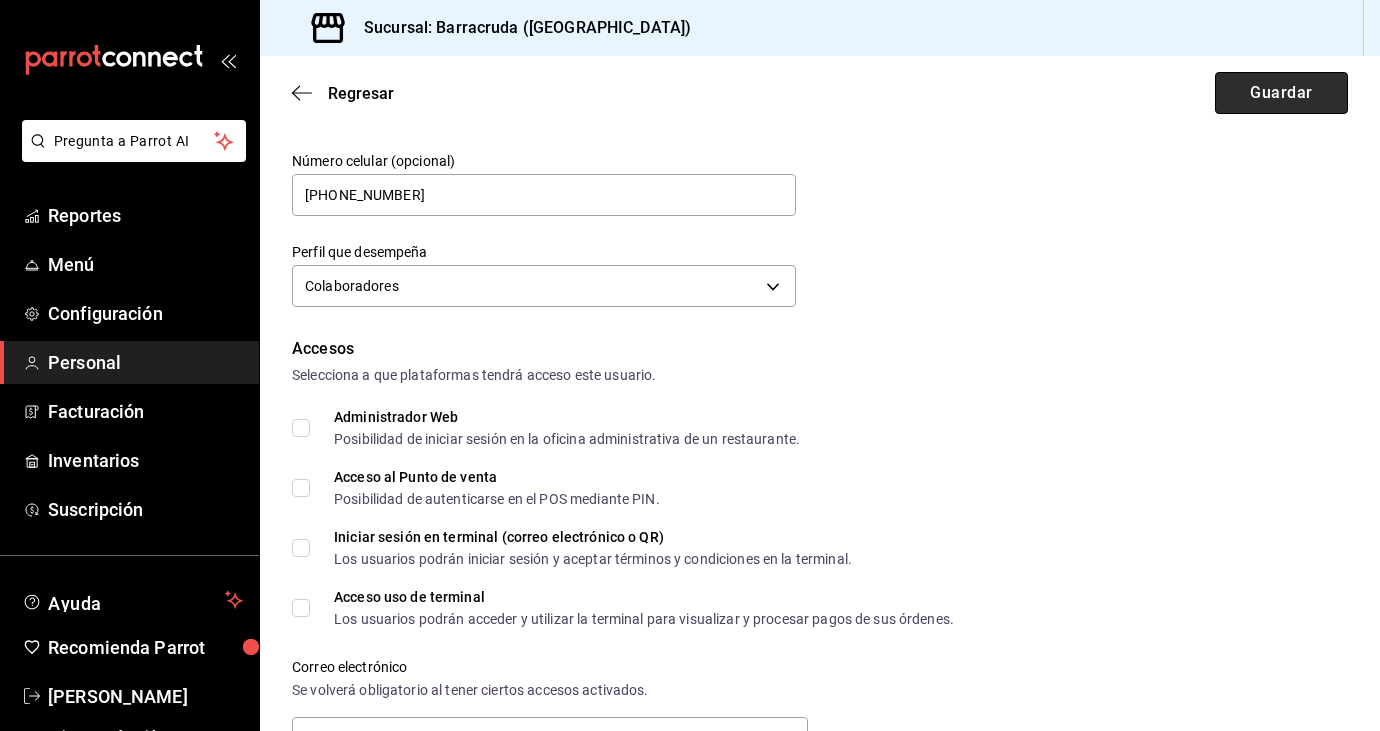 click on "Guardar" at bounding box center (1281, 93) 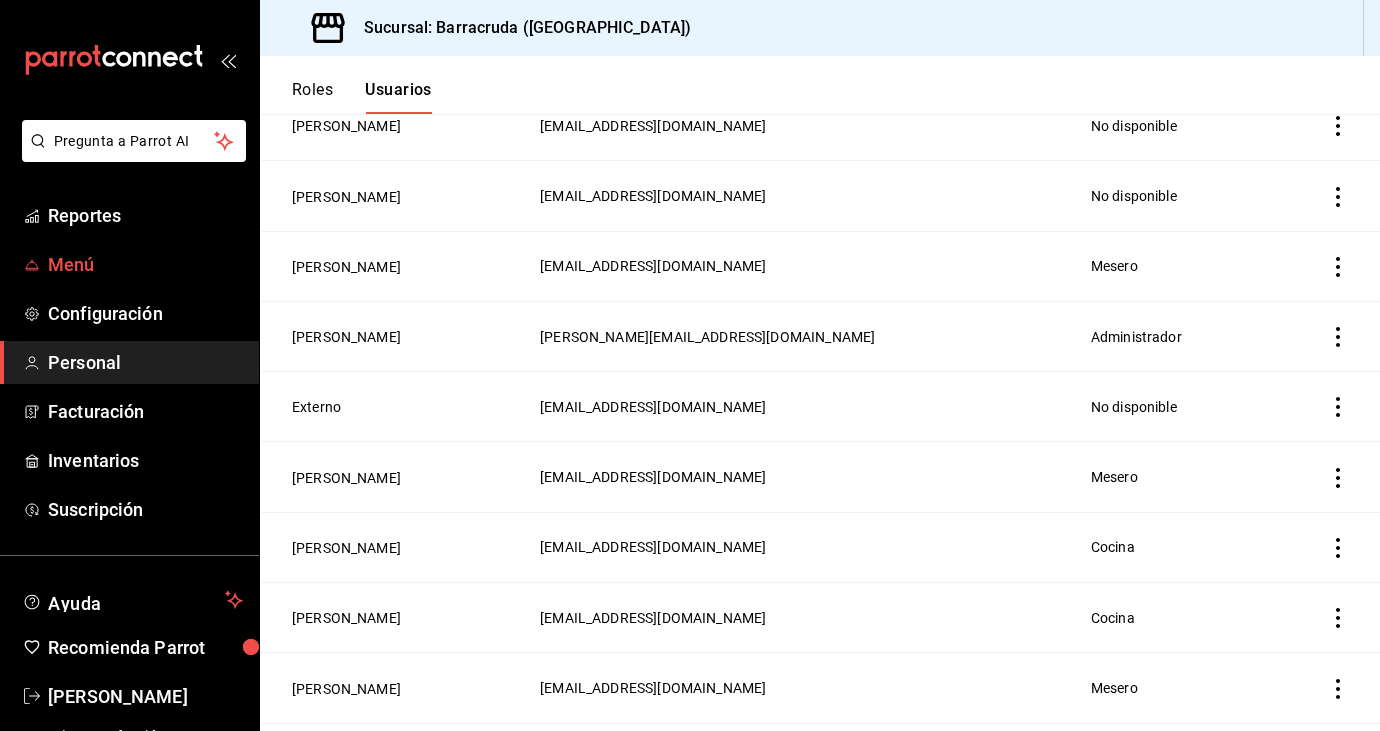 click on "Menú" at bounding box center (145, 264) 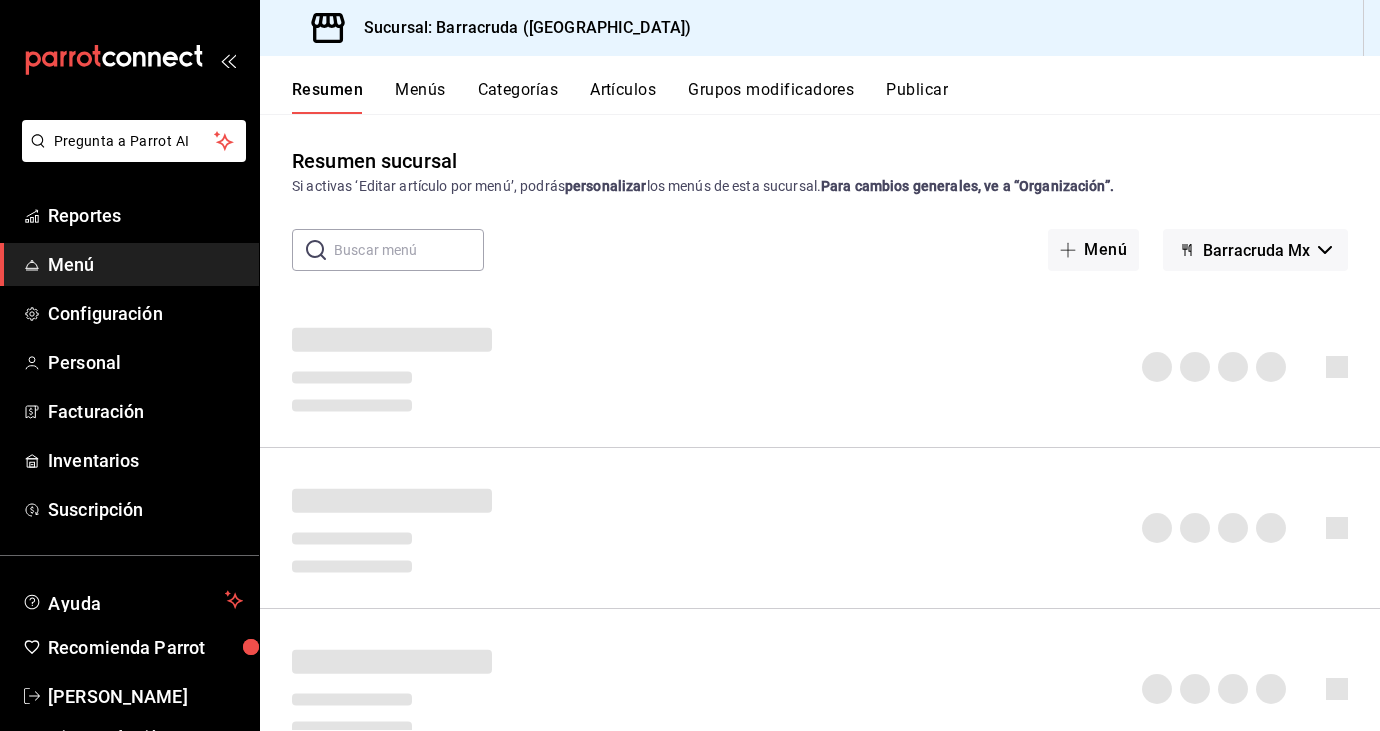 click on "Artículos" at bounding box center [623, 97] 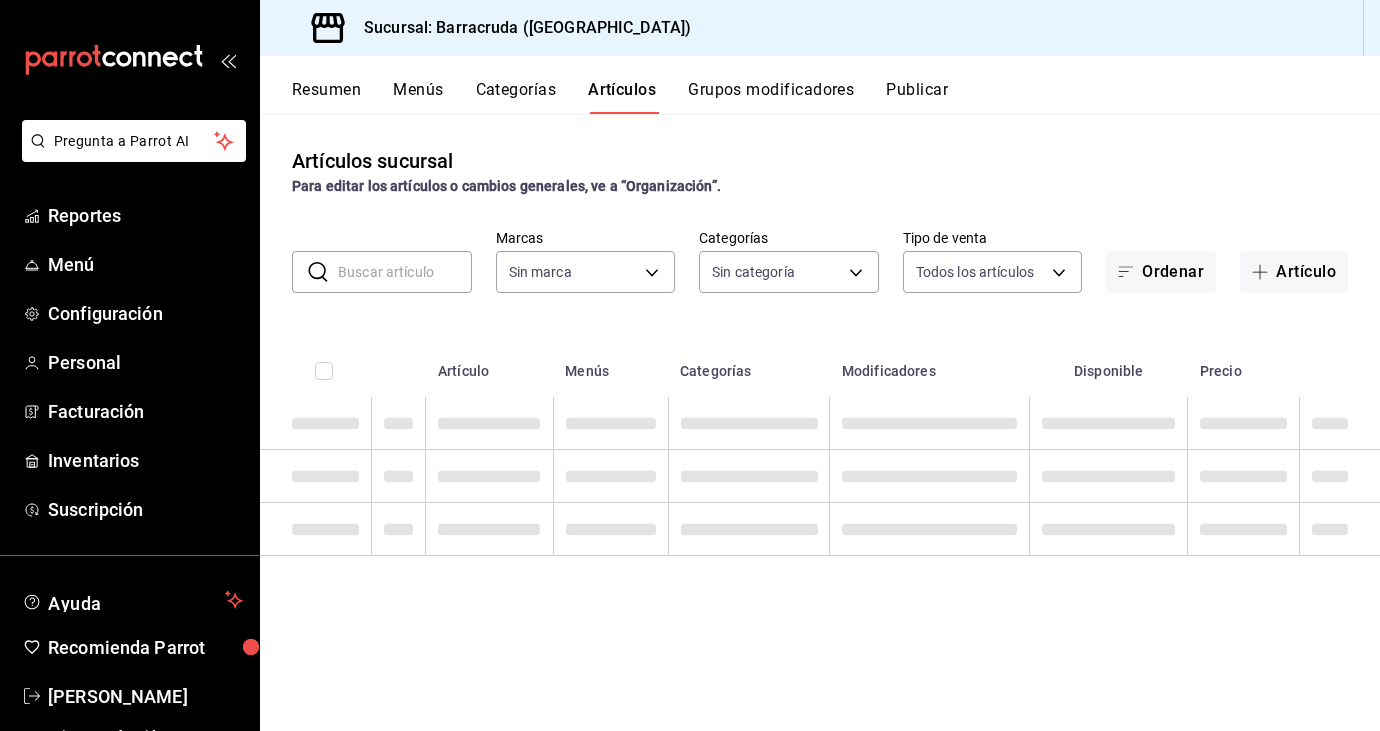 type on "781d0e5e-0cd3-418f-8c9c-0f4117c8f844" 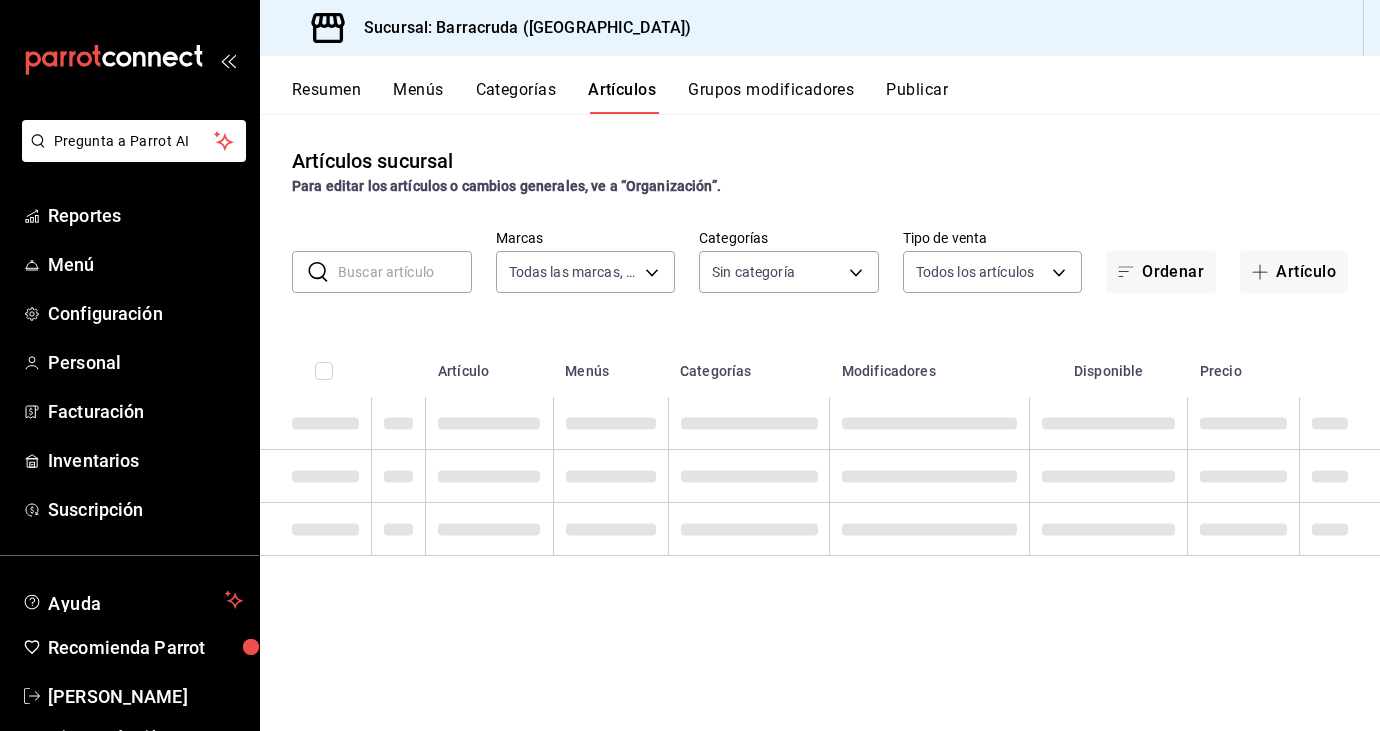 click at bounding box center [405, 272] 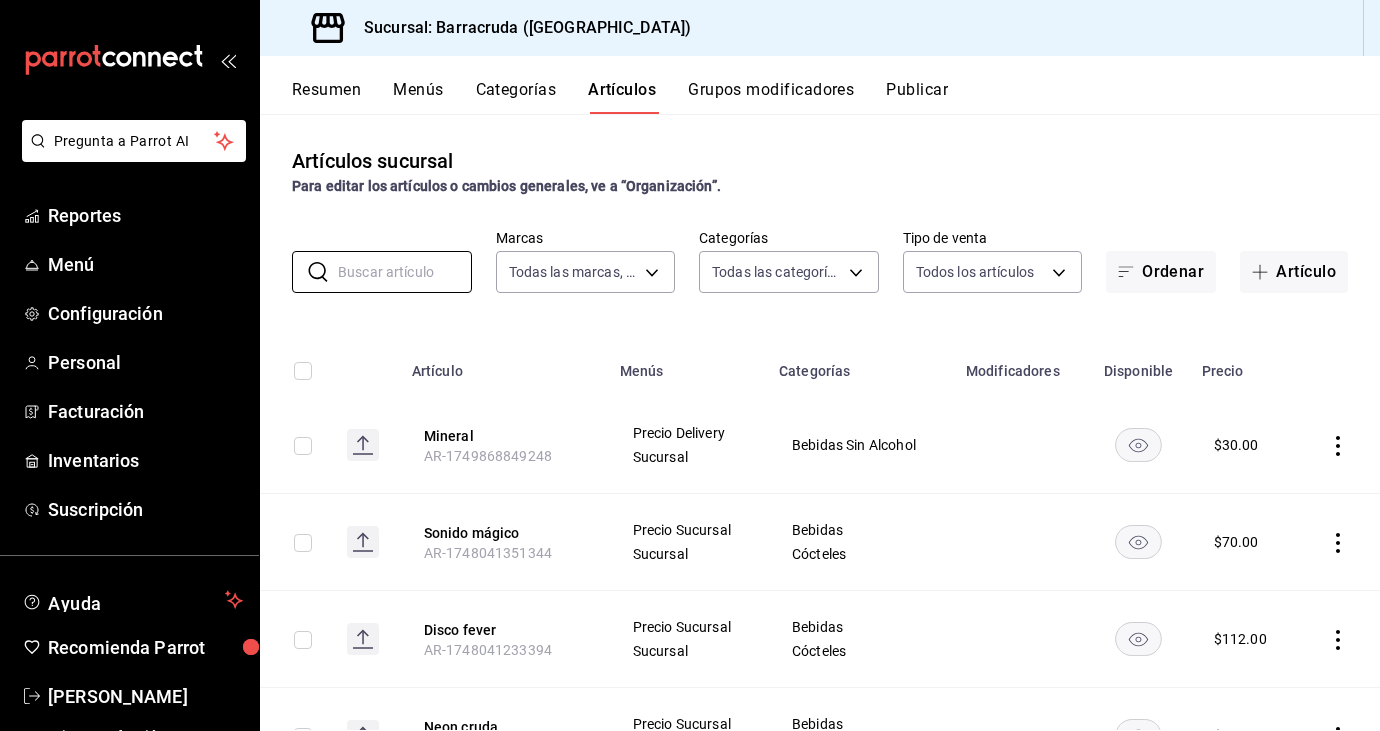 type on "b963c72d-ce85-4c3f-98ed-955f5b3d01ad,f0e73821-c662-412d-b503-729610356999,c693bcbe-7e83-44f8-b0f7-13bc09908b04,a310d70f-5c3b-42cb-8536-03cec27cec4d,1166309c-01d6-4955-8126-da1f9de0f082,5e65cc11-2fa0-44ef-895a-804074255bcb,eabe6da7-1a21-4192-87ec-f1d6f570e677,7d1aeb4b-c0fc-4c6e-8250-ea7204bd94ce,6c3023de-e597-49fd-b694-202897c7f145,58509221-a396-4639-ba98-9613356e713b,ca2de480-d659-42ce-81a0-ef70df13c49e,19043e72-4721-4fe1-8392-774594c02fcb,62fa4195-860e-4411-beba-6a9b9f22682c,d80faeee-26b7-4268-a3bc-c7ffedce9130,6f08e73e-6916-47ec-a222-934d5e8e7cab,a5ddd506-eb11-4dde-b61e-c8c8a846b8e8,9530b1c7-b7a7-4f06-b298-a79c54d2dc29" 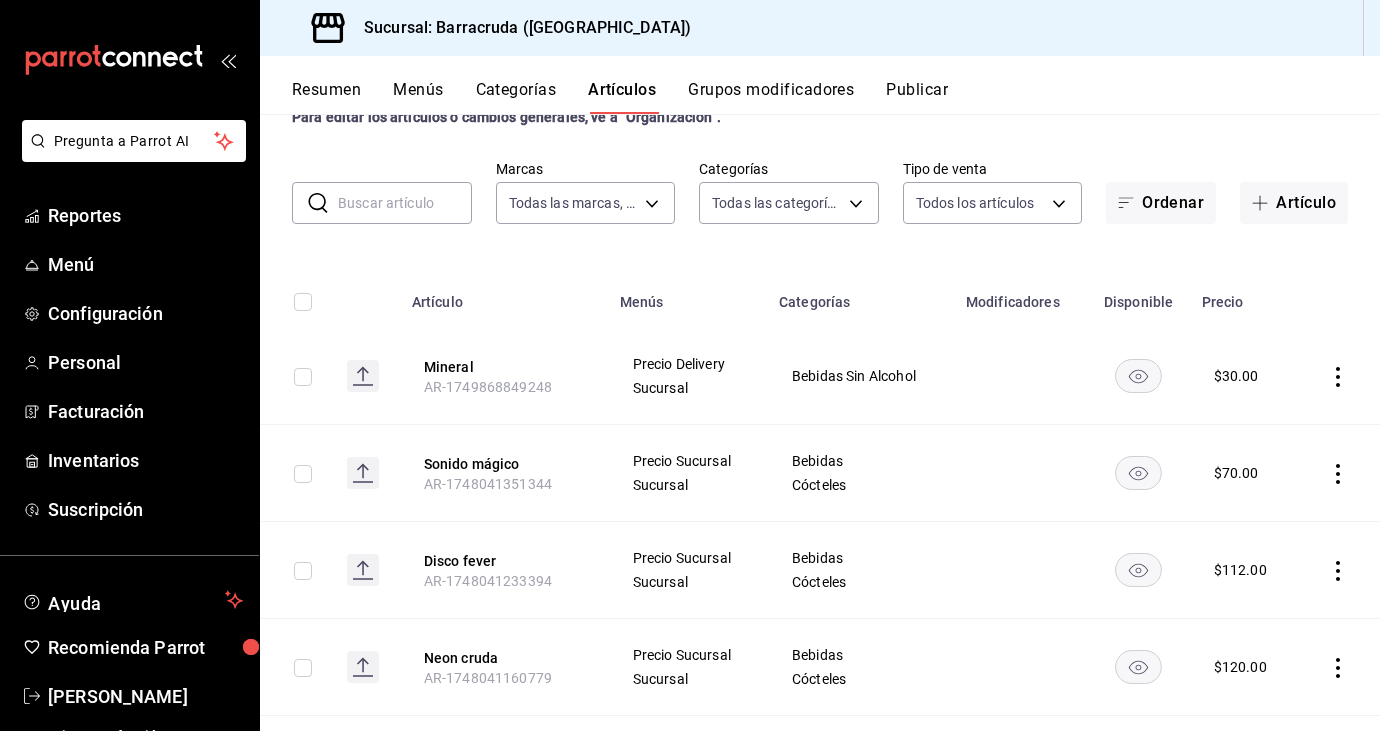 click on "Disco fever AR-1748041233394" at bounding box center (504, 570) 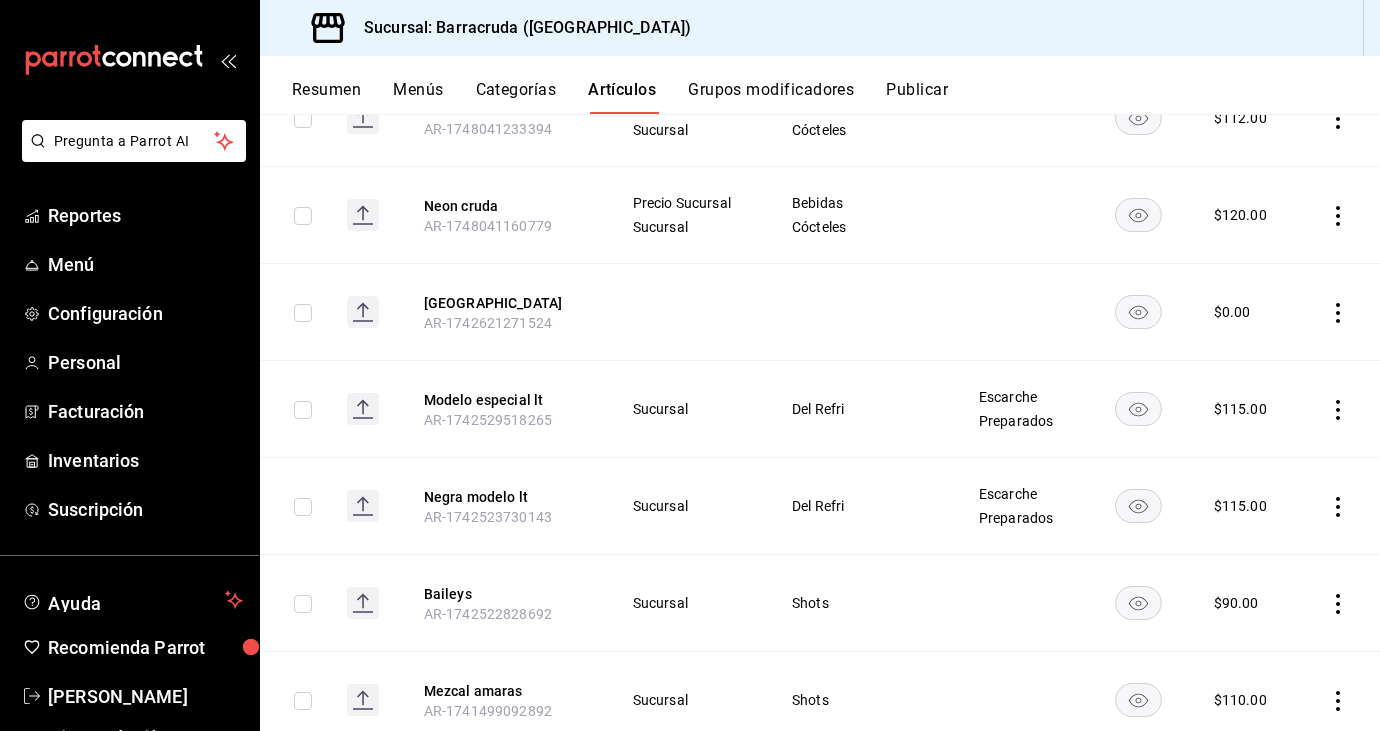 scroll, scrollTop: 0, scrollLeft: 0, axis: both 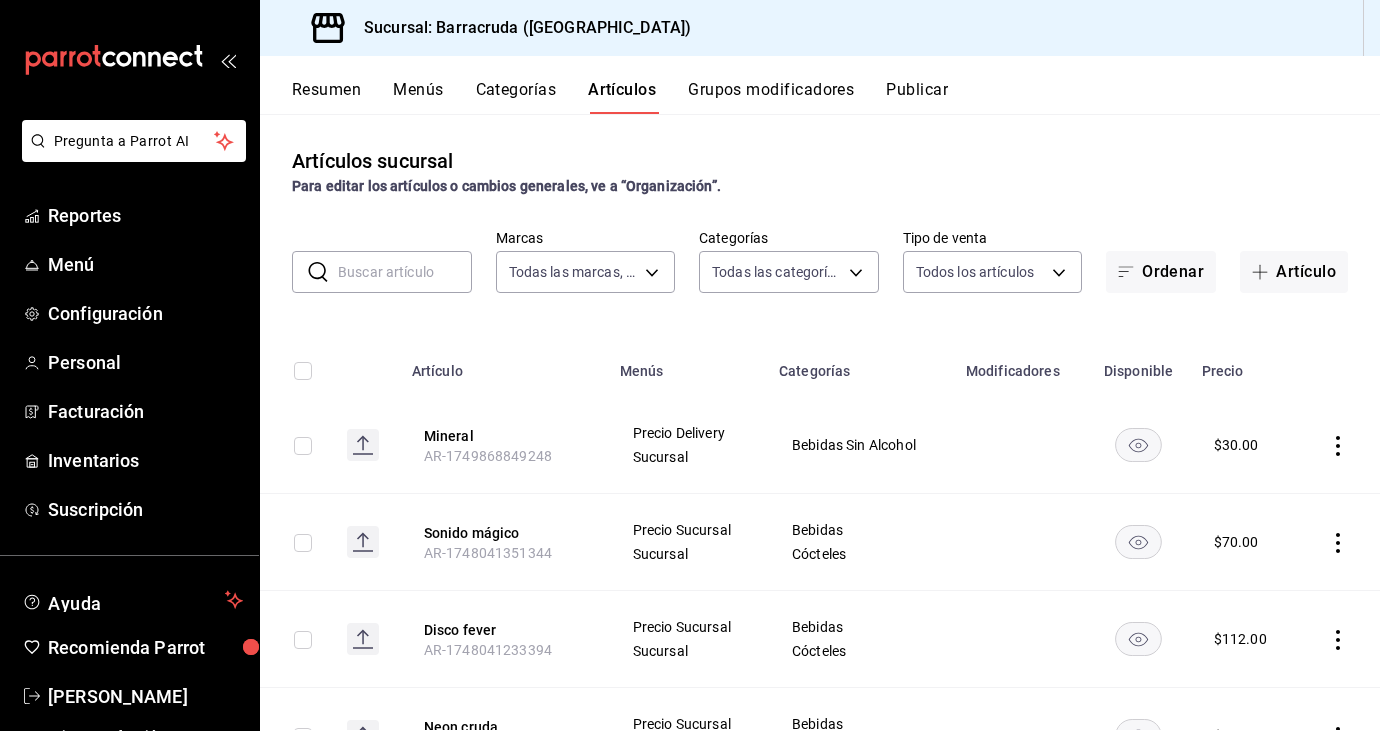 click on "​ ​" at bounding box center [382, 272] 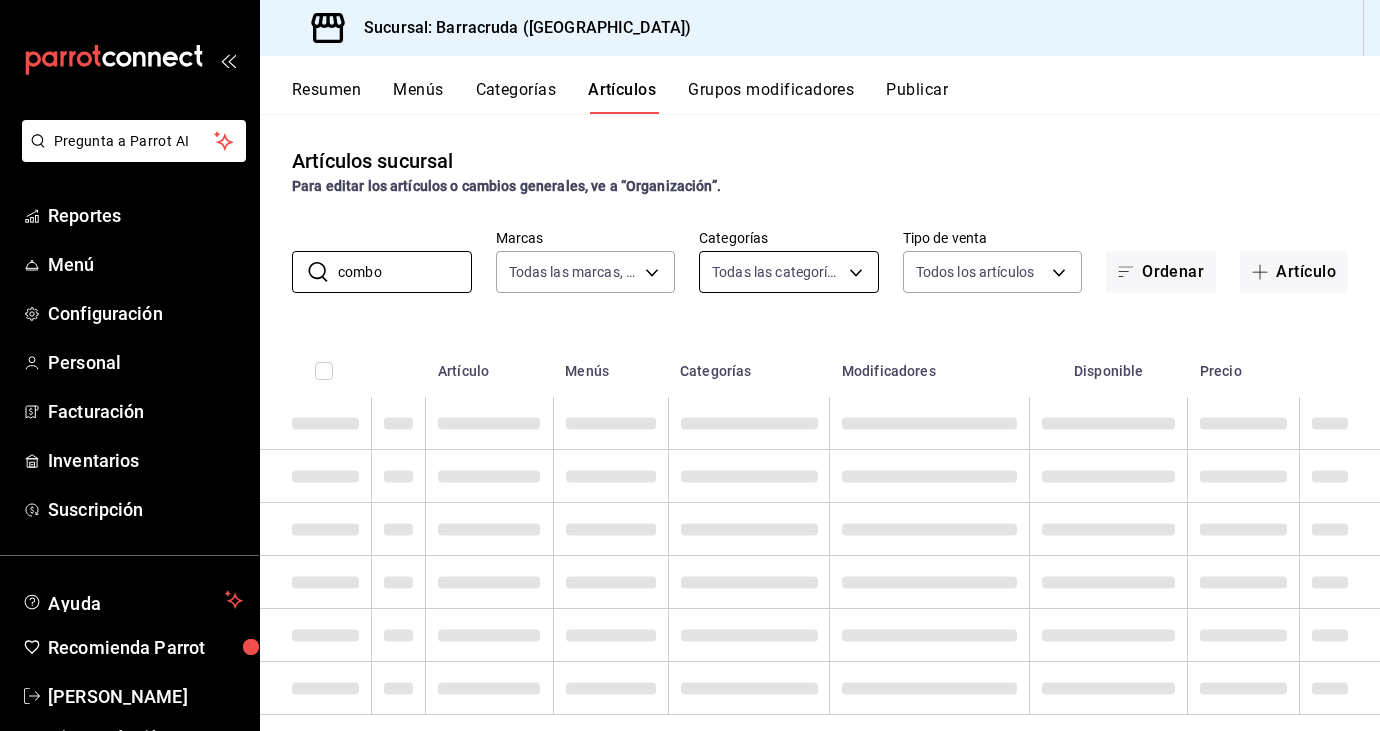 type on "combo" 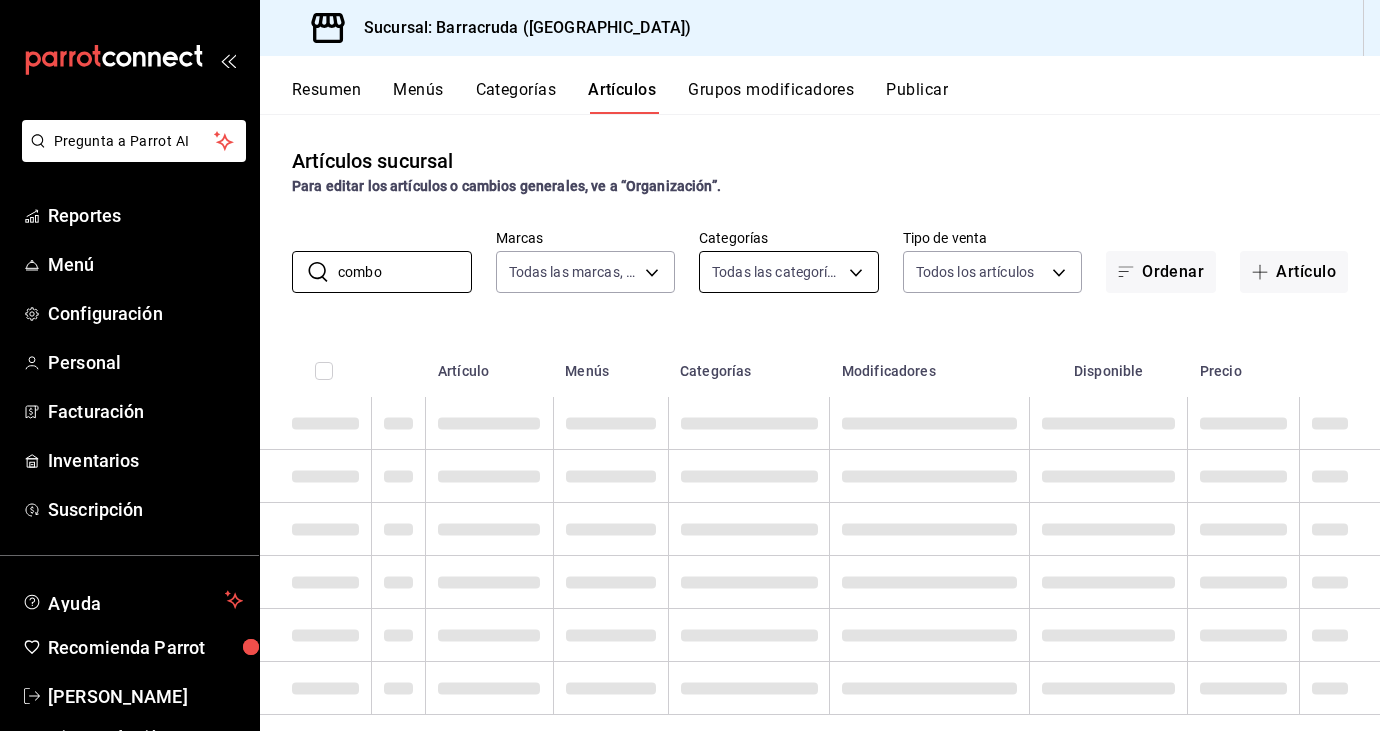 click on "Pregunta a Parrot AI Reportes   Menú   Configuración   Personal   Facturación   Inventarios   Suscripción   Ayuda Recomienda Parrot   Karina Cortés Loeza   Sugerir nueva función   Sucursal: Barracruda (Ecatepec) Resumen Menús Categorías Artículos Grupos modificadores Publicar Artículos sucursal Para editar los artículos o cambios generales, ve a “Organización”. ​ combo ​ Marcas Todas las marcas, Sin marca 781d0e5e-0cd3-418f-8c9c-0f4117c8f844 Categorías Todas las categorías, Sin categoría Tipo de venta Todos los artículos ALL Ordenar Artículo Artículo Menús Categorías Modificadores Disponible Precio Guardar GANA 1 MES GRATIS EN TU SUSCRIPCIÓN AQUÍ ¿Recuerdas cómo empezó tu restaurante?
Hoy puedes ayudar a un colega a tener el mismo cambio que tú viviste.
Recomienda Parrot directamente desde tu Portal Administrador.
Es fácil y rápido.
🎁 Por cada restaurante que se una, ganas 1 mes gratis. Ver video tutorial Ir a video Pregunta a Parrot AI Reportes   Menú     Personal" at bounding box center [690, 365] 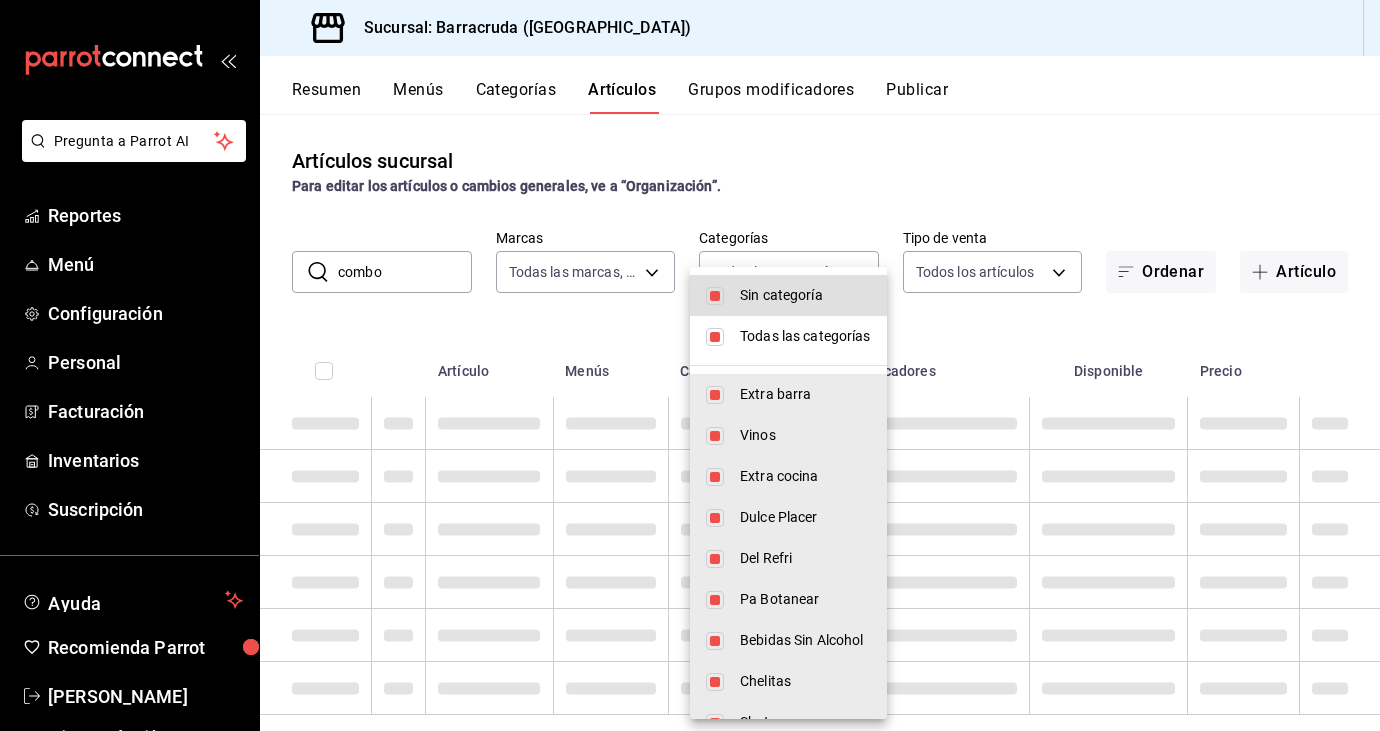 click on "Sin categoría" at bounding box center (788, 295) 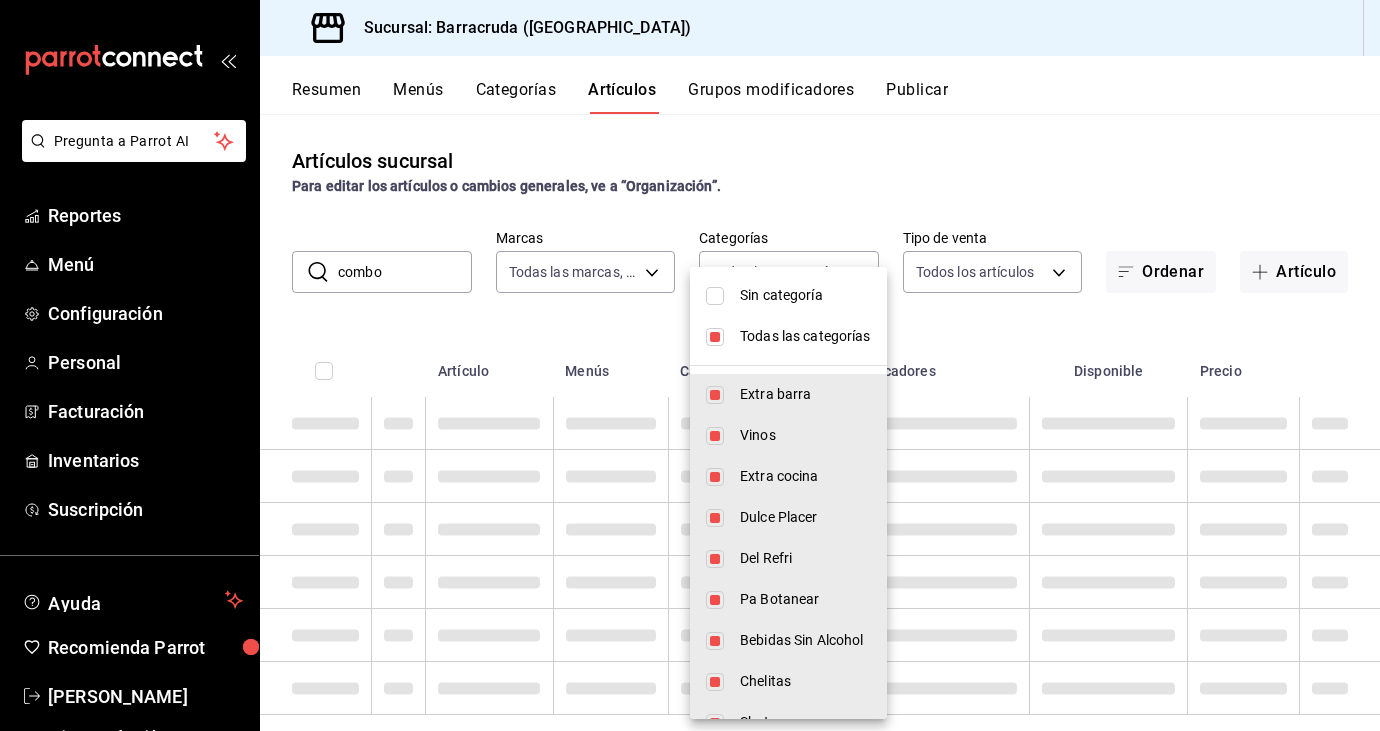 click at bounding box center [690, 365] 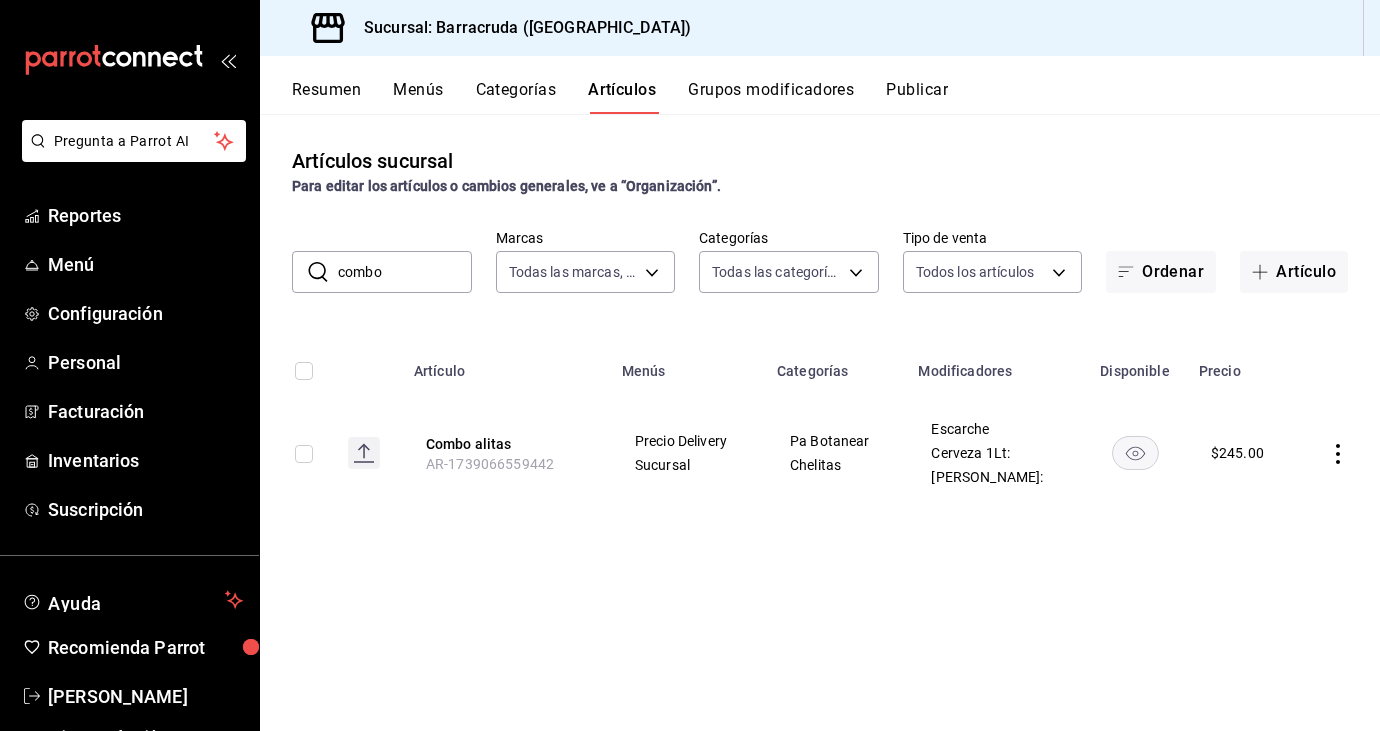 click at bounding box center (1338, 453) 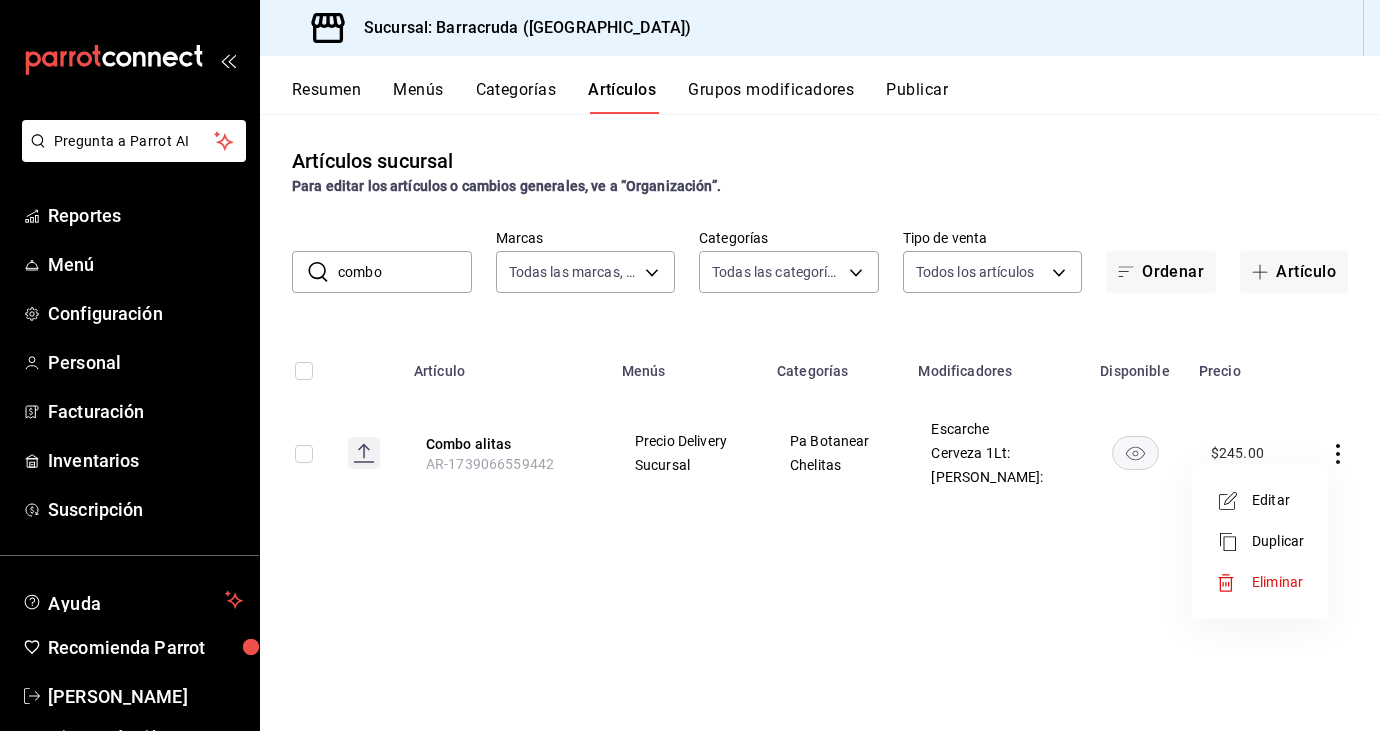 click on "Editar" at bounding box center (1260, 500) 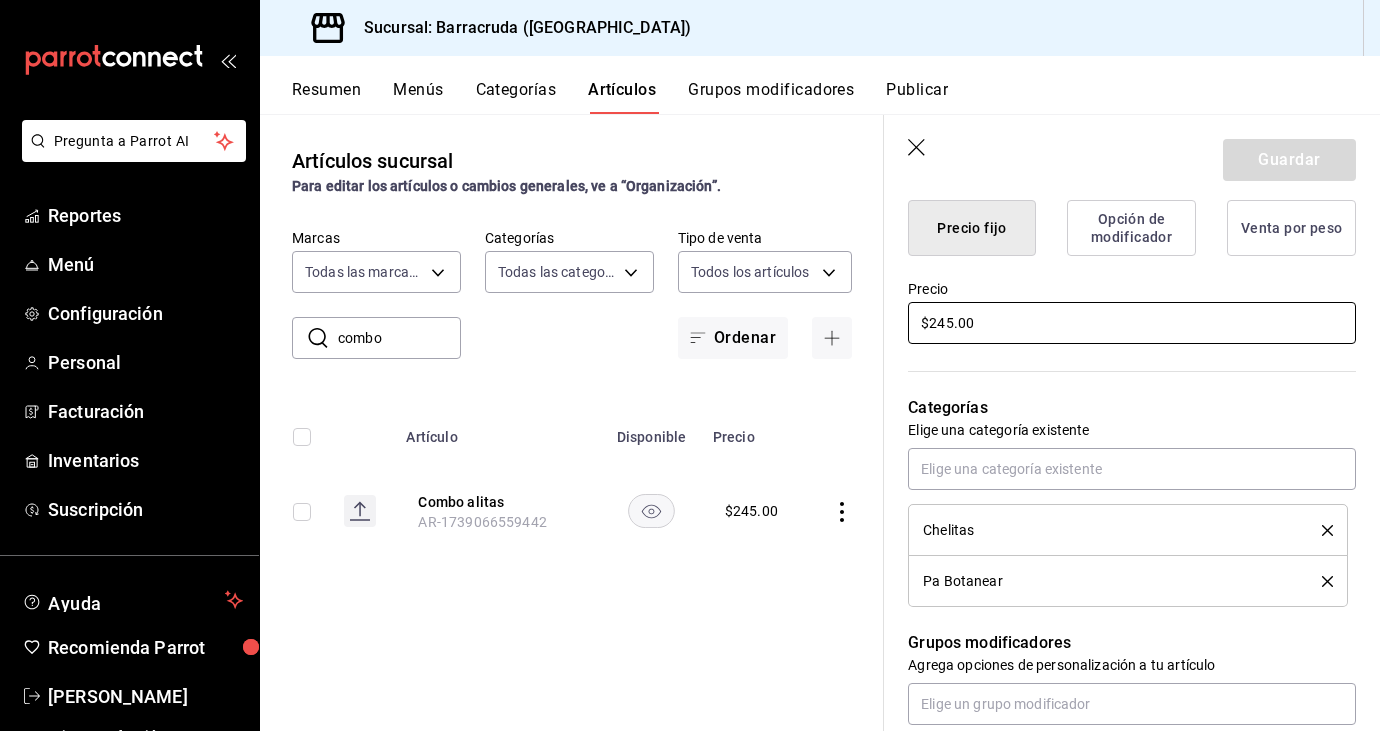 scroll, scrollTop: 0, scrollLeft: 0, axis: both 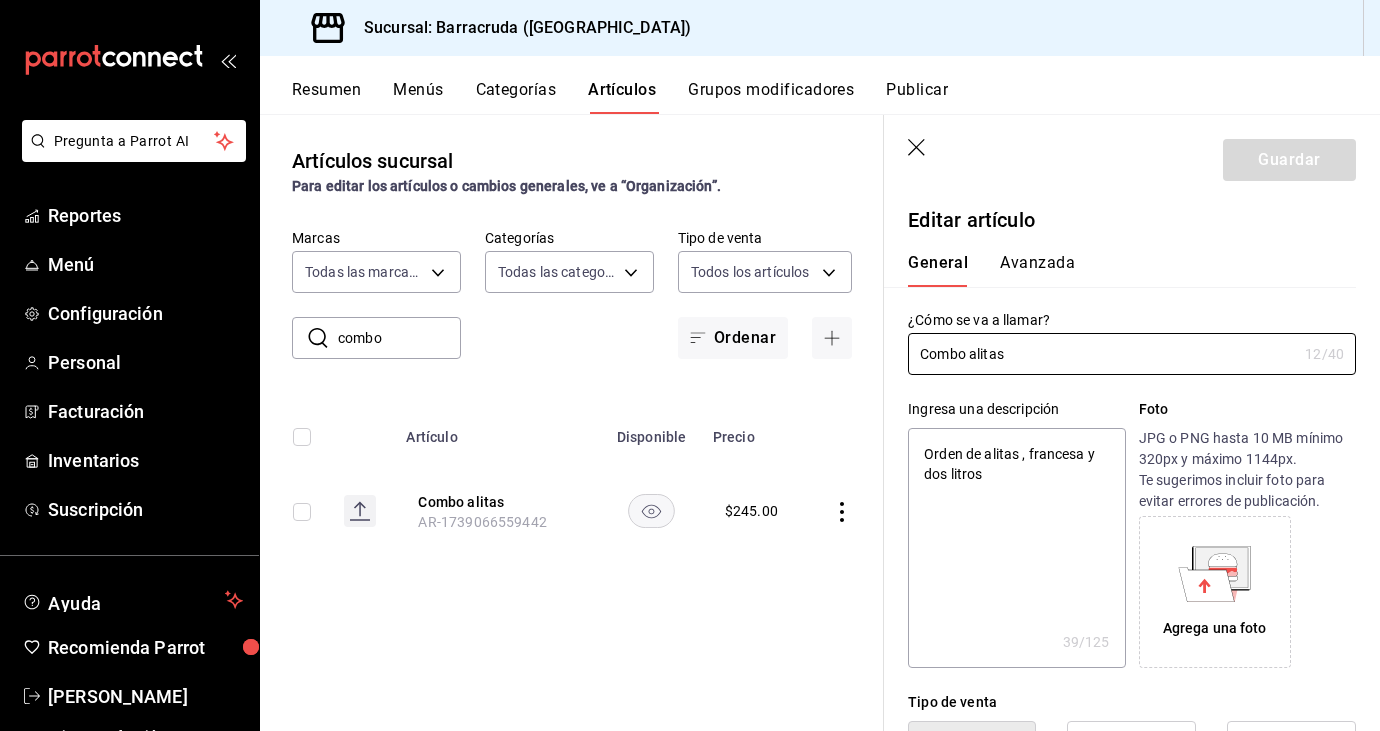 click on "Avanzada" at bounding box center [1037, 270] 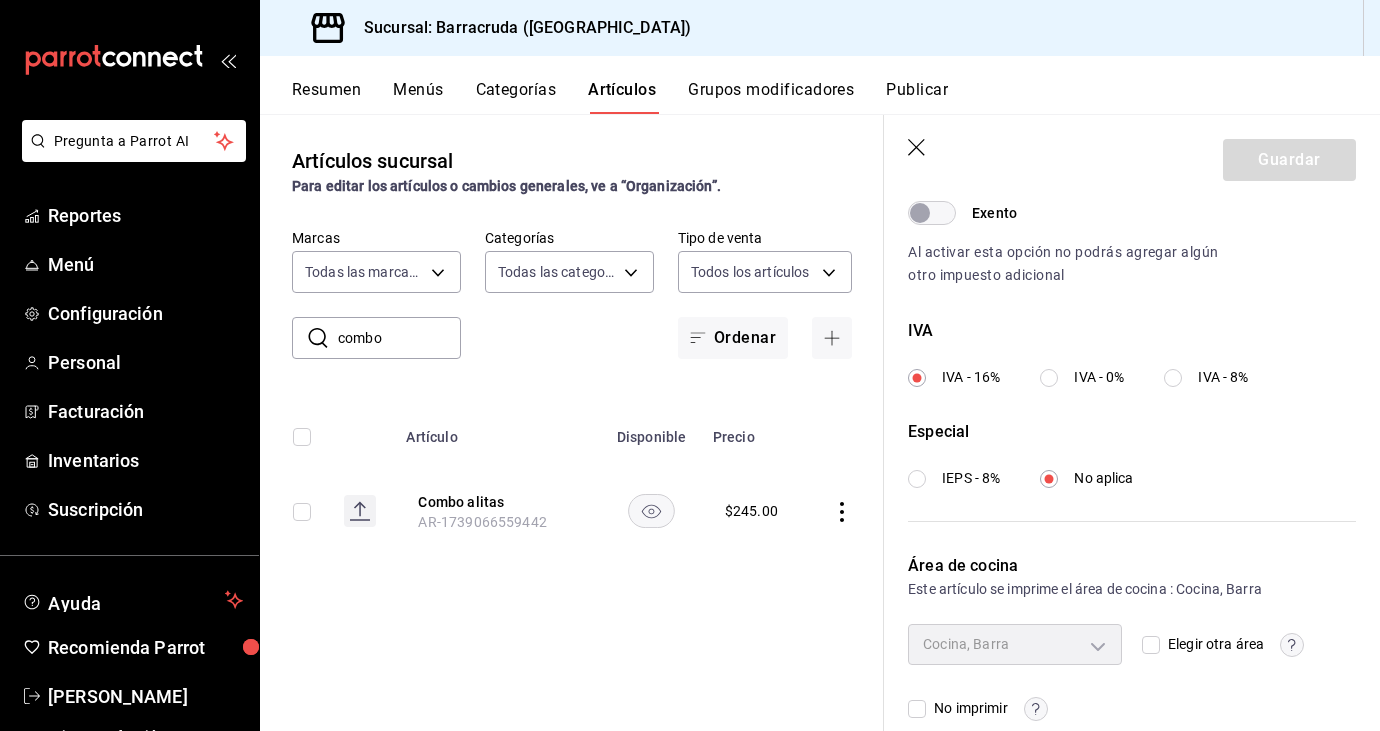 scroll, scrollTop: 682, scrollLeft: 0, axis: vertical 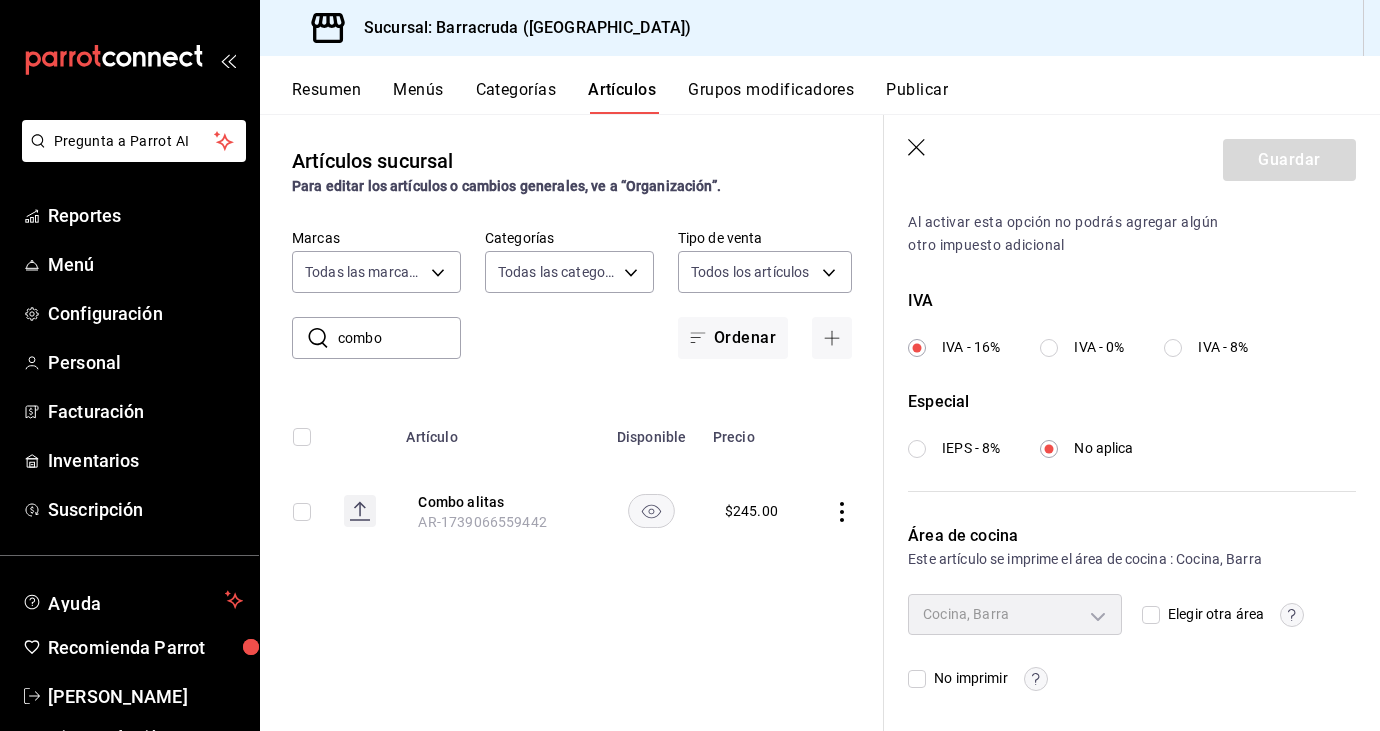 click on "Cocina, Barra" at bounding box center [1015, 614] 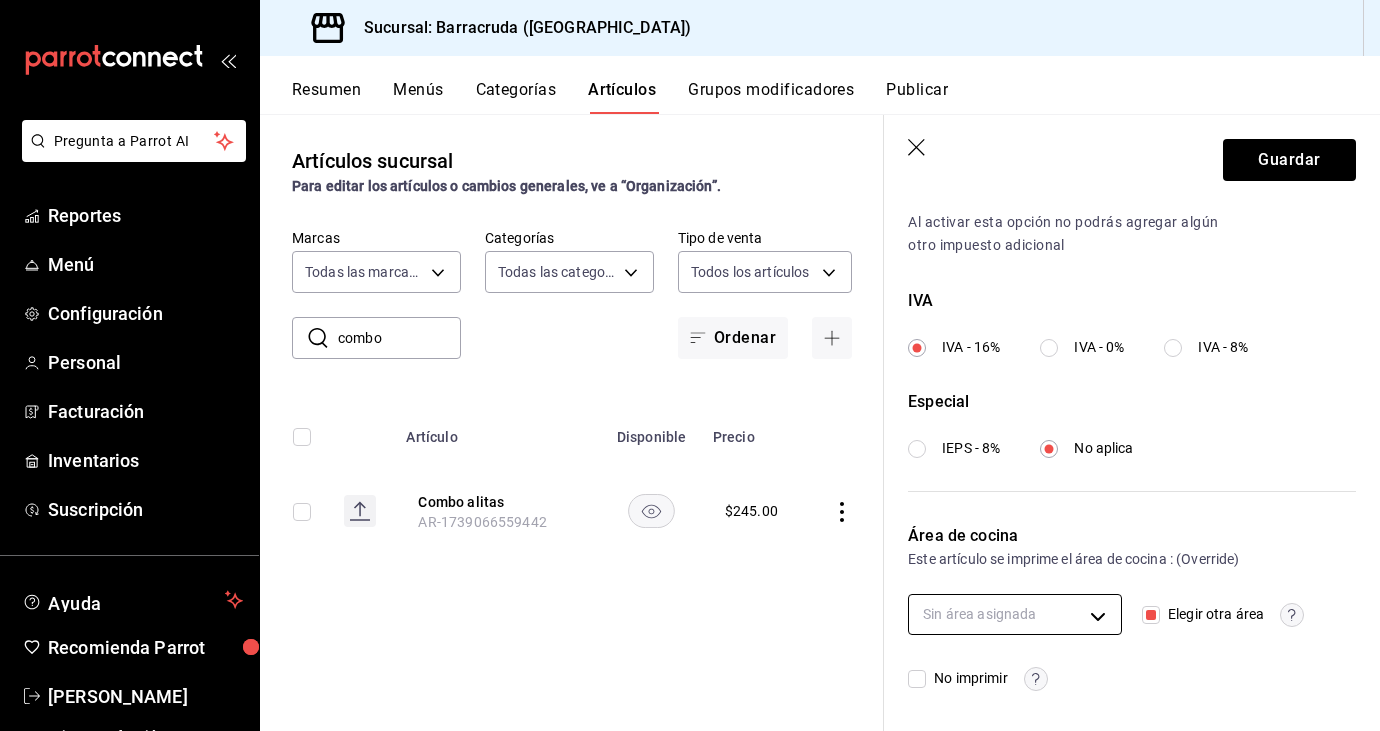click on "Pregunta a Parrot AI Reportes   Menú   Configuración   Personal   Facturación   Inventarios   Suscripción   Ayuda Recomienda Parrot   Karina Cortés Loeza   Sugerir nueva función   Sucursal: Barracruda (Ecatepec) Resumen Menús Categorías Artículos Grupos modificadores Publicar Artículos sucursal Para editar los artículos o cambios generales, ve a “Organización”. ​ combo ​ Marcas Todas las marcas, Sin marca 781d0e5e-0cd3-418f-8c9c-0f4117c8f844 Categorías Todas las categorías Tipo de venta Todos los artículos ALL Ordenar Artículo Disponible Precio Combo alitas AR-1739066559442 $ 245.00 Guardar Editar artículo General Avanzada ¿Cómo se va a llamar? Combo alitas 12 /40 ¿Cómo se va a llamar? Ingresa una descripción Orden de alitas , francesa y dos litros x 39 /125 ​ Foto JPG o PNG hasta 10 MB mínimo 320px y máximo 1144px. Te sugerimos incluir foto para evitar errores de publicación. Agrega una foto Tipo de venta Precio fijo Opción de modificador Venta por peso Precio $245.00 SKU" at bounding box center (690, 365) 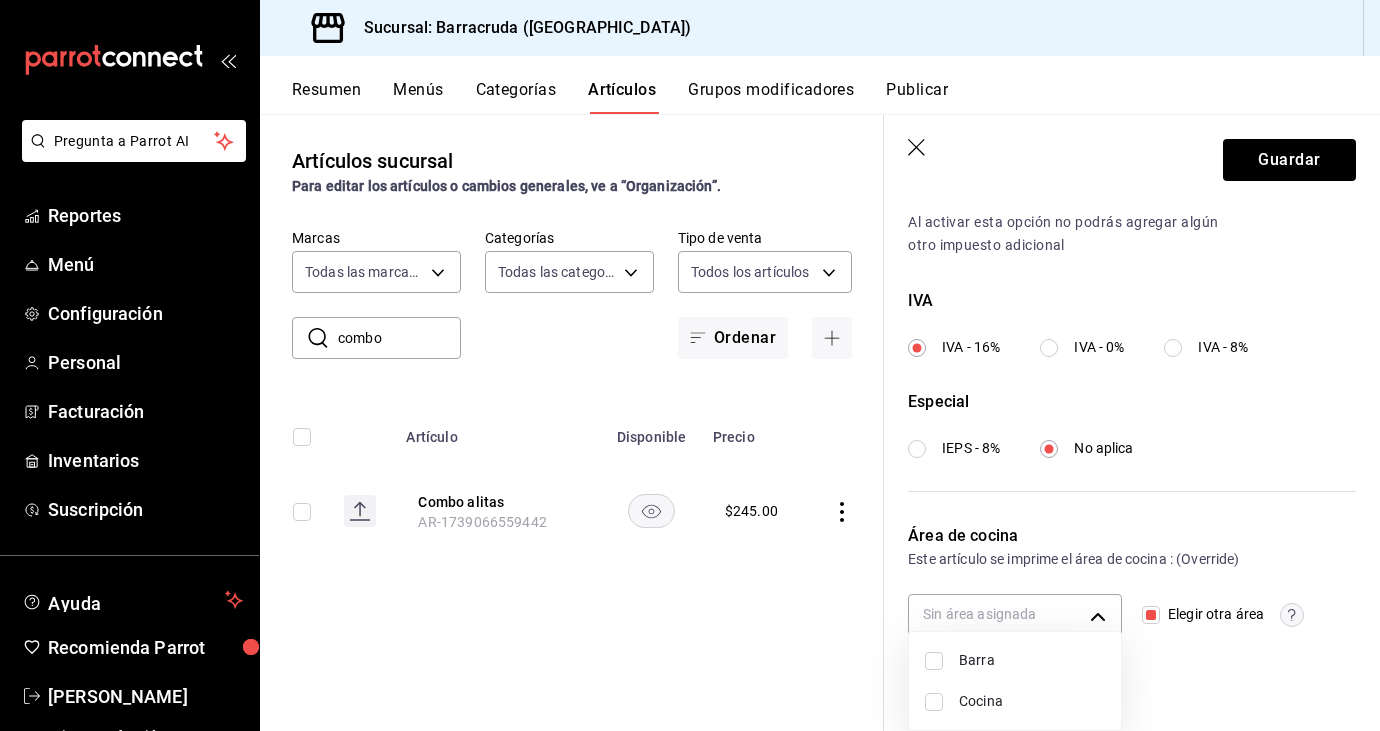 click on "Barra" at bounding box center [1032, 660] 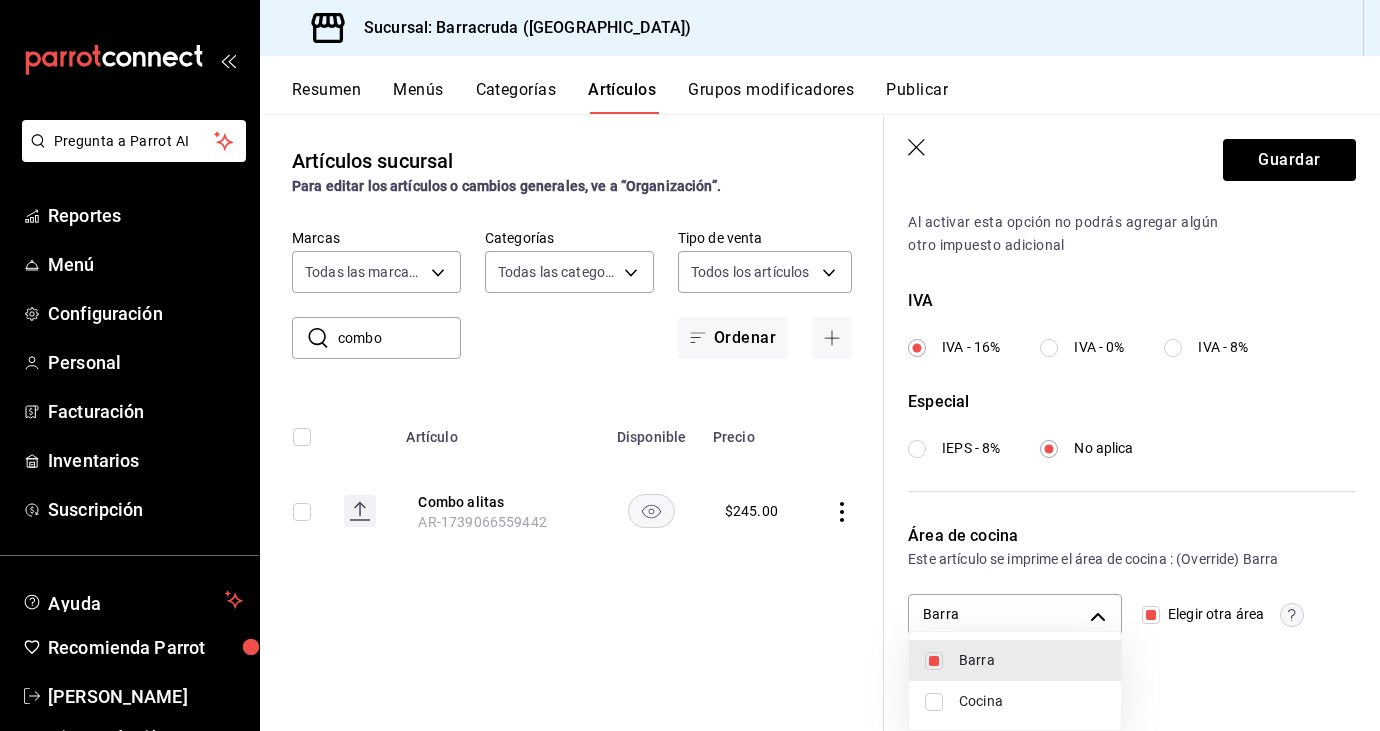 click at bounding box center (690, 365) 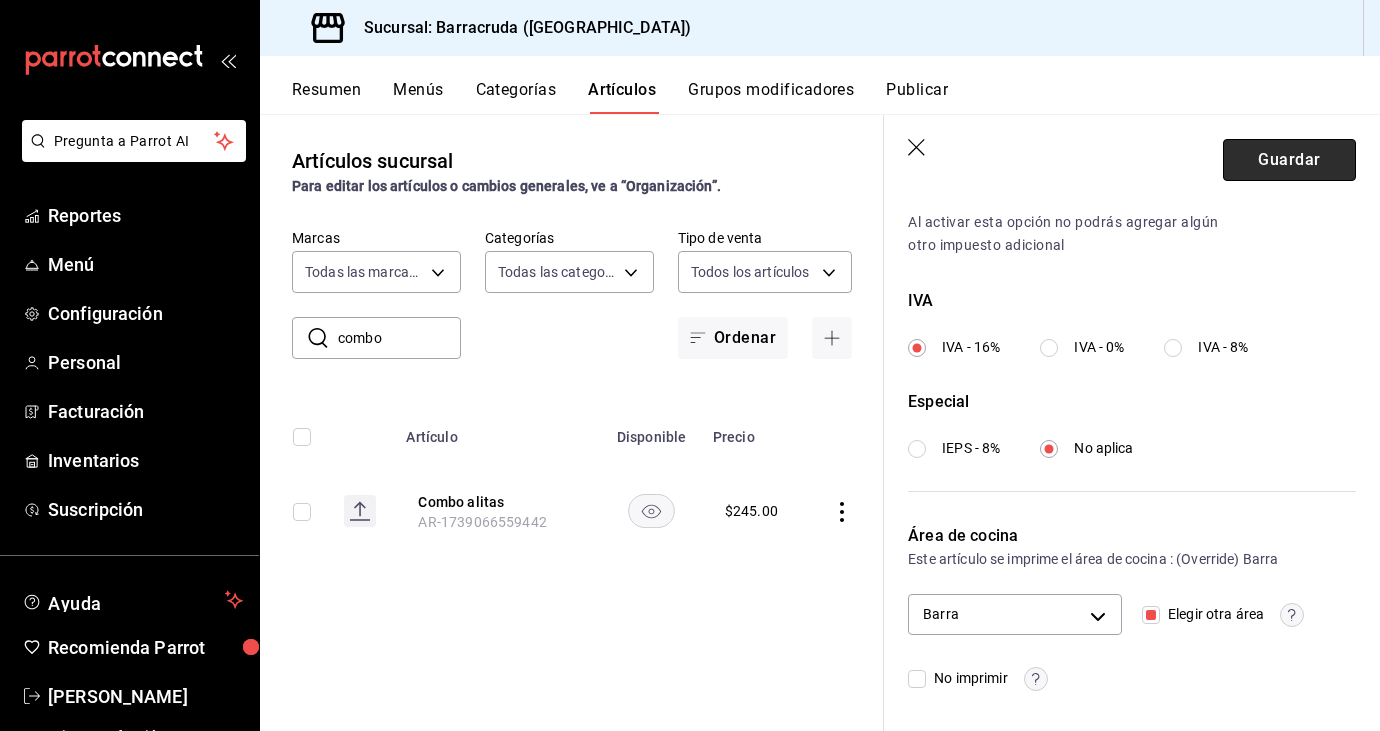 click on "Guardar" at bounding box center (1289, 160) 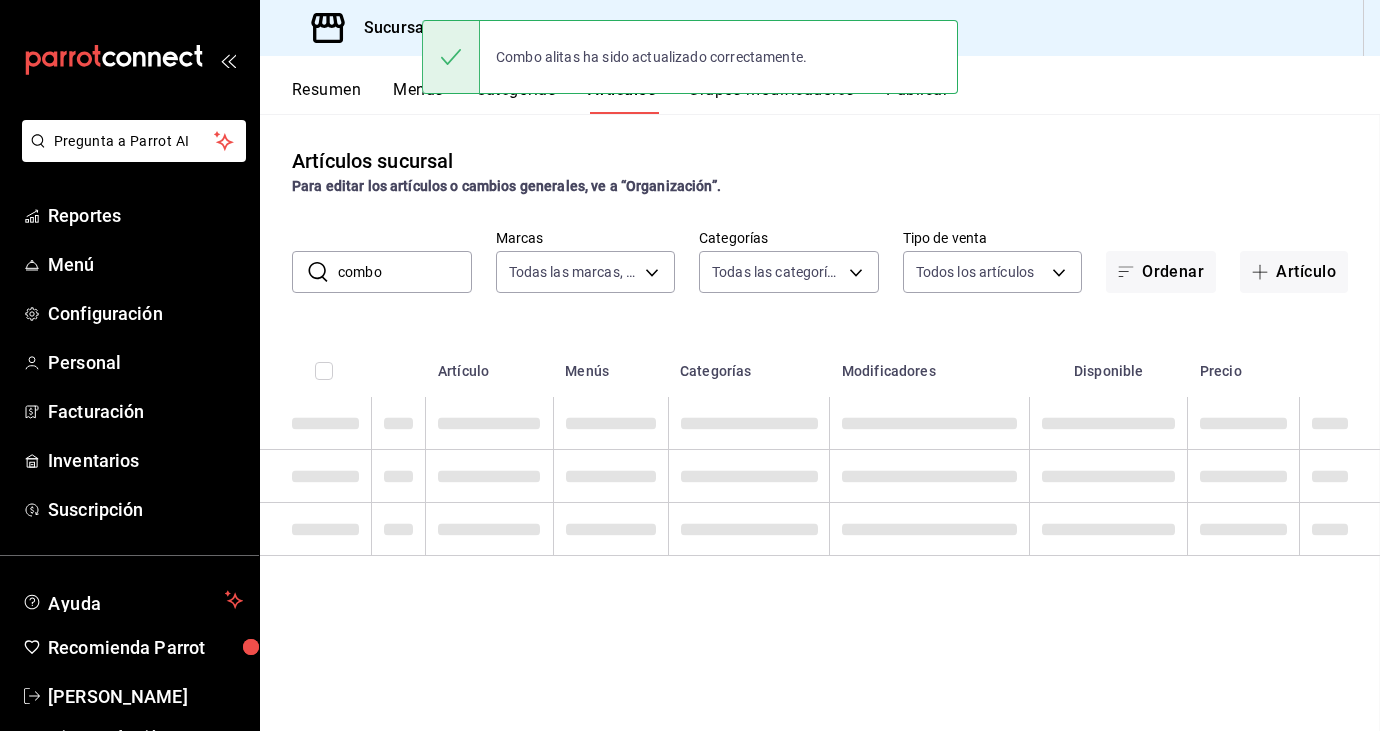 scroll, scrollTop: 0, scrollLeft: 0, axis: both 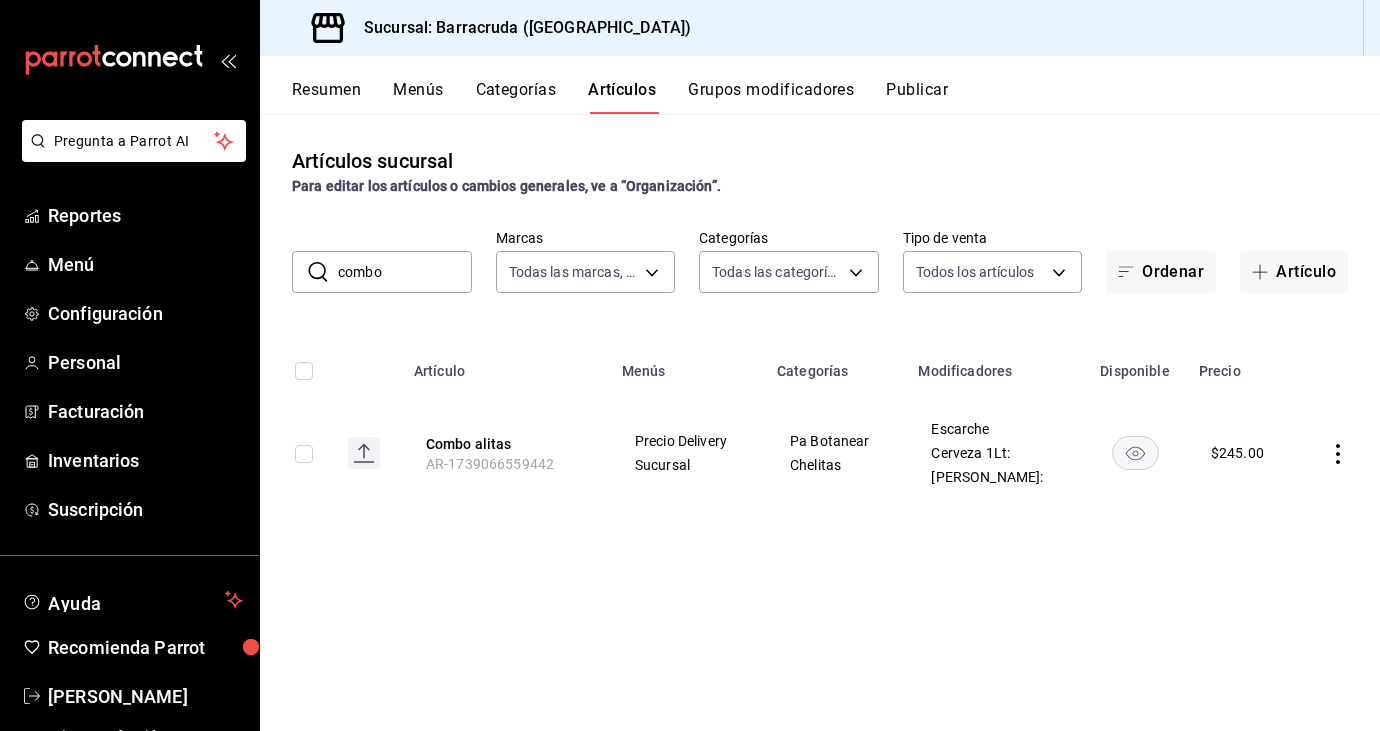 click at bounding box center (1338, 453) 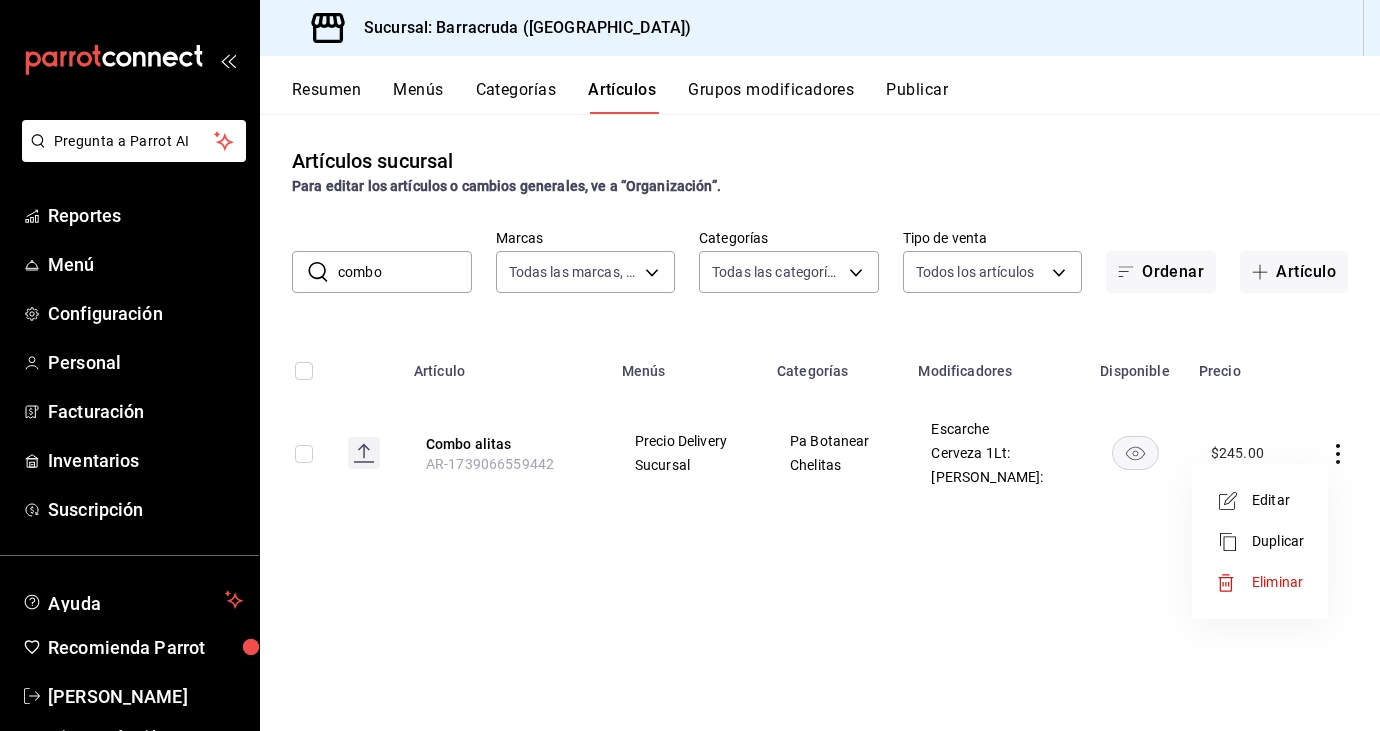 click at bounding box center [690, 365] 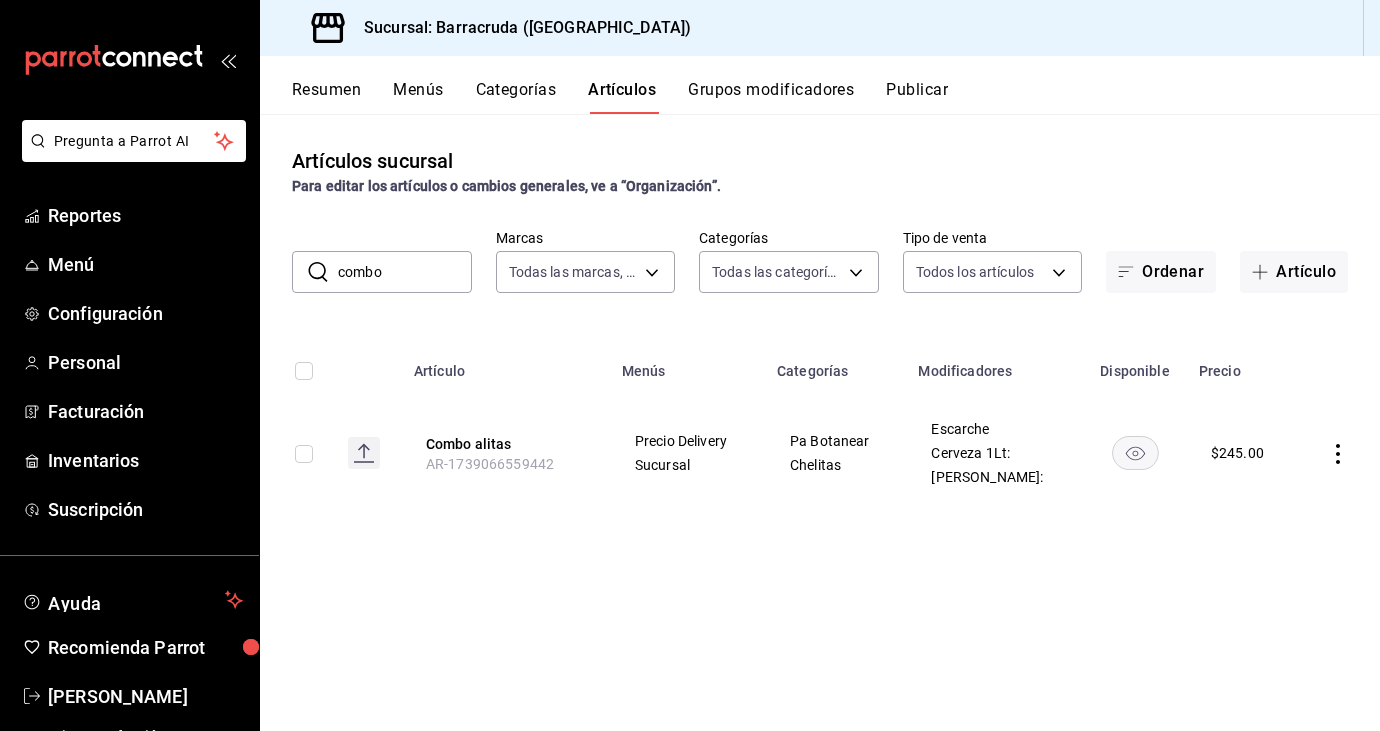 click at bounding box center [1338, 453] 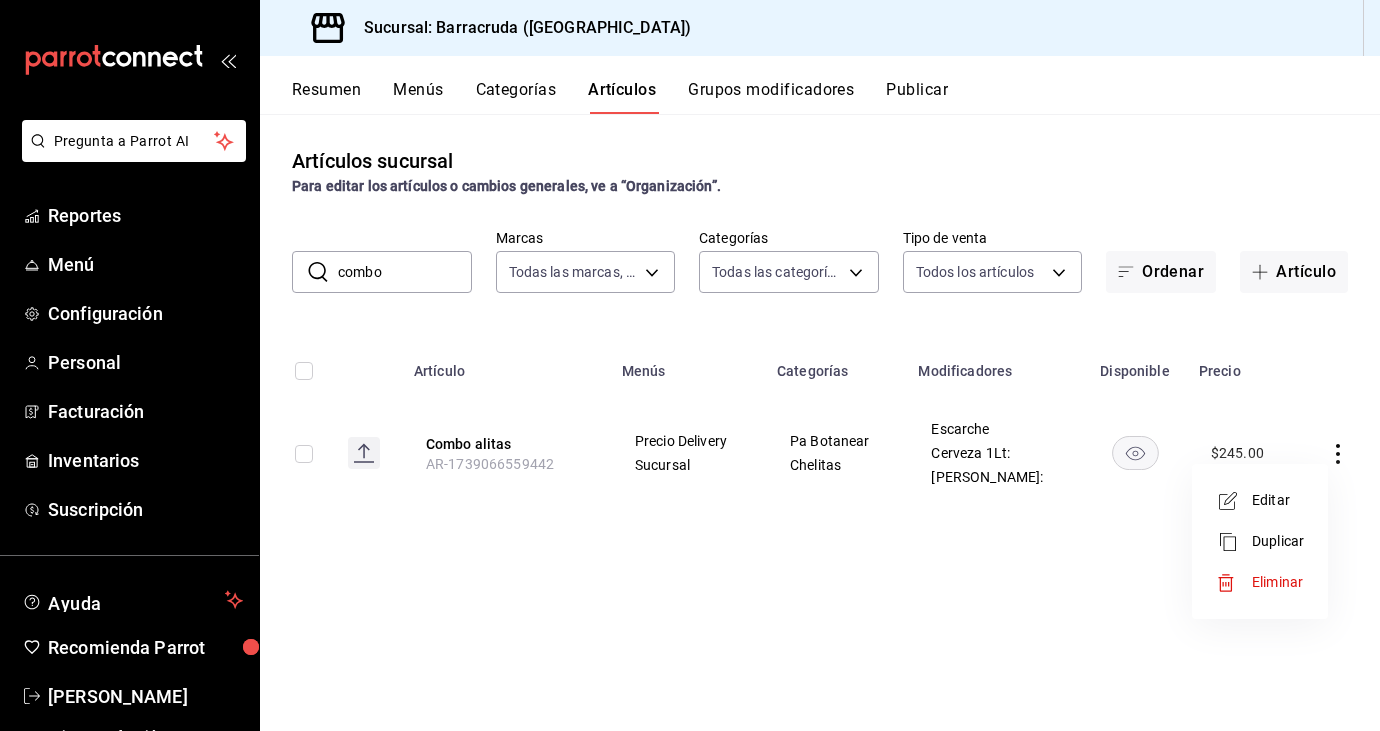 click on "Editar" at bounding box center (1278, 500) 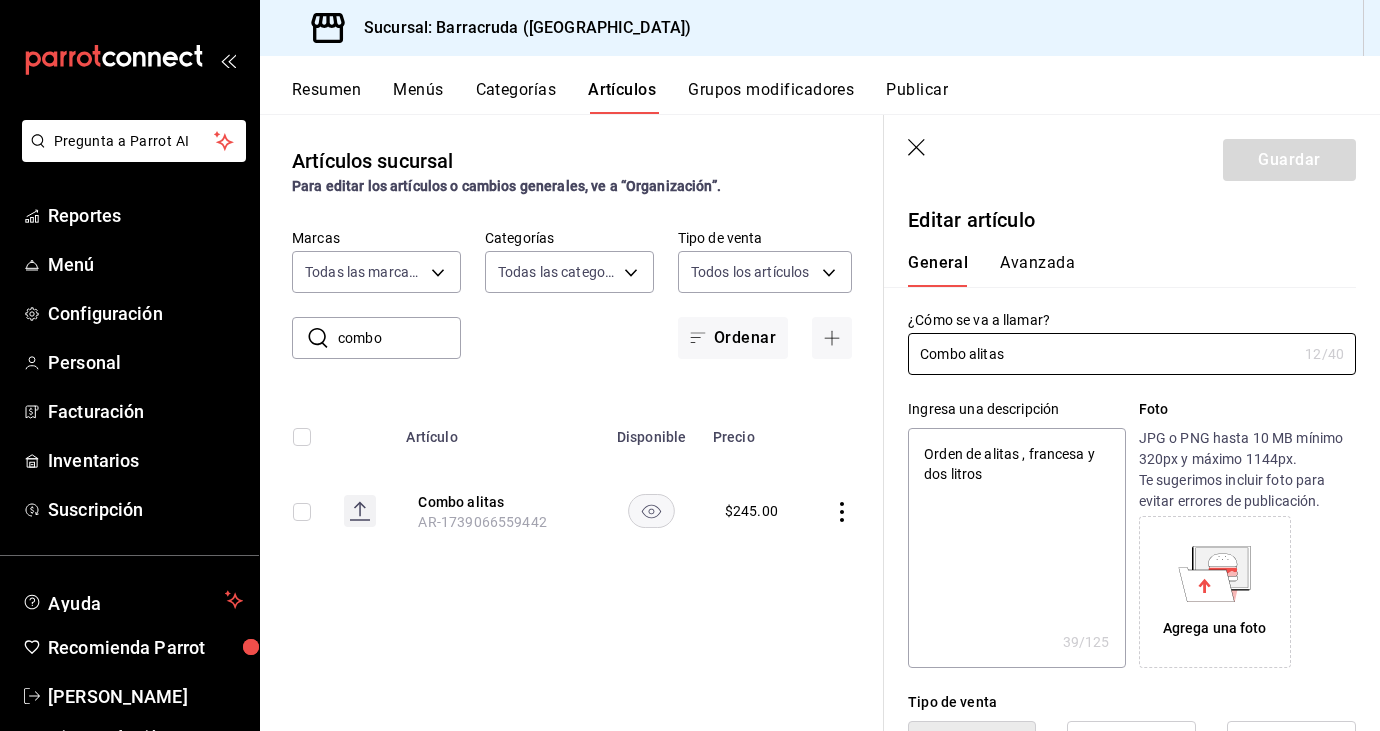 type on "x" 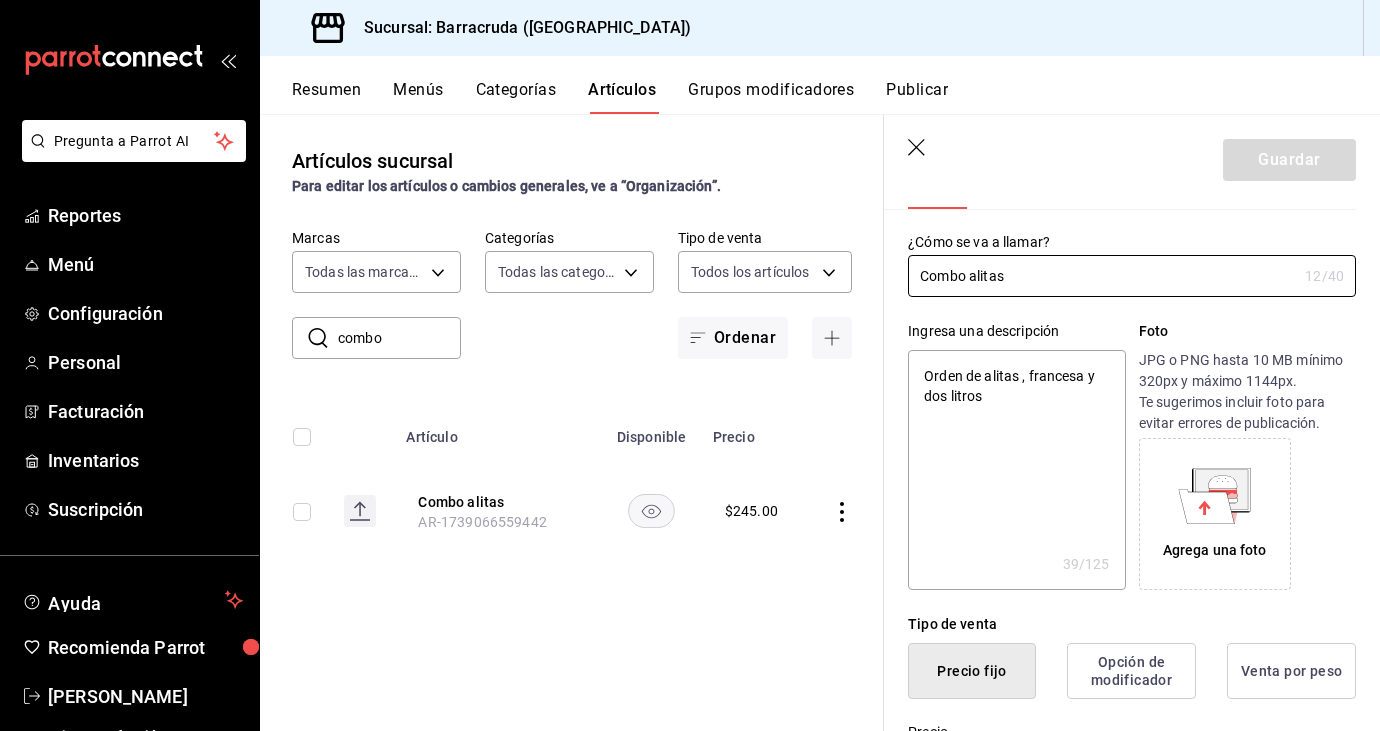 scroll, scrollTop: 440, scrollLeft: 0, axis: vertical 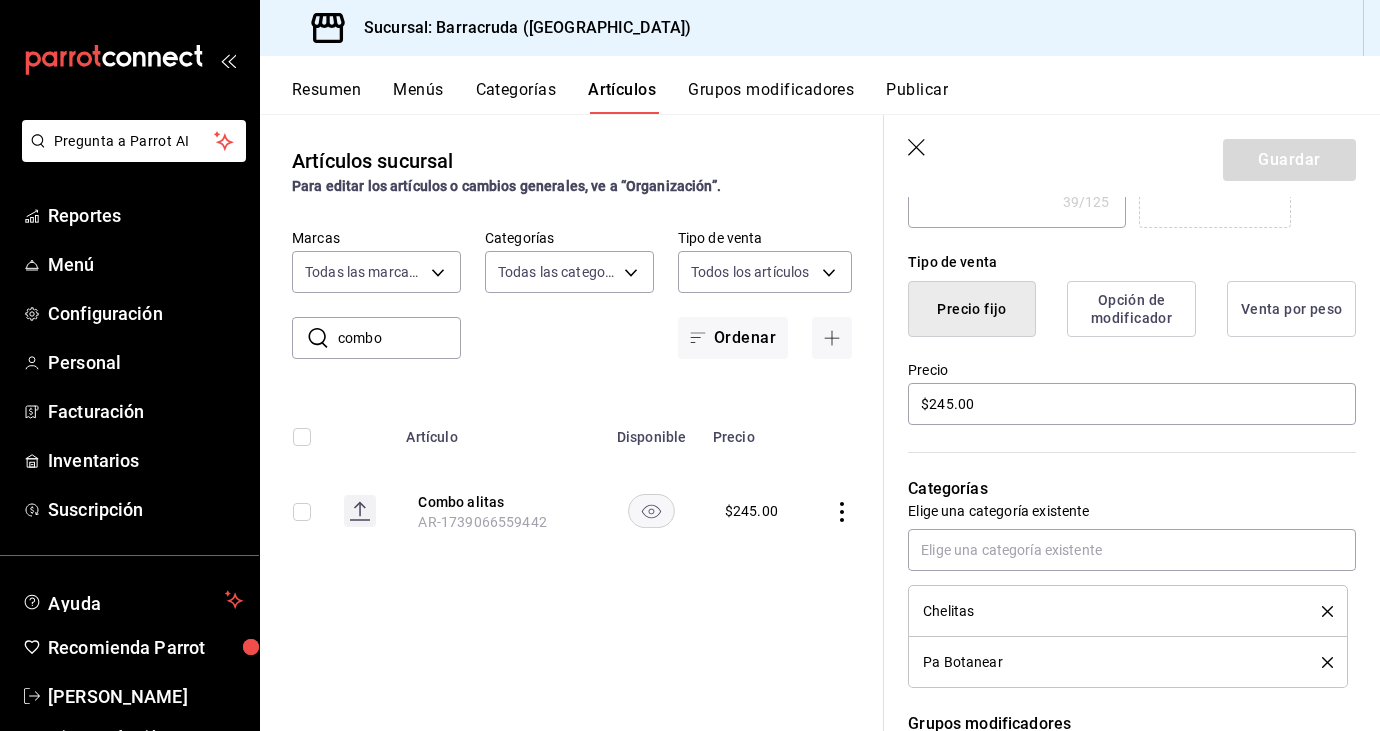 click on "Opción de modificador" at bounding box center [1131, 309] 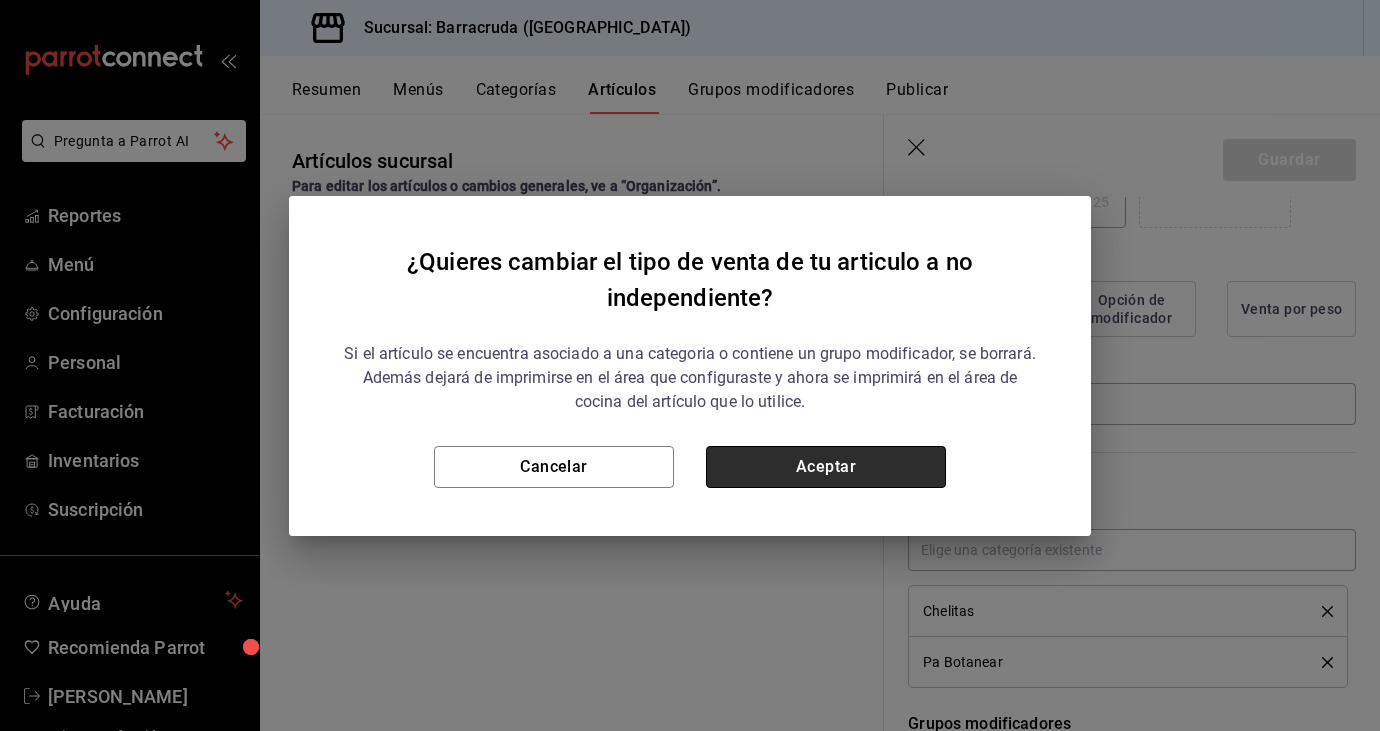 click on "Aceptar" at bounding box center (826, 467) 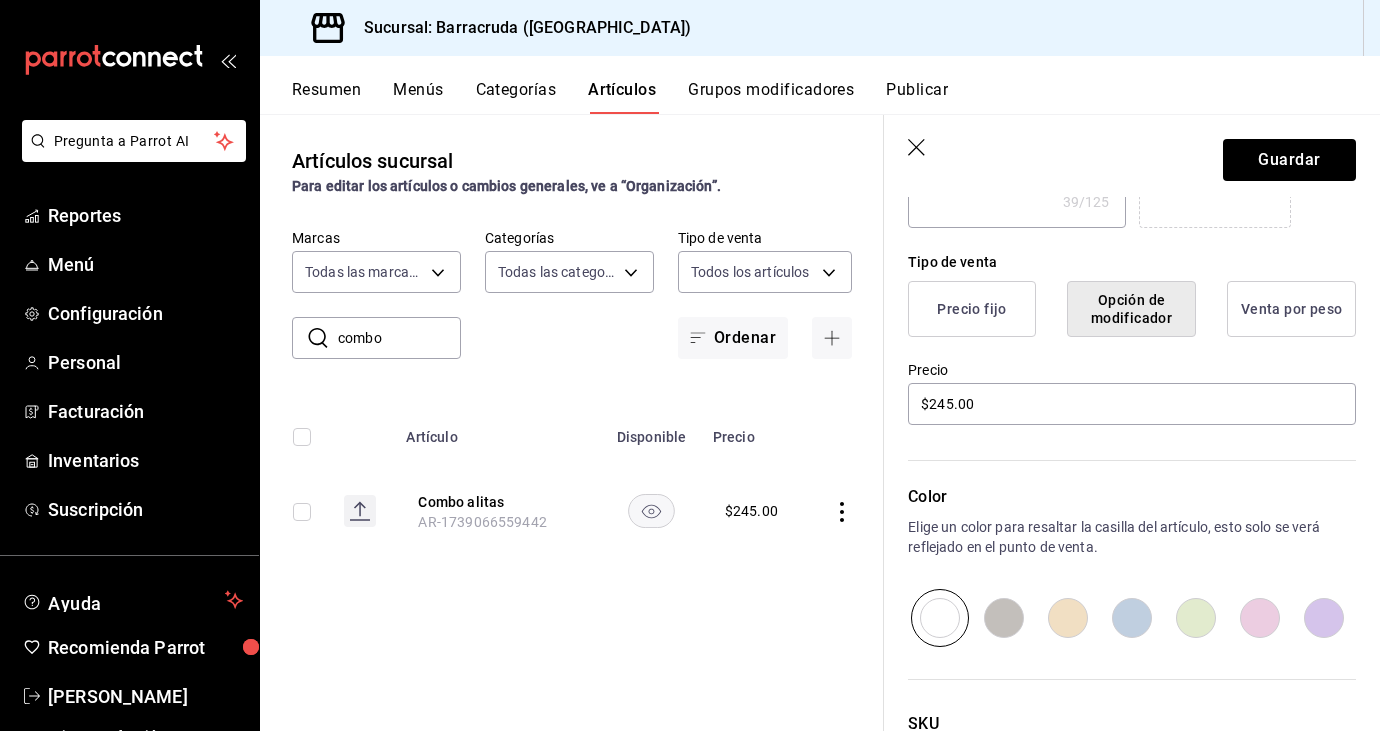 click on "Precio fijo" at bounding box center (972, 309) 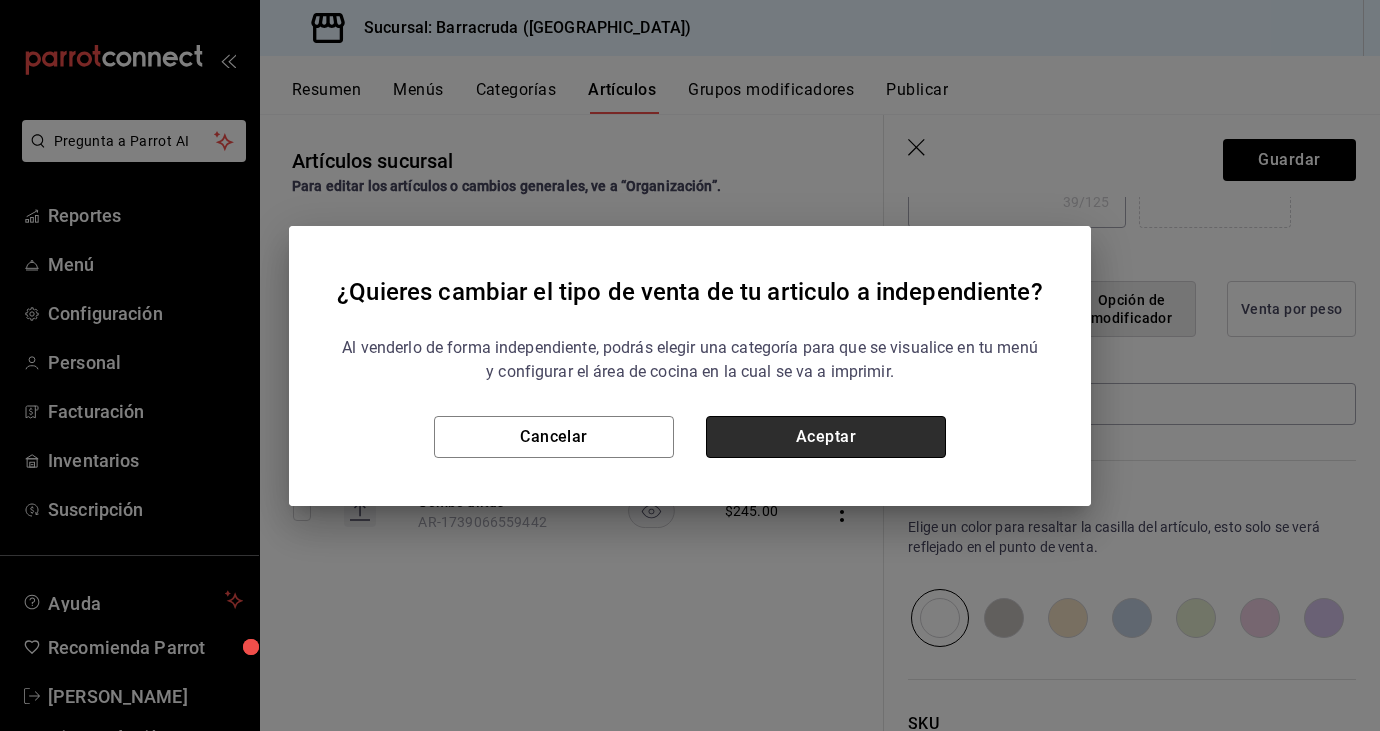 click on "Aceptar" at bounding box center (826, 437) 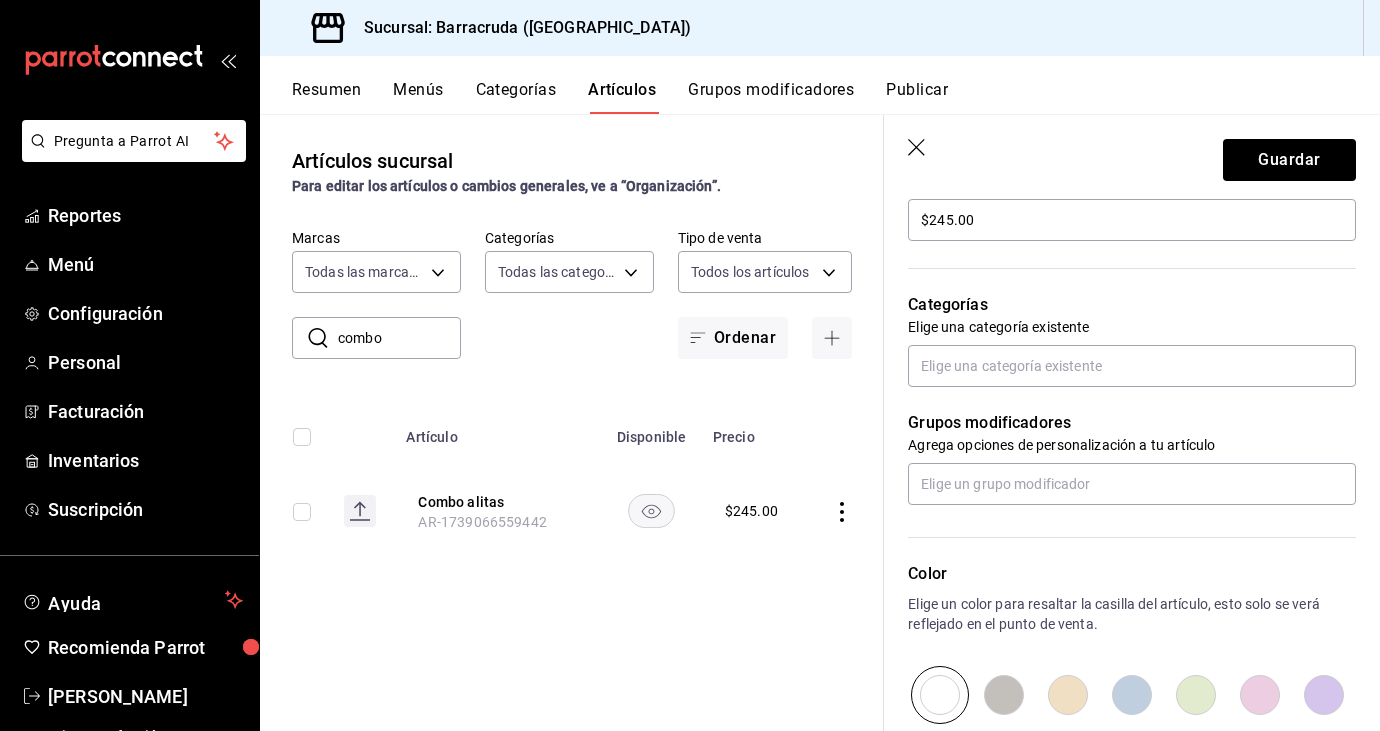 scroll, scrollTop: 595, scrollLeft: 0, axis: vertical 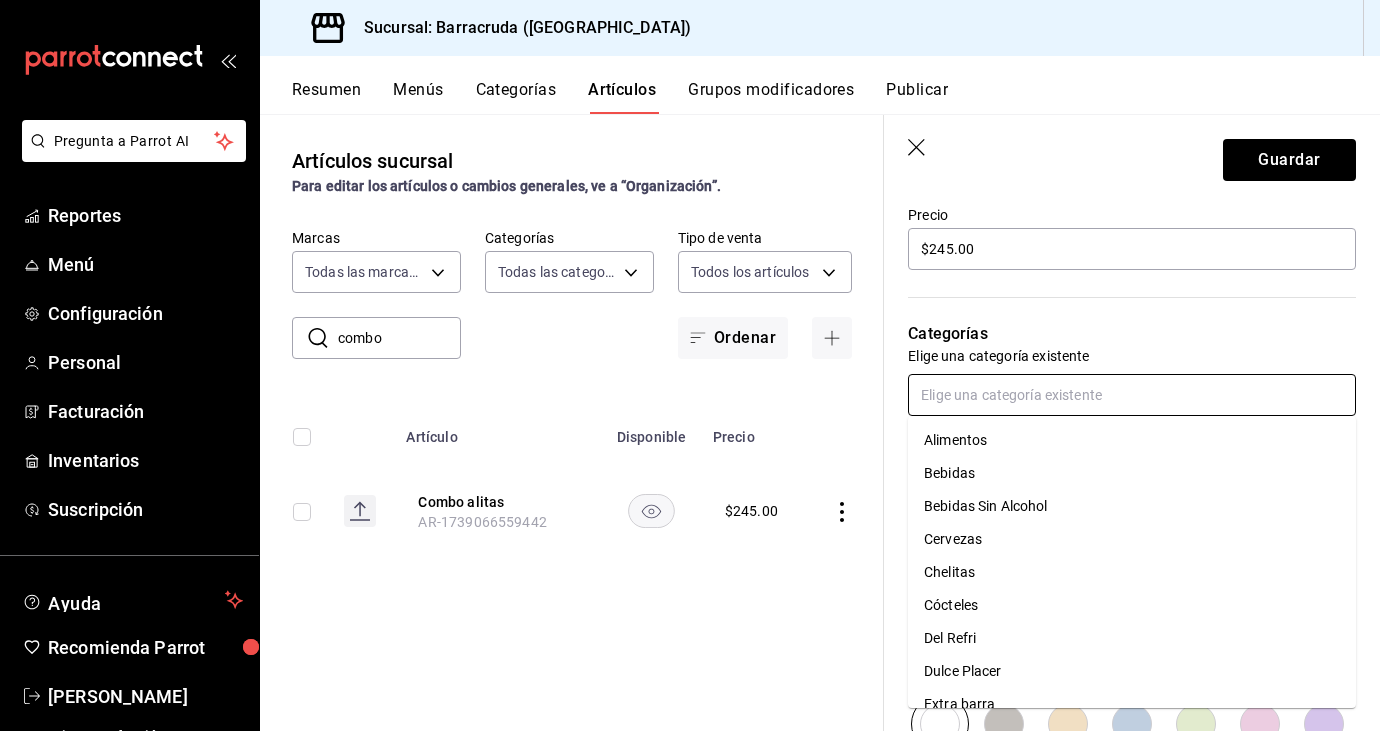 click at bounding box center (1132, 395) 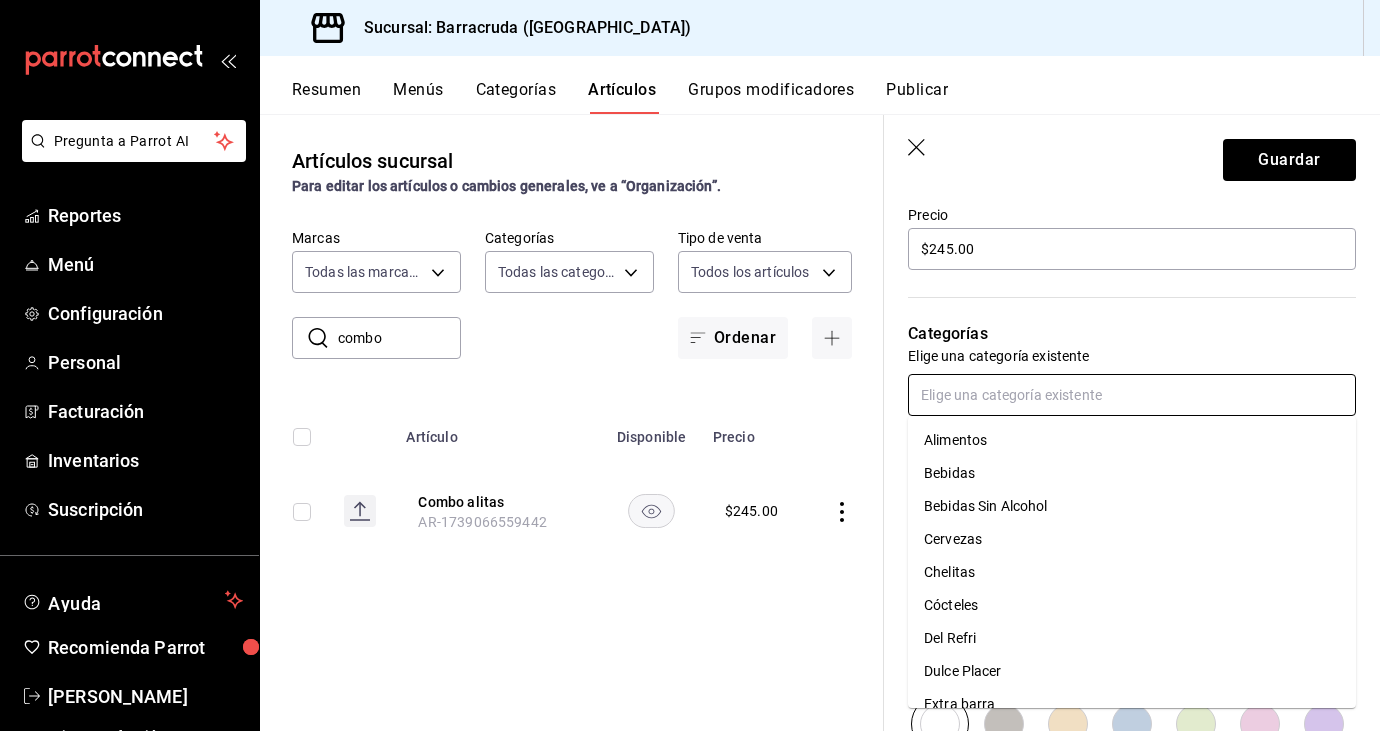 click on "Chelitas" at bounding box center (1132, 572) 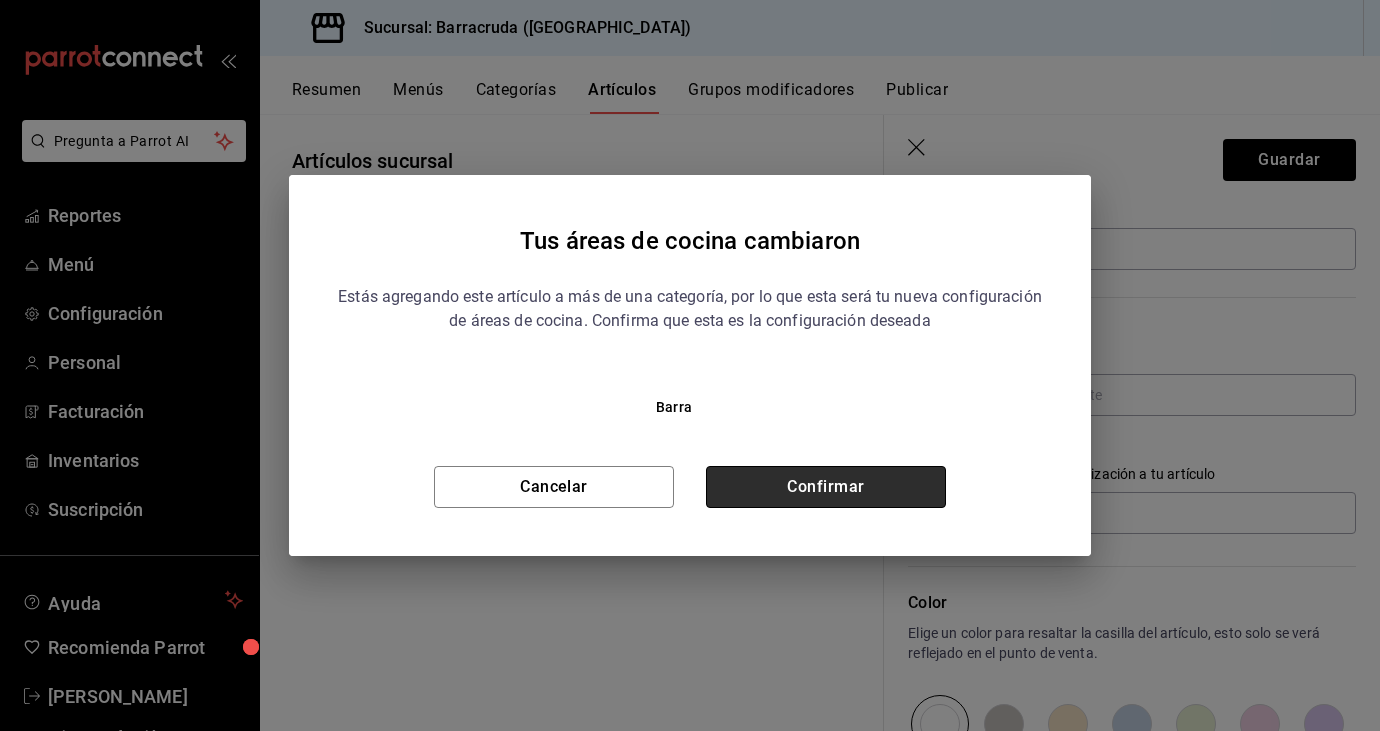 click on "Confirmar" at bounding box center [826, 487] 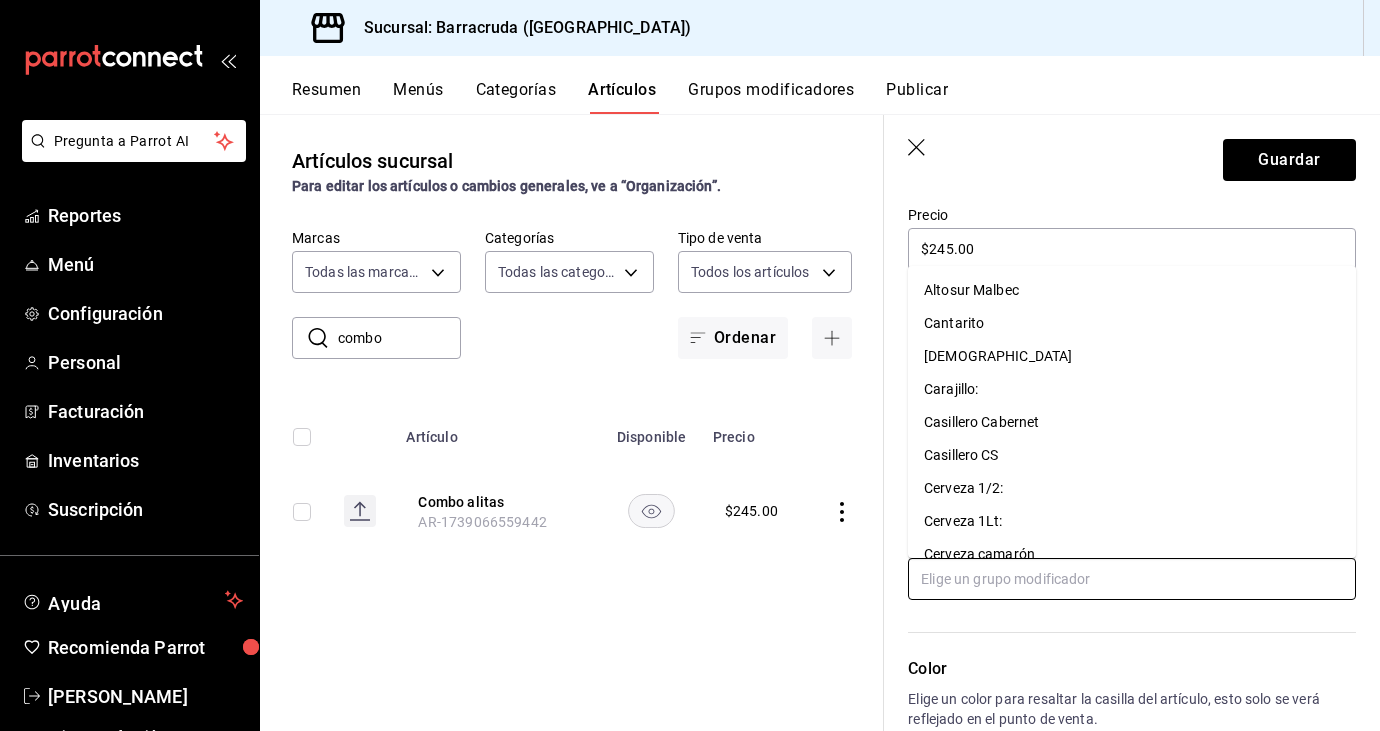 click at bounding box center (1132, 579) 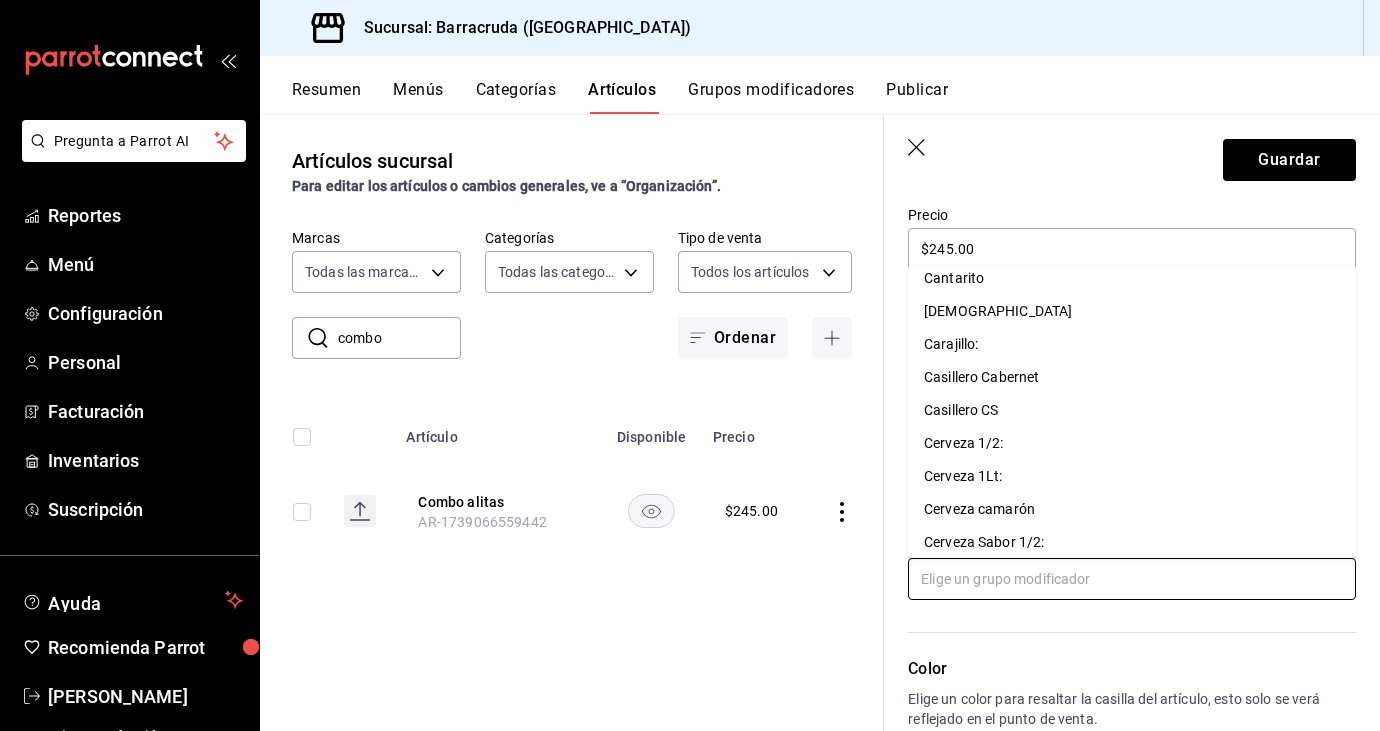 scroll, scrollTop: 31, scrollLeft: 0, axis: vertical 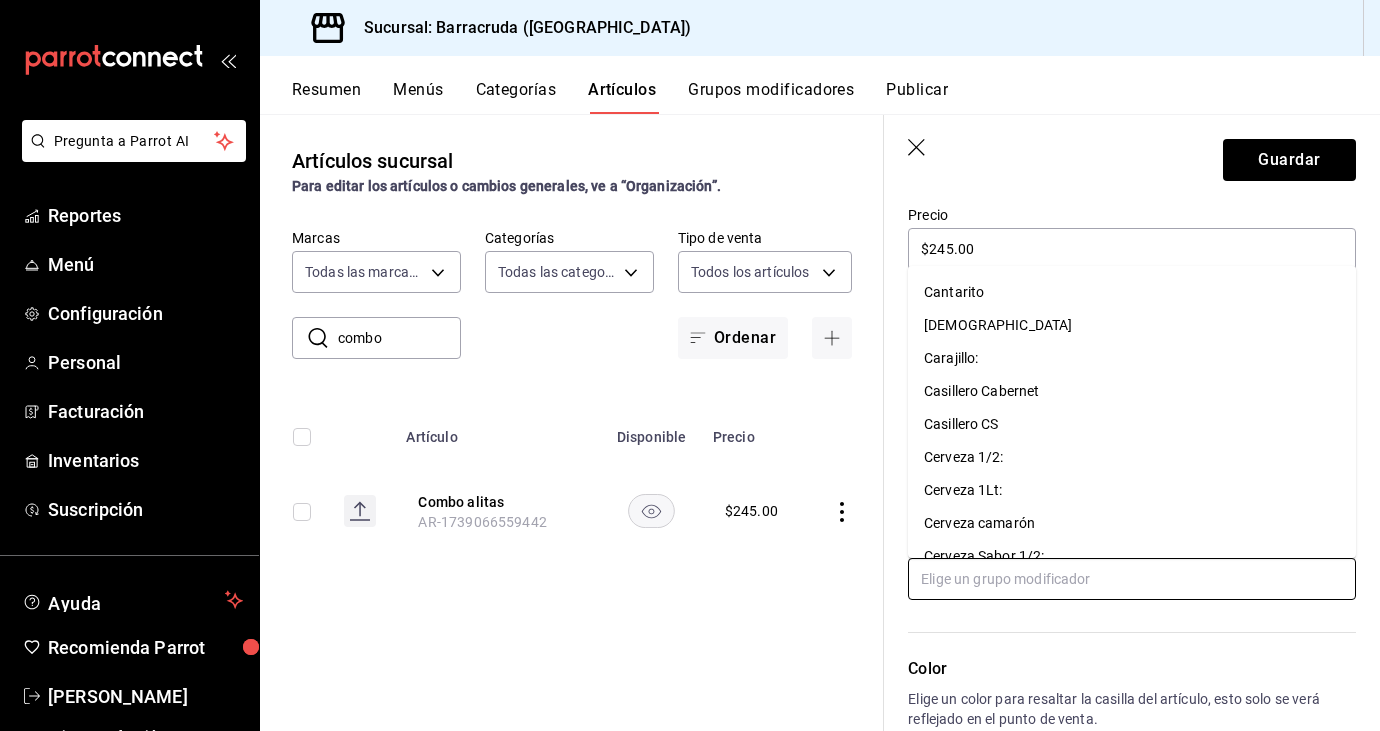 click on "Cerveza 1Lt:" at bounding box center (963, 490) 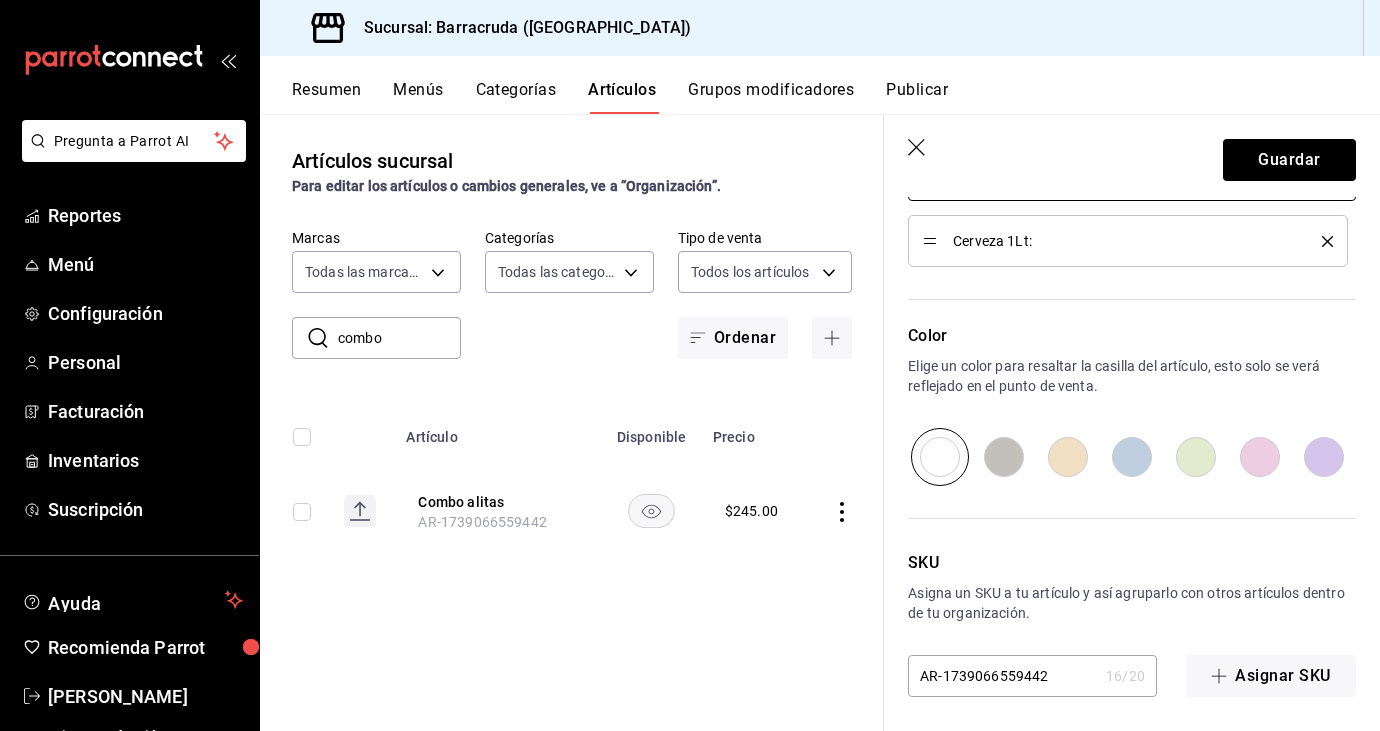 scroll, scrollTop: 1000, scrollLeft: 0, axis: vertical 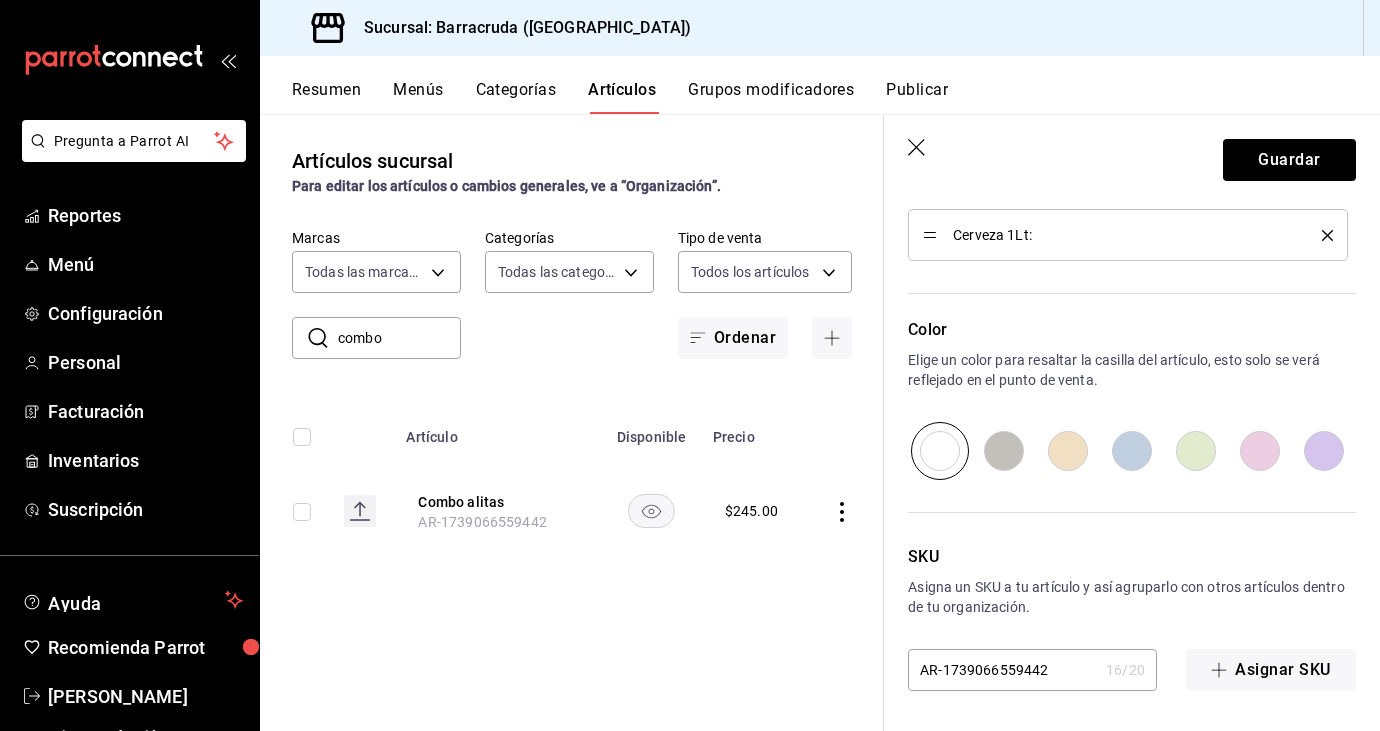 click at bounding box center [1324, 451] 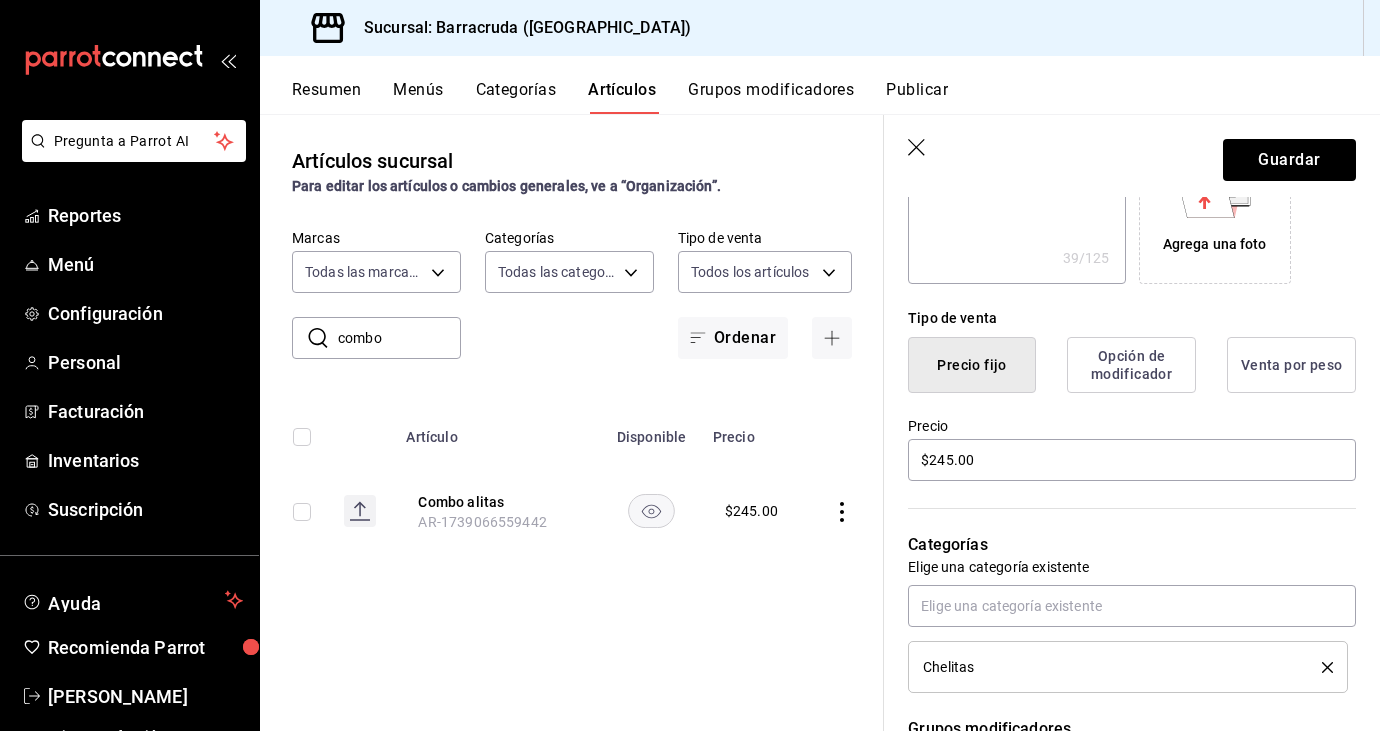 scroll, scrollTop: 0, scrollLeft: 0, axis: both 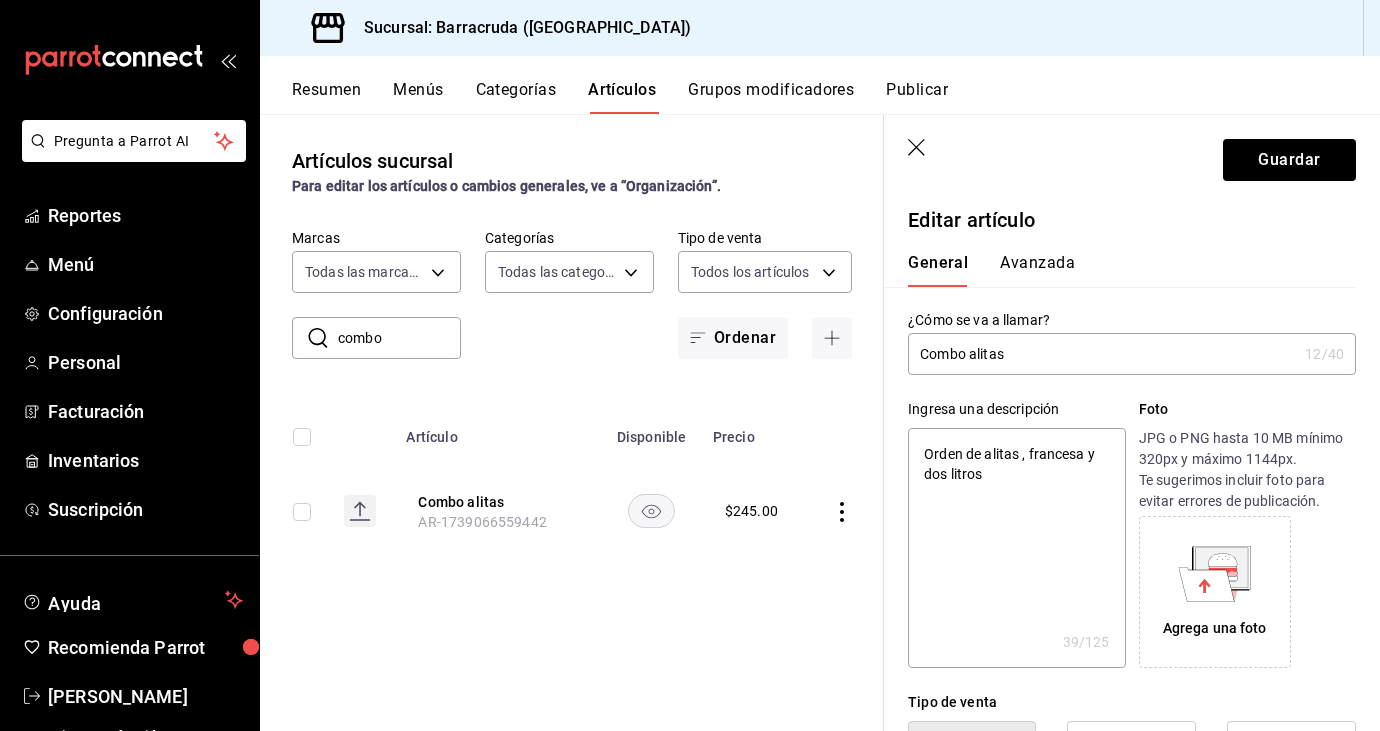 click on "Avanzada" at bounding box center (1037, 270) 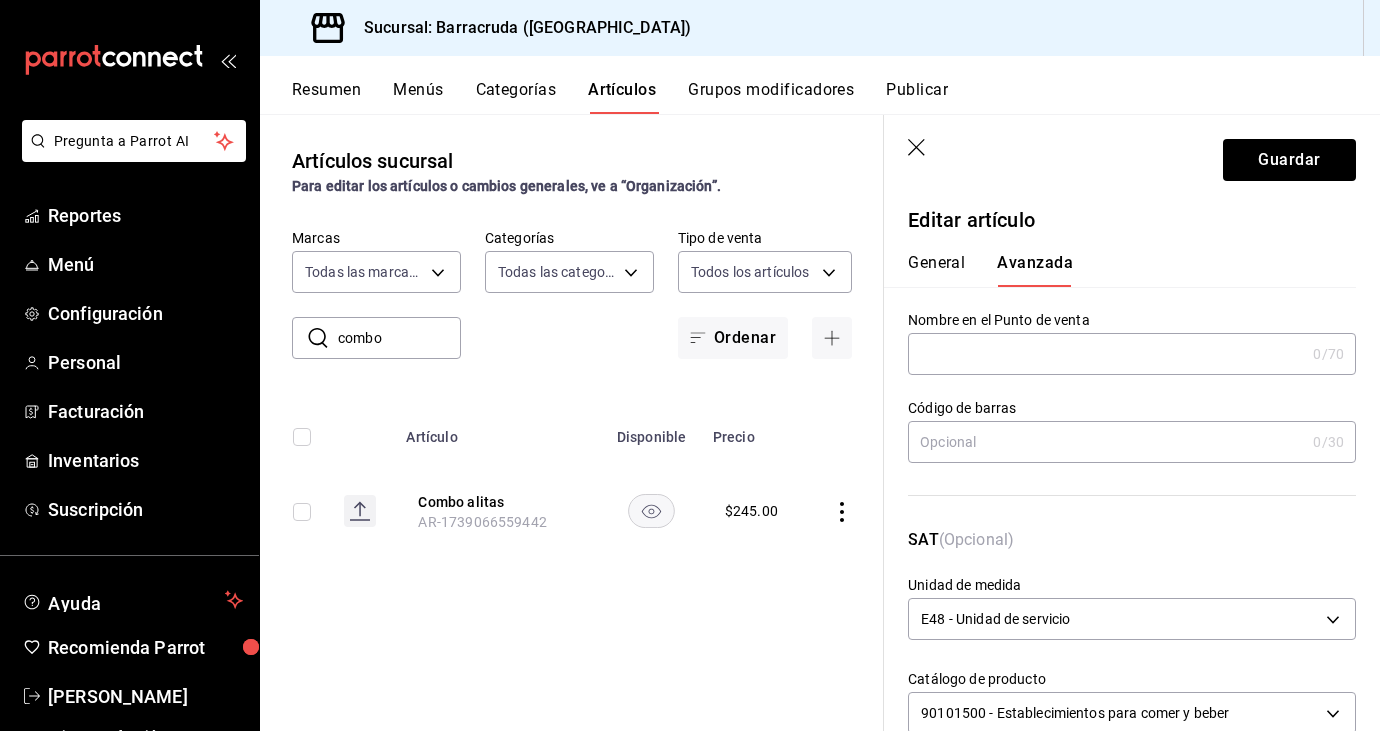click on "General" at bounding box center [936, 270] 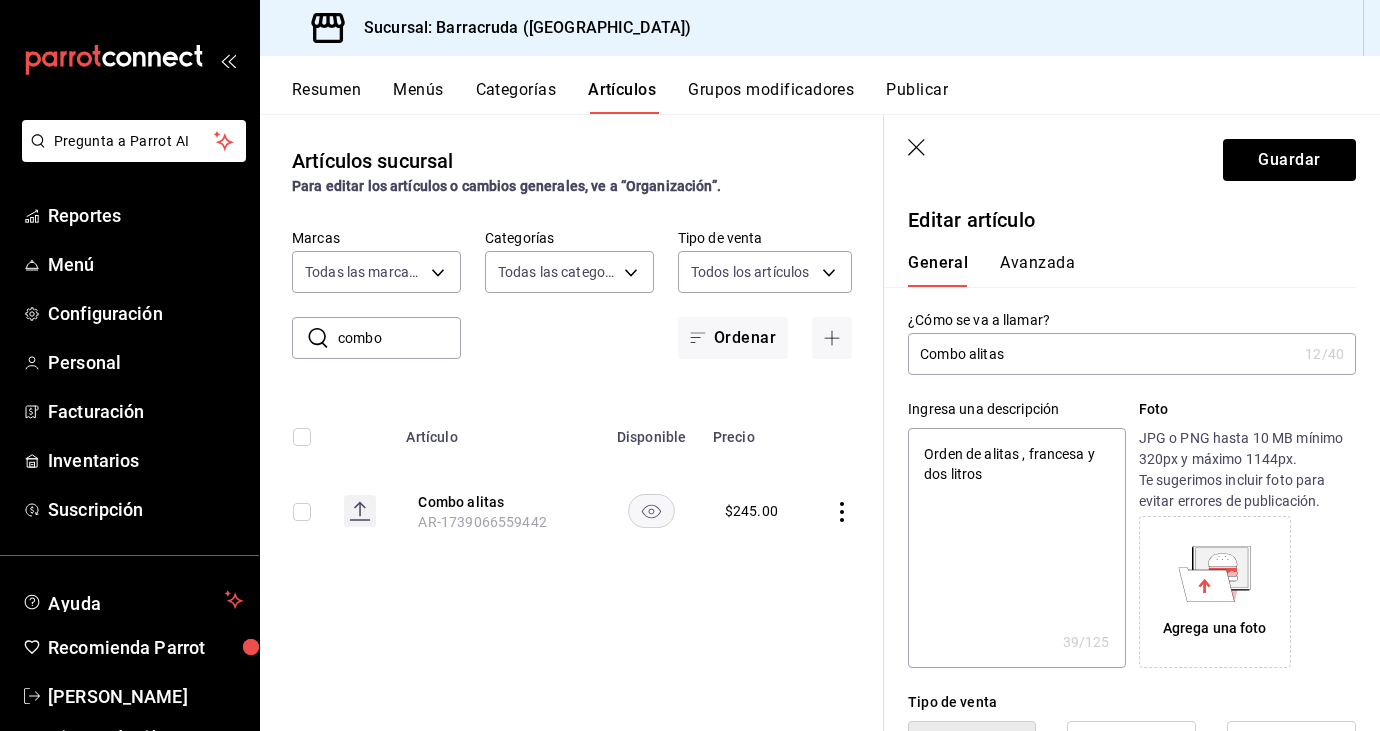 click on "Avanzada" at bounding box center [1037, 270] 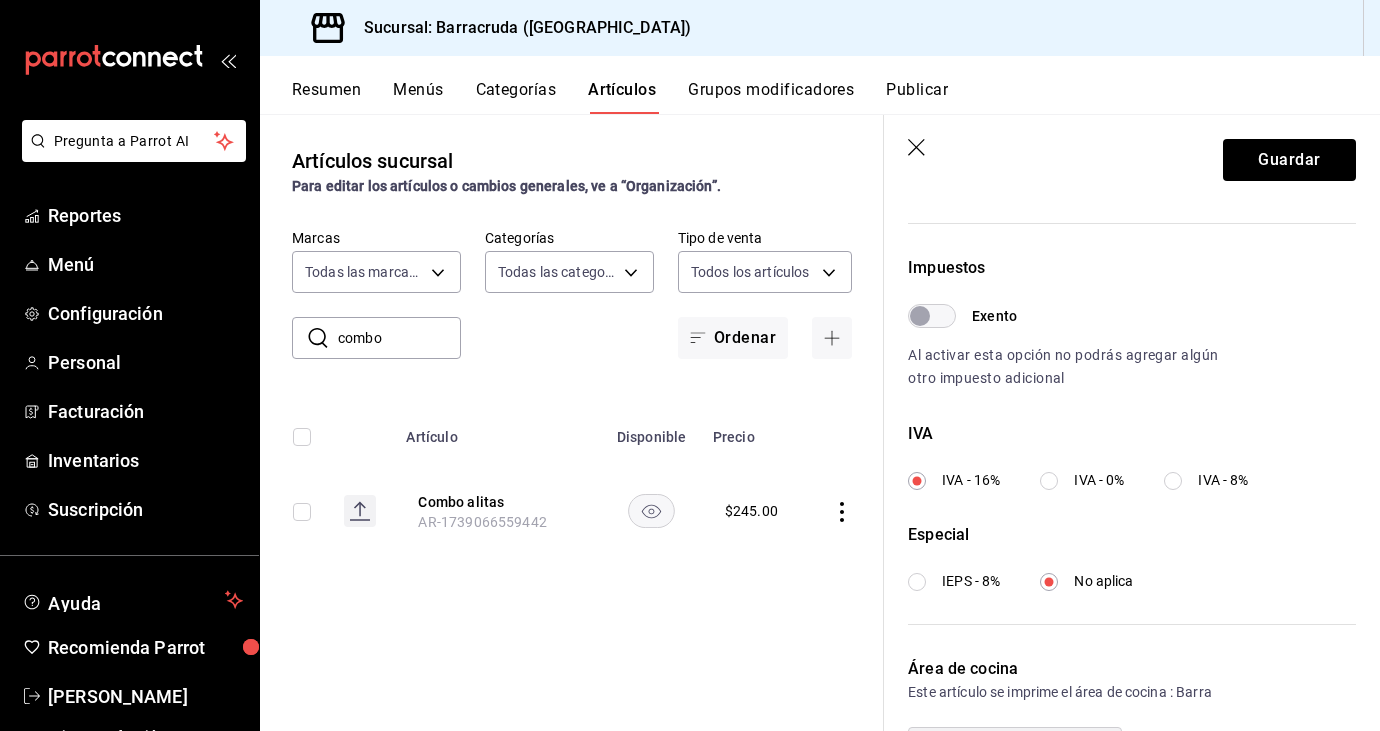 scroll, scrollTop: 682, scrollLeft: 0, axis: vertical 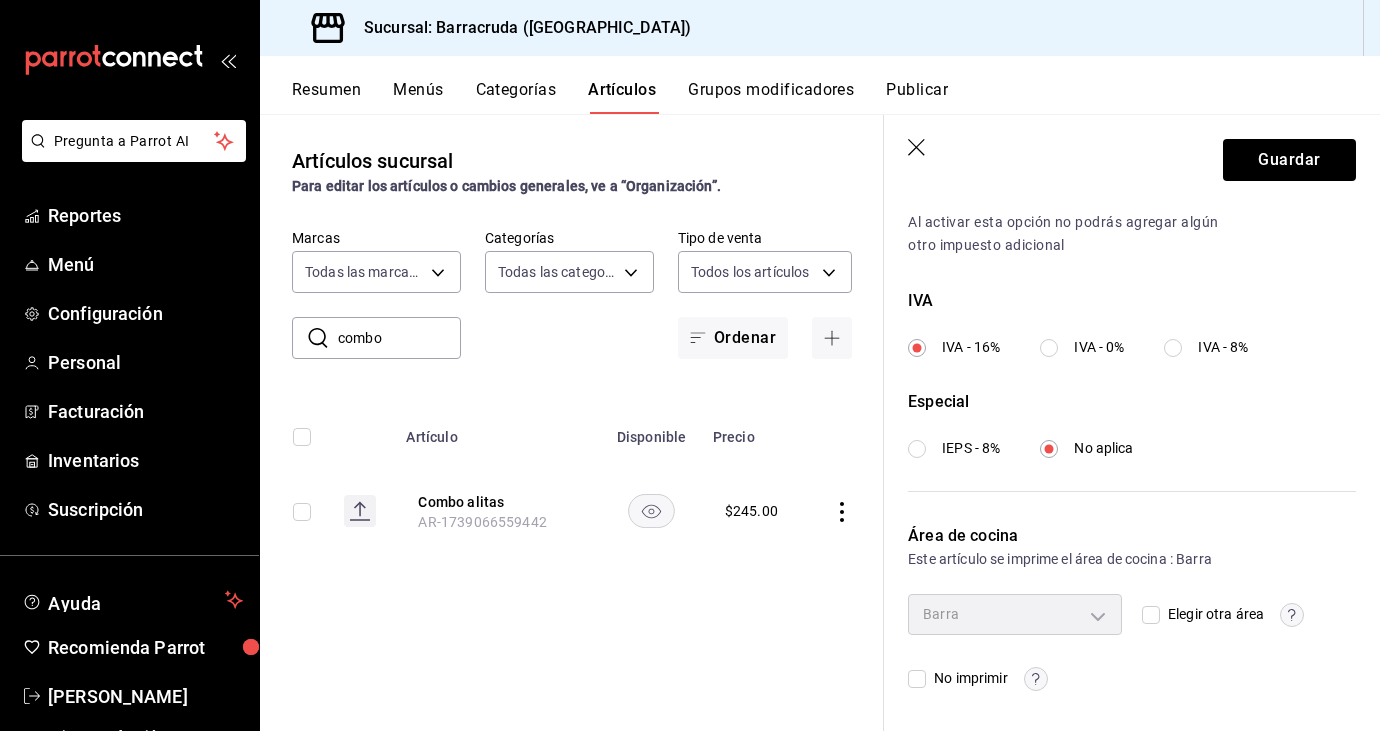 click on "Barra" at bounding box center [1015, 614] 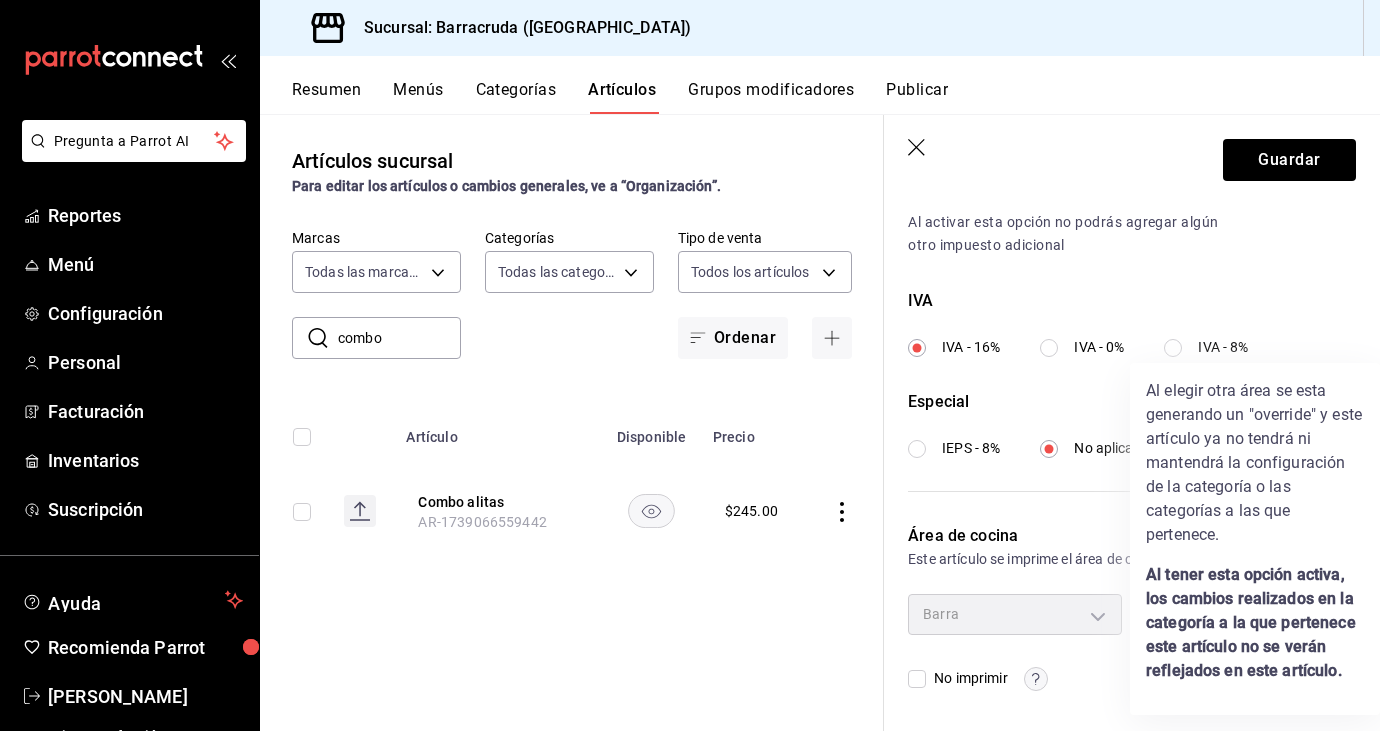 click on "Al tener esta opción activa, los cambios realizados en la categoría a la que pertenece este artículo no se verán reflejados en este artículo." at bounding box center (1251, 622) 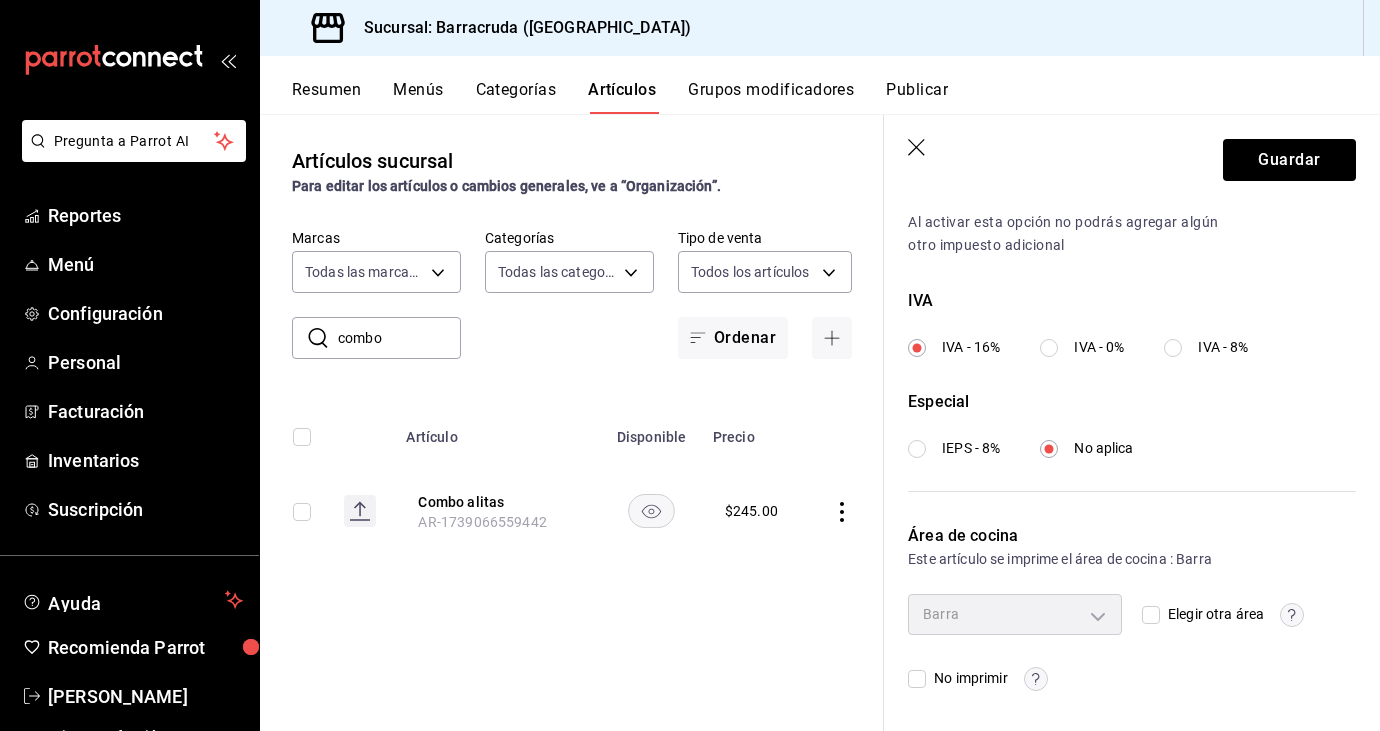 click on "Barra" at bounding box center (1015, 614) 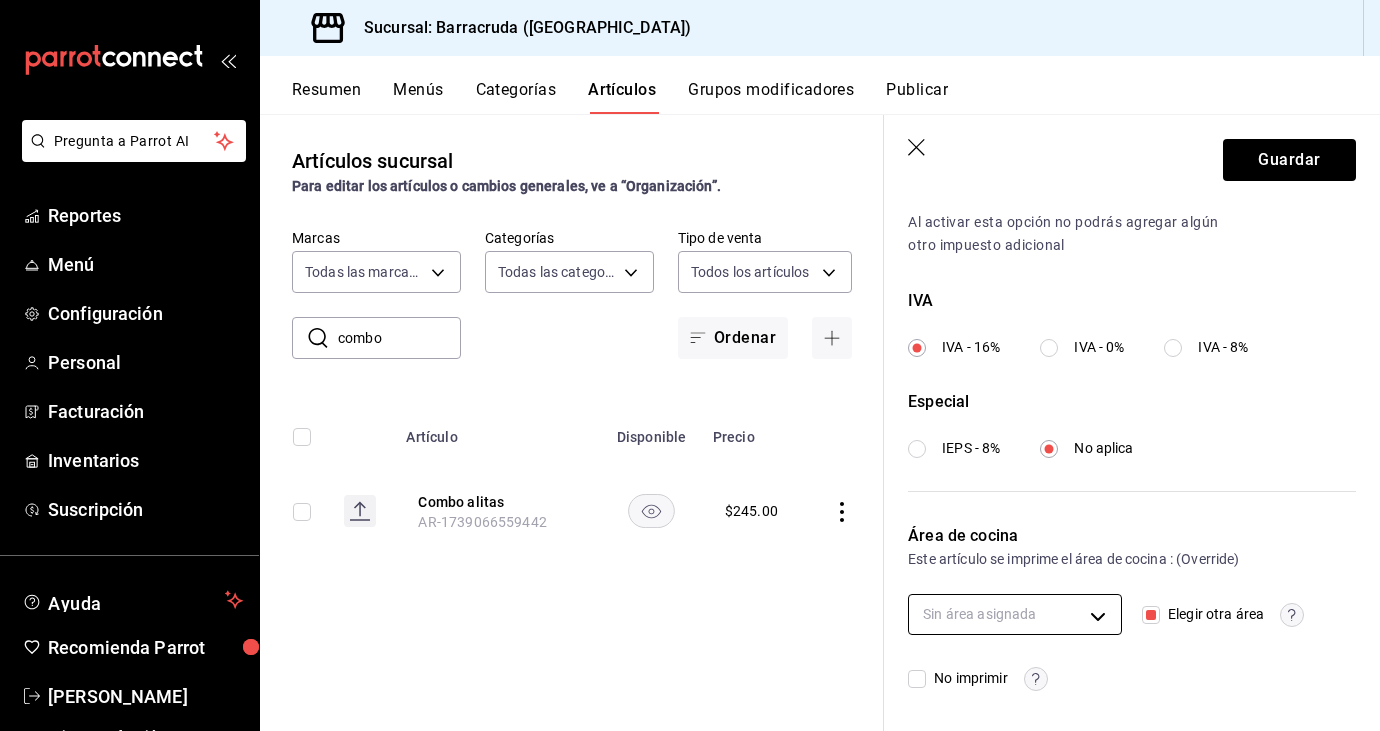 click on "Pregunta a Parrot AI Reportes   Menú   Configuración   Personal   Facturación   Inventarios   Suscripción   Ayuda Recomienda Parrot   Karina Cortés Loeza   Sugerir nueva función   Sucursal: Barracruda (Ecatepec) Resumen Menús Categorías Artículos Grupos modificadores Publicar Artículos sucursal Para editar los artículos o cambios generales, ve a “Organización”. ​ combo ​ Marcas Todas las marcas, Sin marca 781d0e5e-0cd3-418f-8c9c-0f4117c8f844 Categorías Todas las categorías Tipo de venta Todos los artículos ALL Ordenar Artículo Disponible Precio Combo alitas AR-1739066559442 $ 245.00 Guardar Editar artículo General Avanzada ¿Cómo se va a llamar? Combo alitas 12 /40 ¿Cómo se va a llamar? Ingresa una descripción Orden de alitas , francesa y dos litros x 39 /125 ​ Foto JPG o PNG hasta 10 MB mínimo 320px y máximo 1144px. Te sugerimos incluir foto para evitar errores de publicación. Agrega una foto Tipo de venta Precio fijo Opción de modificador Venta por peso Precio $245.00 SKU" at bounding box center (690, 365) 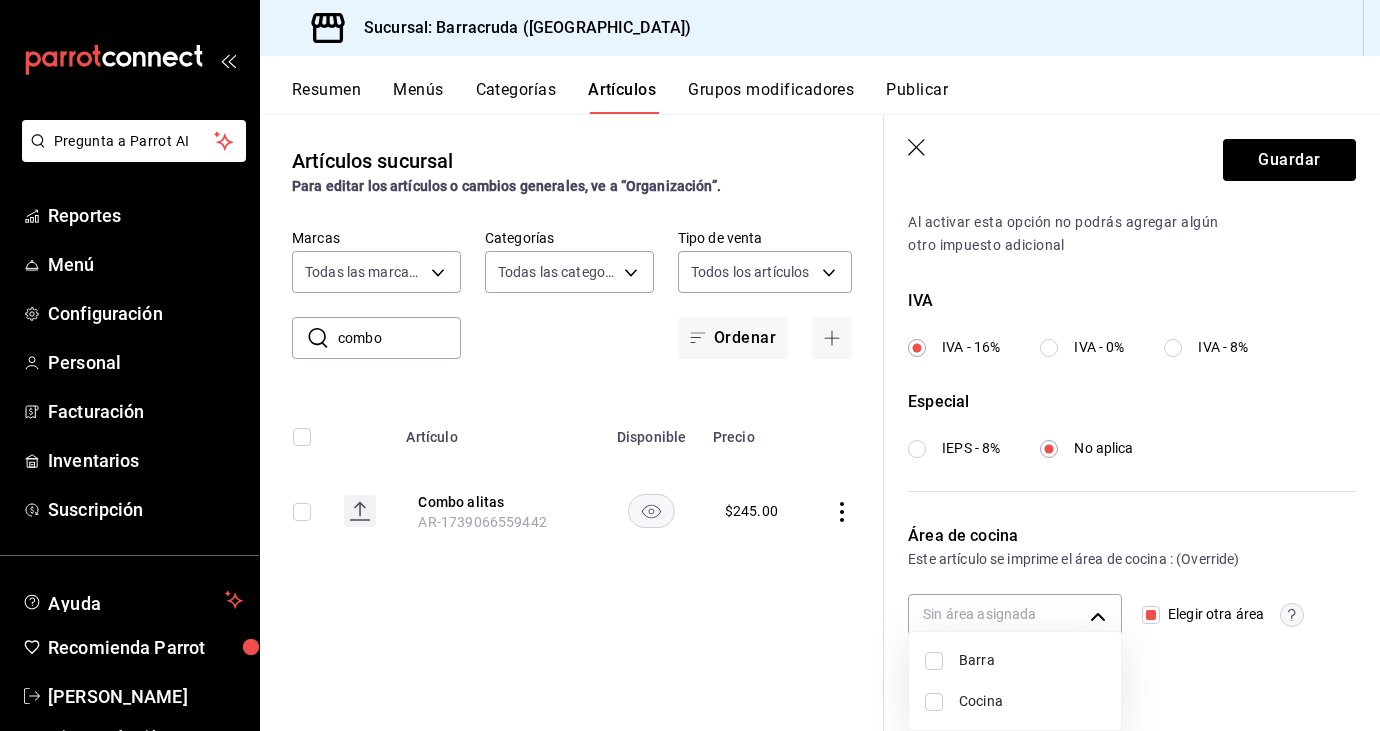 click on "Barra" at bounding box center (1032, 660) 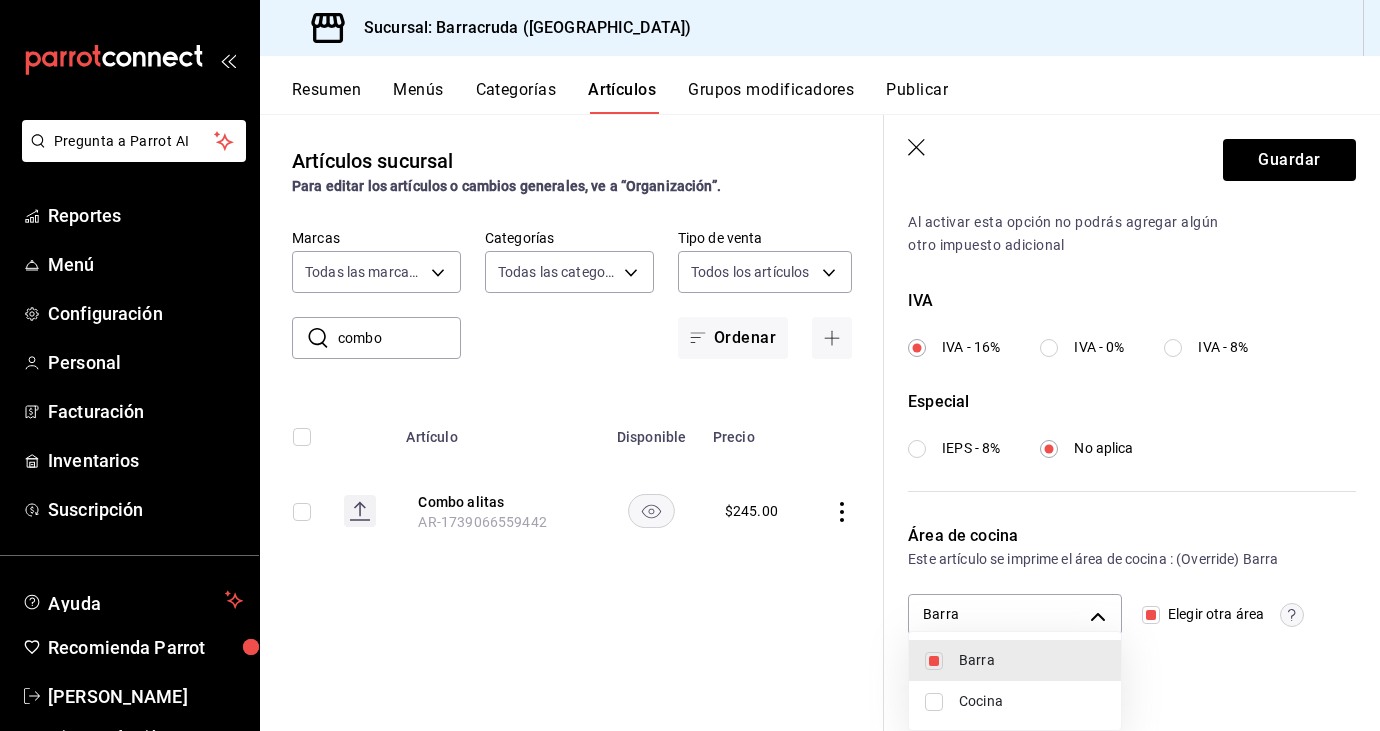 click on "Cocina" at bounding box center (1032, 701) 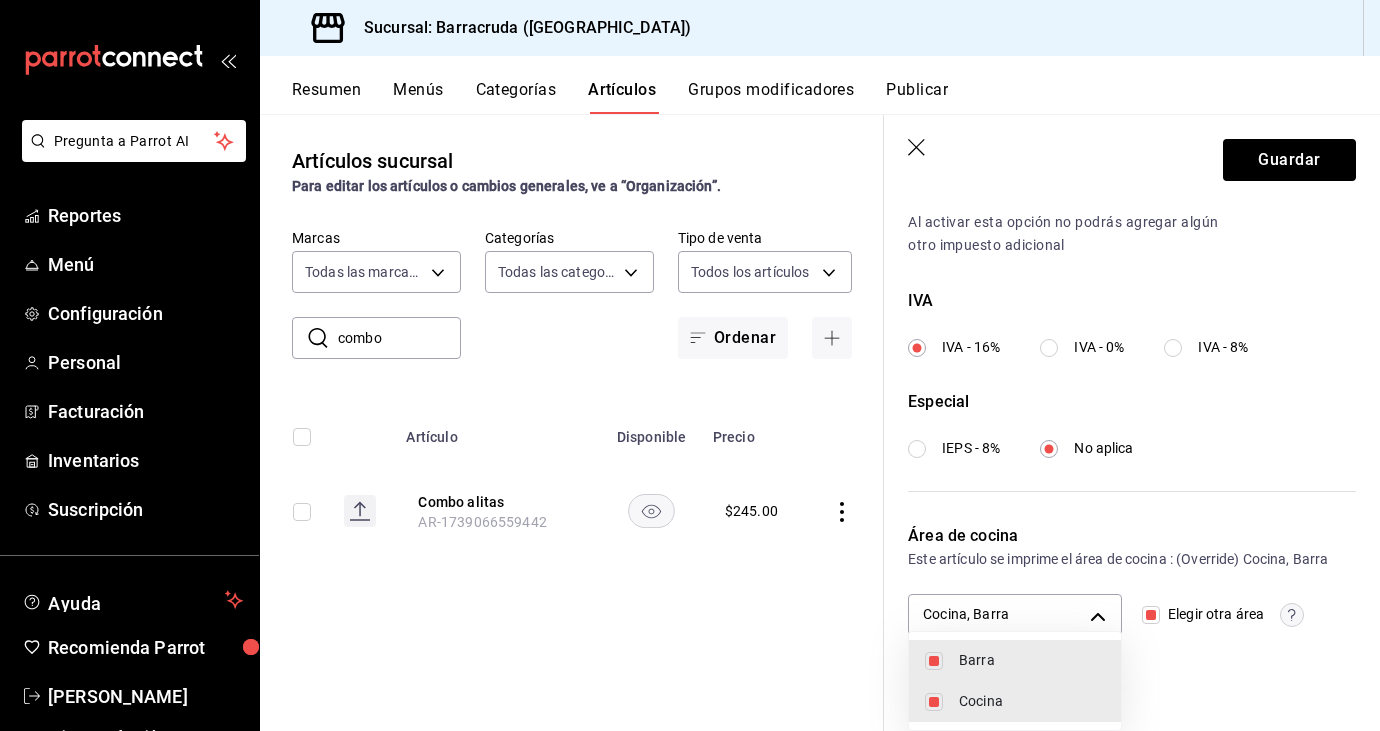 click at bounding box center [690, 365] 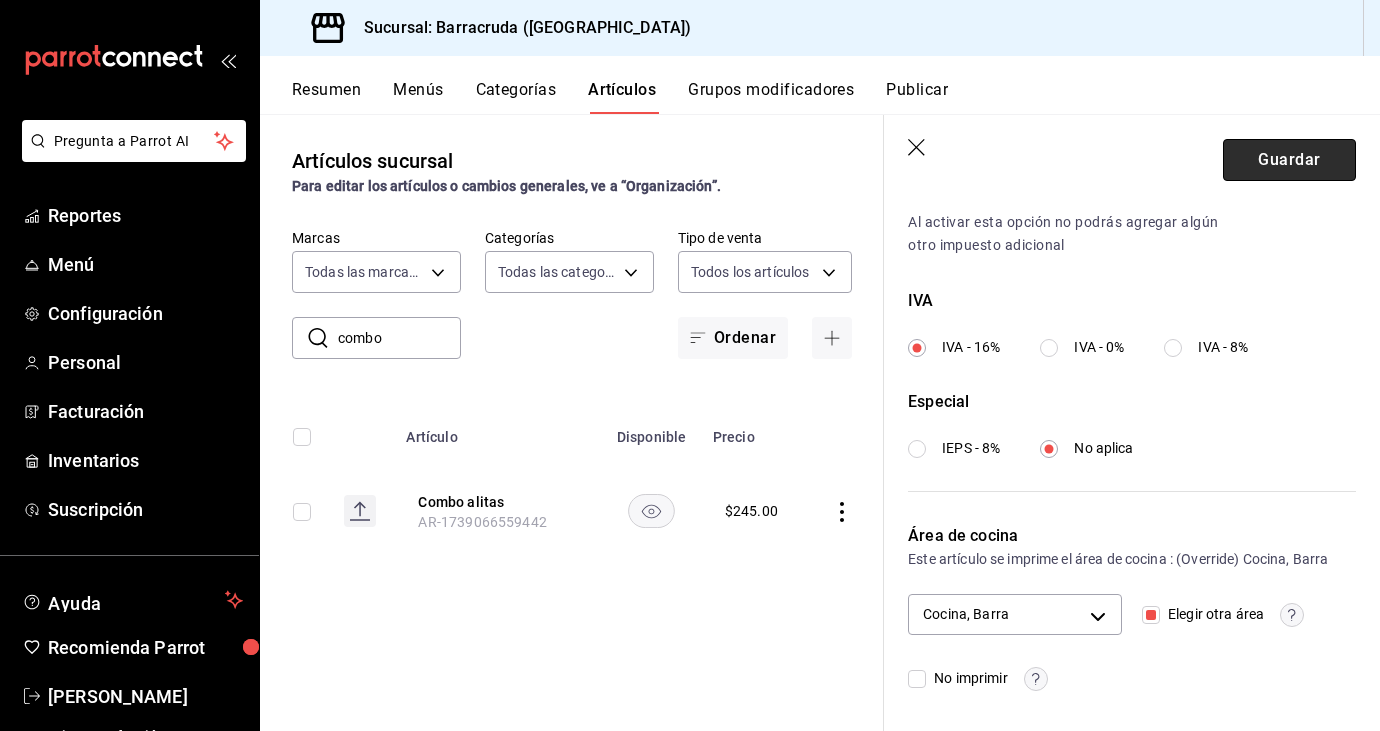 click on "Guardar" at bounding box center (1289, 160) 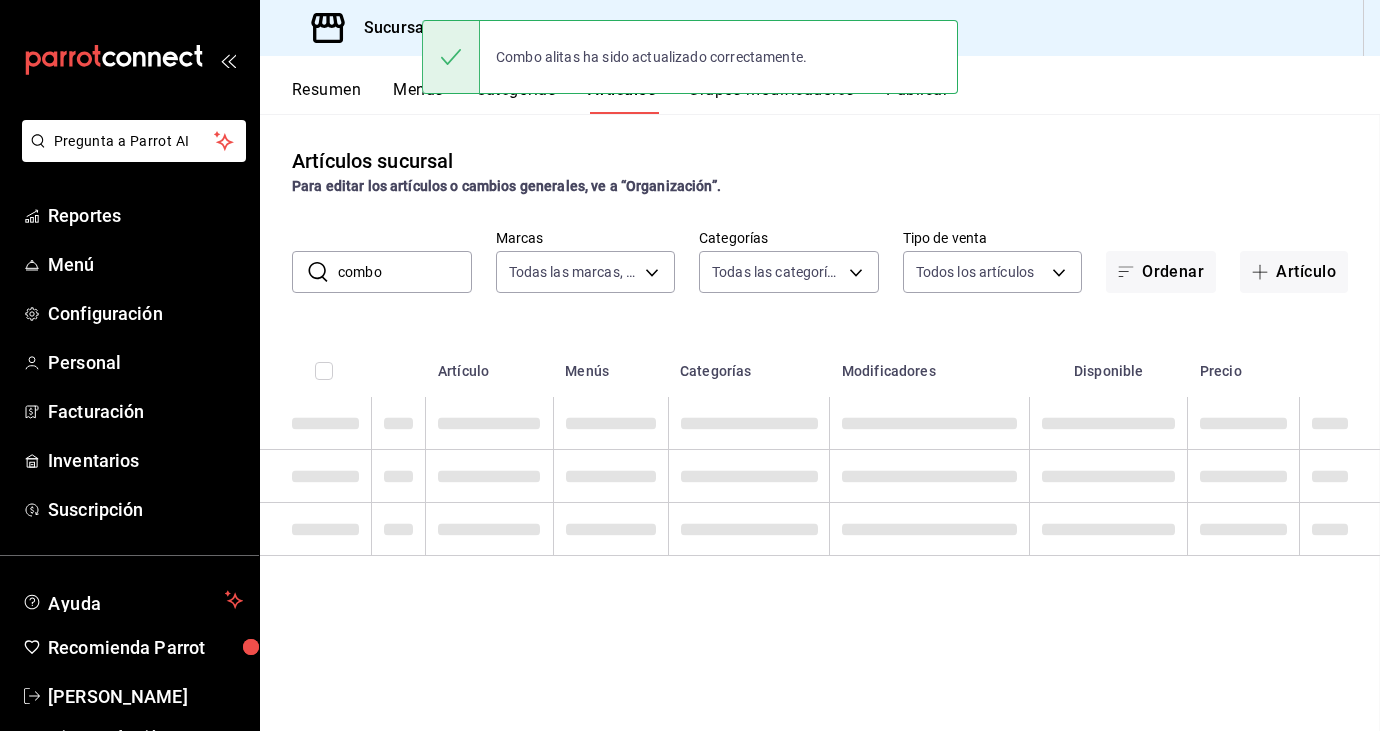scroll, scrollTop: 0, scrollLeft: 0, axis: both 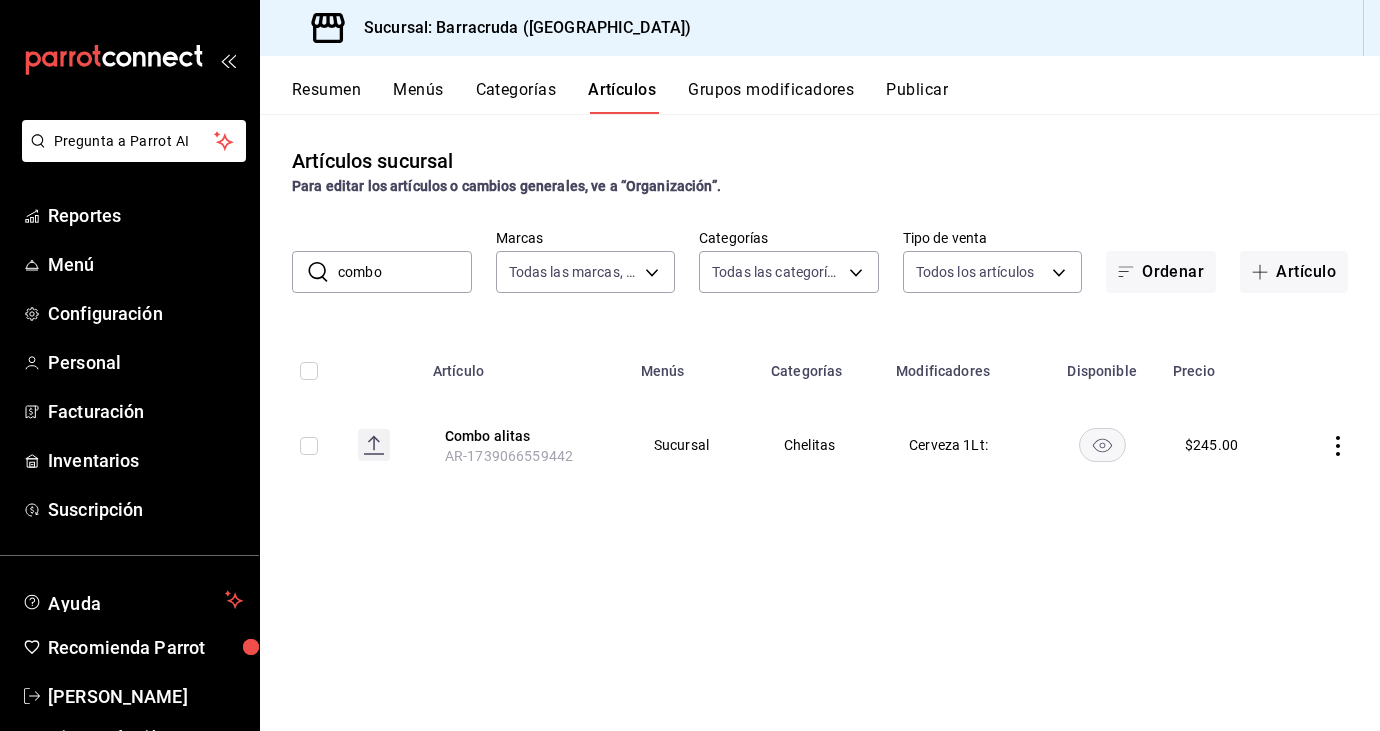 click 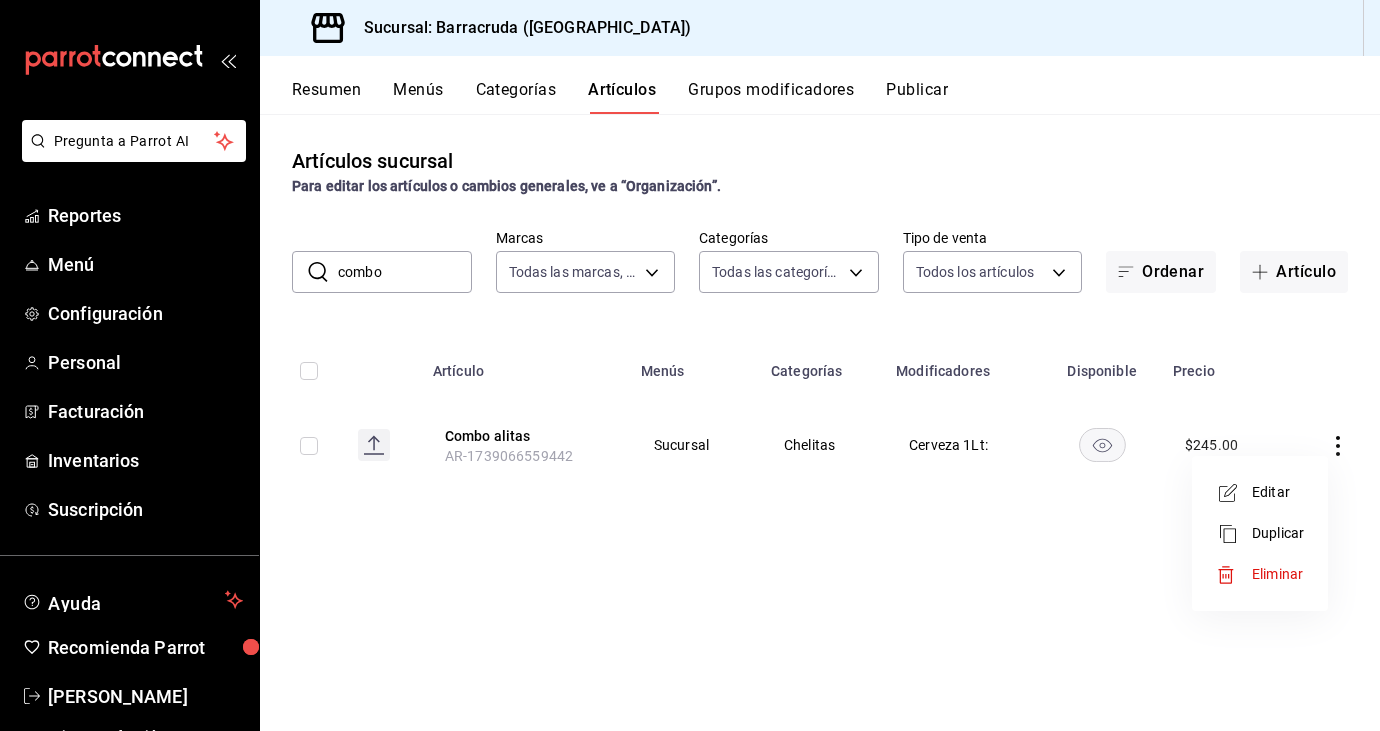 click on "Editar" at bounding box center [1260, 492] 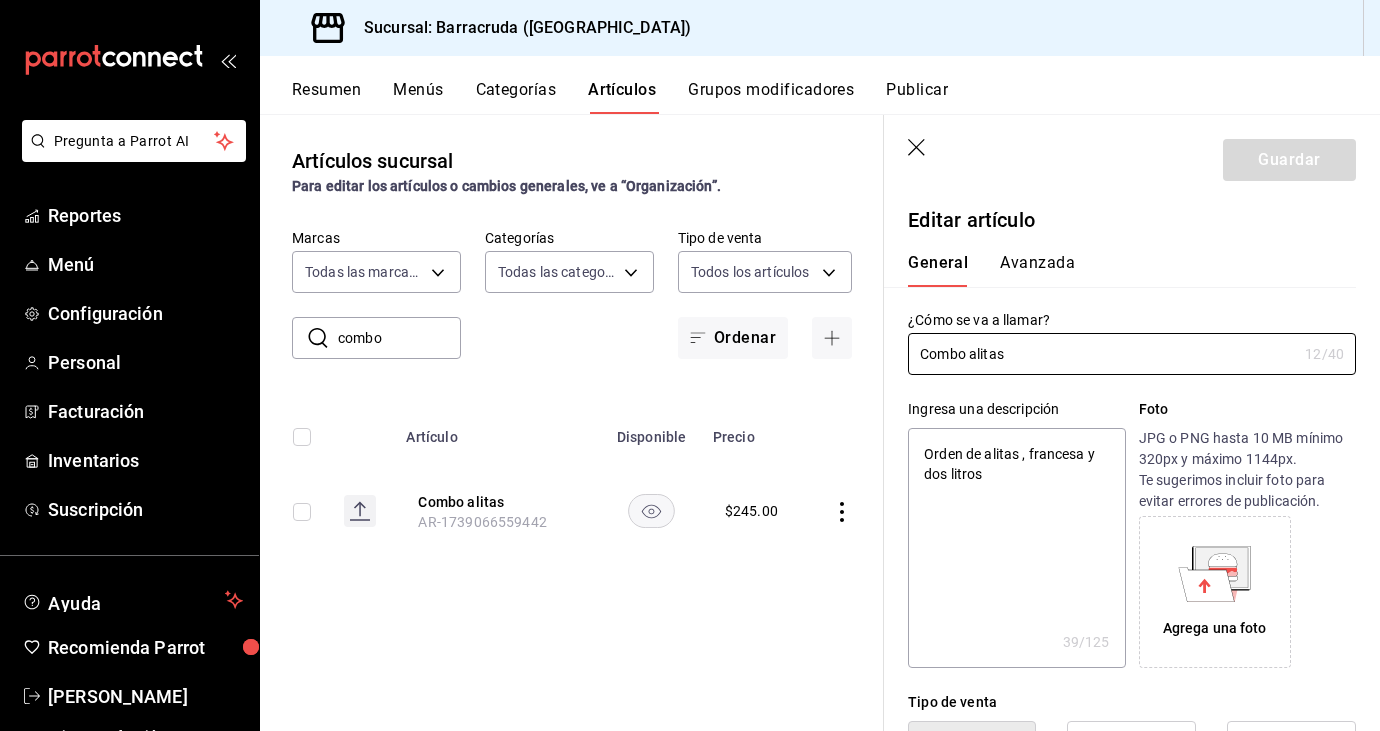 type on "x" 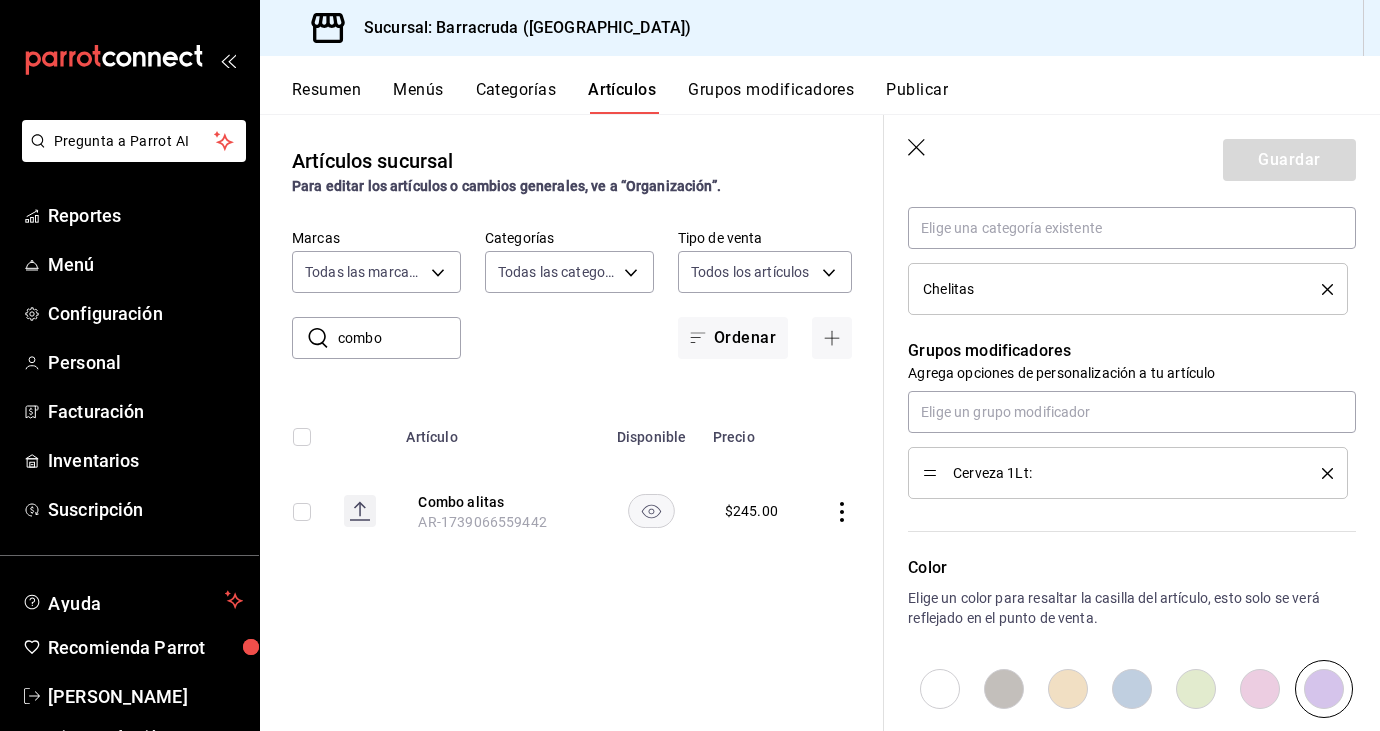 scroll, scrollTop: 767, scrollLeft: 0, axis: vertical 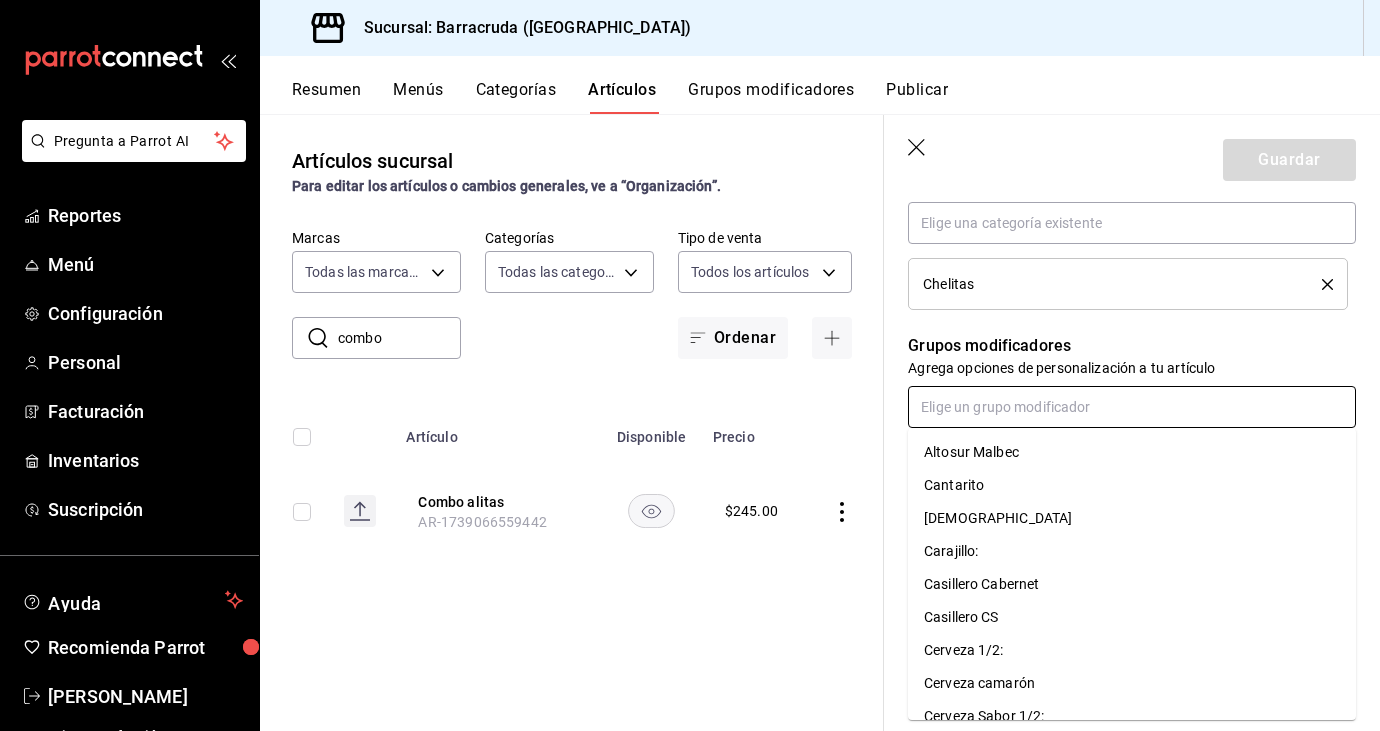 click at bounding box center [1132, 407] 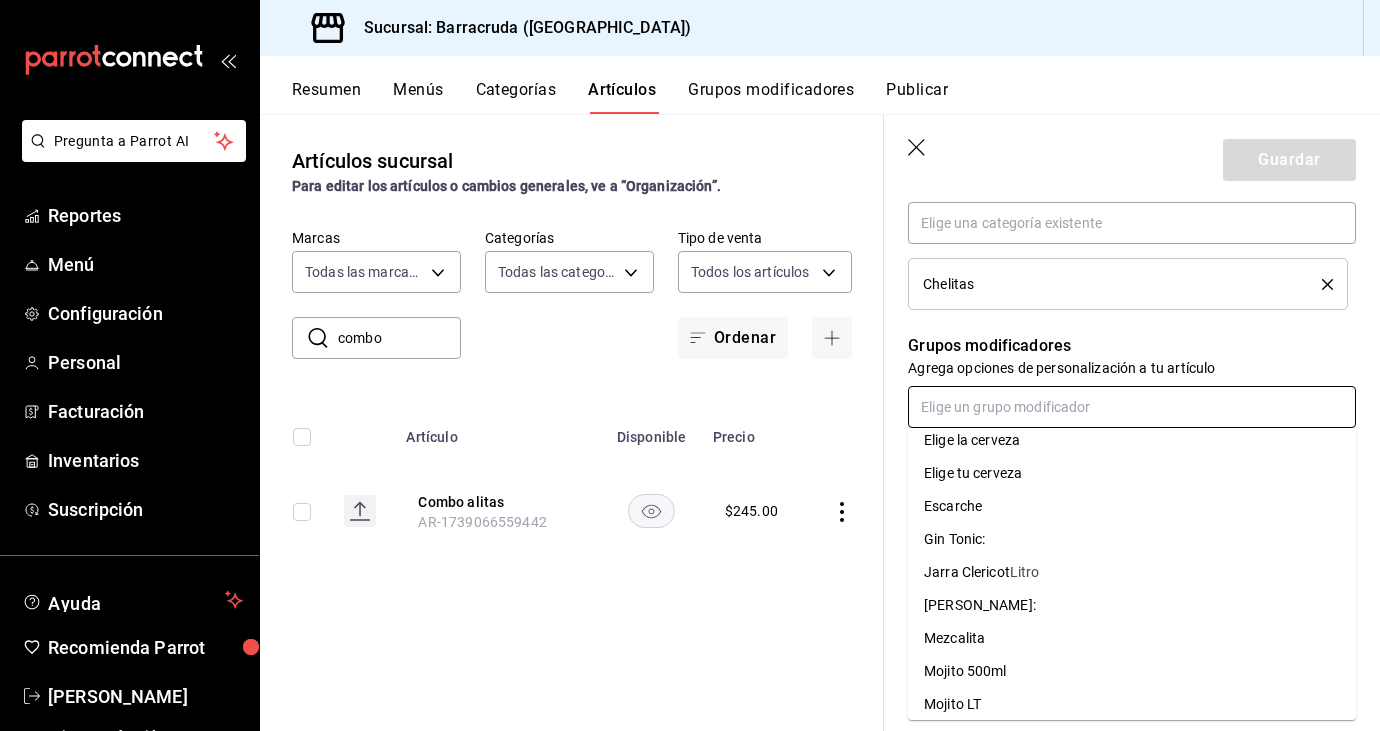 scroll, scrollTop: 370, scrollLeft: 0, axis: vertical 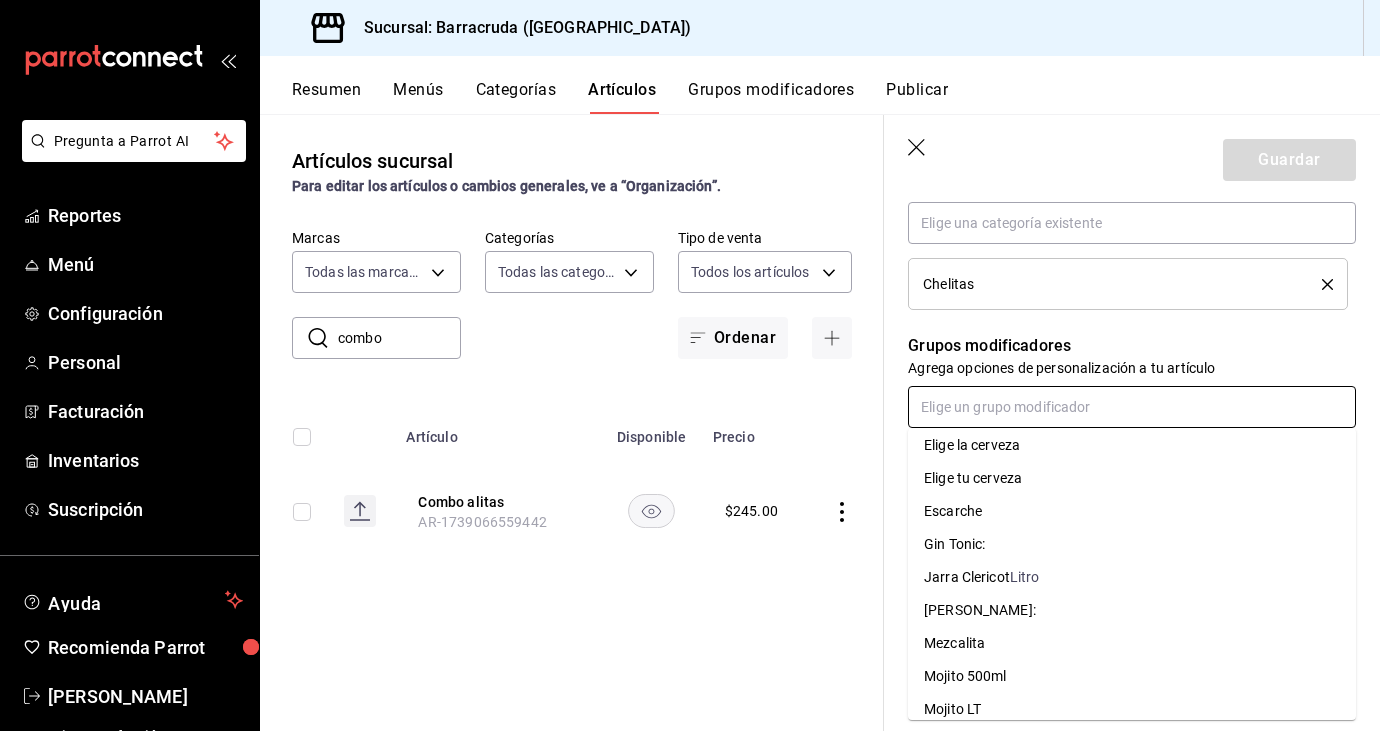 click on "Elige tu cerveza" at bounding box center (973, 478) 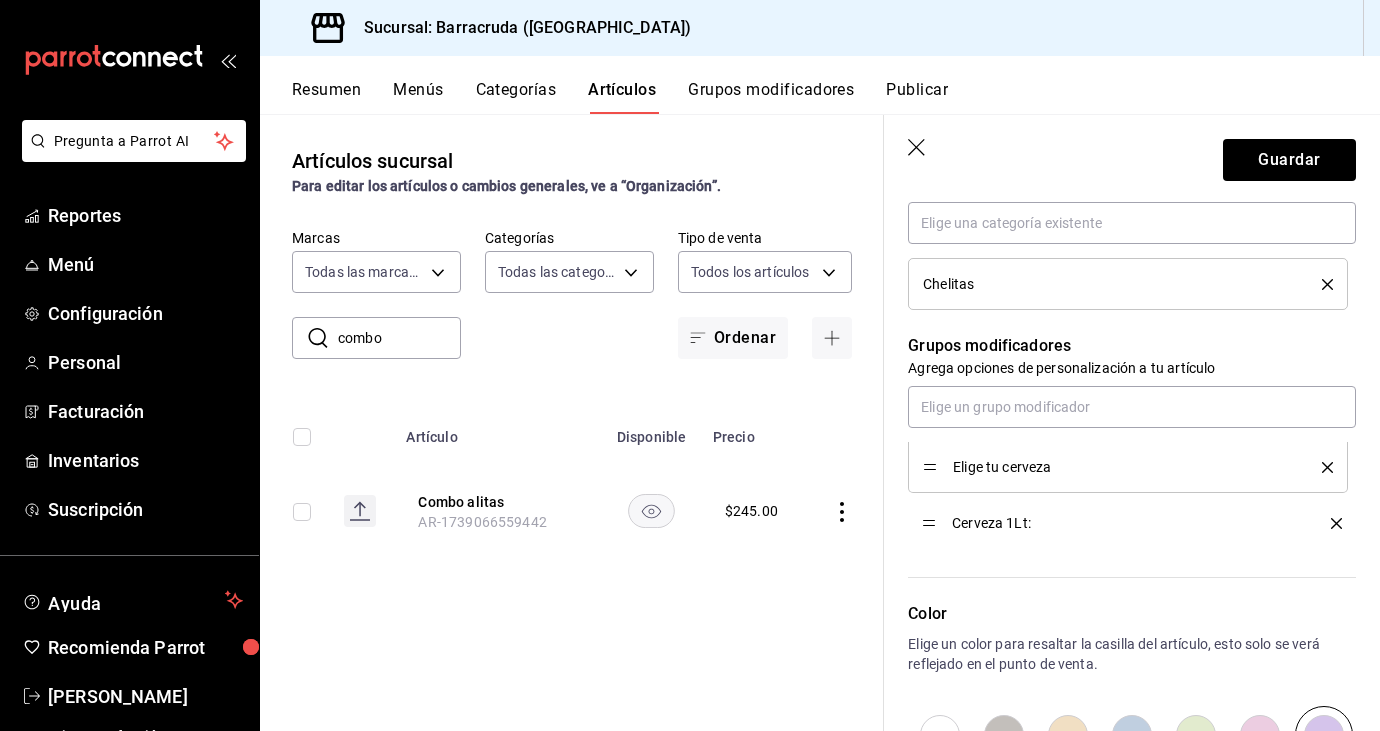 drag, startPoint x: 932, startPoint y: 461, endPoint x: 945, endPoint y: 519, distance: 59.439045 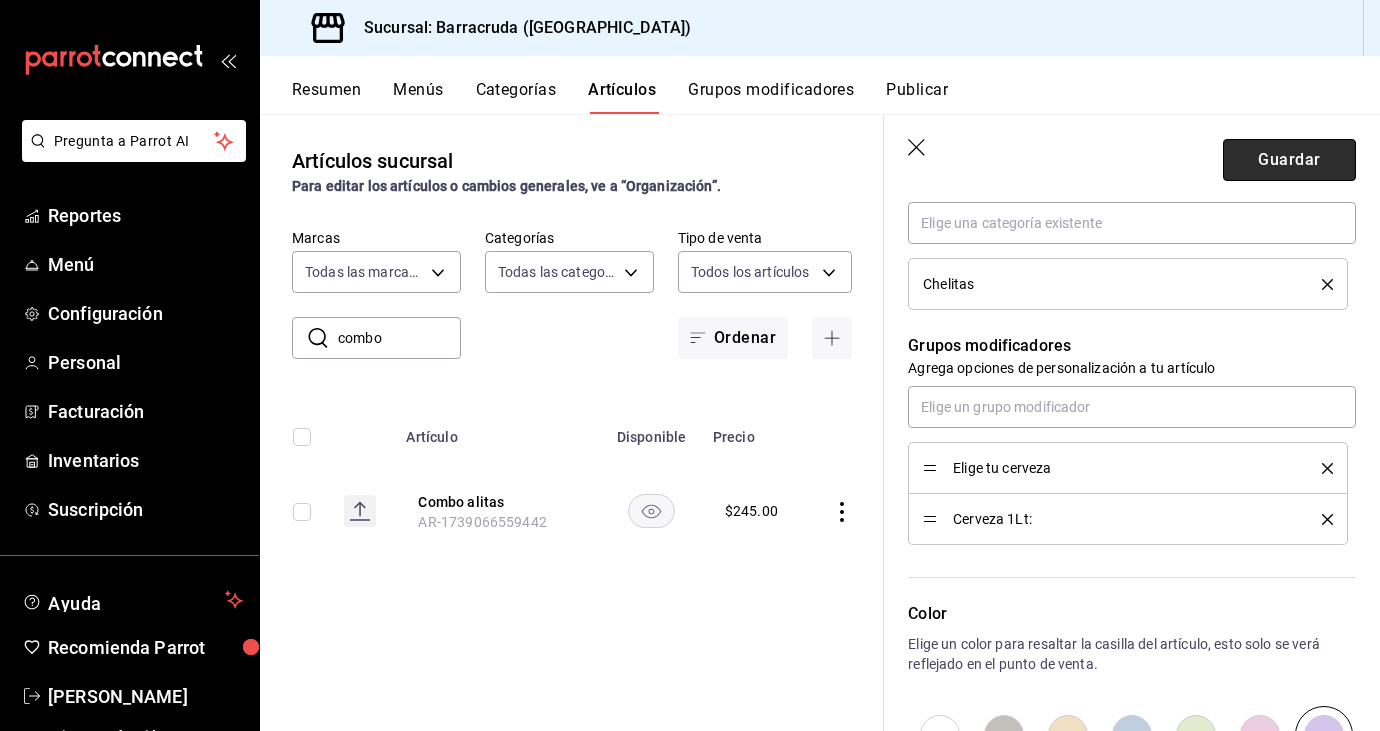 click on "Guardar" at bounding box center (1289, 160) 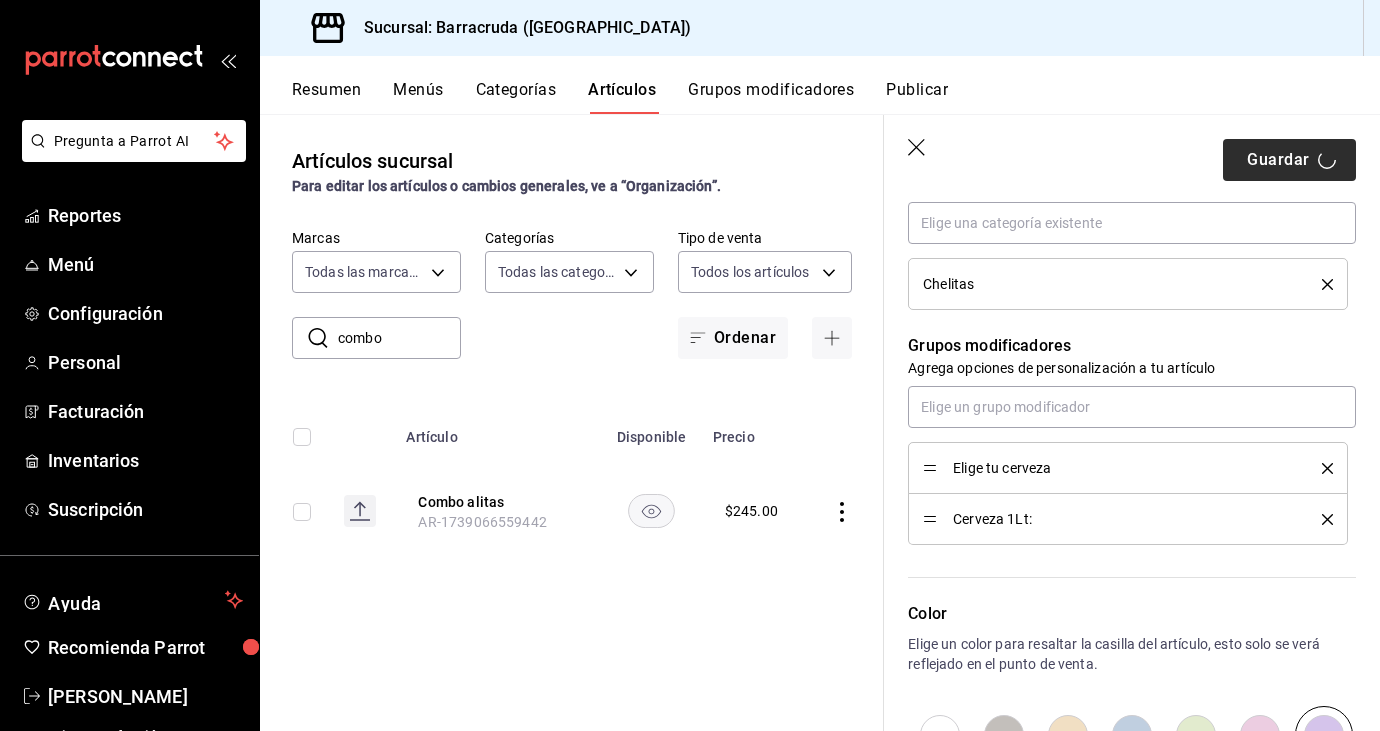 type on "x" 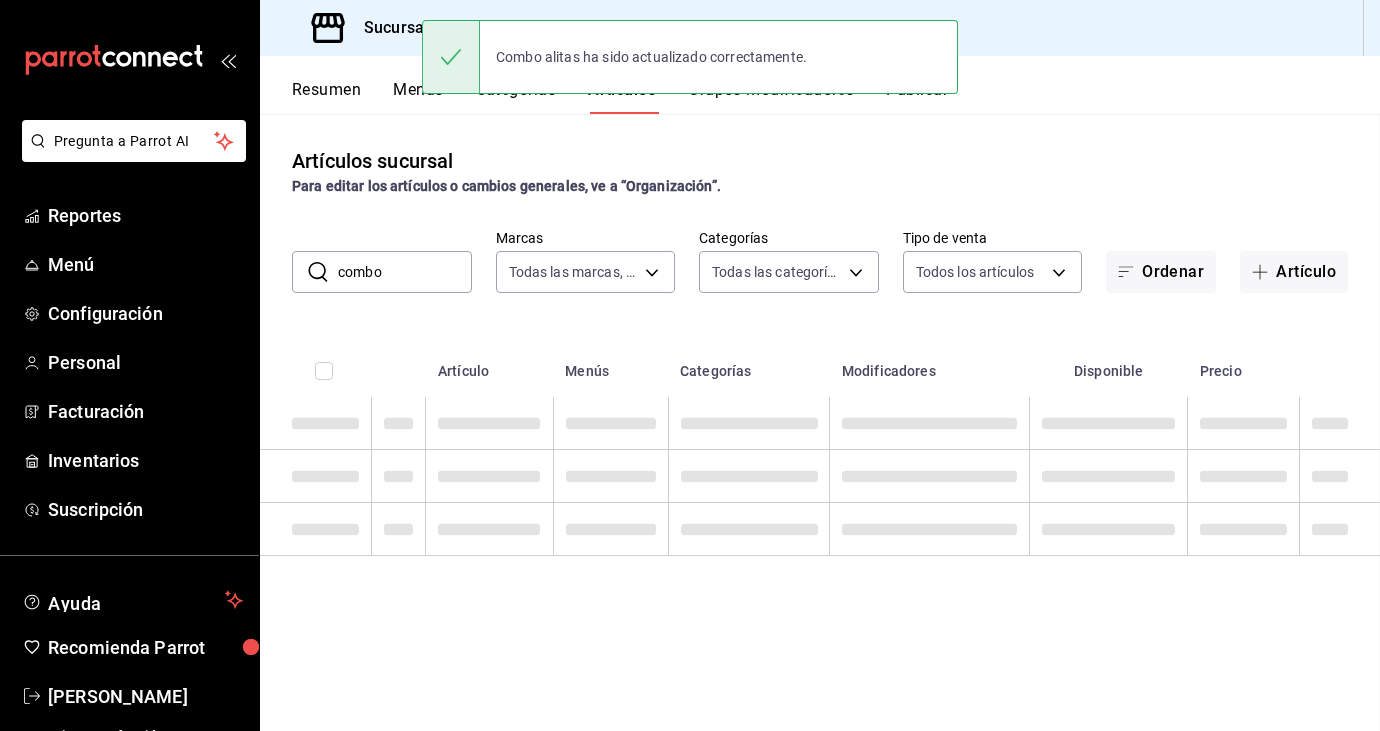 scroll, scrollTop: 0, scrollLeft: 0, axis: both 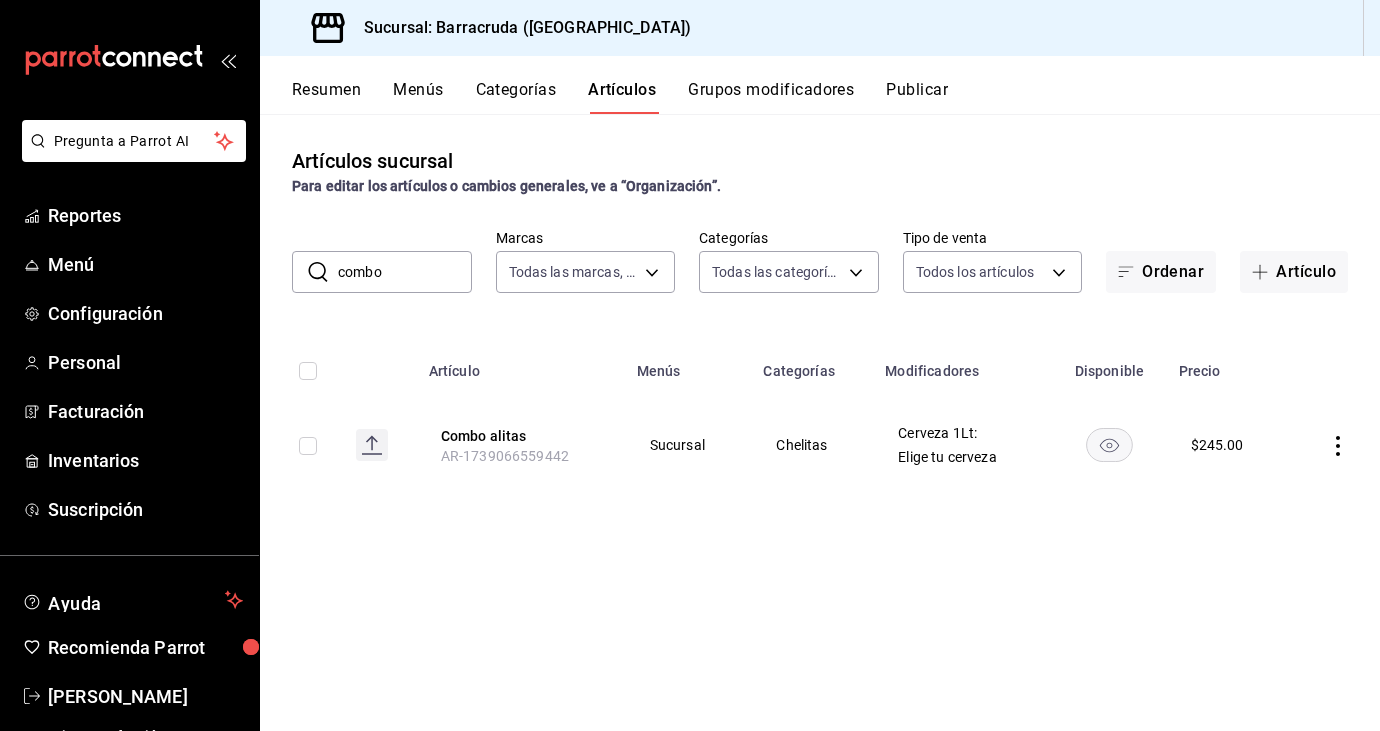 click 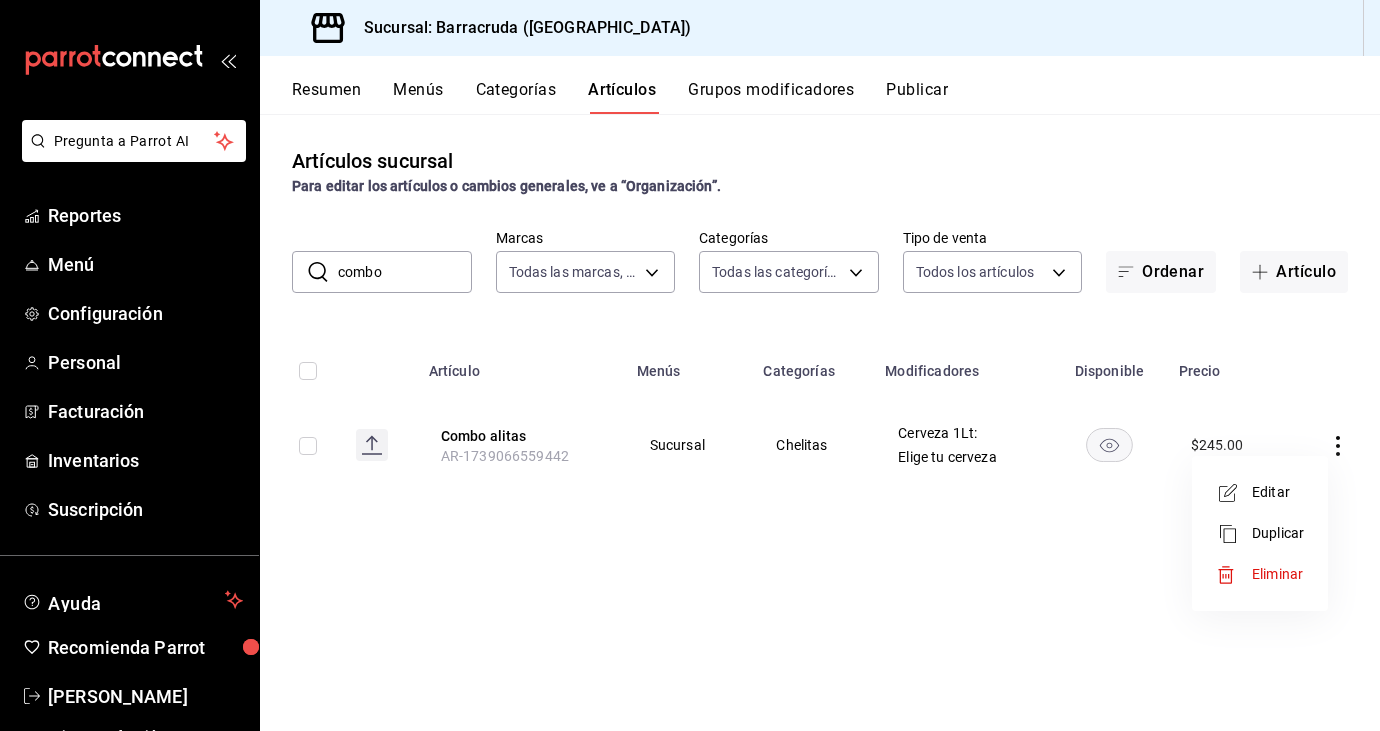 click on "Editar" at bounding box center (1278, 492) 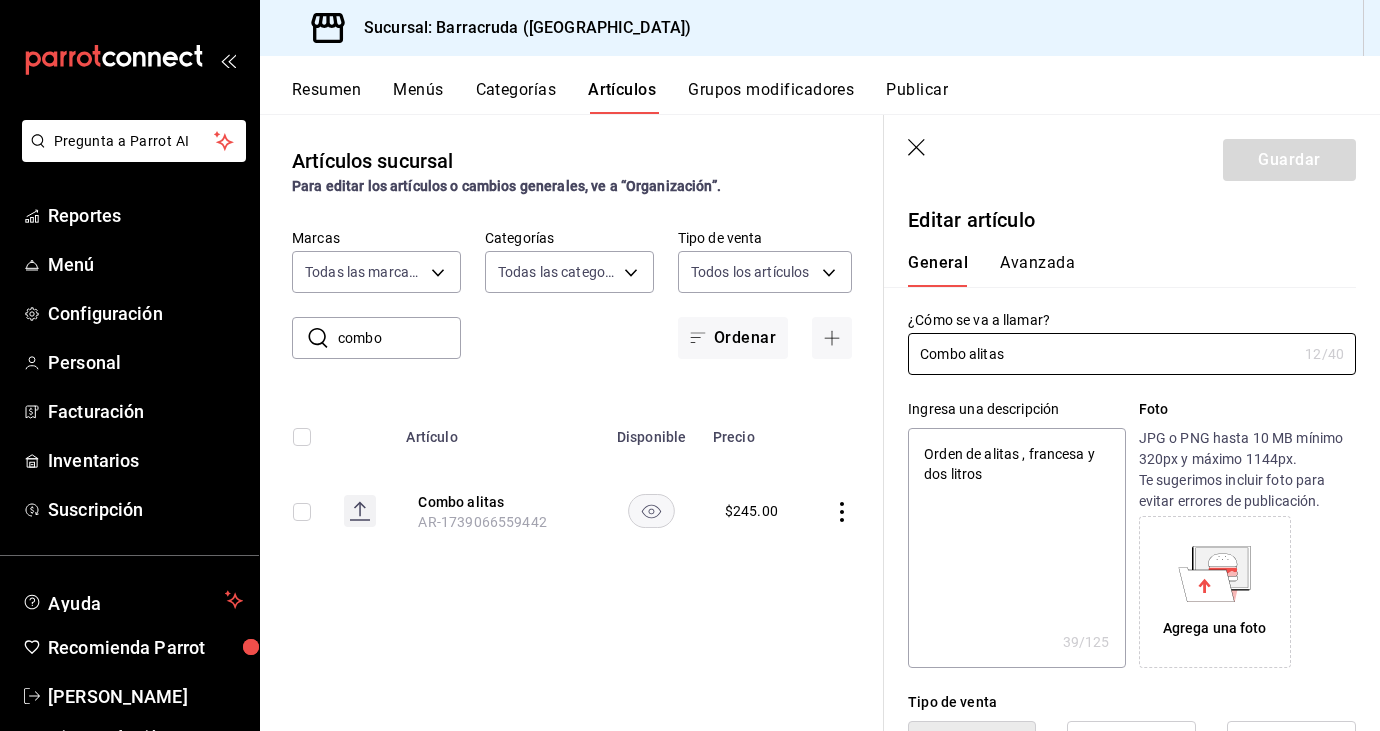 type on "x" 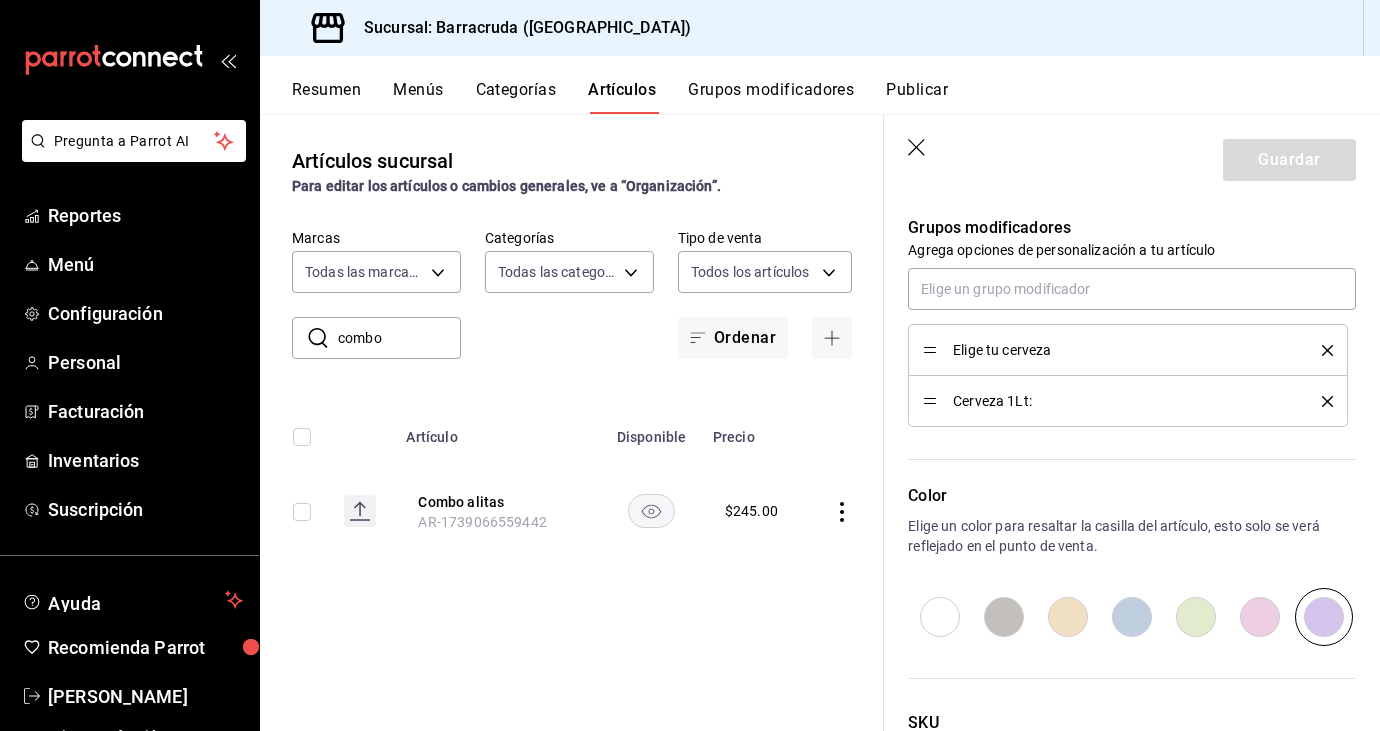 scroll, scrollTop: 886, scrollLeft: 0, axis: vertical 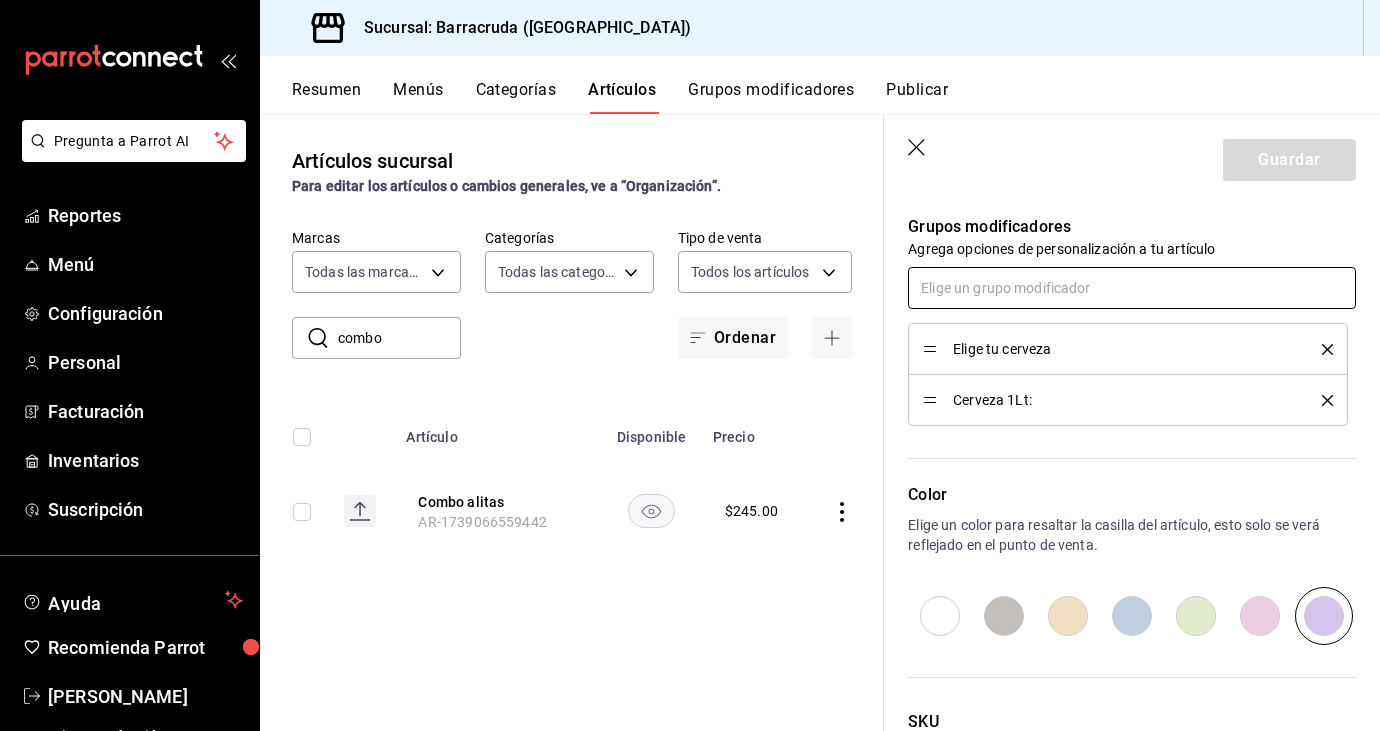 click at bounding box center [1132, 288] 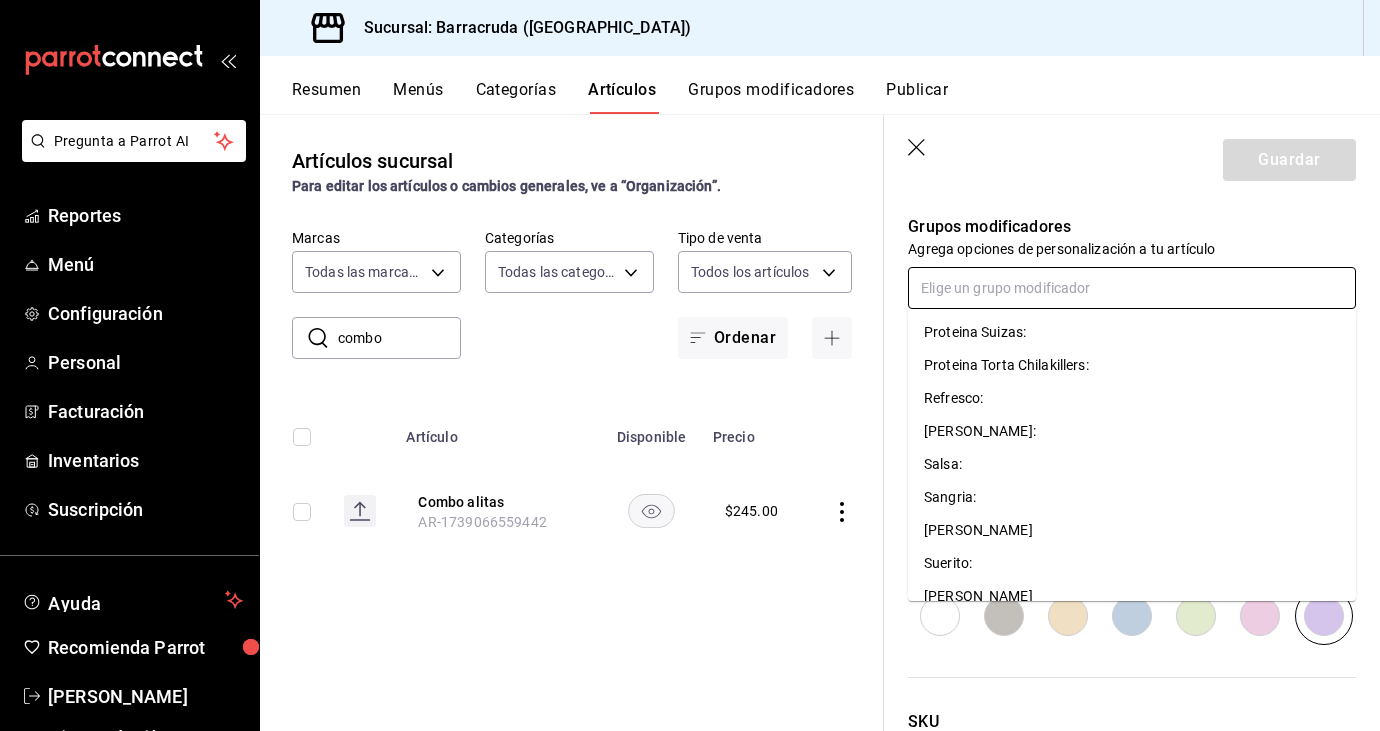 scroll, scrollTop: 945, scrollLeft: 0, axis: vertical 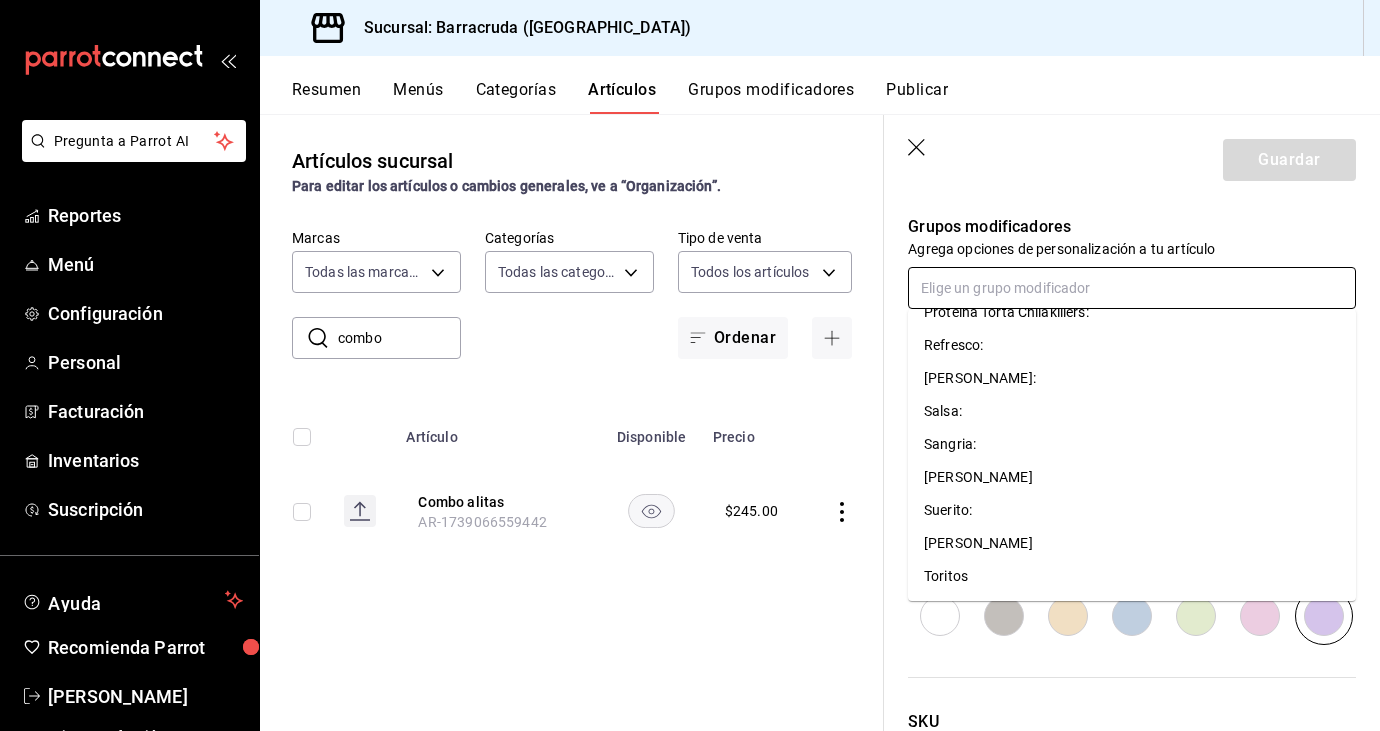 click on "Salsa Alitas:" at bounding box center [980, 378] 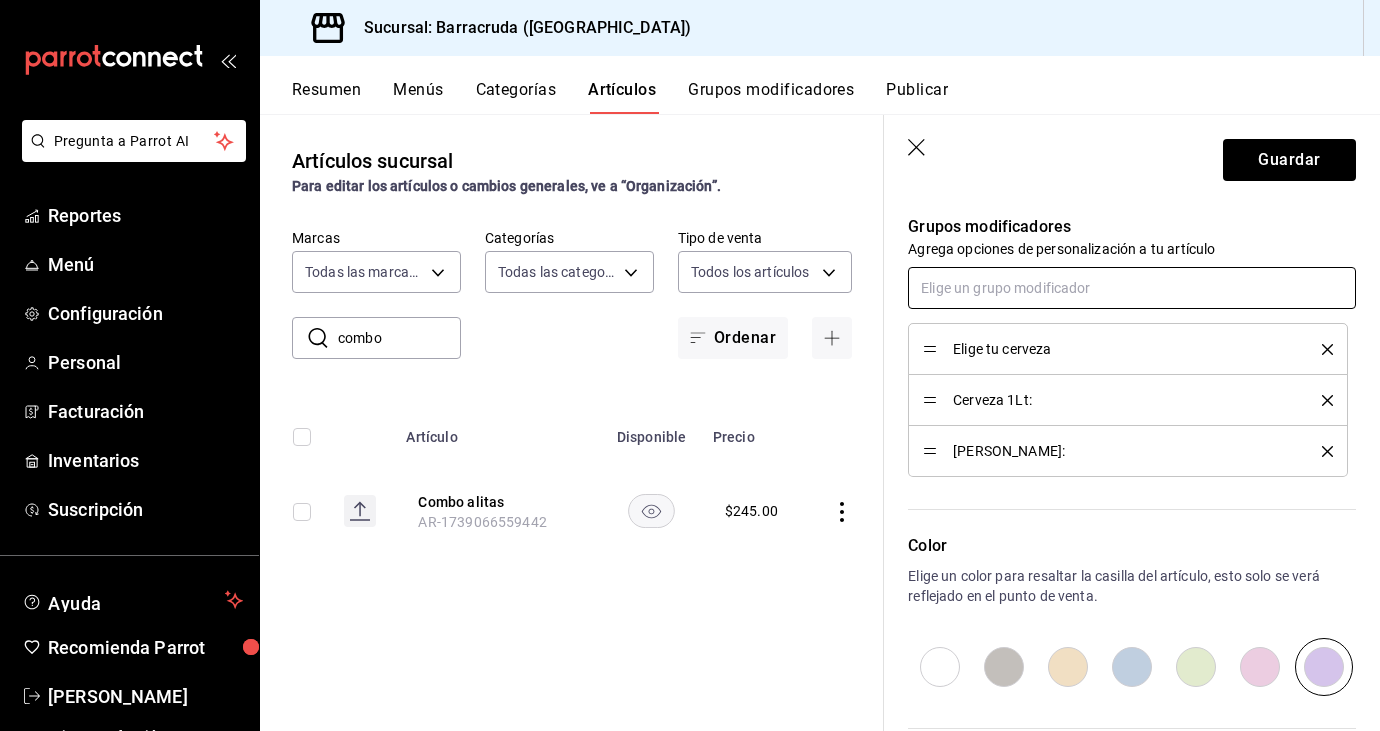 click at bounding box center (1132, 288) 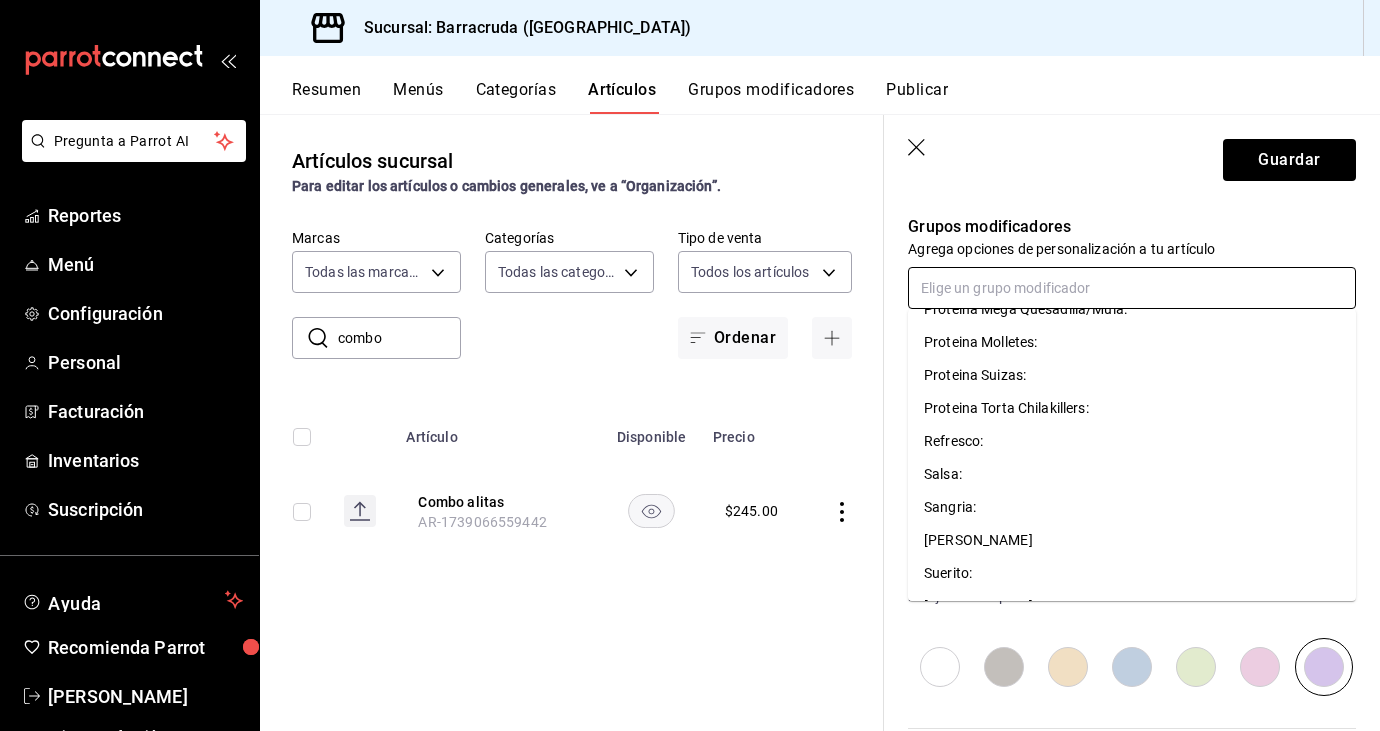 scroll, scrollTop: 912, scrollLeft: 0, axis: vertical 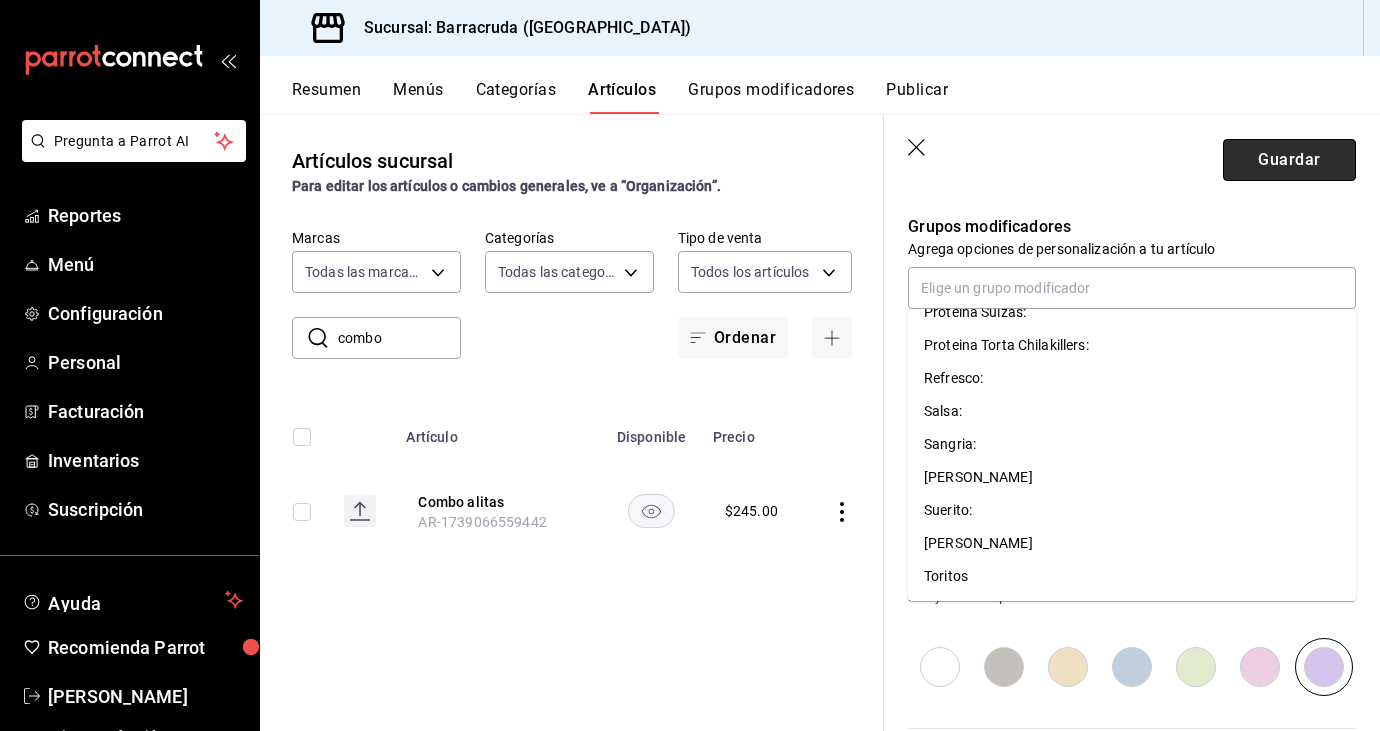 click on "Guardar" at bounding box center [1289, 160] 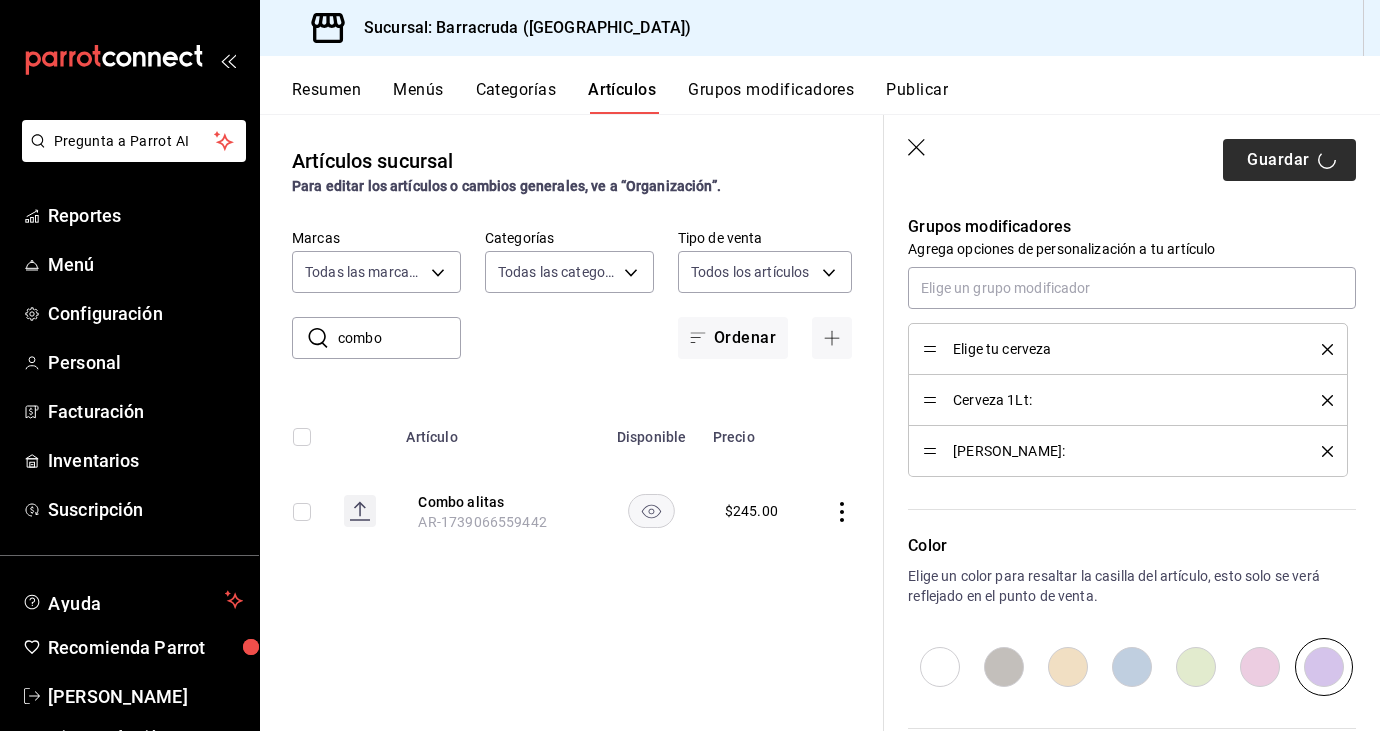 type on "x" 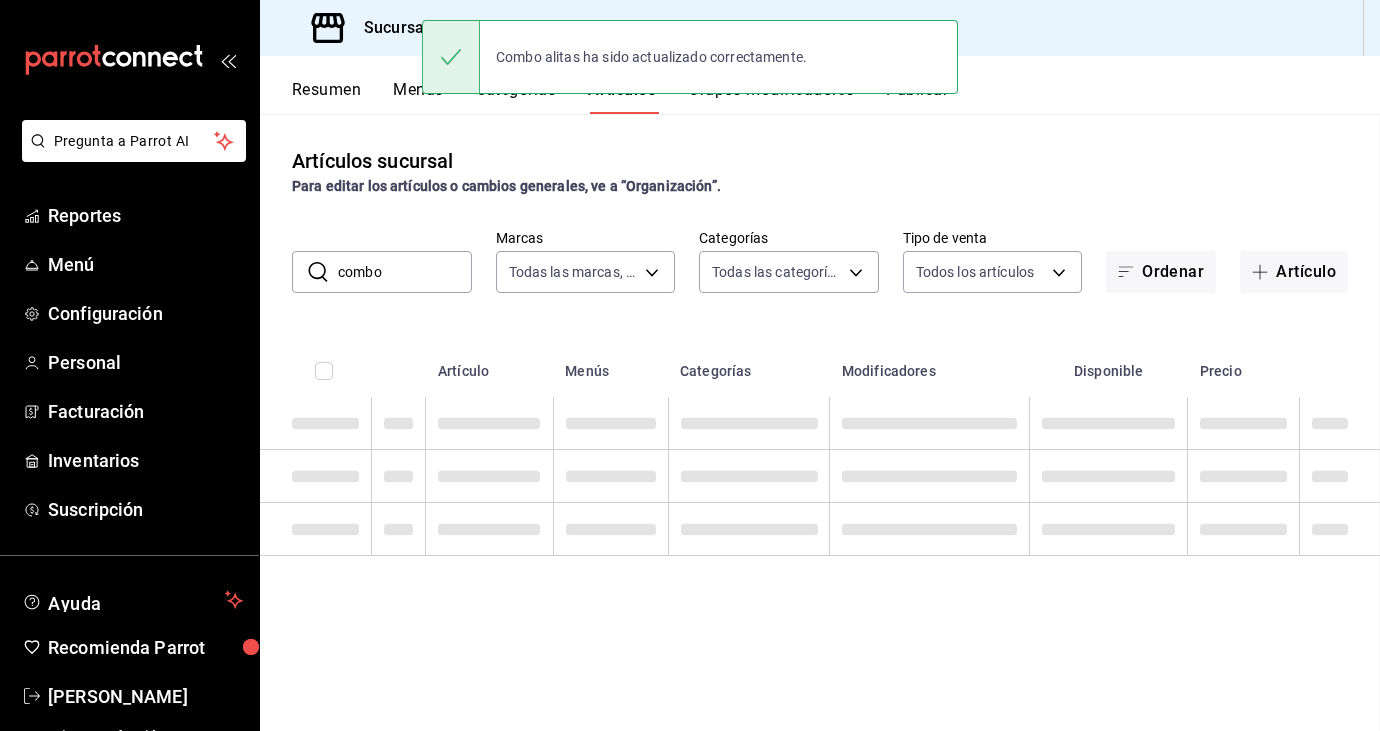 scroll, scrollTop: 0, scrollLeft: 0, axis: both 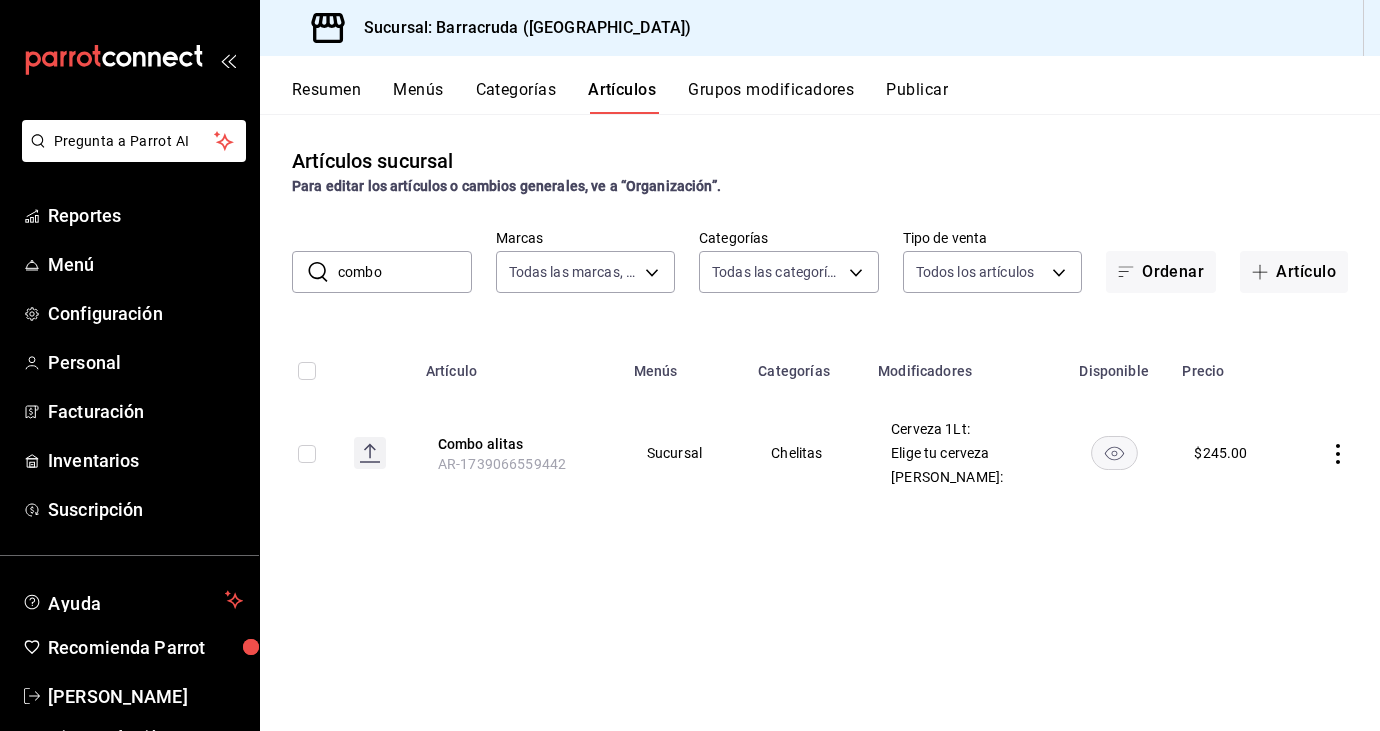 click at bounding box center [1335, 453] 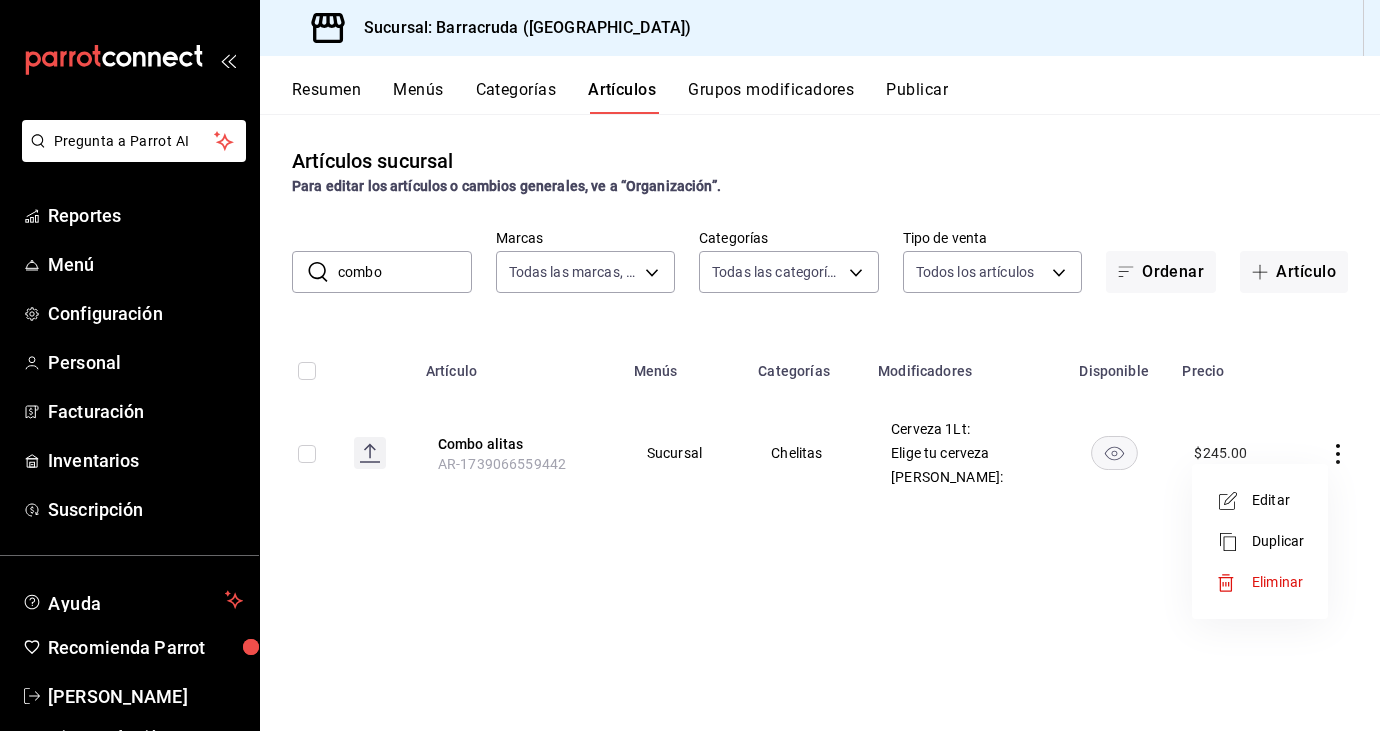 click on "Editar" at bounding box center [1278, 500] 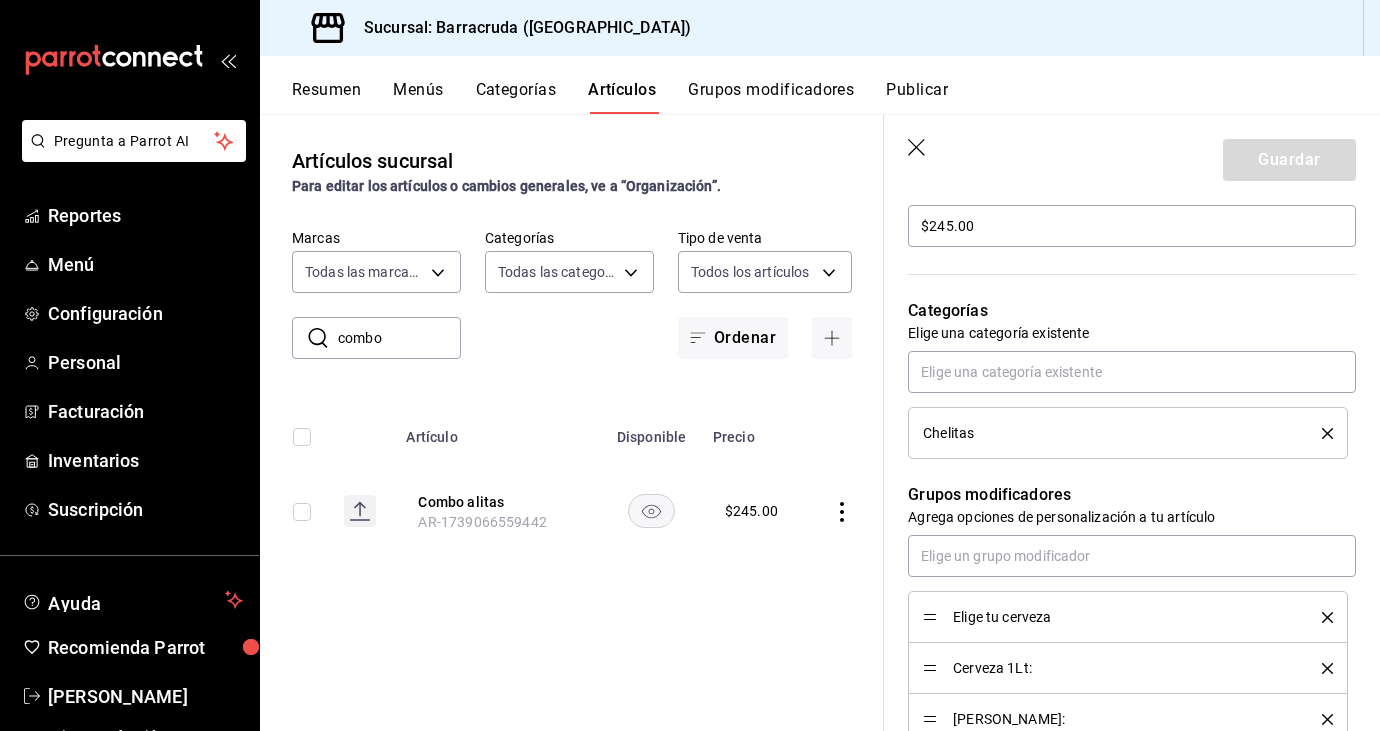 scroll, scrollTop: 628, scrollLeft: 0, axis: vertical 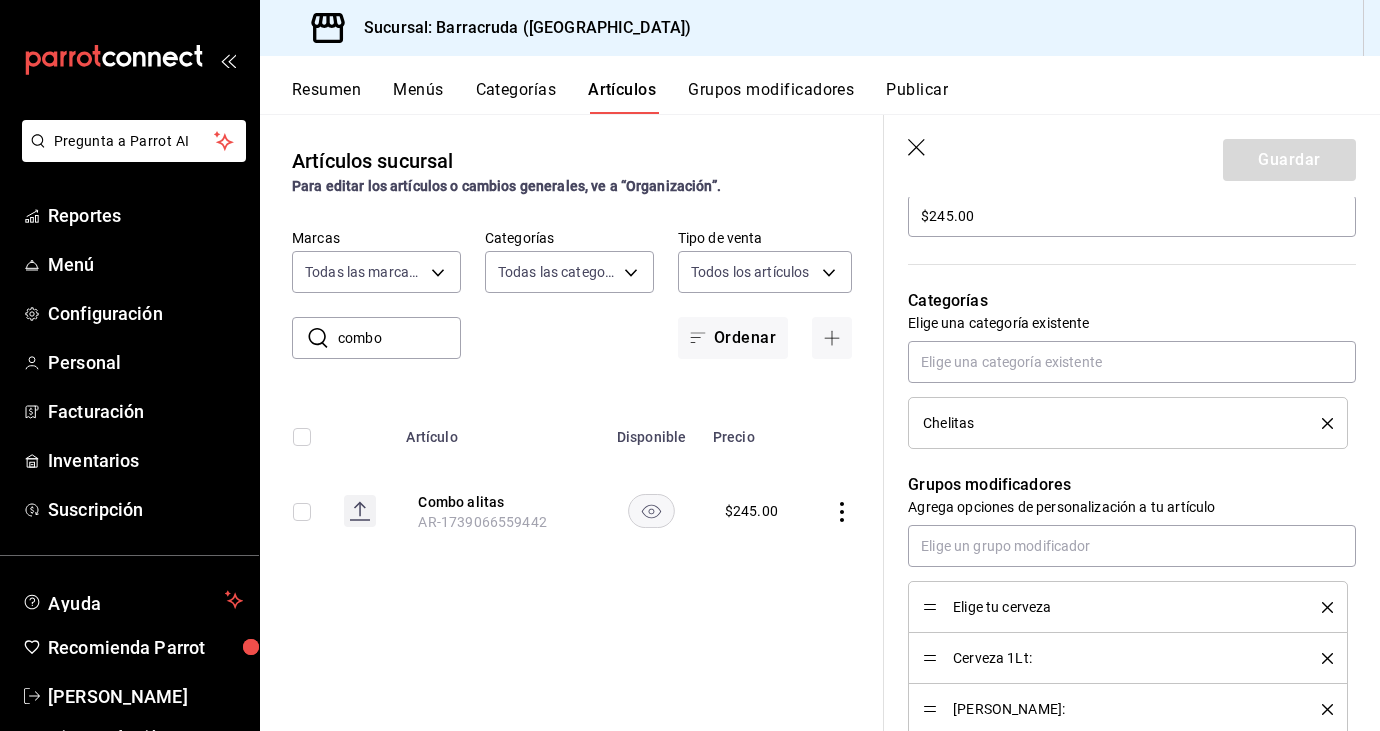 click on "Elige tu cerveza" at bounding box center [1128, 607] 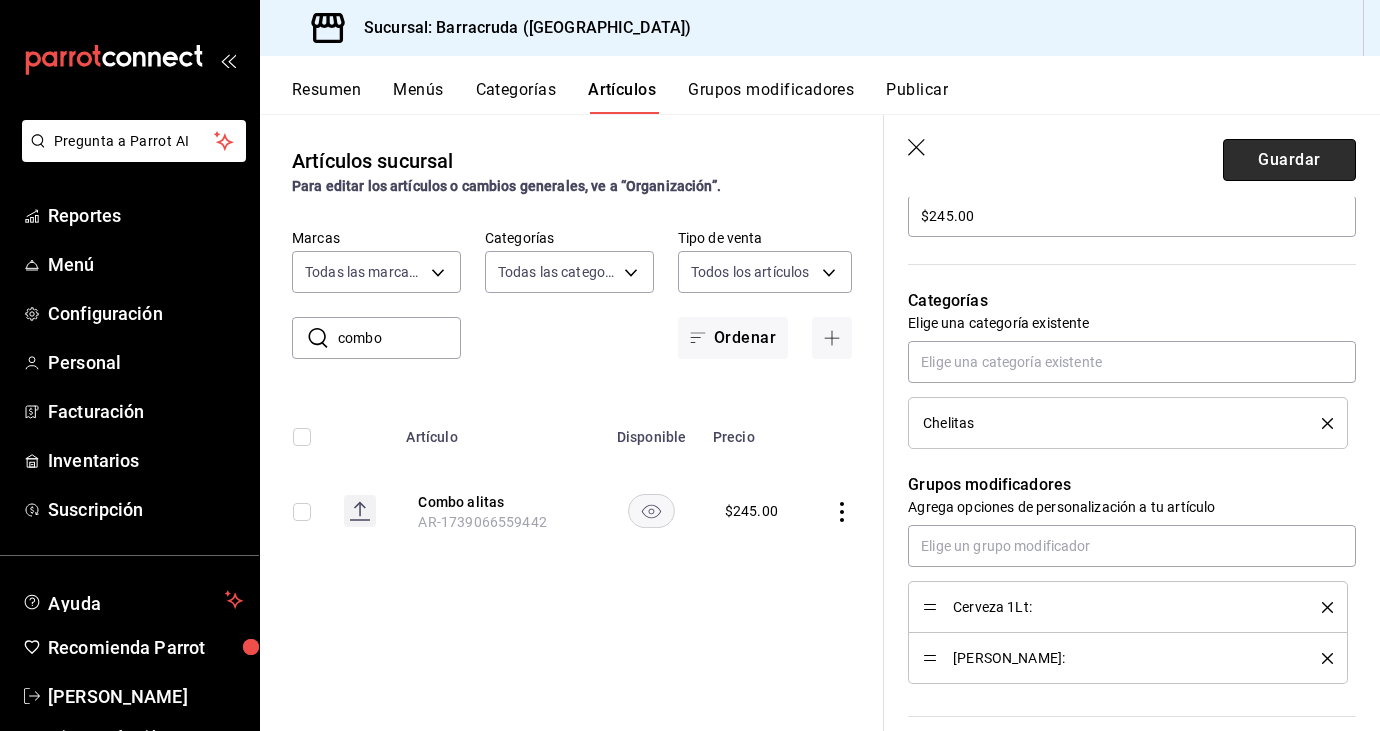 click on "Guardar" at bounding box center [1289, 160] 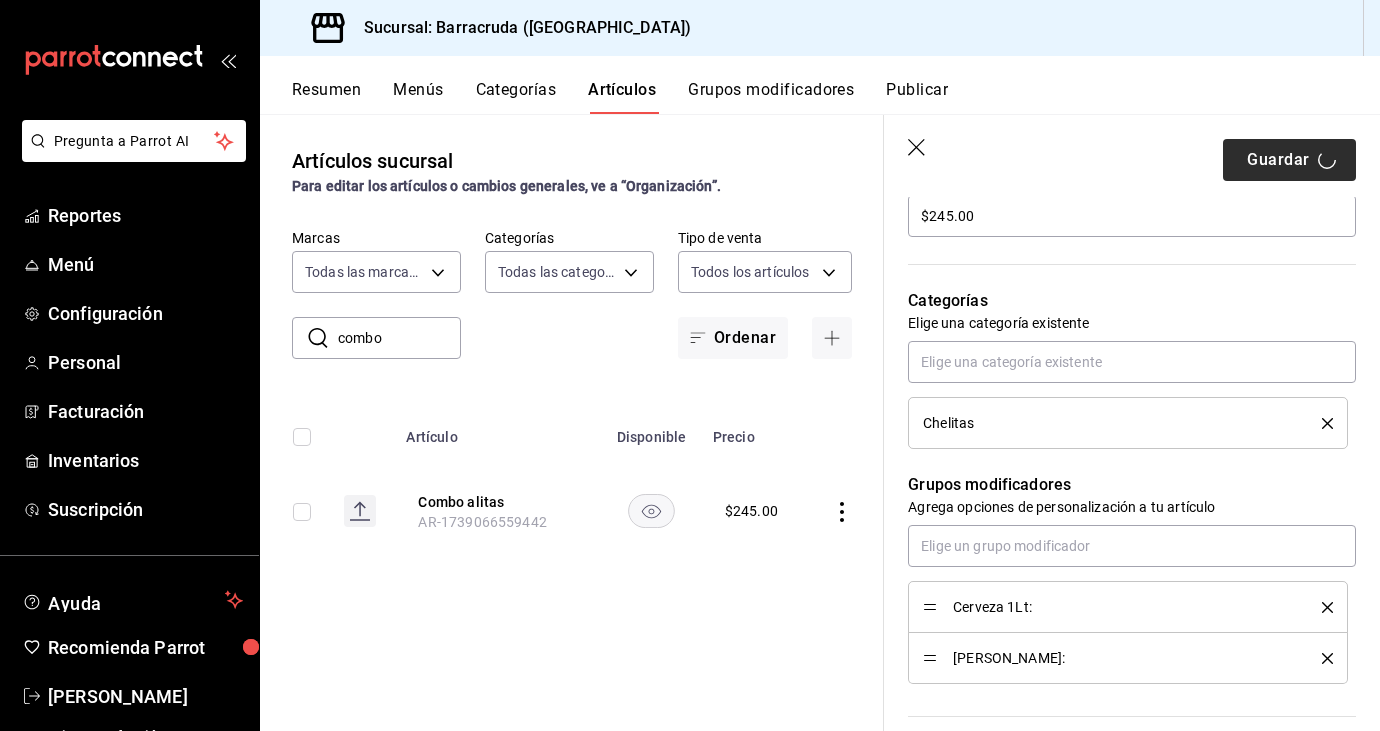 type on "x" 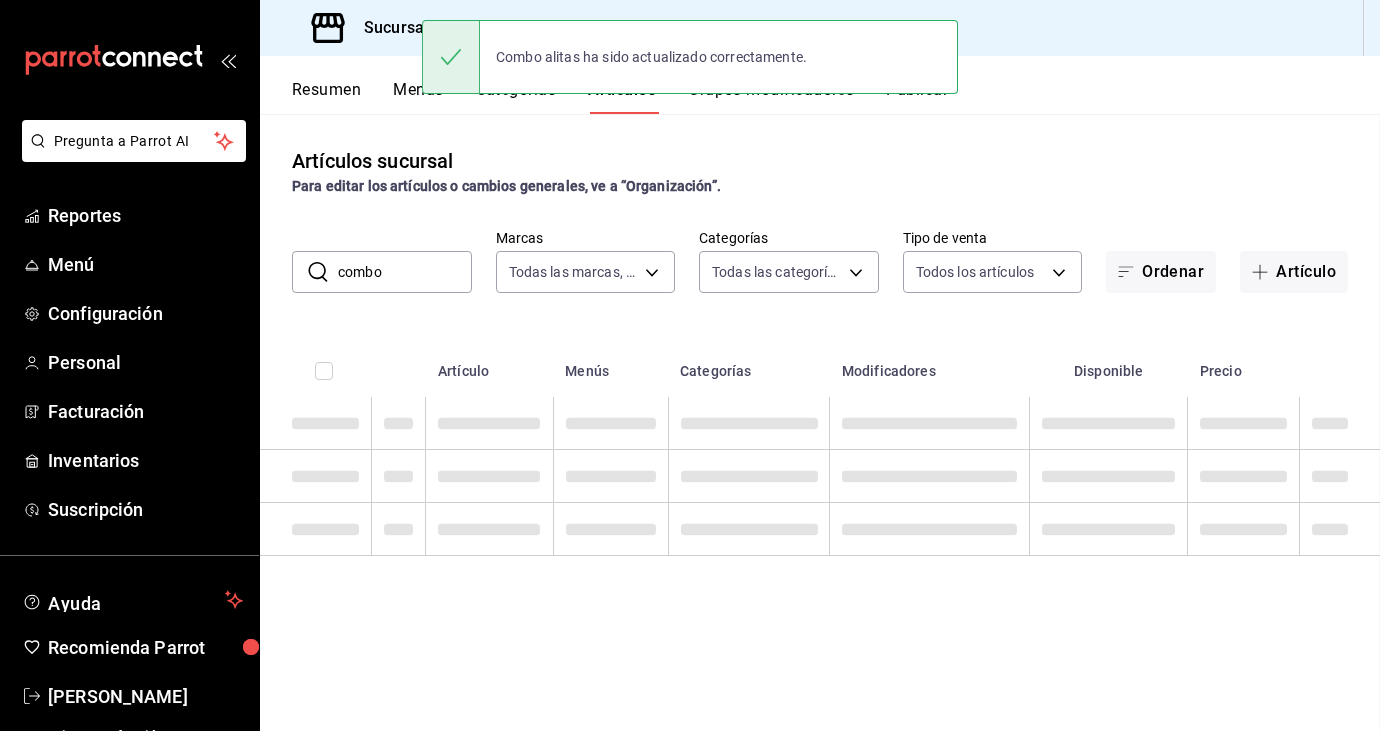scroll, scrollTop: 0, scrollLeft: 0, axis: both 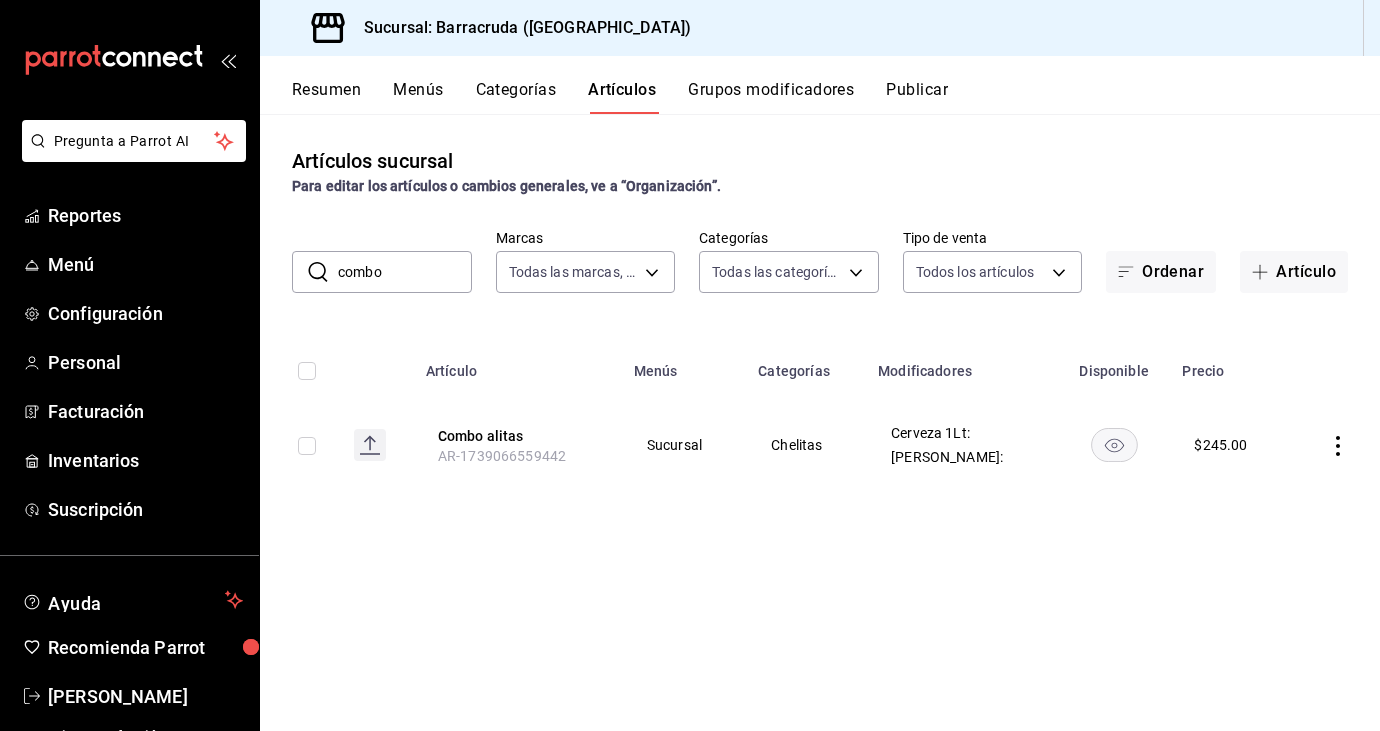 click 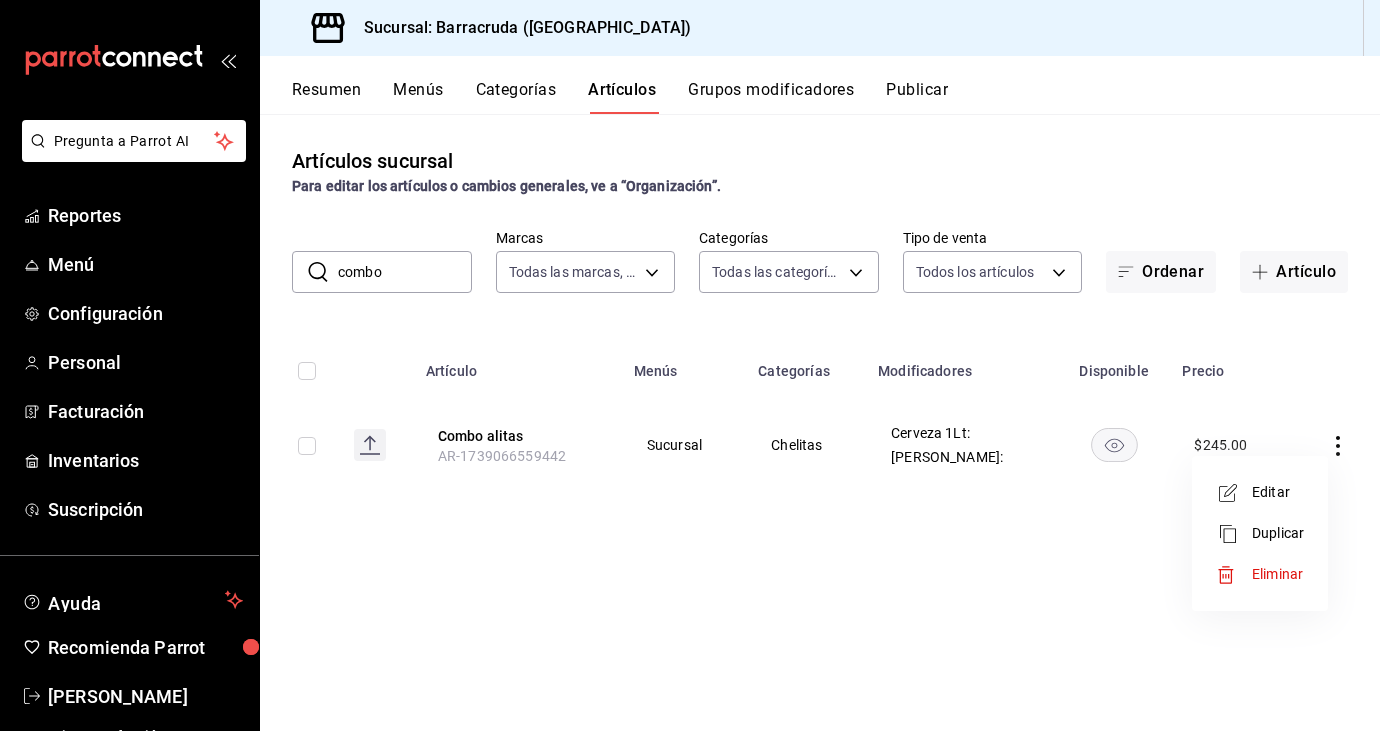 click on "Editar" at bounding box center [1278, 492] 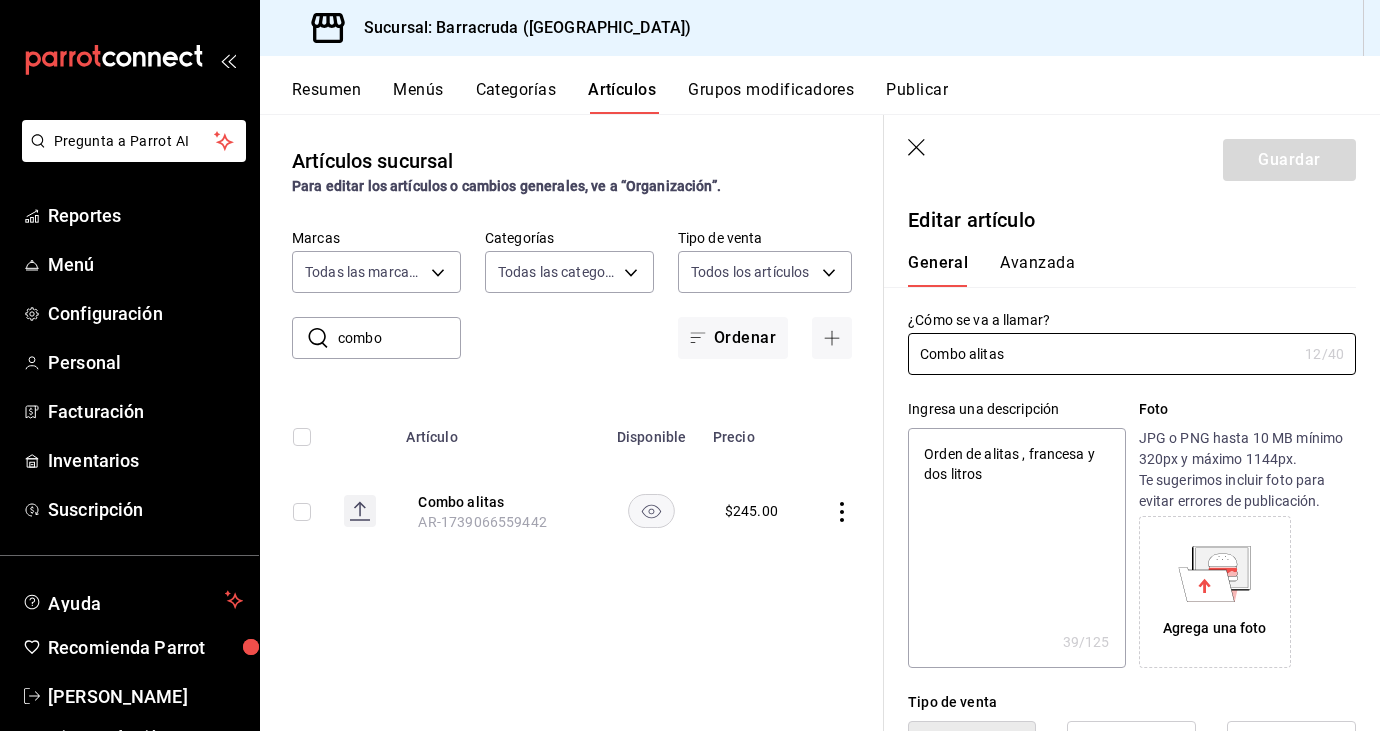 type on "x" 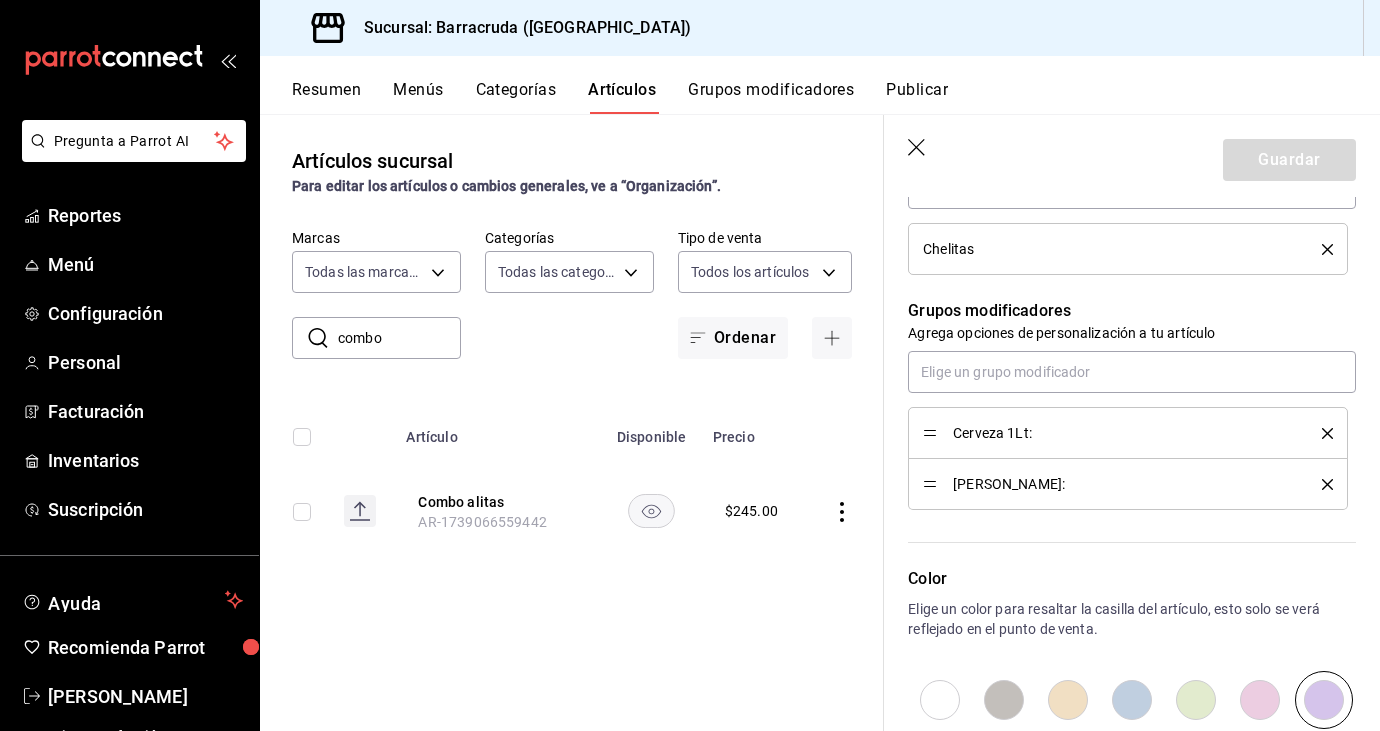 scroll, scrollTop: 815, scrollLeft: 0, axis: vertical 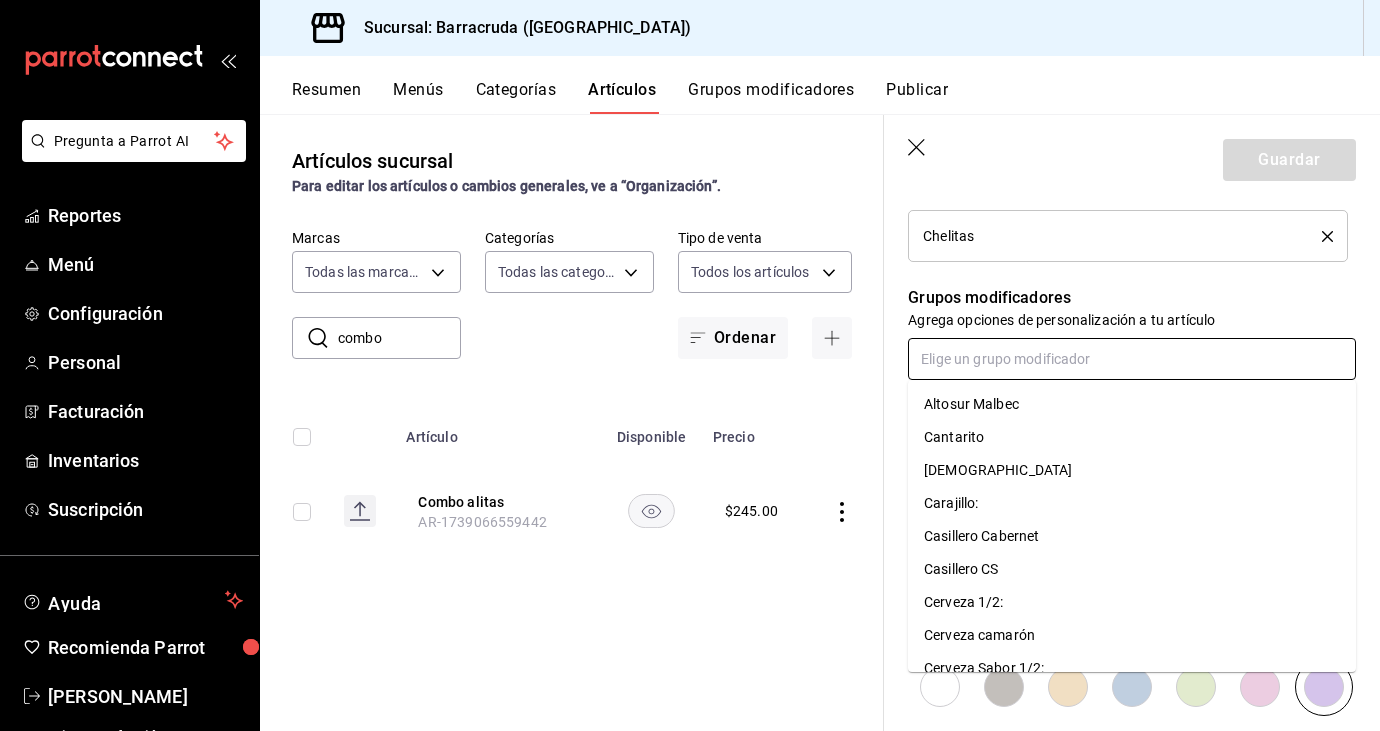 click at bounding box center [1132, 359] 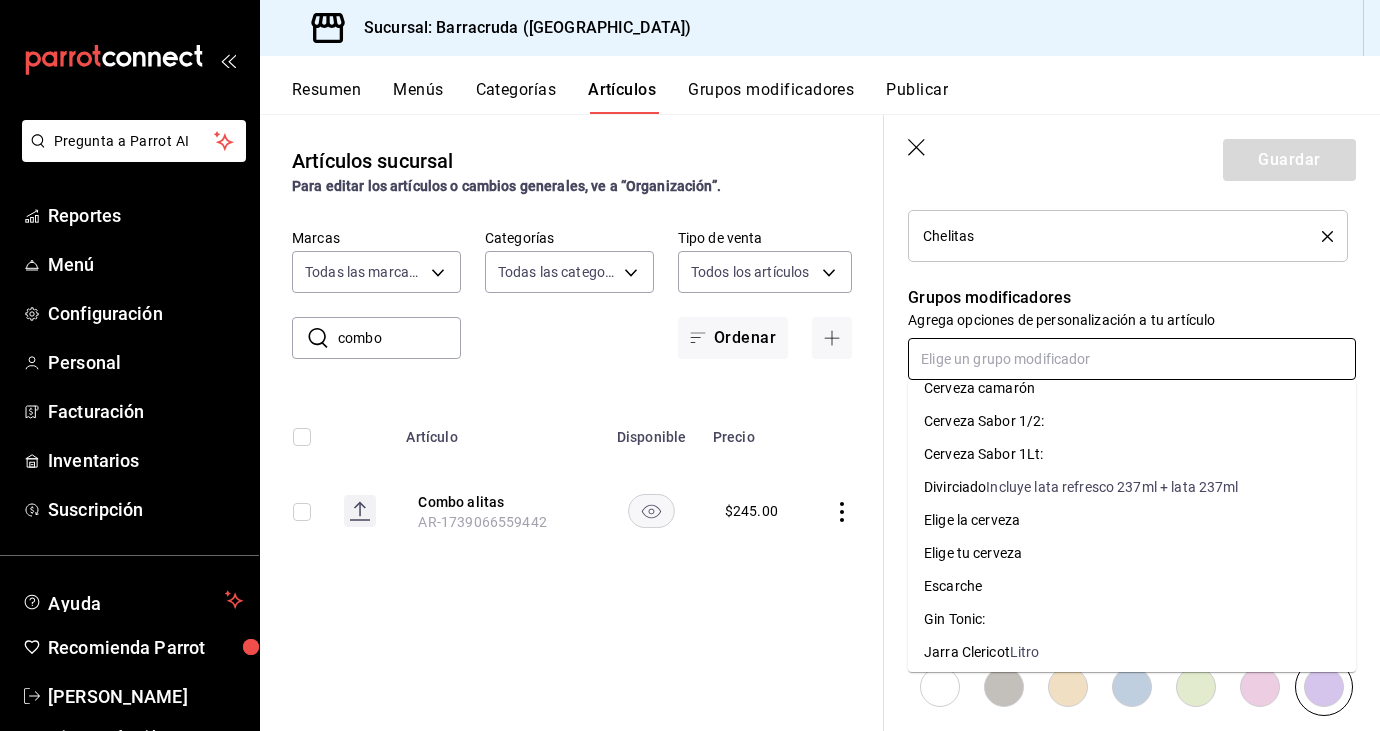 scroll, scrollTop: 269, scrollLeft: 0, axis: vertical 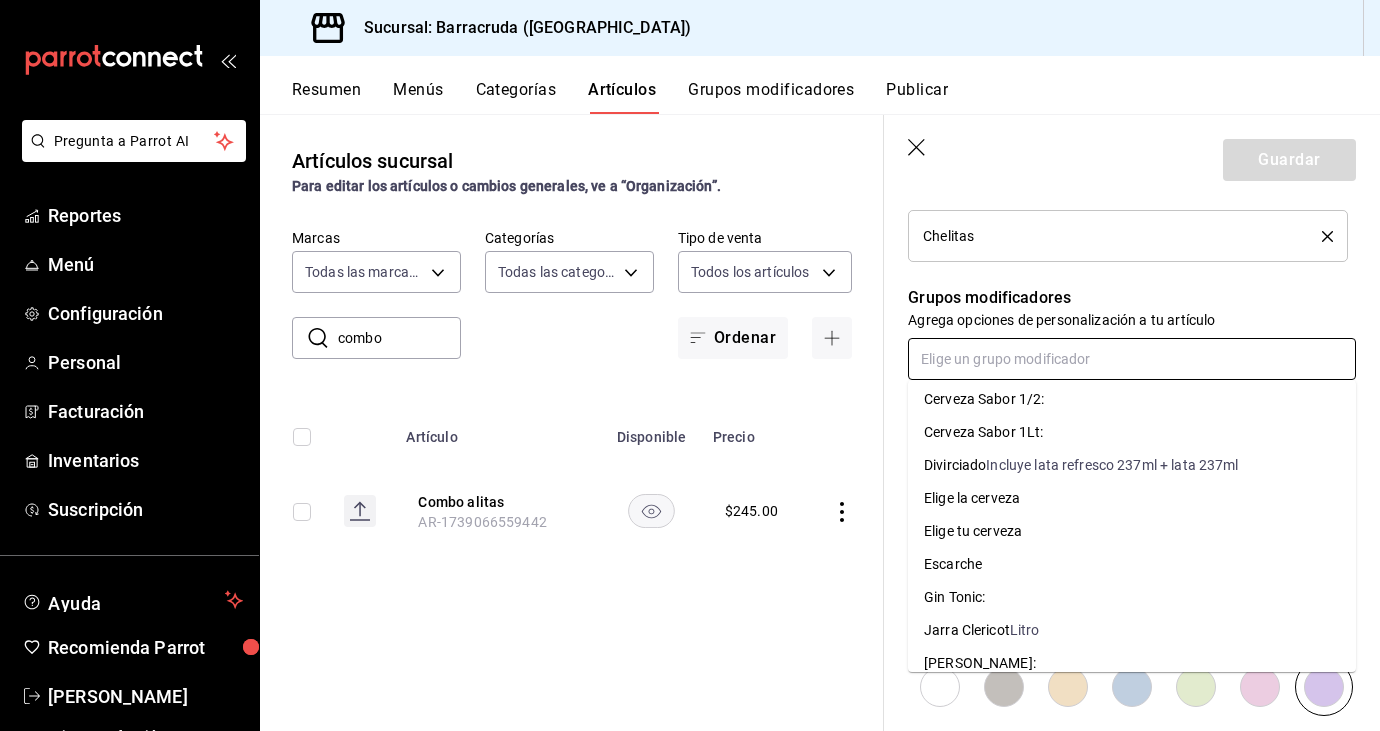 click on "Escarche" at bounding box center [1132, 564] 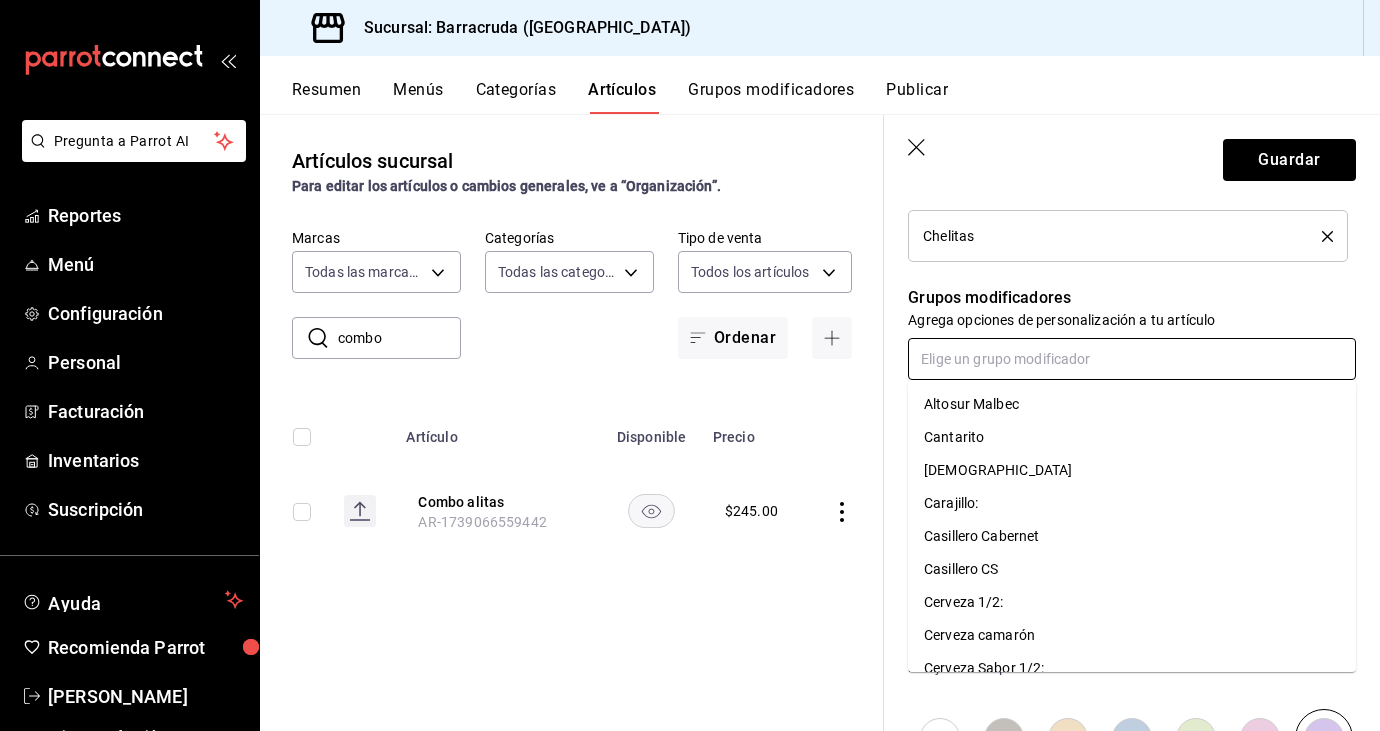 click at bounding box center [1132, 359] 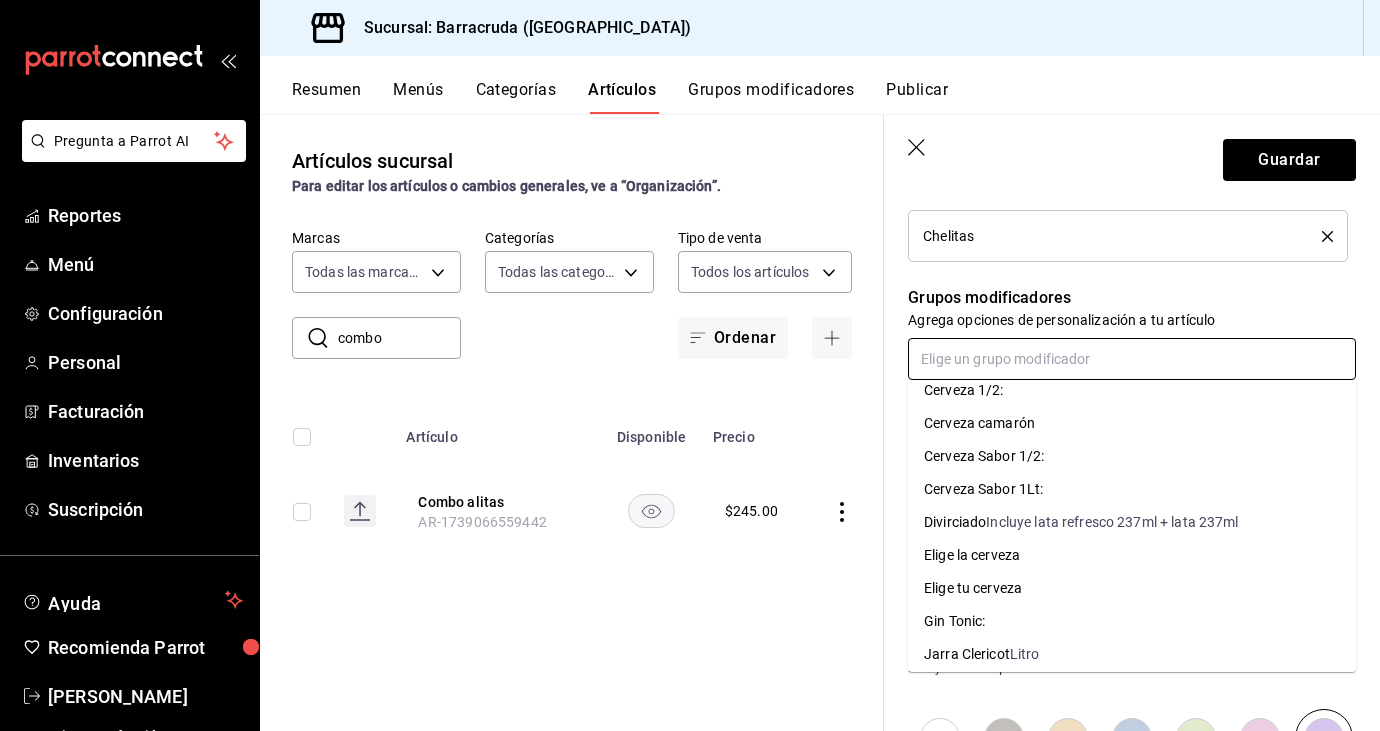 scroll, scrollTop: 0, scrollLeft: 0, axis: both 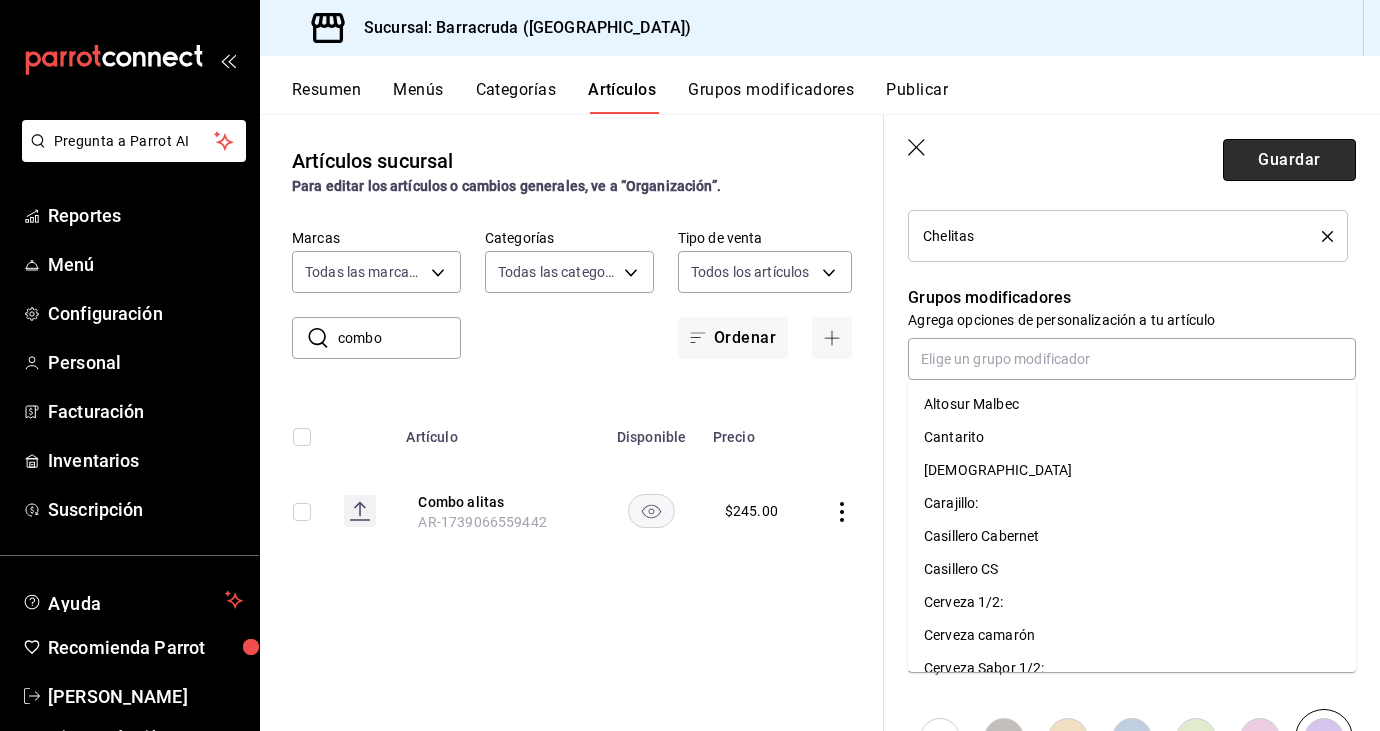 click on "Guardar" at bounding box center [1289, 160] 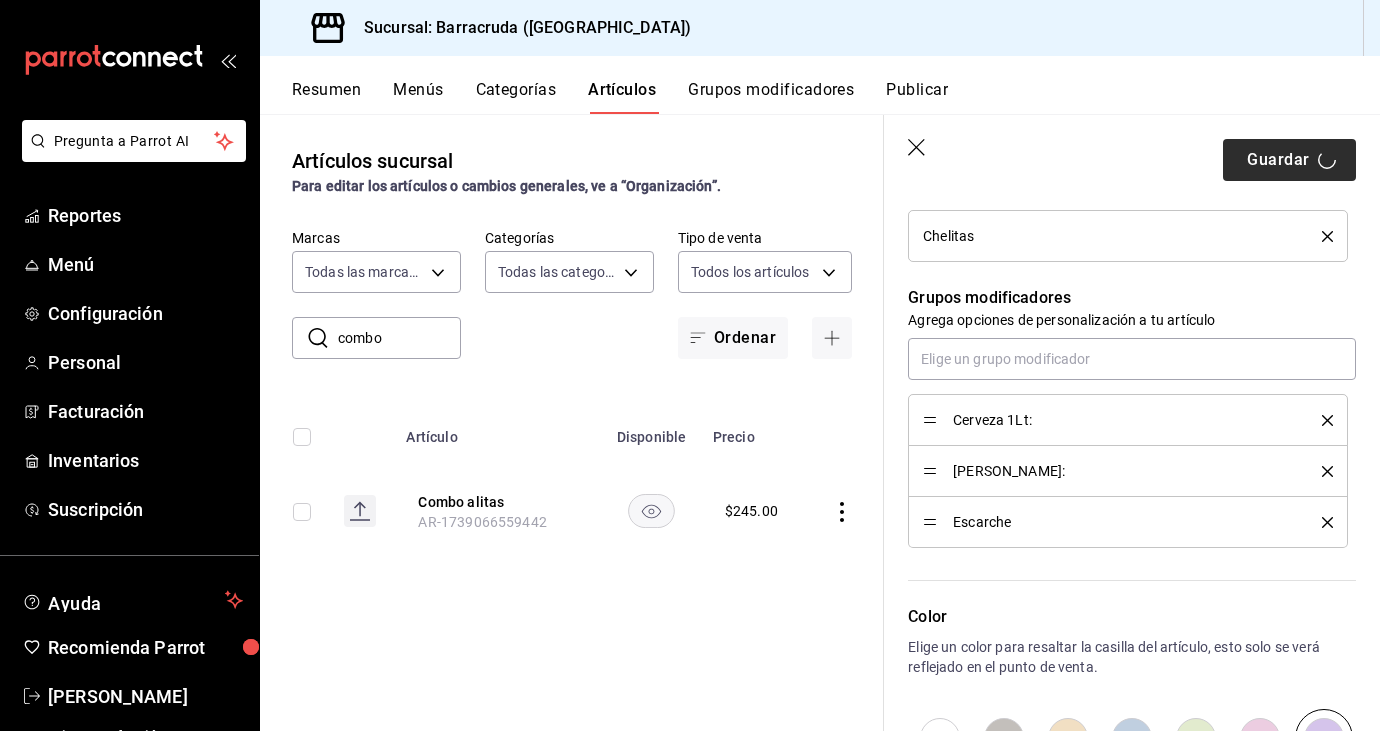 type on "x" 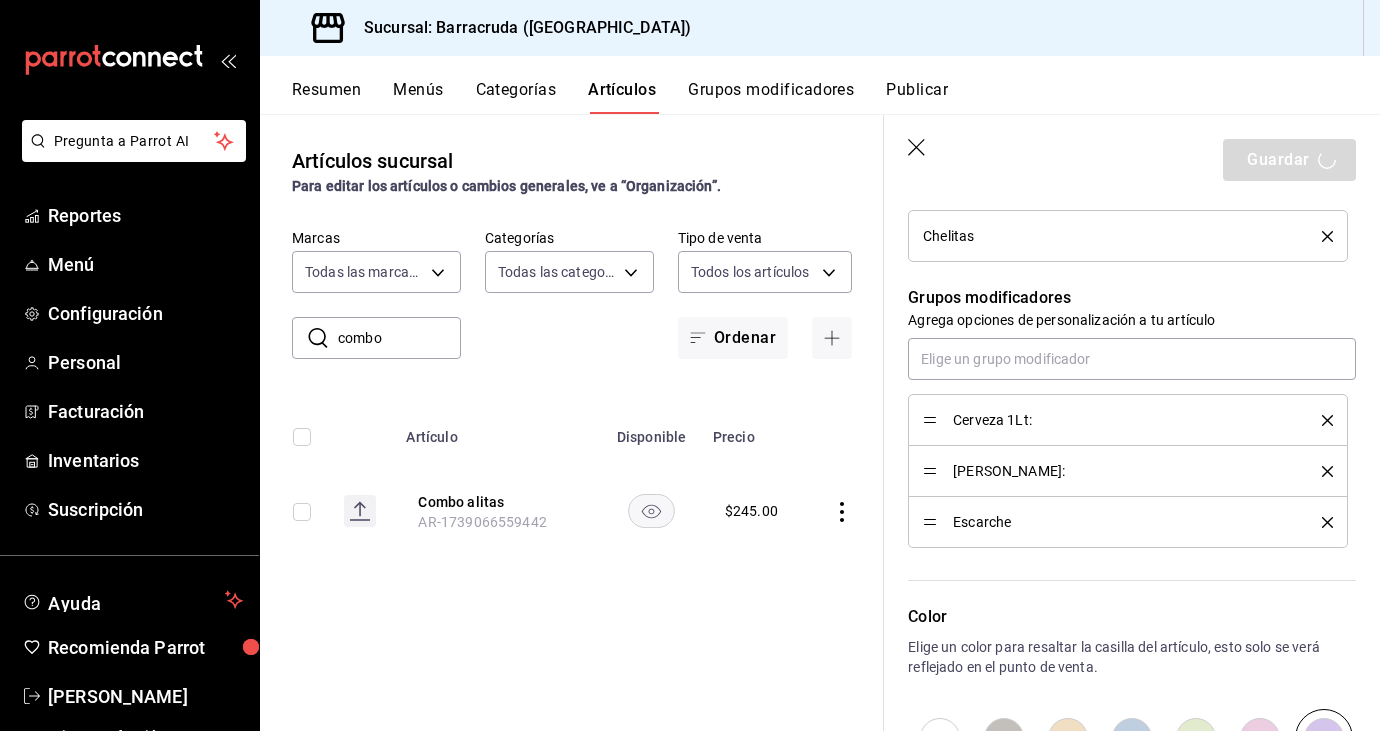 type 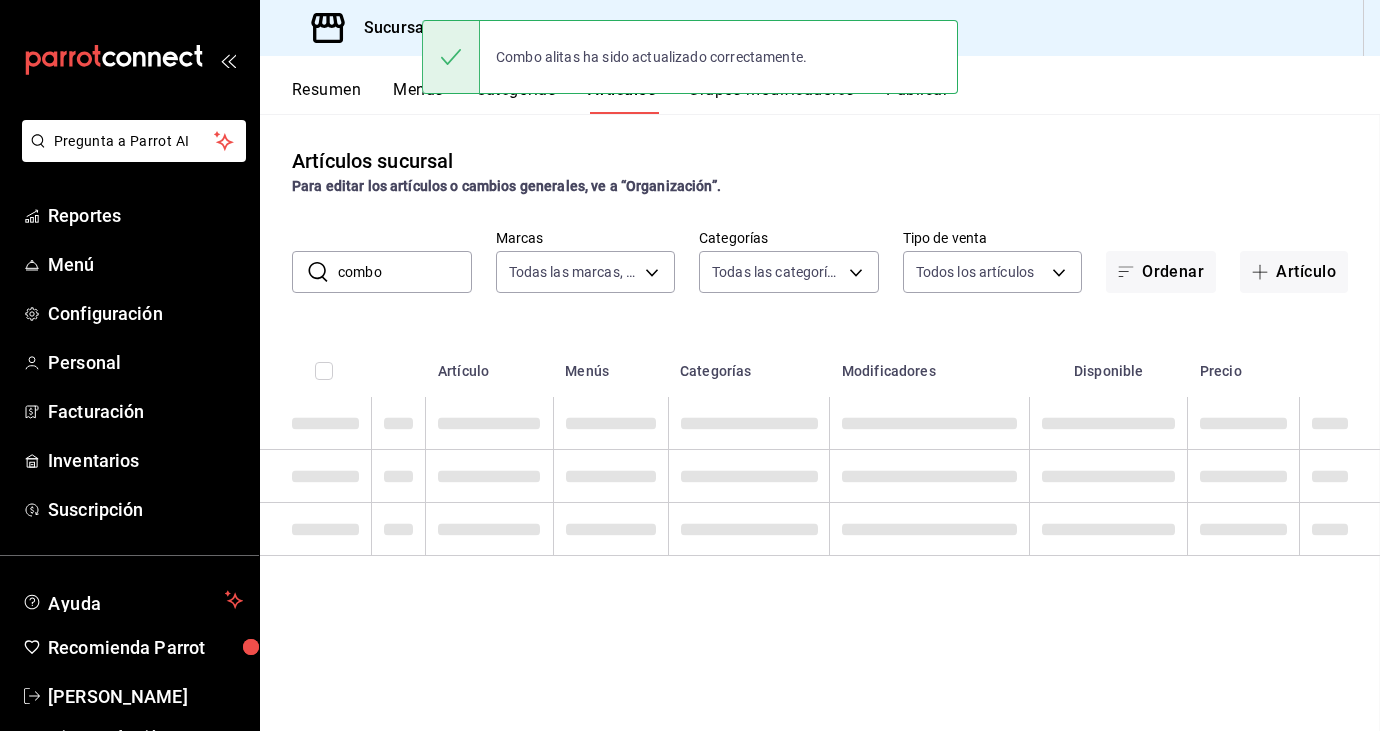 scroll, scrollTop: 0, scrollLeft: 0, axis: both 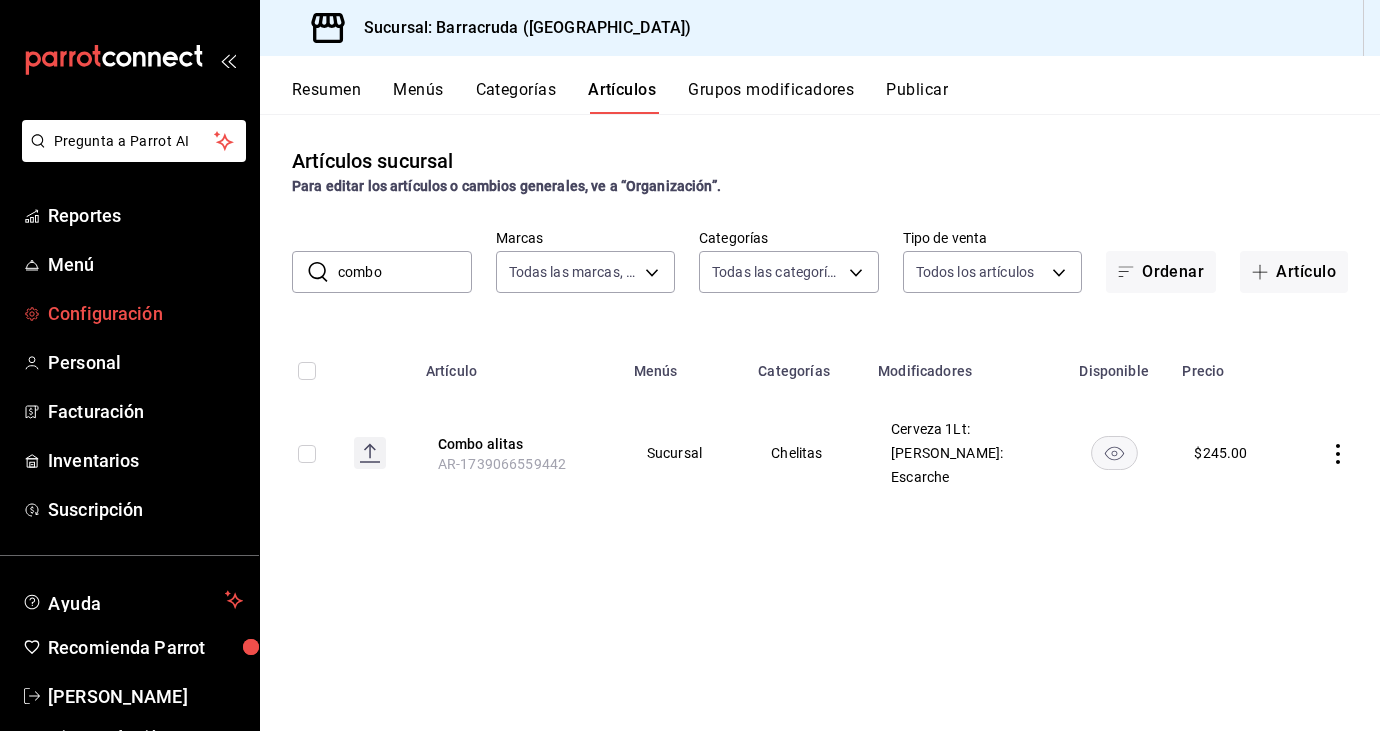 click on "Configuración" at bounding box center (145, 313) 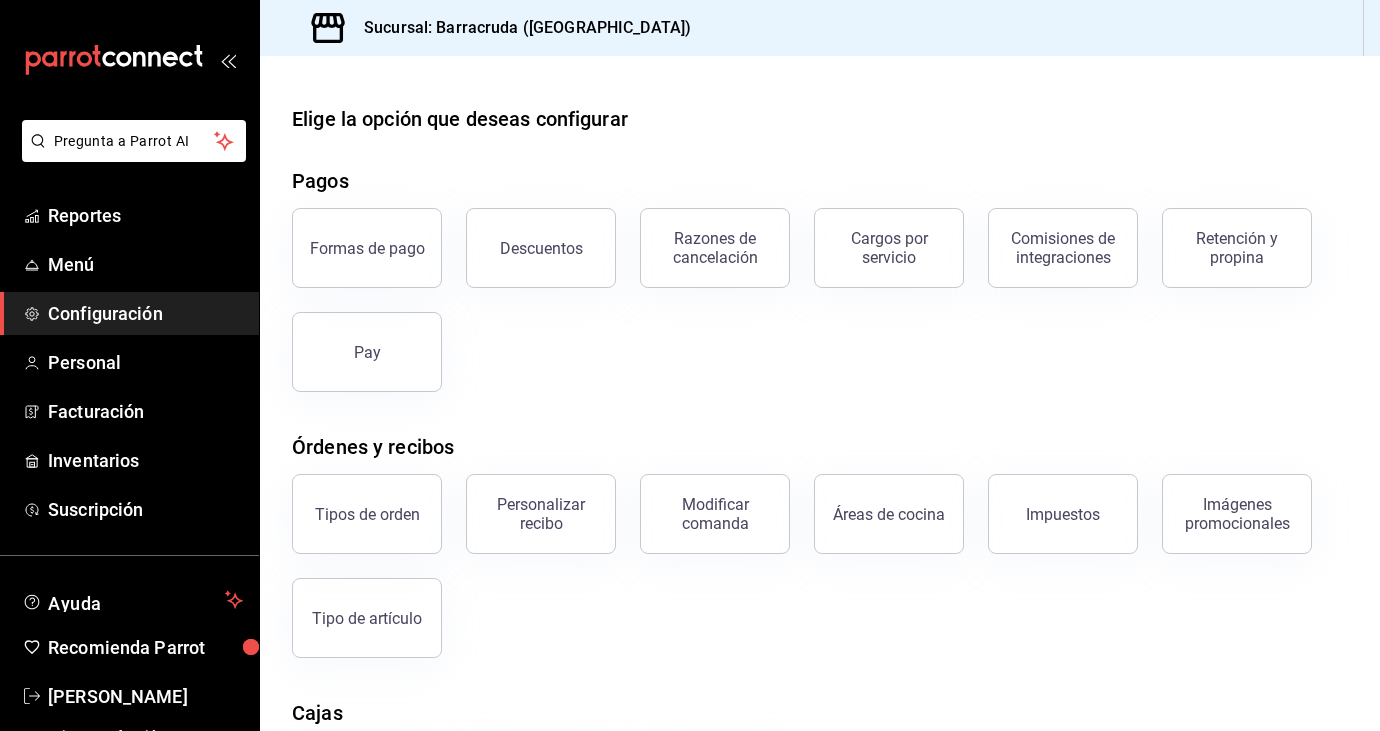 scroll, scrollTop: 142, scrollLeft: 0, axis: vertical 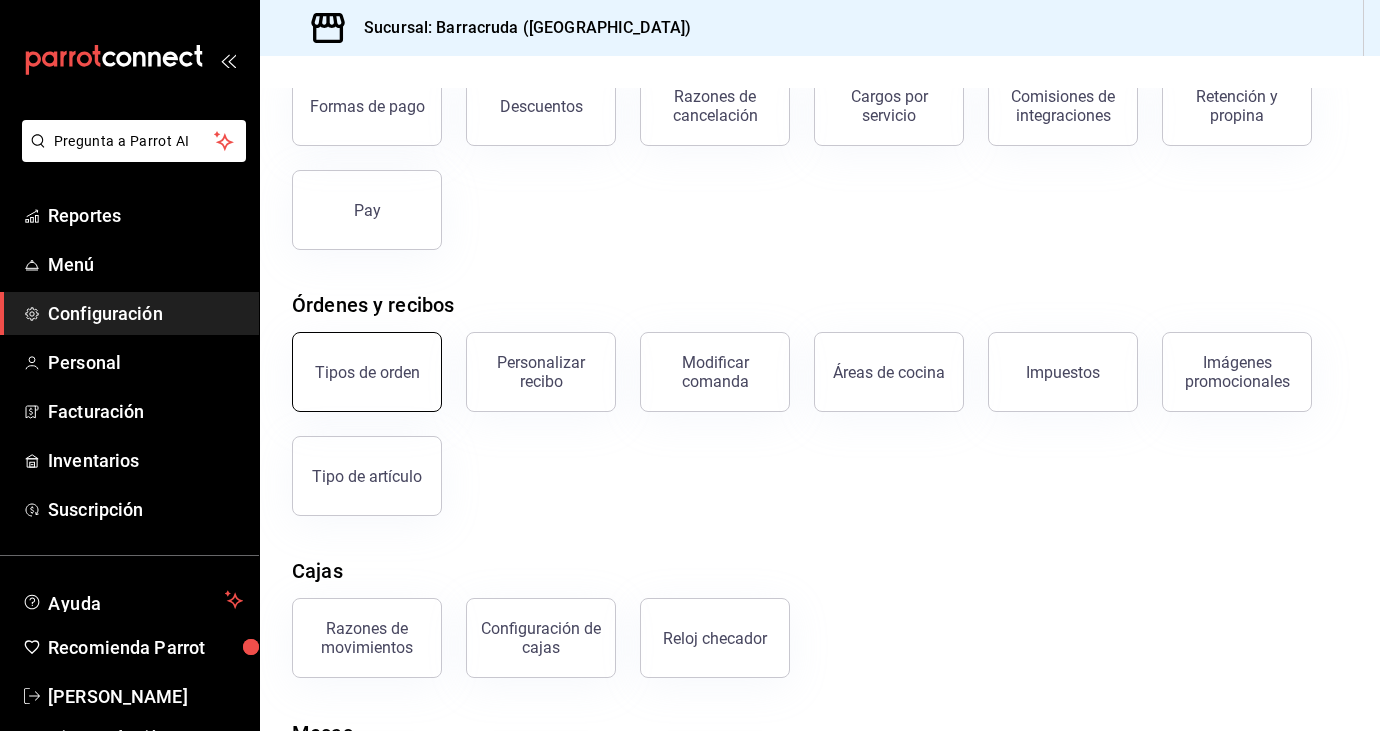 click on "Tipos de orden" at bounding box center [367, 372] 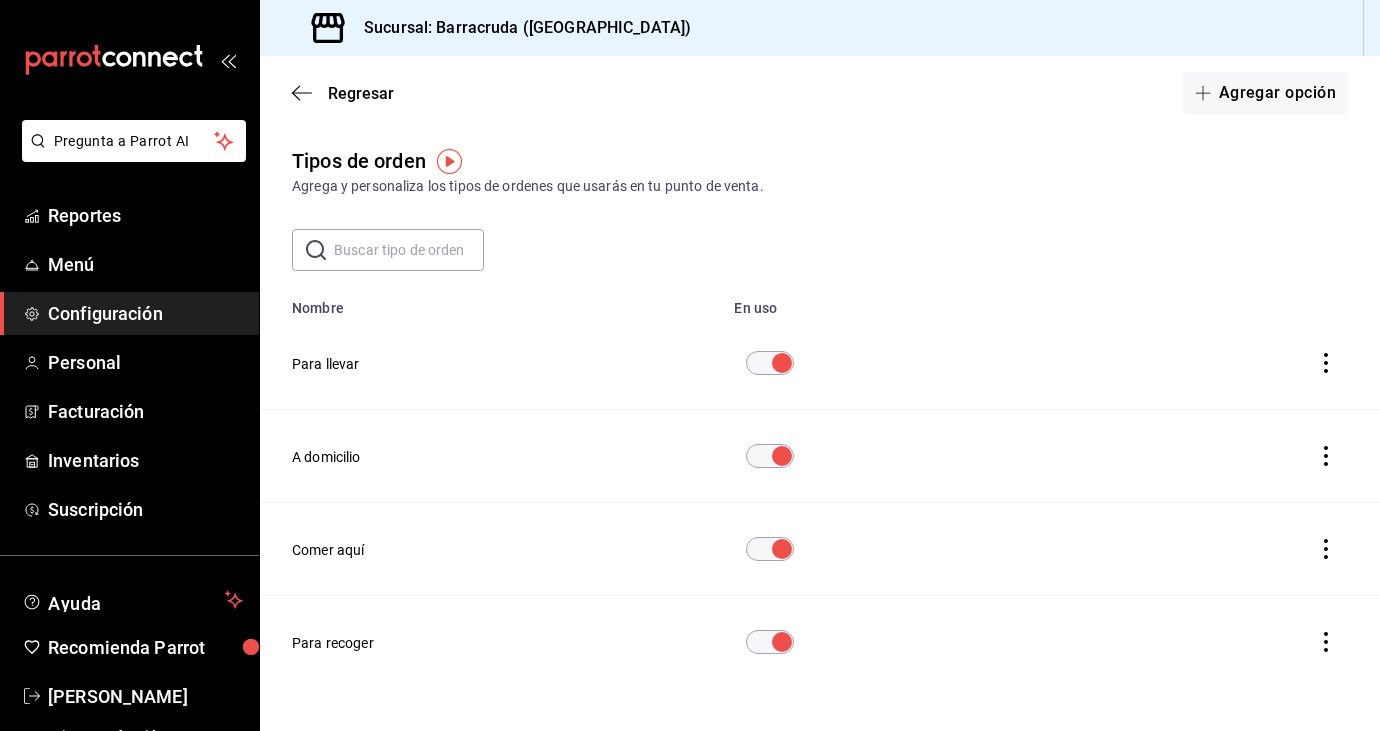 click on "Configuración" at bounding box center [145, 313] 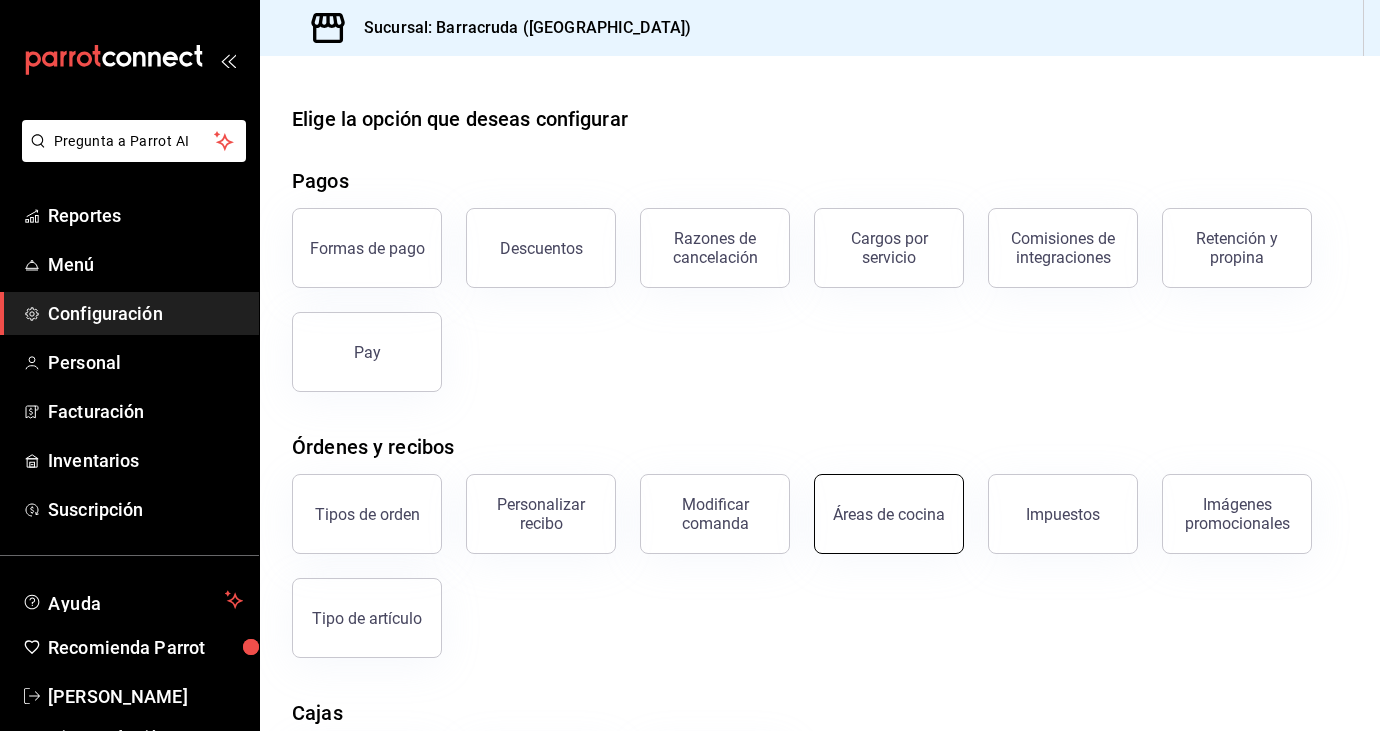 click on "Áreas de cocina" at bounding box center (889, 514) 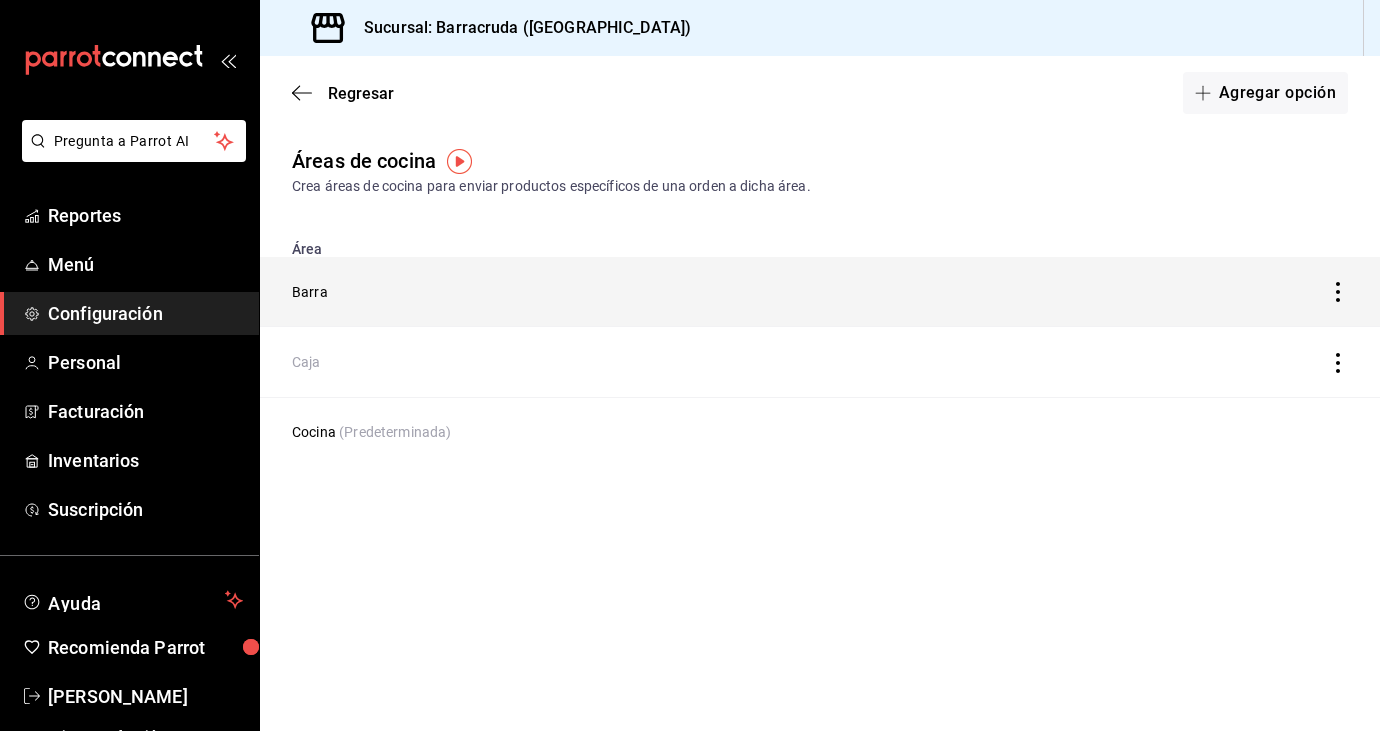 click on "Barra" at bounding box center [674, 292] 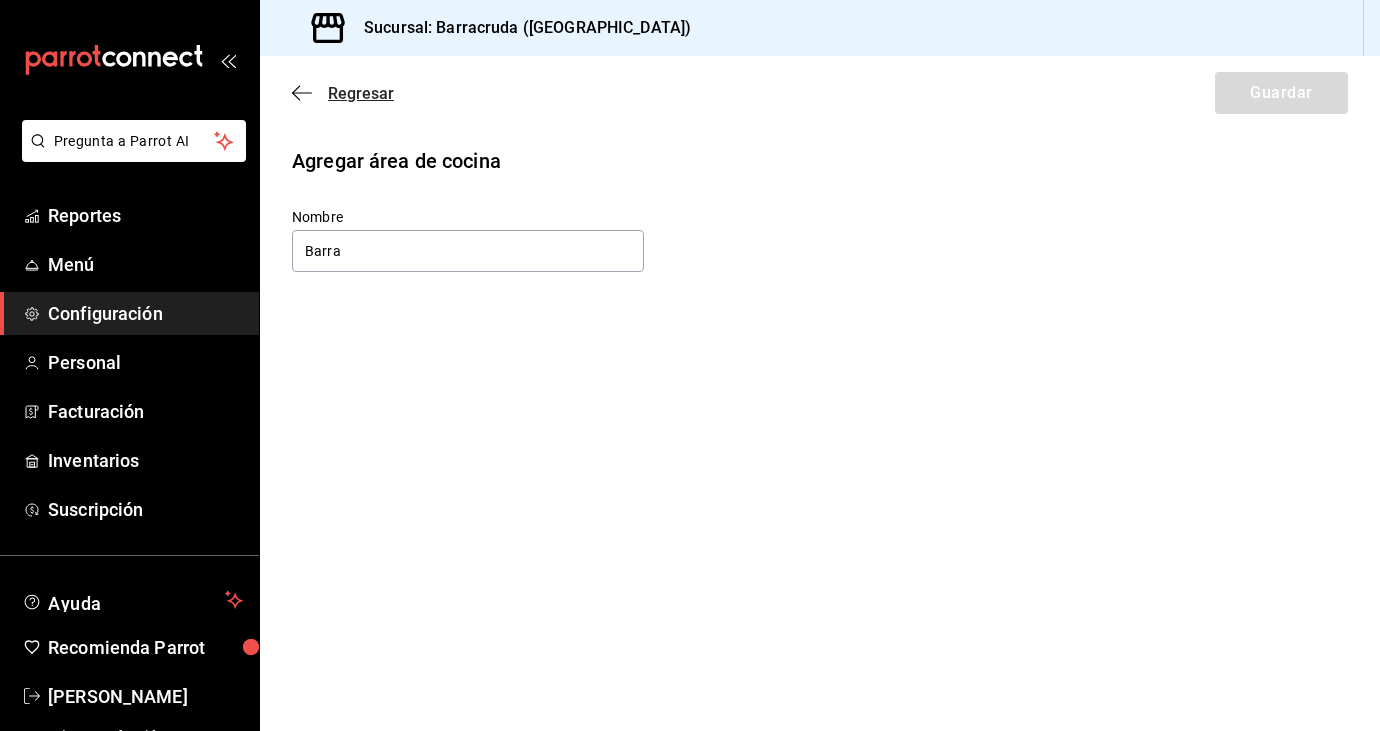 click 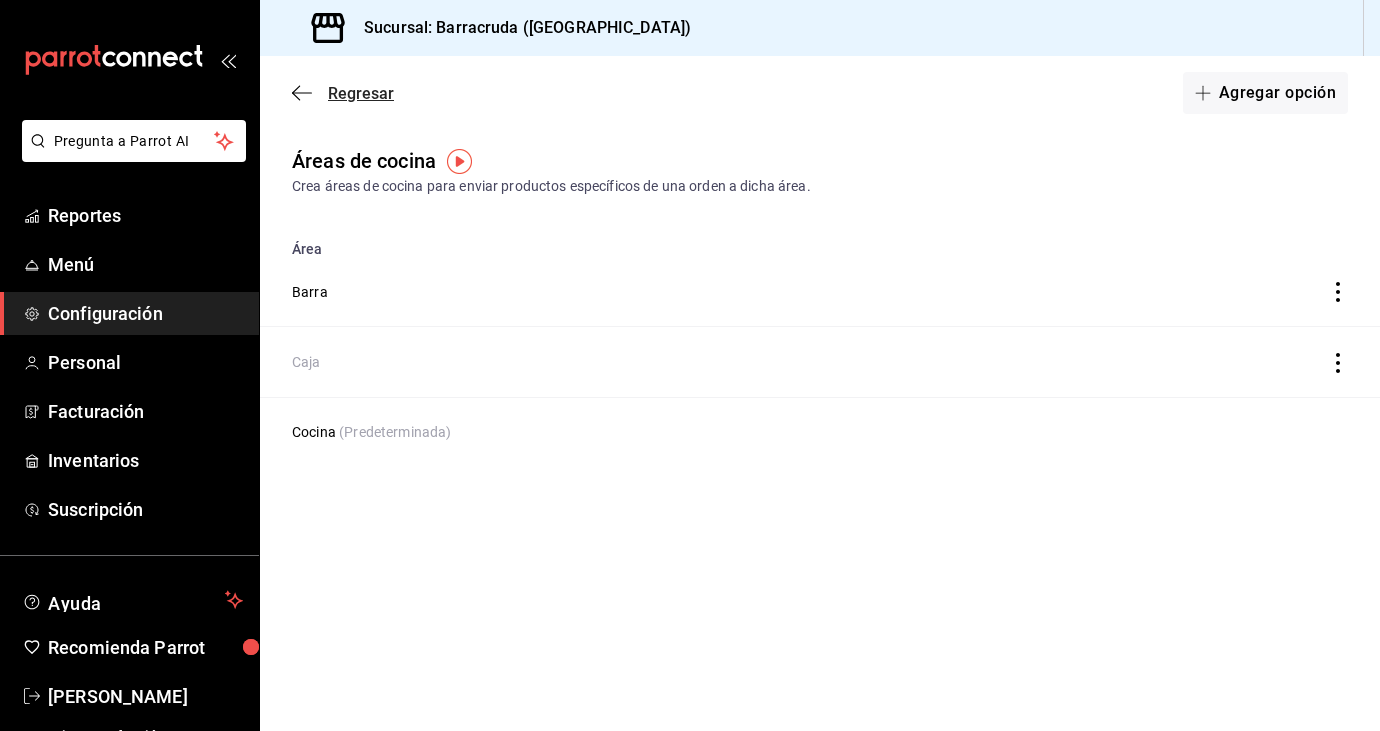 click on "Regresar" at bounding box center (343, 93) 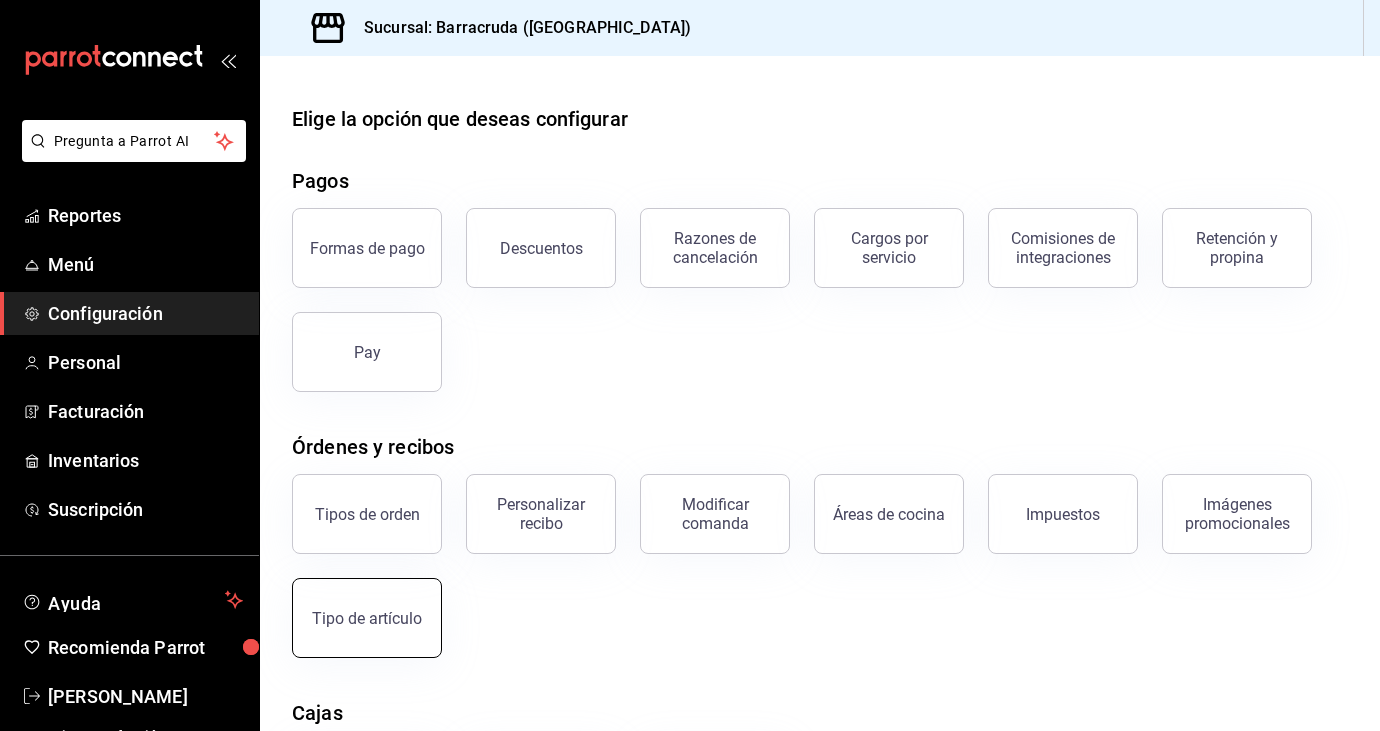 click on "Tipo de artículo" at bounding box center [367, 618] 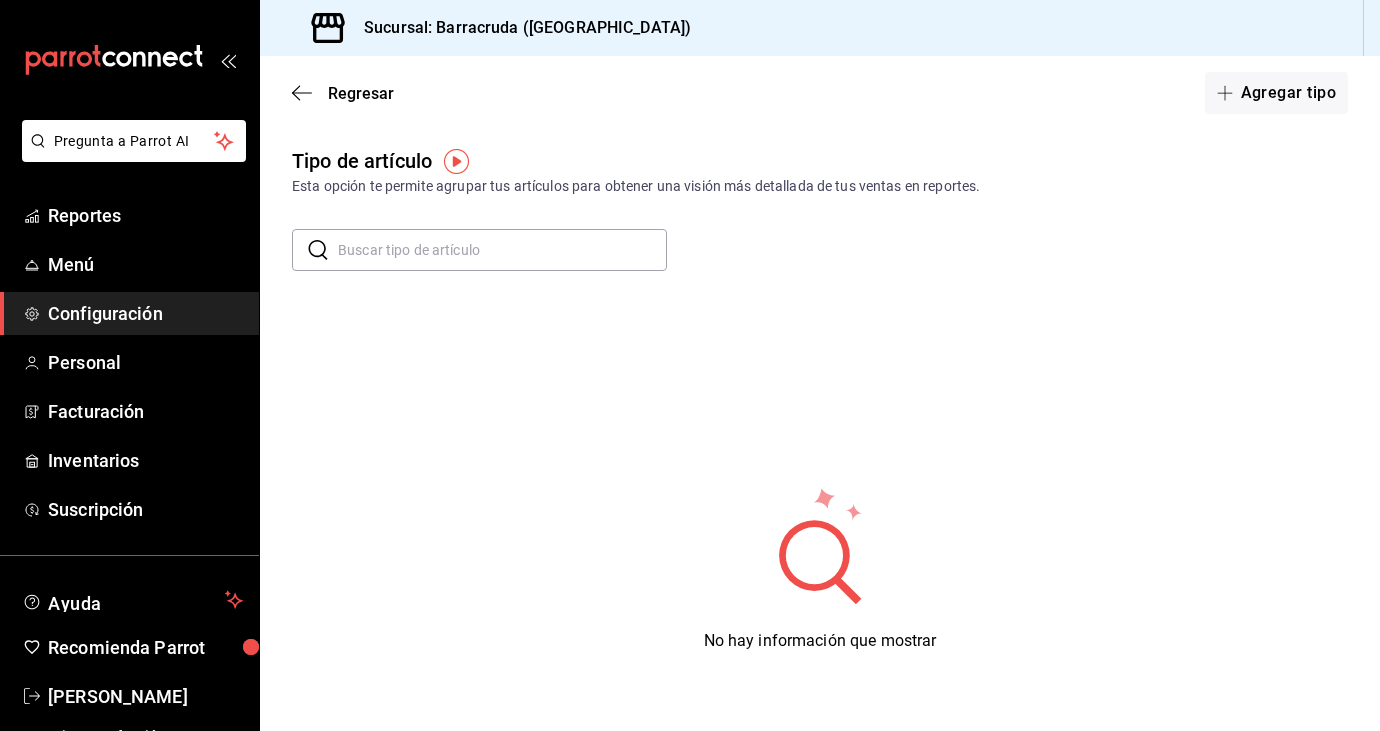 click at bounding box center [502, 250] 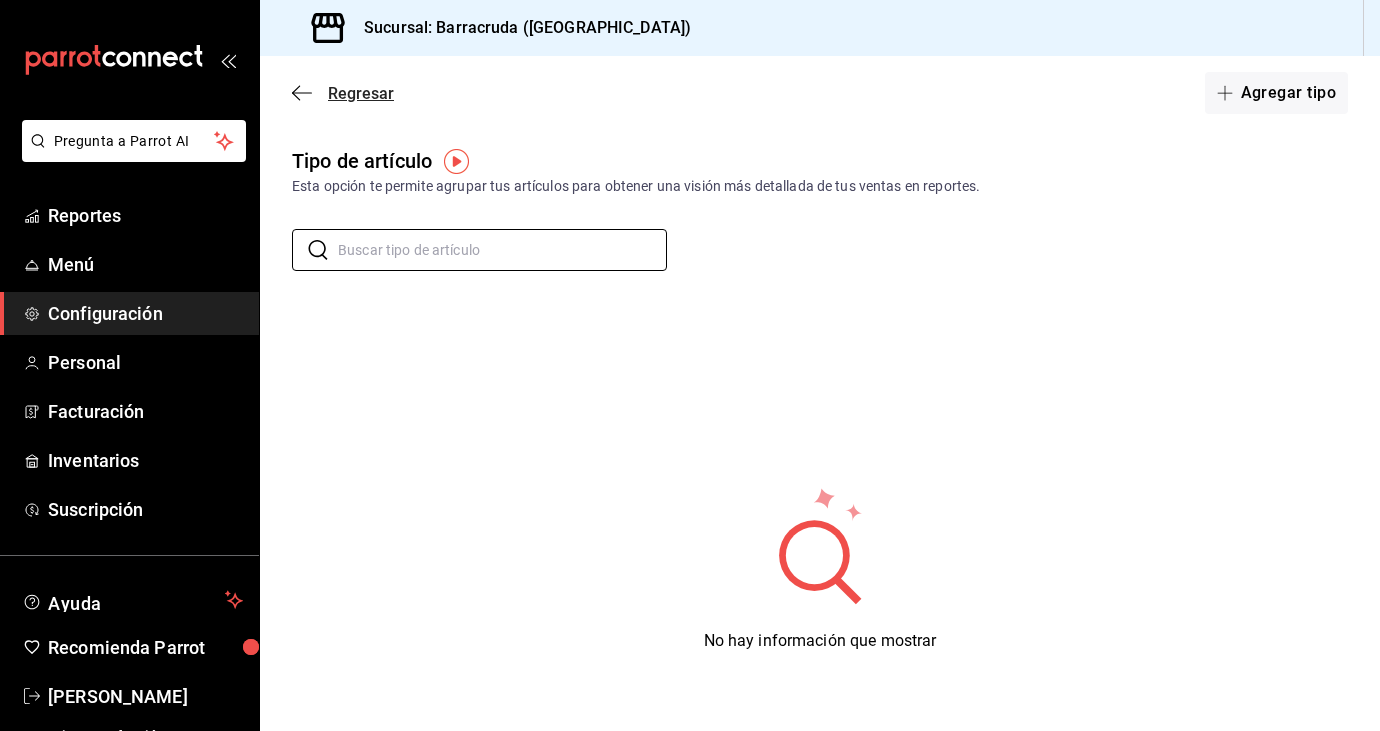 click 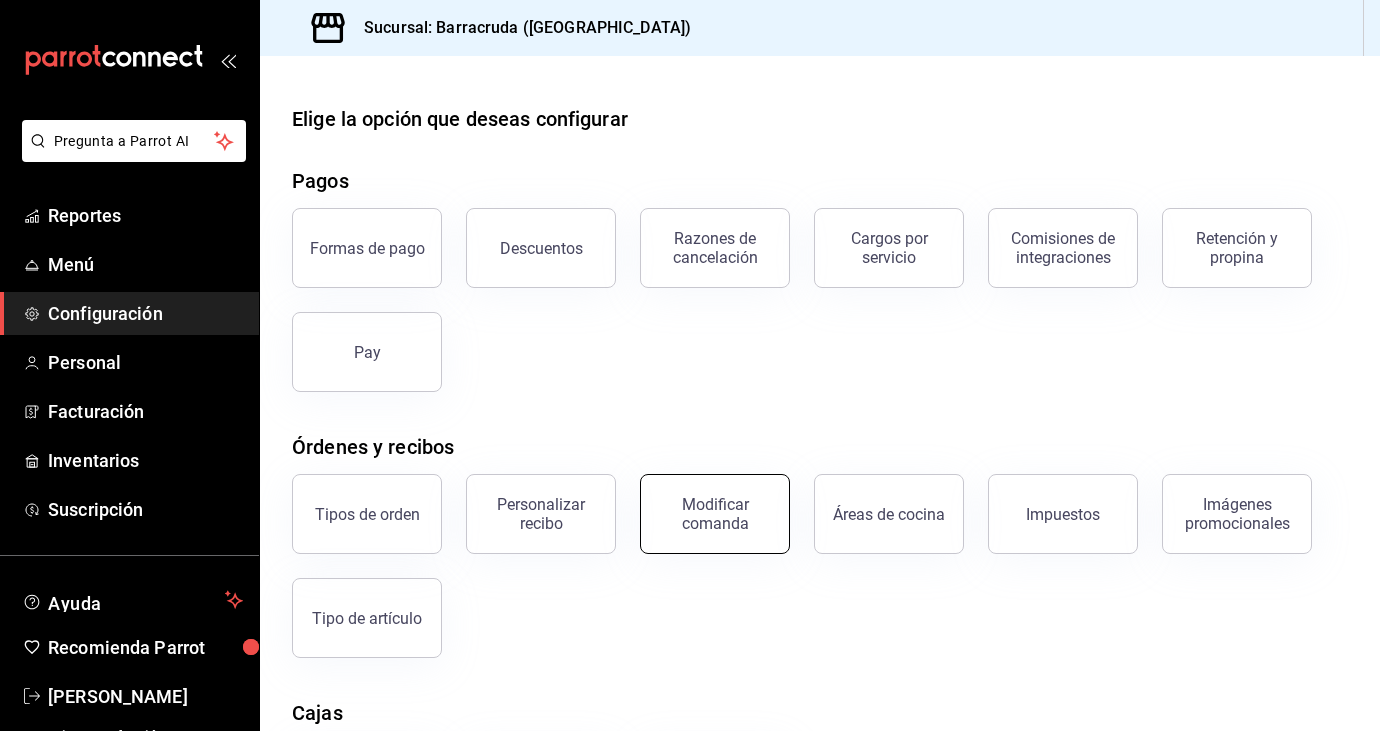 click on "Modificar comanda" at bounding box center [715, 514] 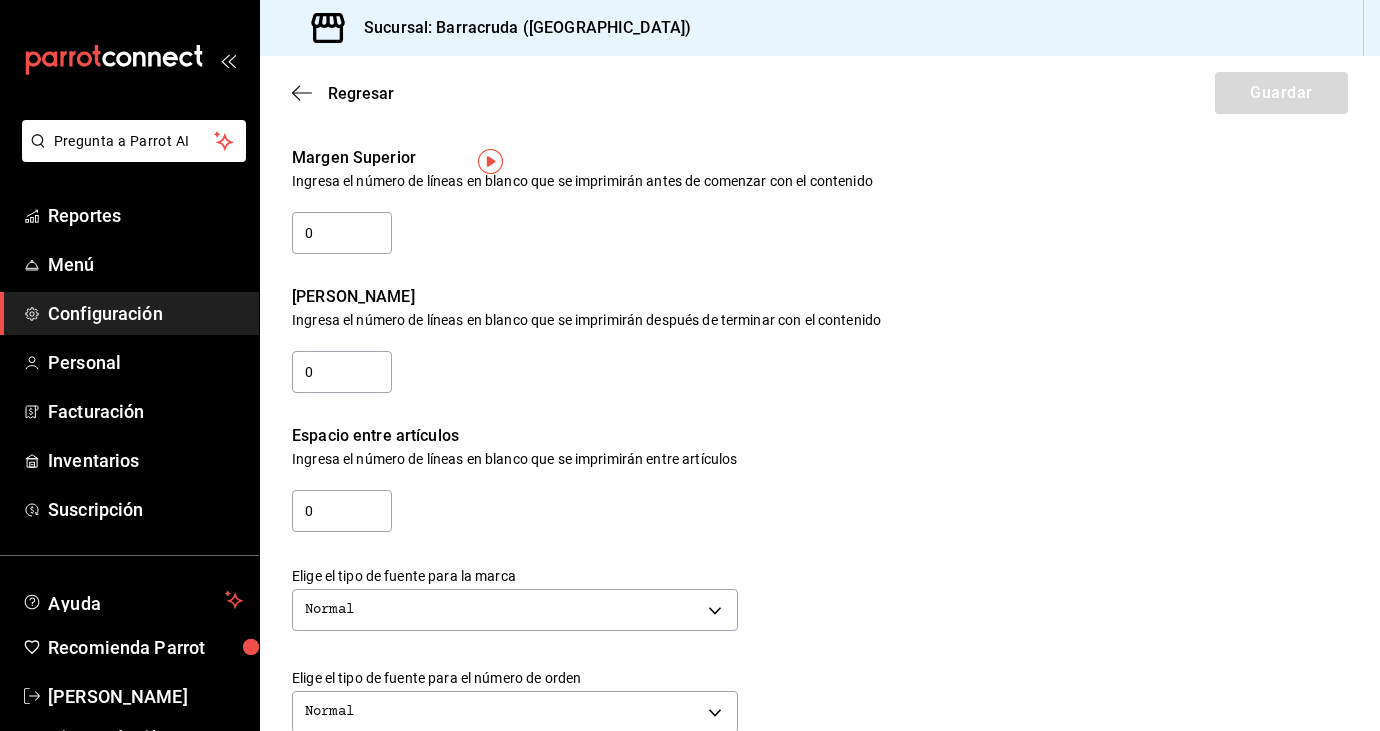 scroll, scrollTop: 0, scrollLeft: 0, axis: both 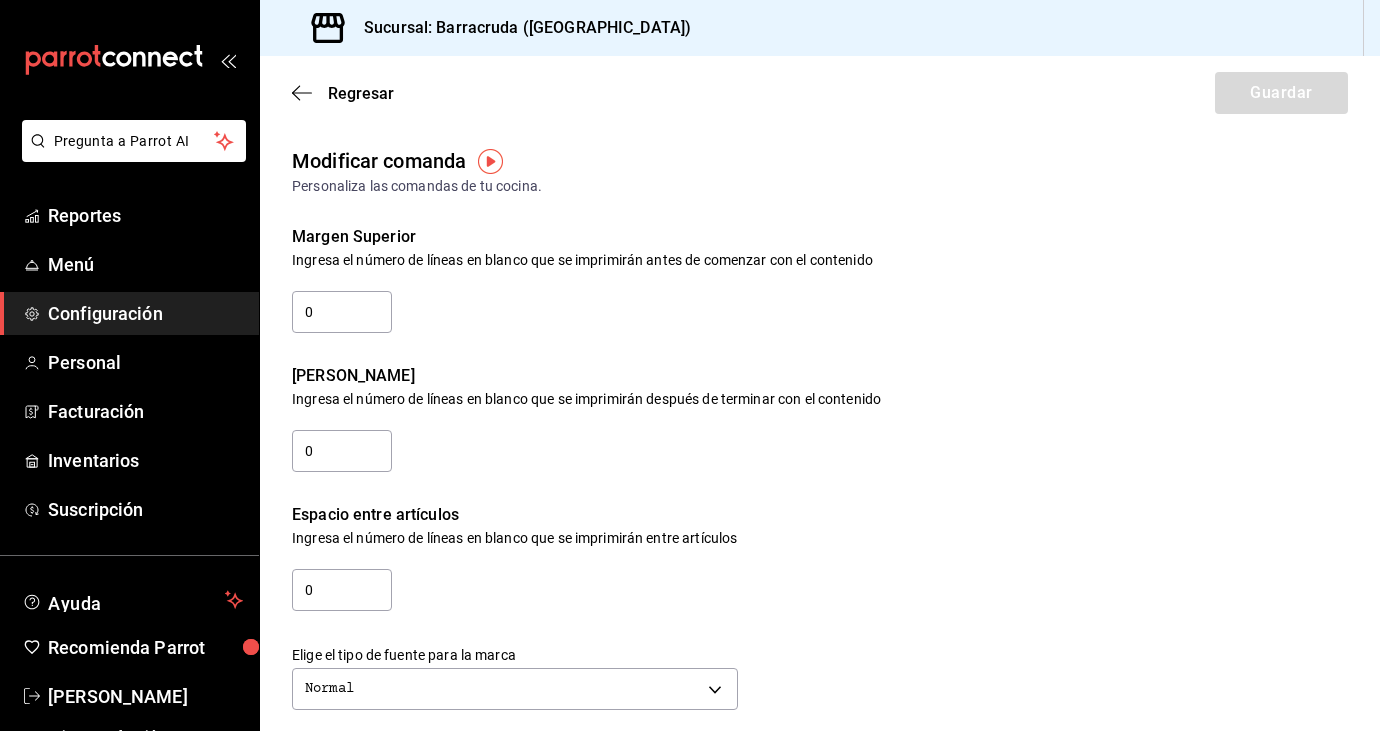 click on "Regresar Guardar" at bounding box center (820, 93) 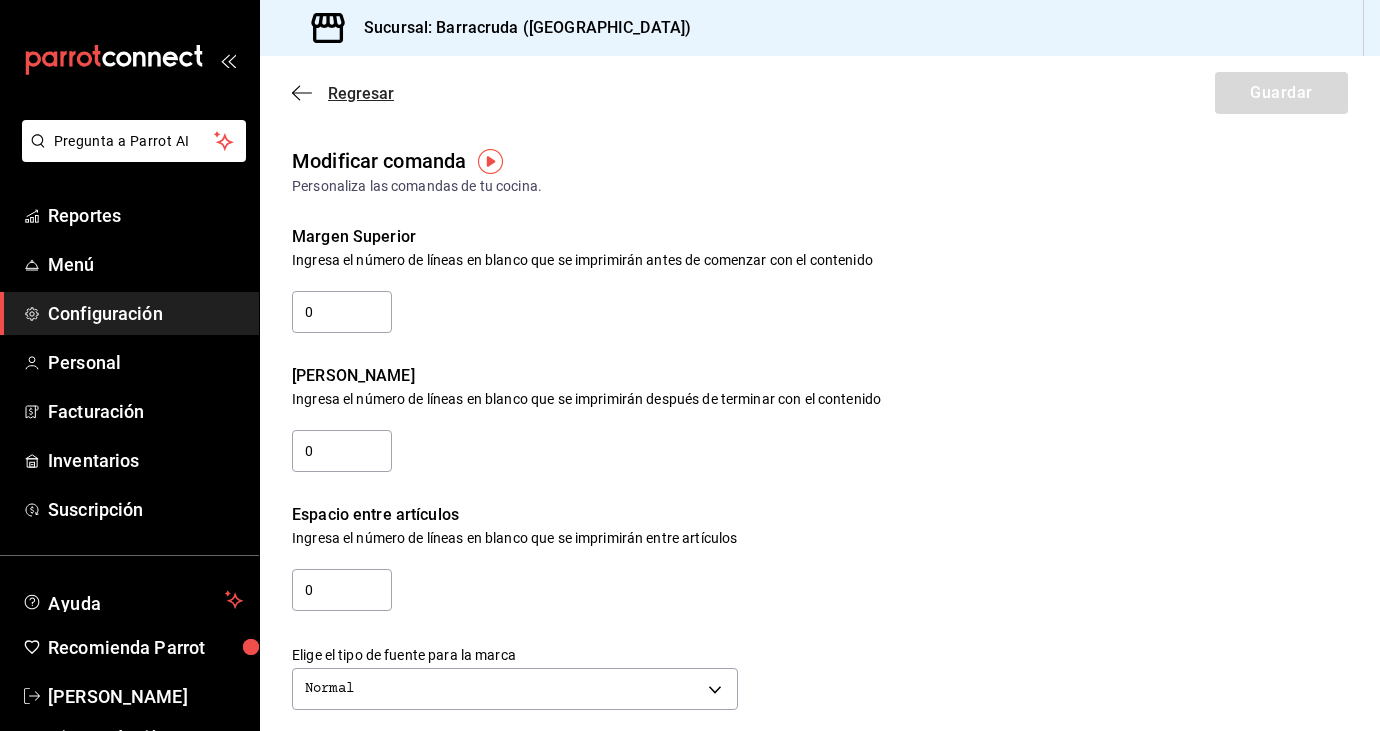 click on "Regresar" at bounding box center [361, 93] 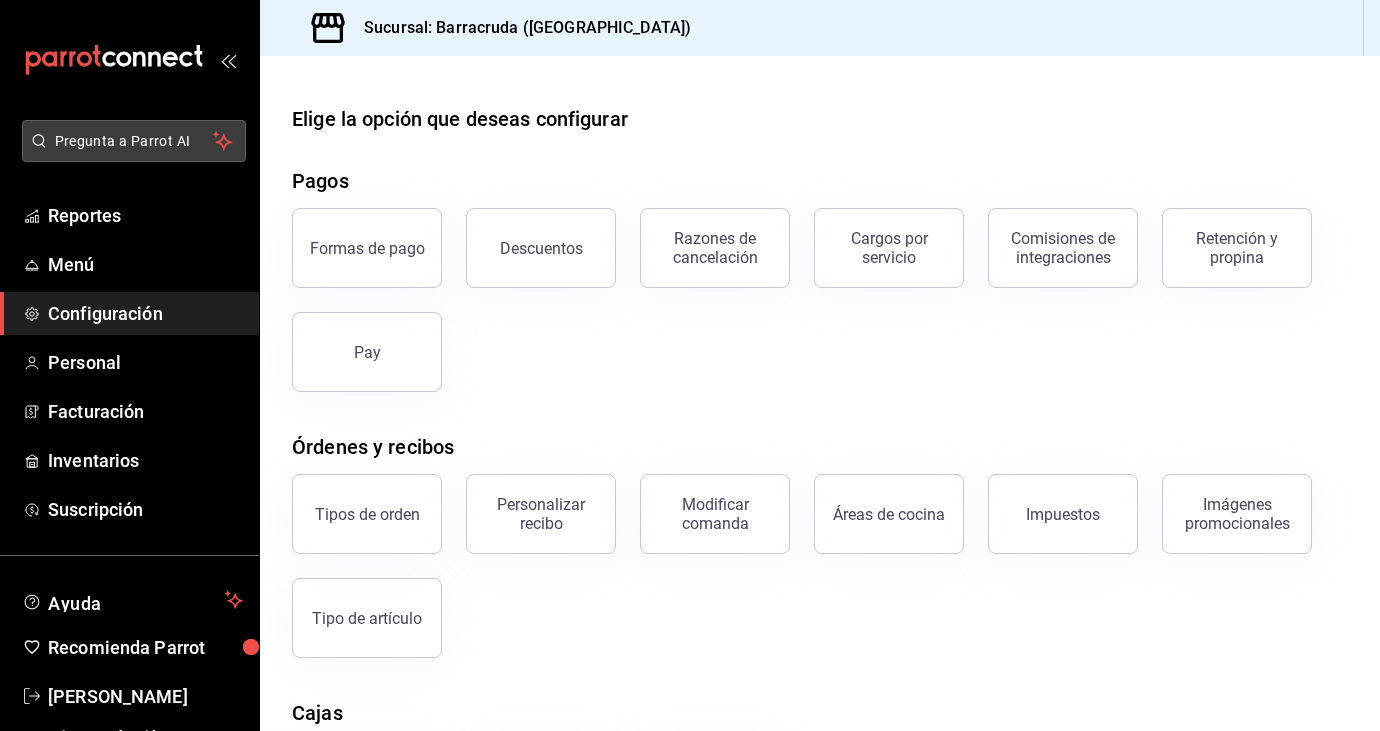 click on "Pregunta a Parrot AI" at bounding box center [134, 141] 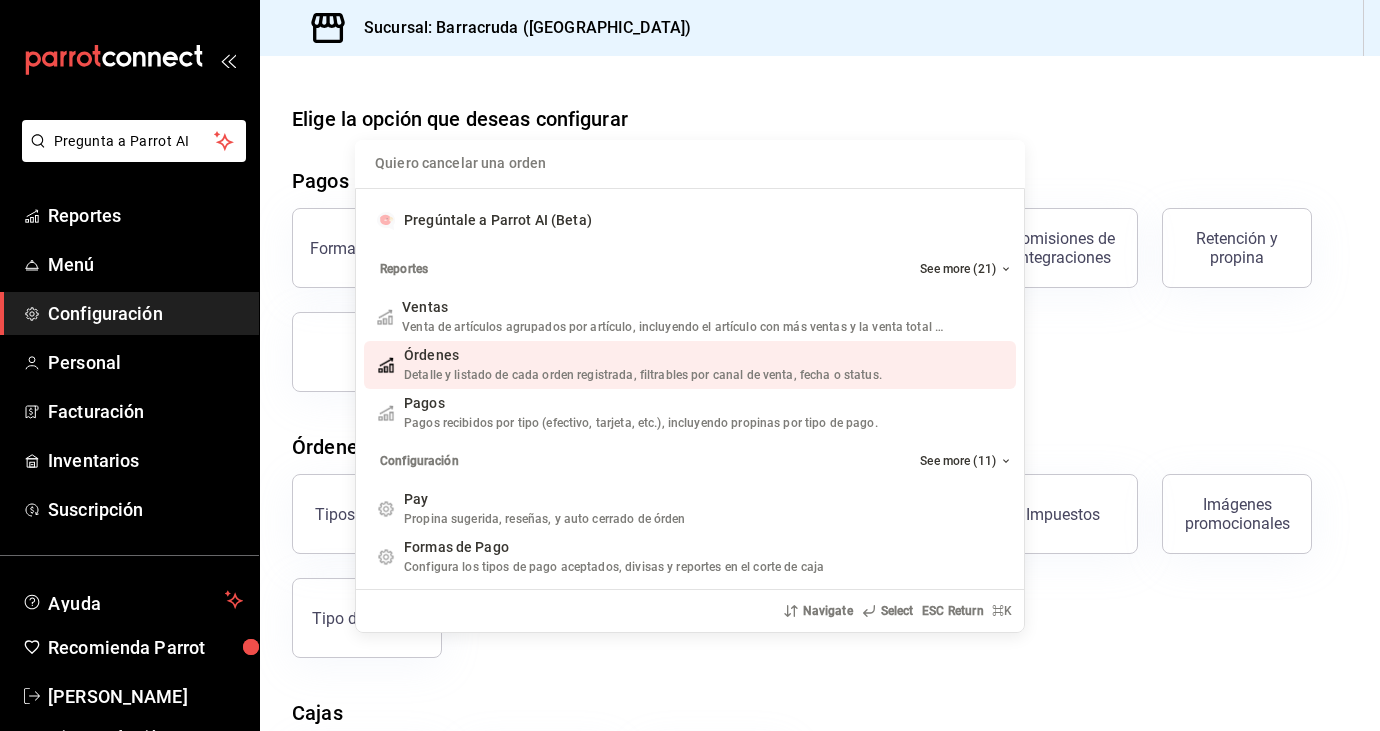 click on "Órdenes" at bounding box center [643, 355] 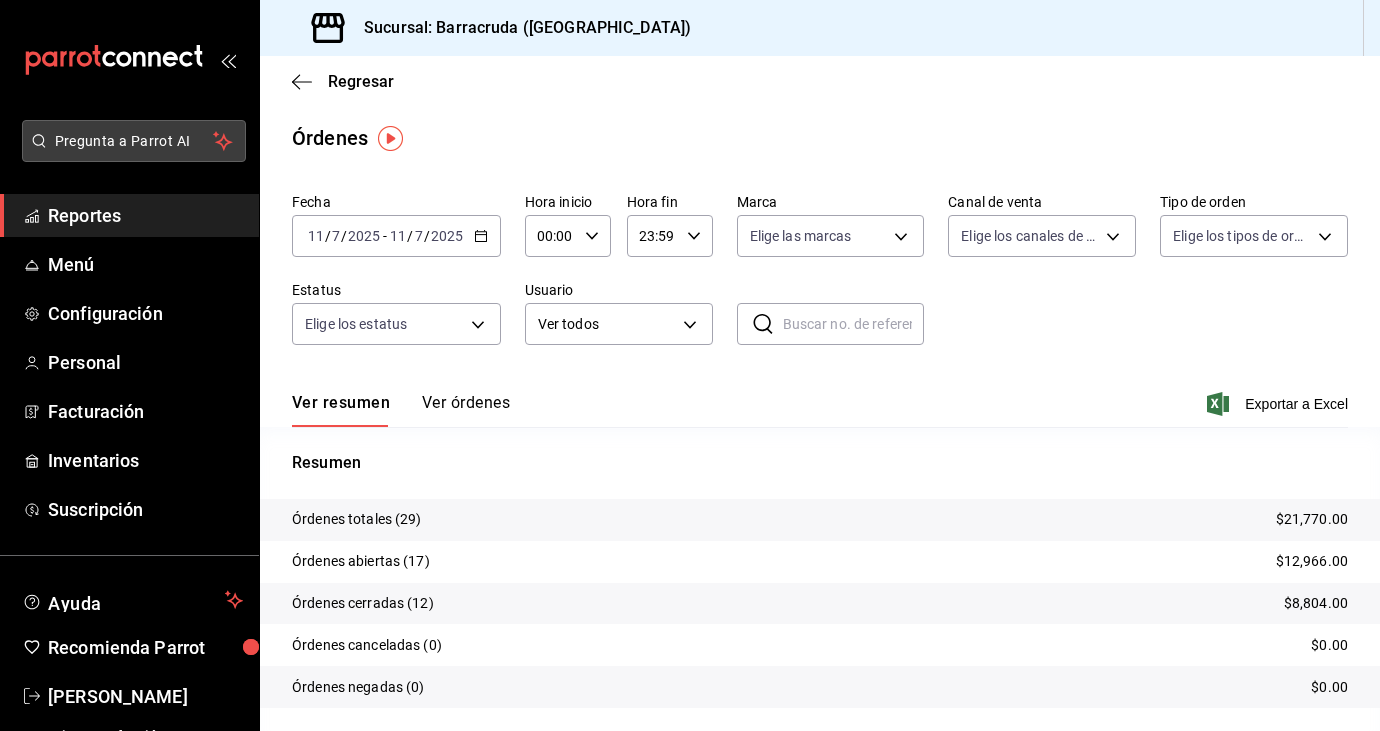 click on "Pregunta a Parrot AI" at bounding box center (134, 141) 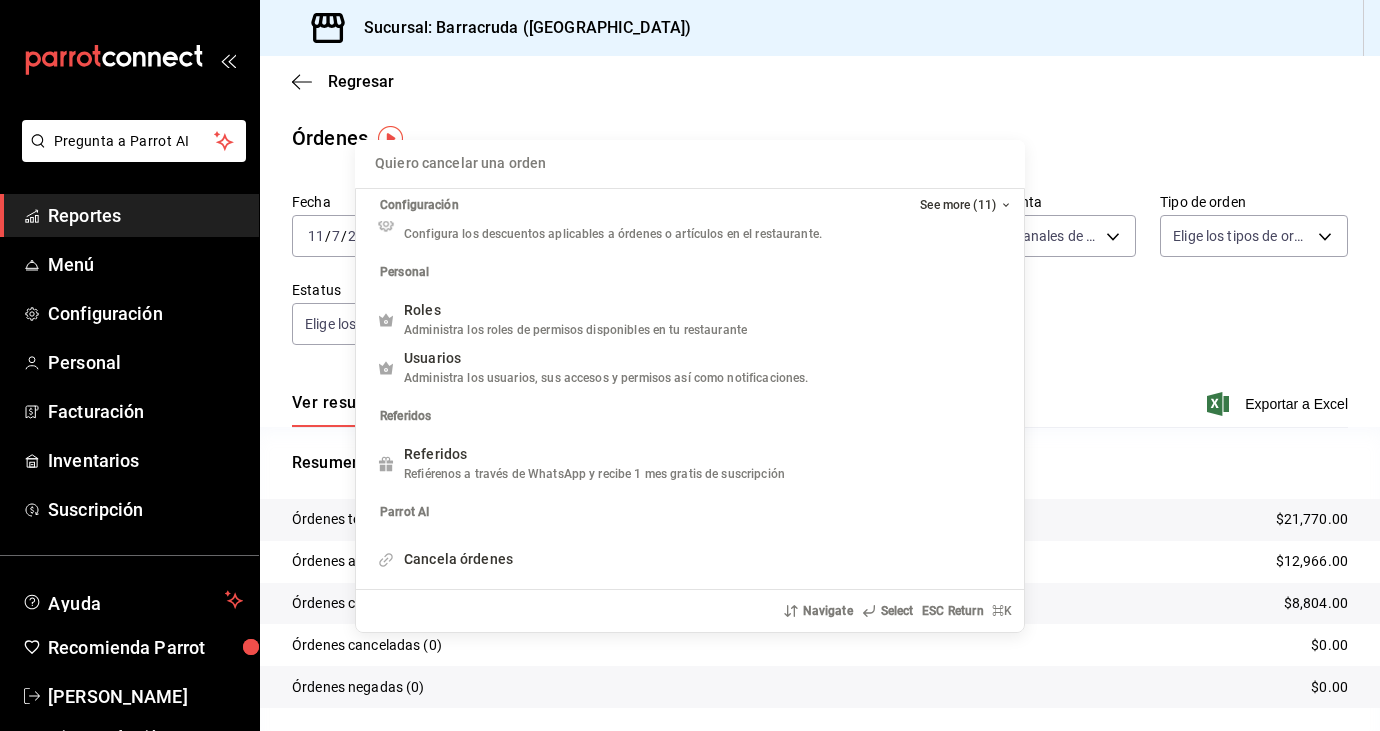 scroll, scrollTop: 480, scrollLeft: 0, axis: vertical 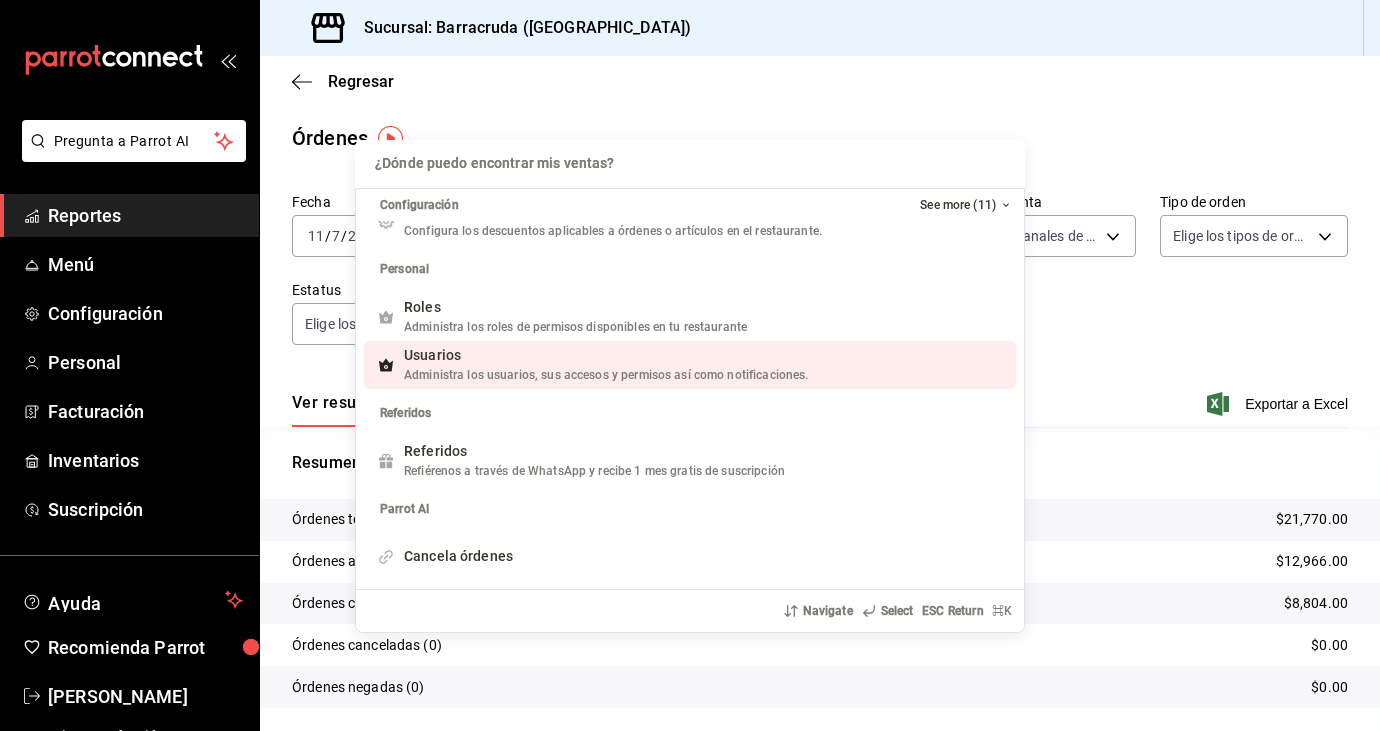 click on "¿Dónde puedo encontrar mis ventas? ¿Dónde puedo encontrar mis ventas? Configuración See more (11) Ventas Venta de artículos agrupados por artículo, incluyendo el artículo con más ventas y la venta total por periodo. Add shortcut Pagos Pagos recibidos por tipo (efectivo, tarjeta, etc.), incluyendo propinas por tipo de pago. Add shortcut Resumen Vista rápida de la operación de tu restaurante Add shortcut Configuración See more (11) Pay Propina sugerida, reseñas, y auto cerrado de órden Add shortcut Formas de Pago Configura los tipos de pago aceptados, divisas y reportes en el corte de caja Add shortcut Descuentos Configura los descuentos aplicables a órdenes o artículos en el restaurante. Add shortcut Personal Roles Administra los roles de permisos disponibles en tu restaurante Add shortcut Usuarios Administra los usuarios, sus accesos y permisos así como notificaciones. Add shortcut Referidos Referidos Refiérenos a través de WhatsApp y recibe 1 mes gratis de suscripción Add shortcut Select" at bounding box center (690, 365) 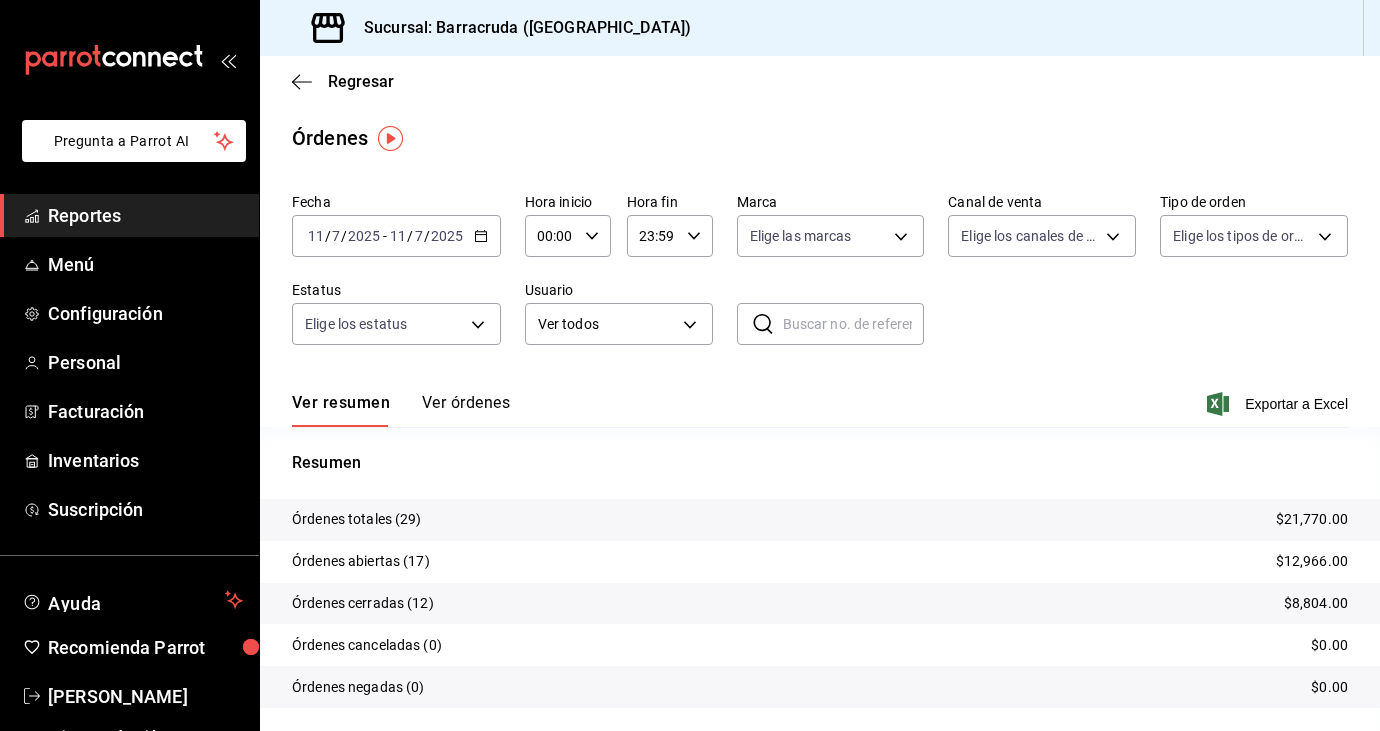 click on "Pregunta a Parrot AI" at bounding box center (134, 141) 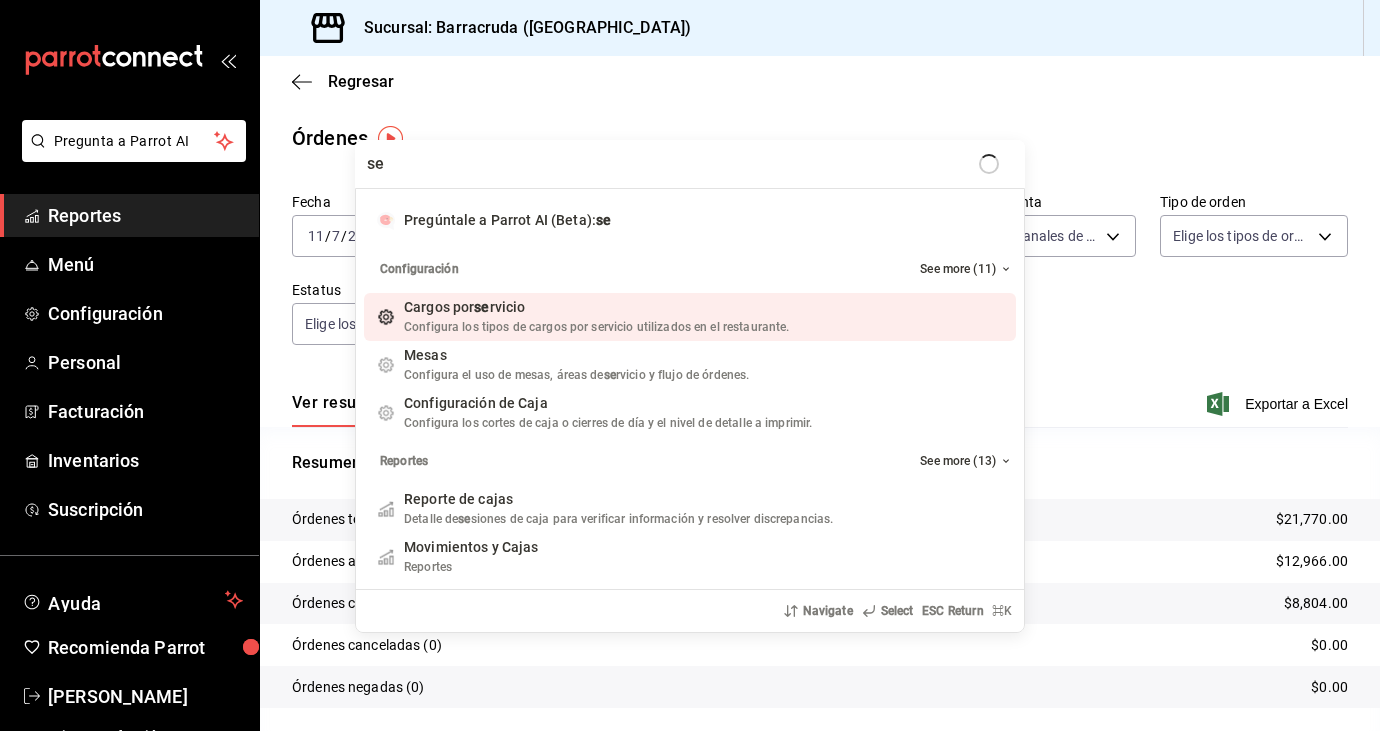 type on "s" 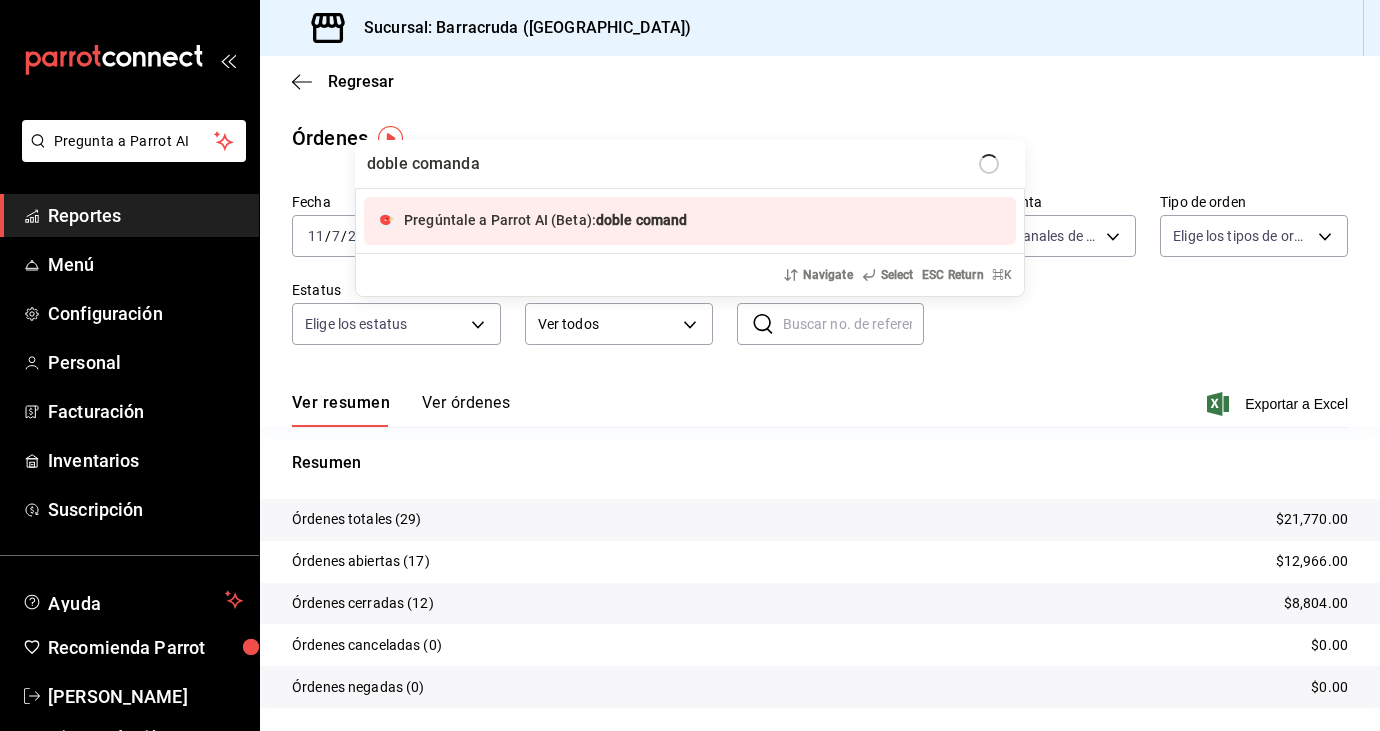 type on "doble comanda" 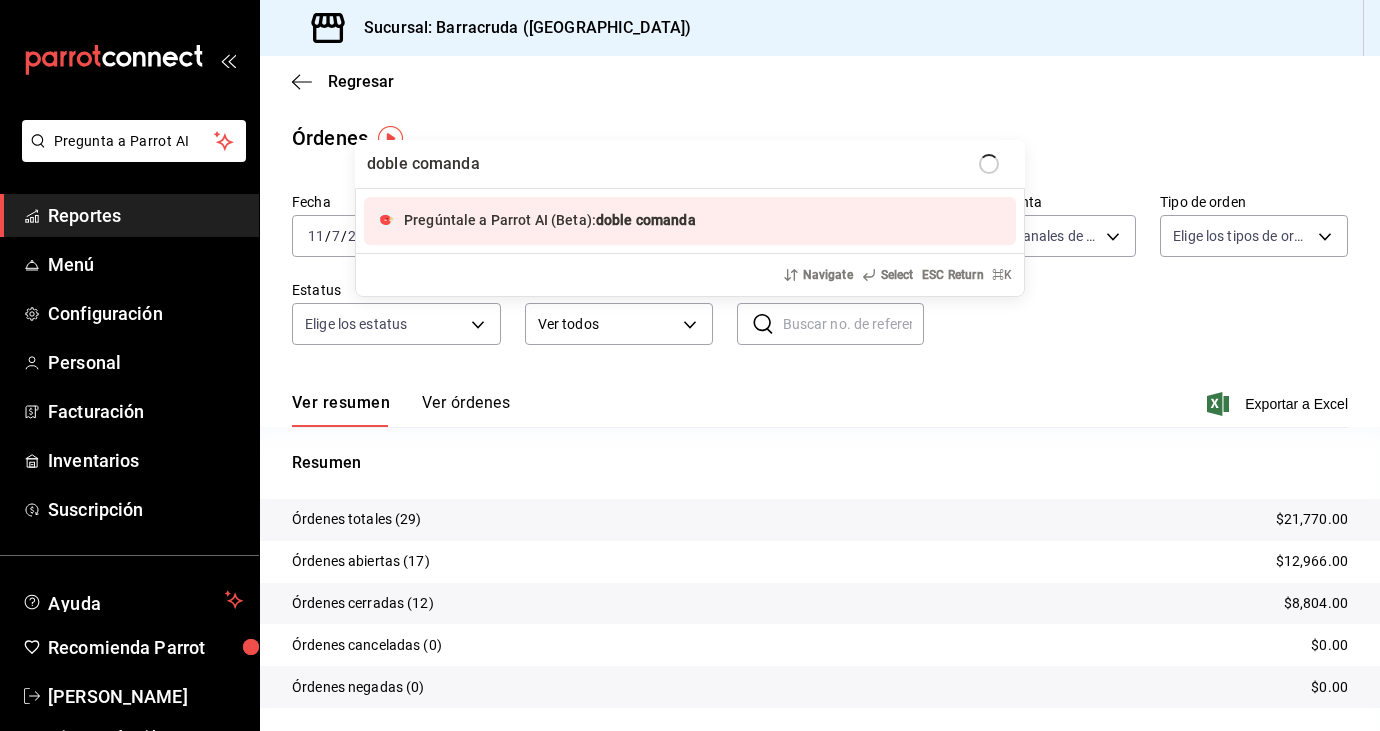 type 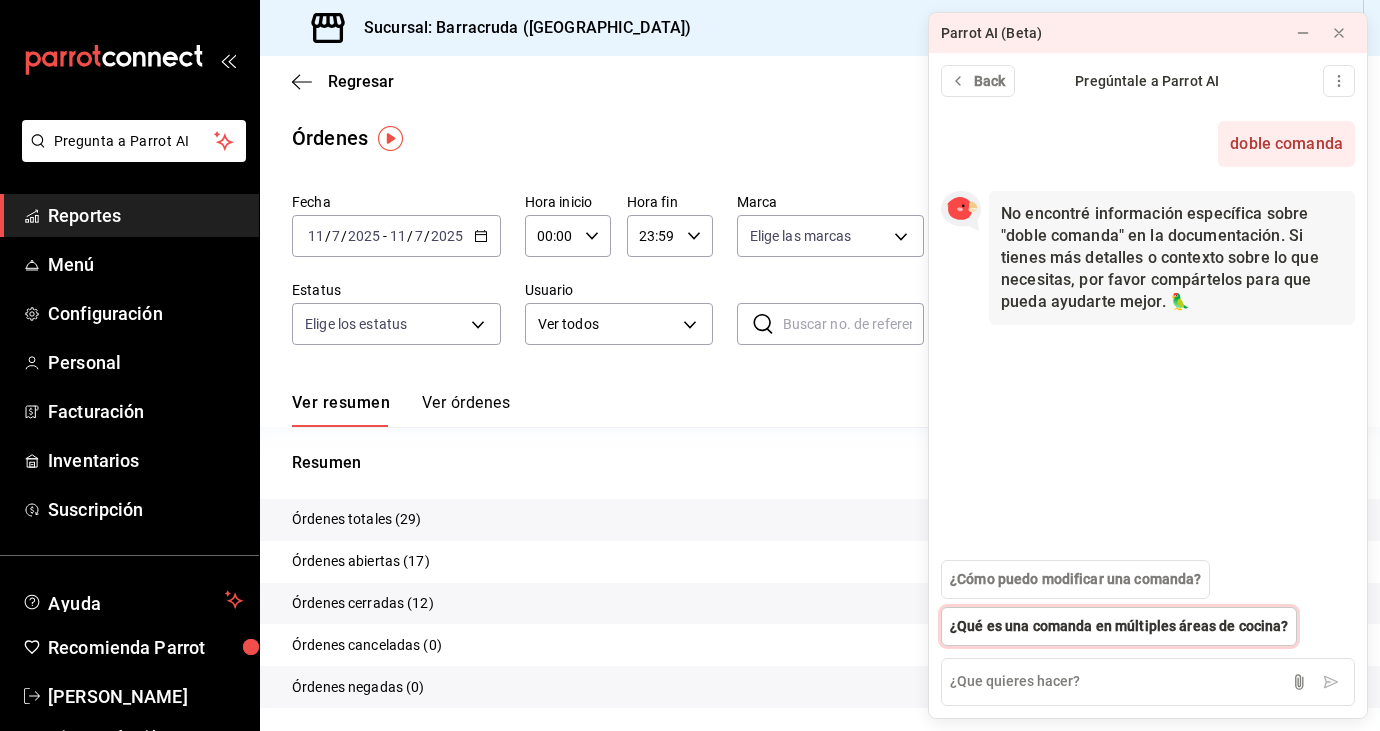 click on "¿Qué es una comanda en múltiples áreas de cocina?" at bounding box center (1119, 626) 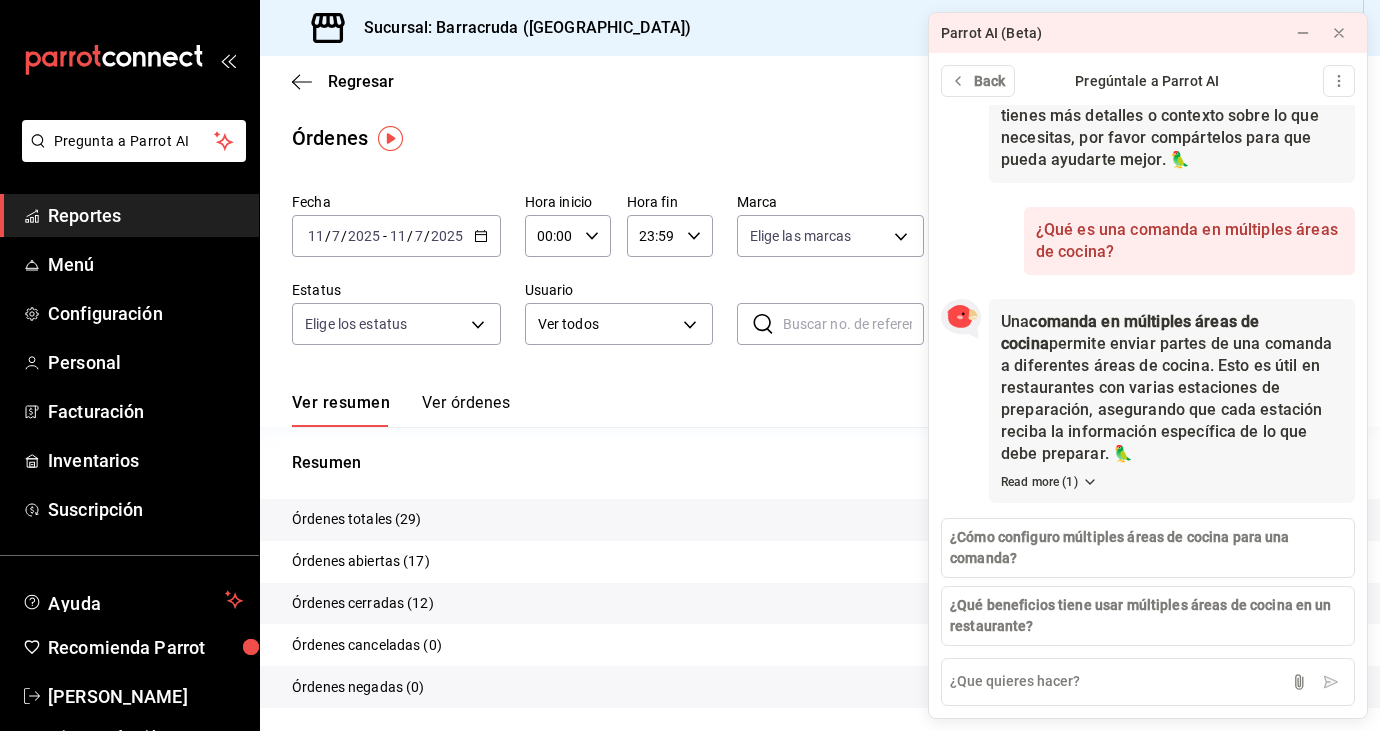 scroll, scrollTop: 146, scrollLeft: 0, axis: vertical 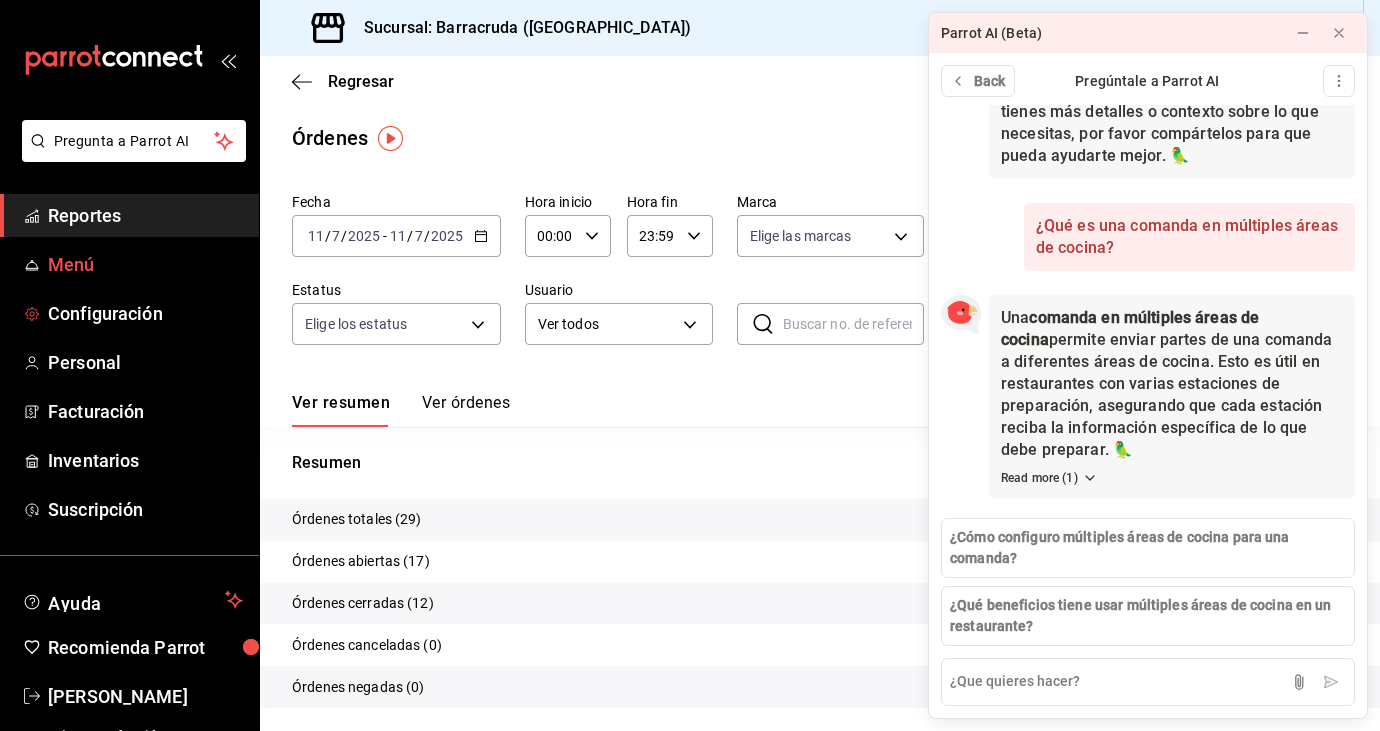 click on "Menú" at bounding box center [129, 264] 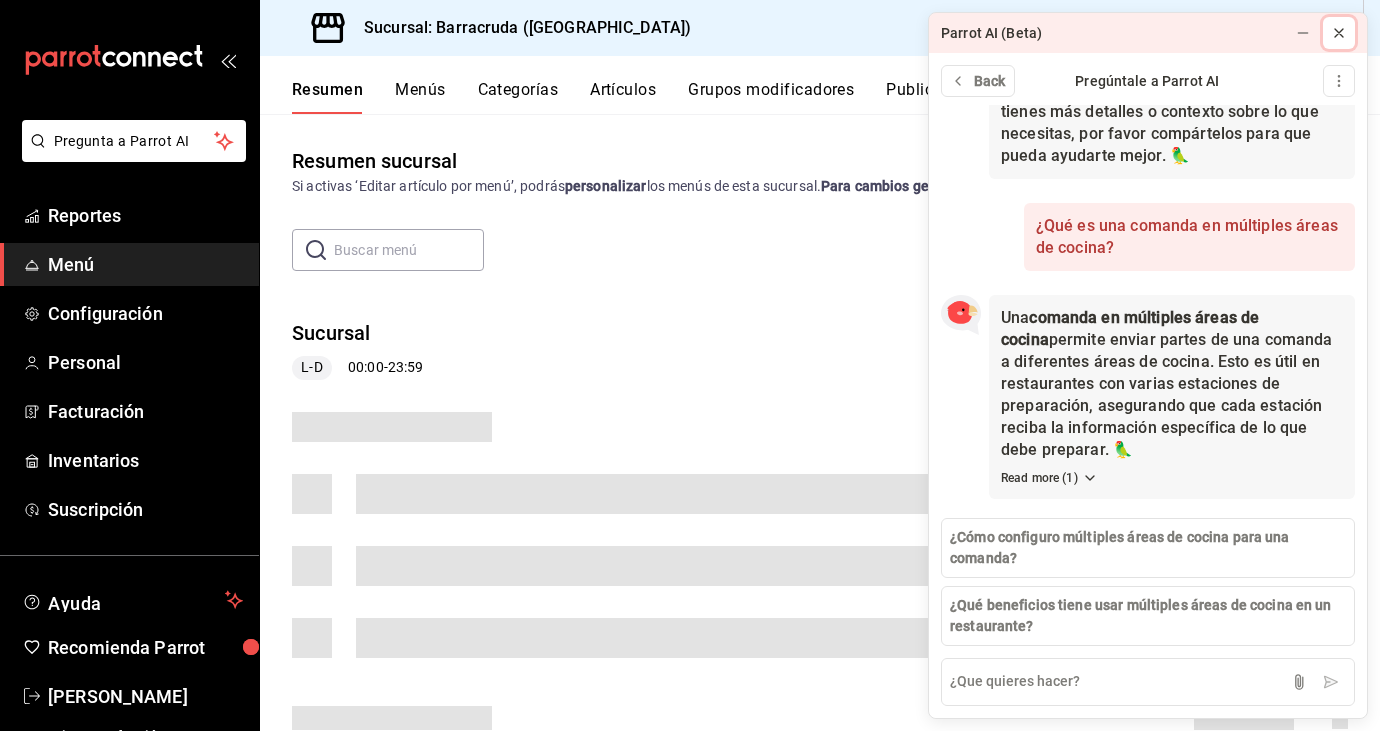 click 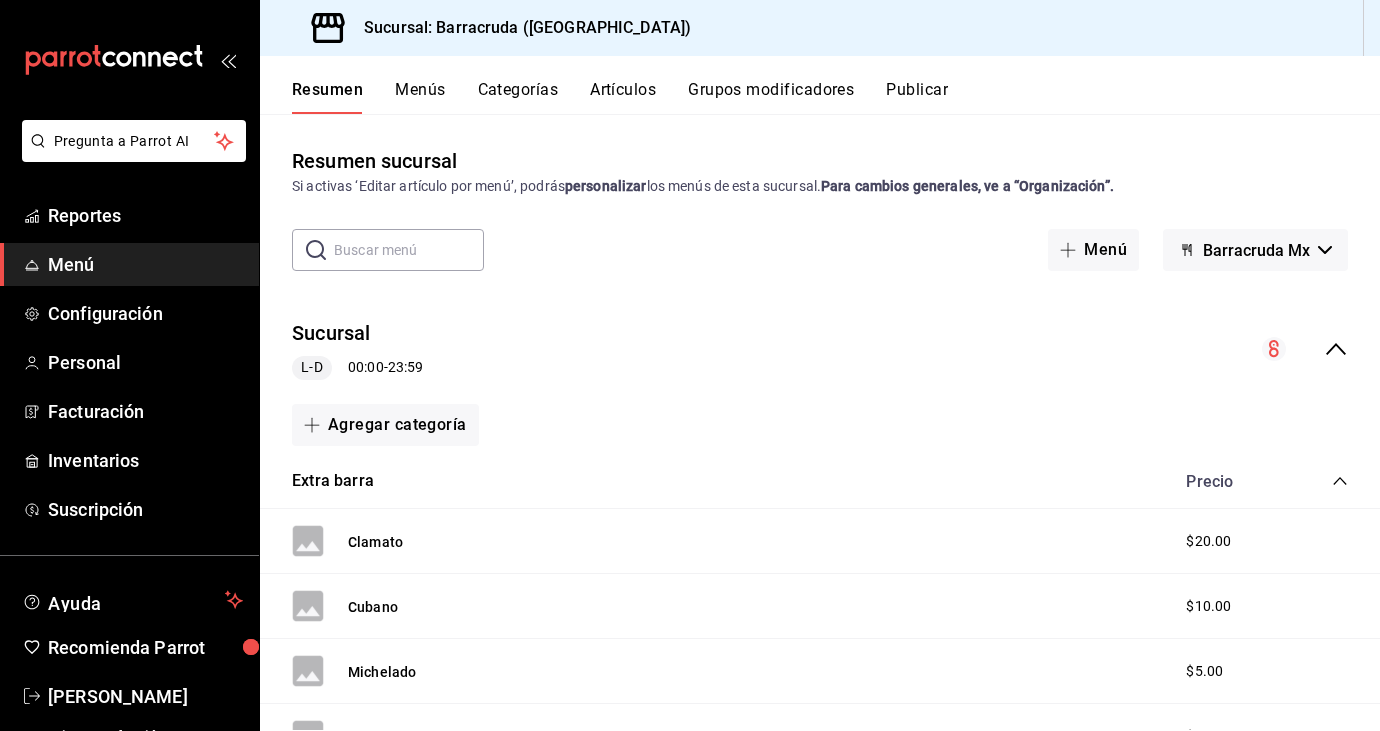click on "Artículos" at bounding box center [623, 97] 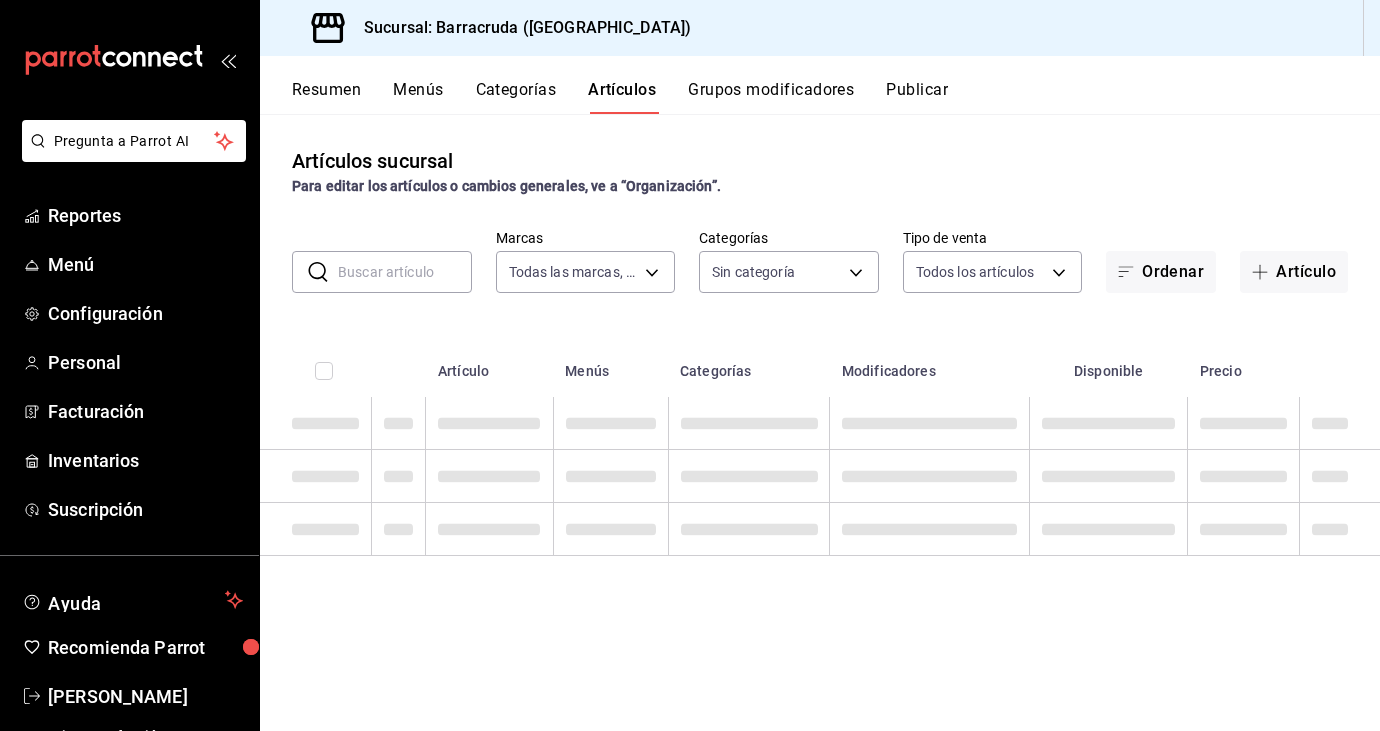 type on "781d0e5e-0cd3-418f-8c9c-0f4117c8f844" 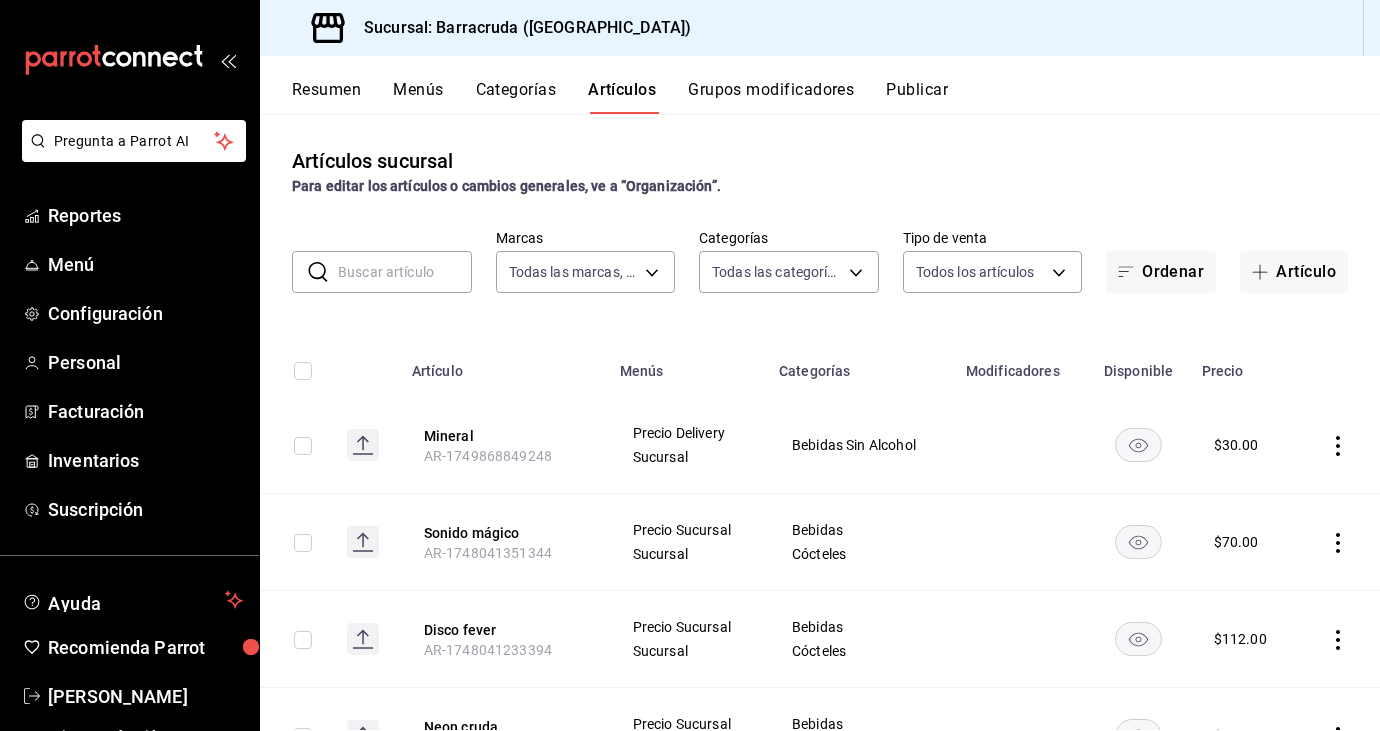 type on "b963c72d-ce85-4c3f-98ed-955f5b3d01ad,f0e73821-c662-412d-b503-729610356999,c693bcbe-7e83-44f8-b0f7-13bc09908b04,a310d70f-5c3b-42cb-8536-03cec27cec4d,1166309c-01d6-4955-8126-da1f9de0f082,5e65cc11-2fa0-44ef-895a-804074255bcb,eabe6da7-1a21-4192-87ec-f1d6f570e677,7d1aeb4b-c0fc-4c6e-8250-ea7204bd94ce,6c3023de-e597-49fd-b694-202897c7f145,58509221-a396-4639-ba98-9613356e713b,ca2de480-d659-42ce-81a0-ef70df13c49e,19043e72-4721-4fe1-8392-774594c02fcb,62fa4195-860e-4411-beba-6a9b9f22682c,d80faeee-26b7-4268-a3bc-c7ffedce9130,6f08e73e-6916-47ec-a222-934d5e8e7cab,a5ddd506-eb11-4dde-b61e-c8c8a846b8e8,9530b1c7-b7a7-4f06-b298-a79c54d2dc29" 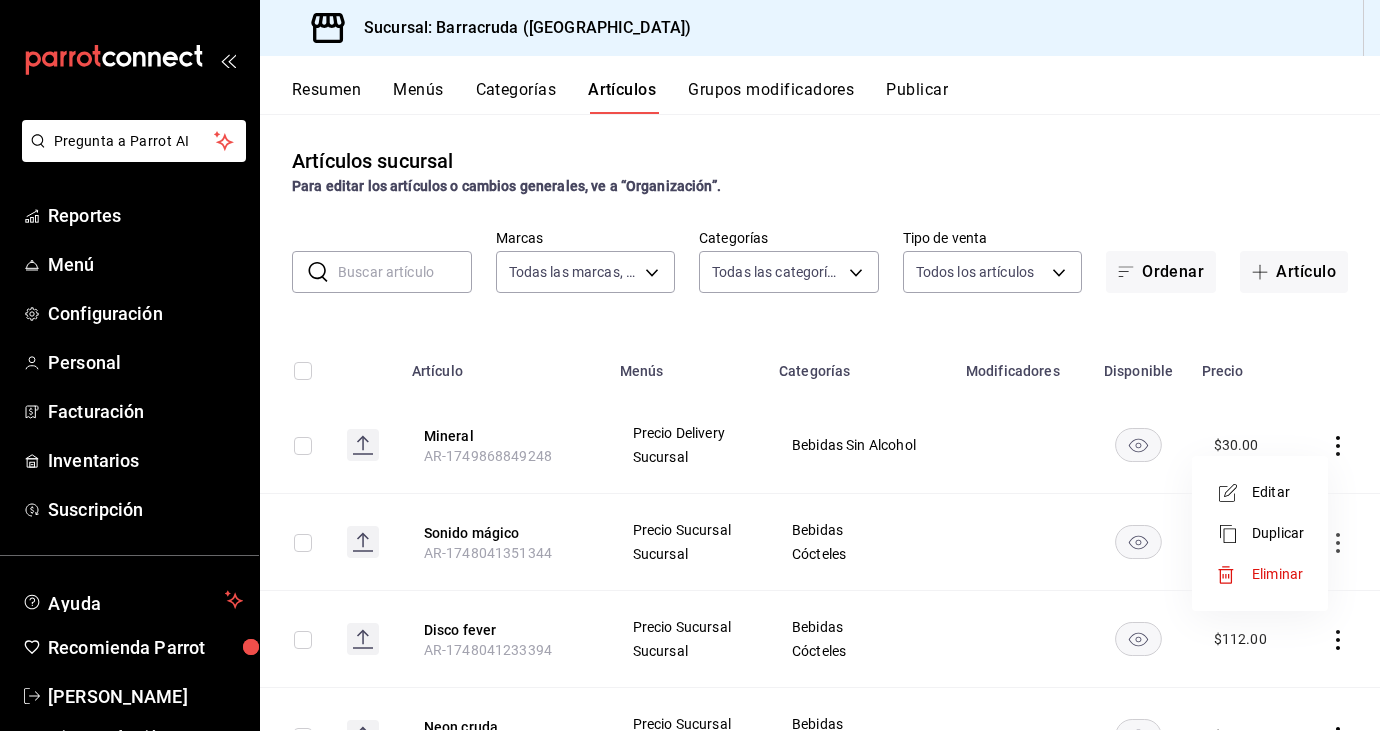 click at bounding box center [690, 365] 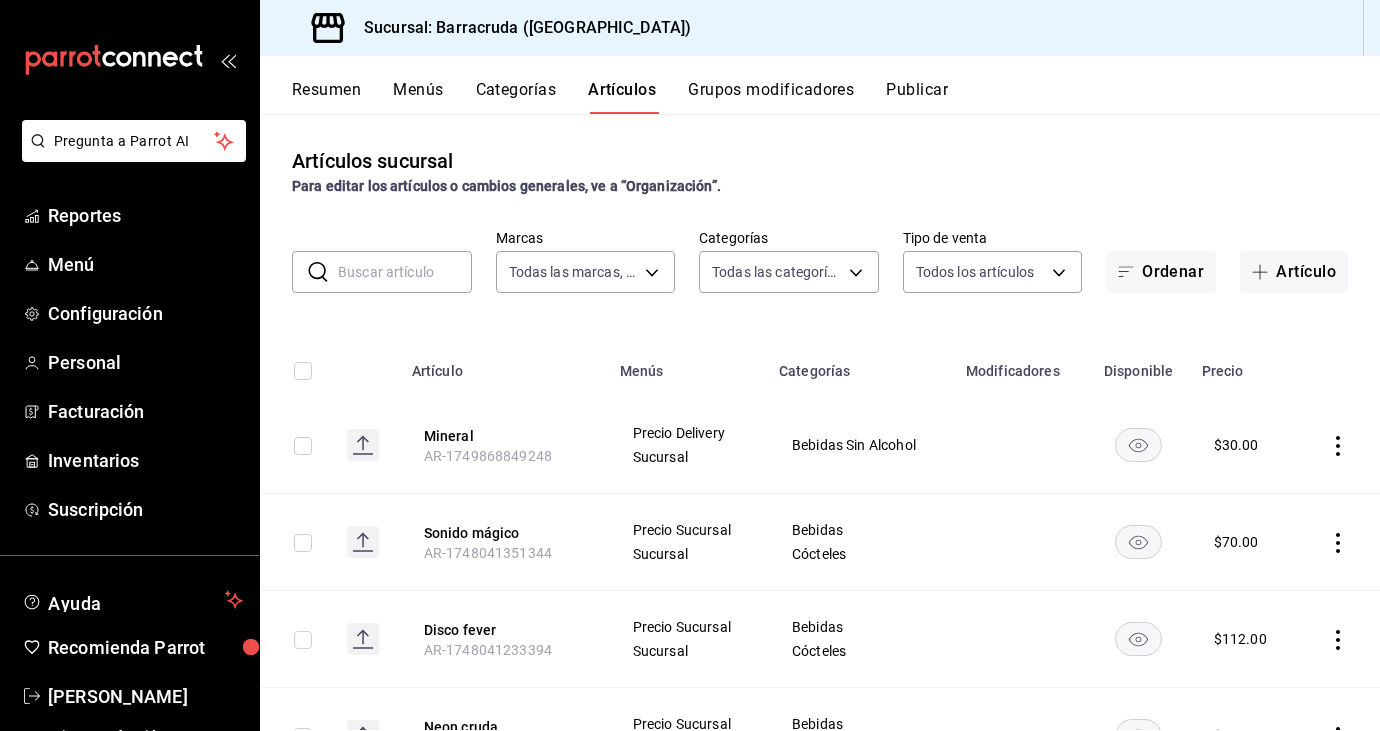 click at bounding box center [405, 272] 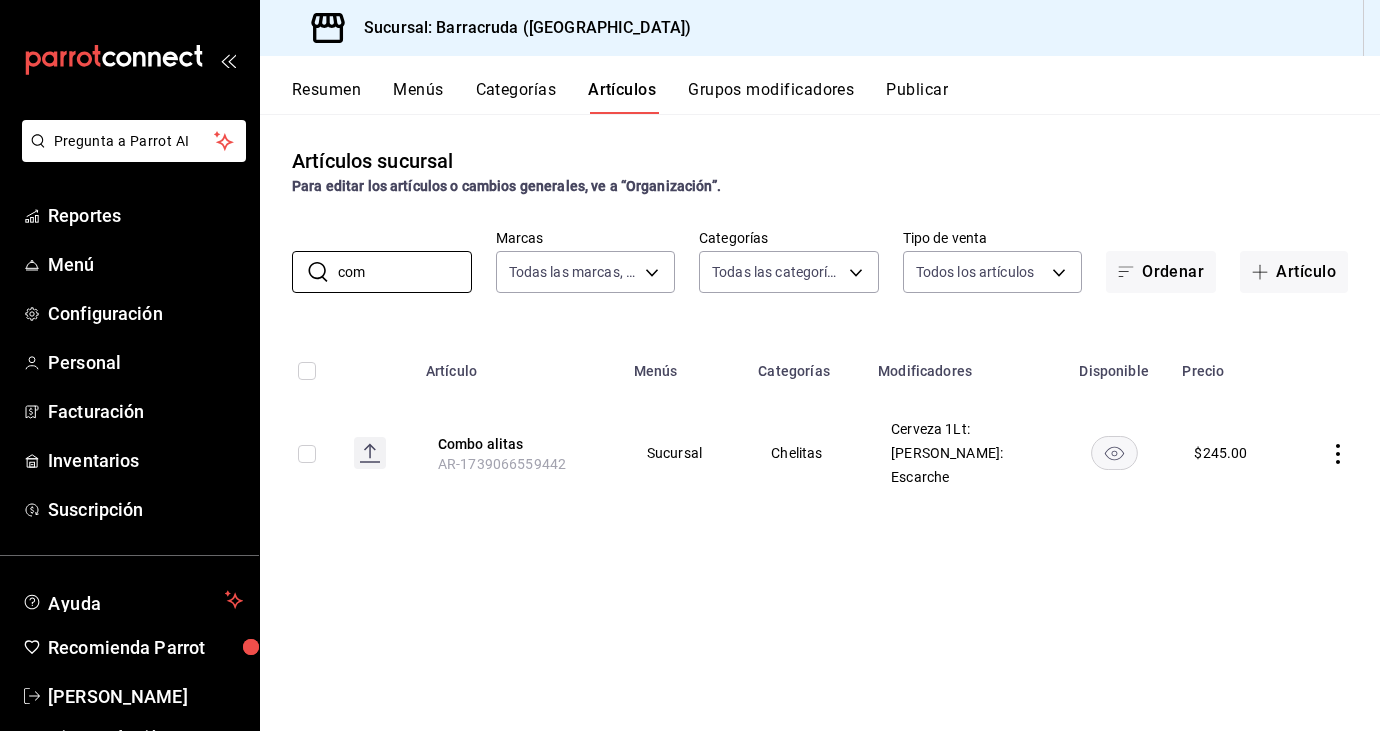 type on "combo" 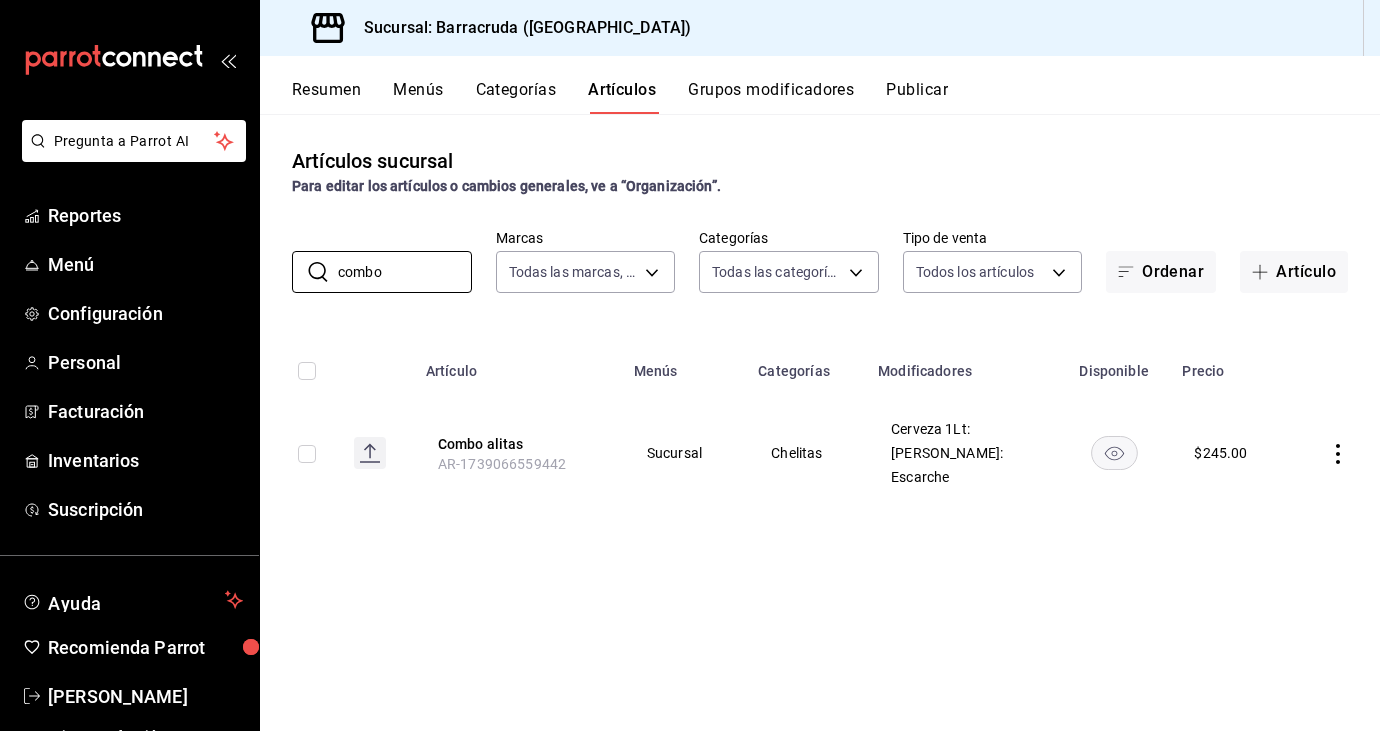 click at bounding box center [1335, 453] 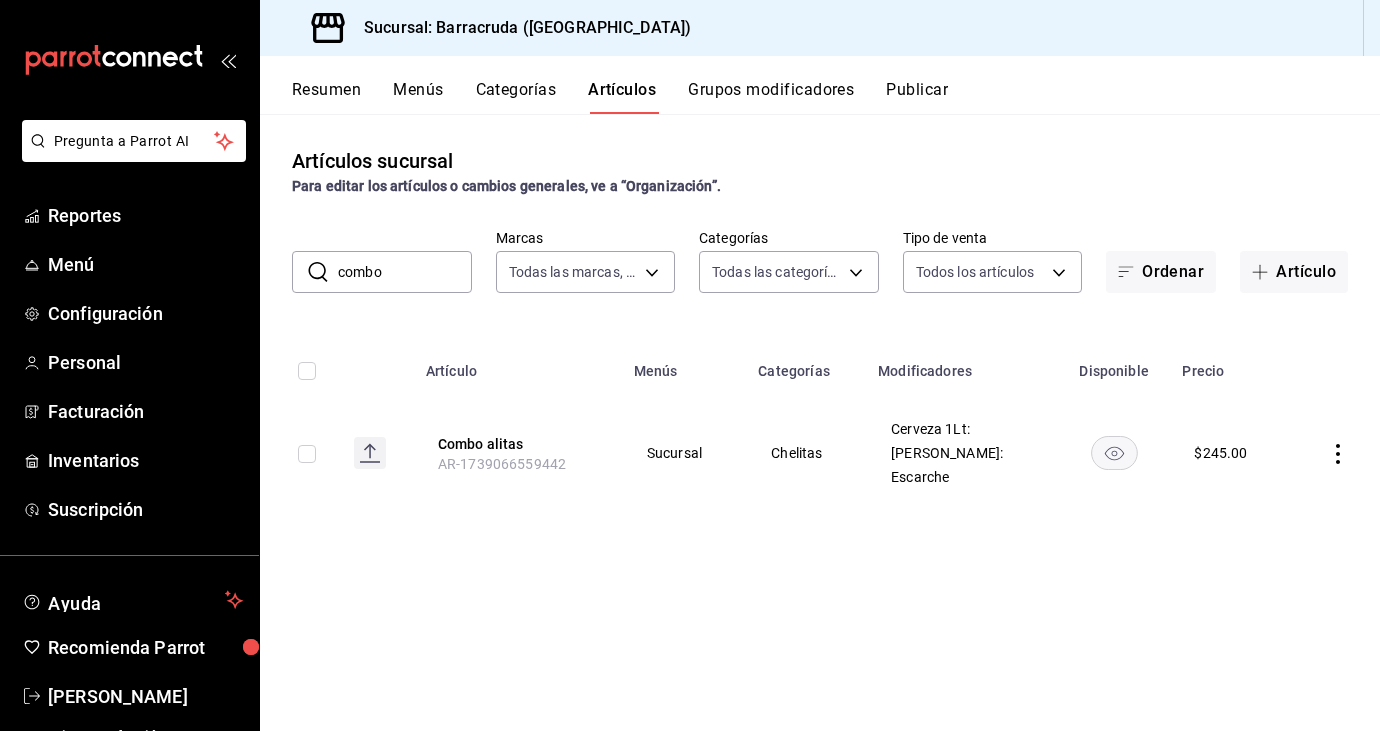 click 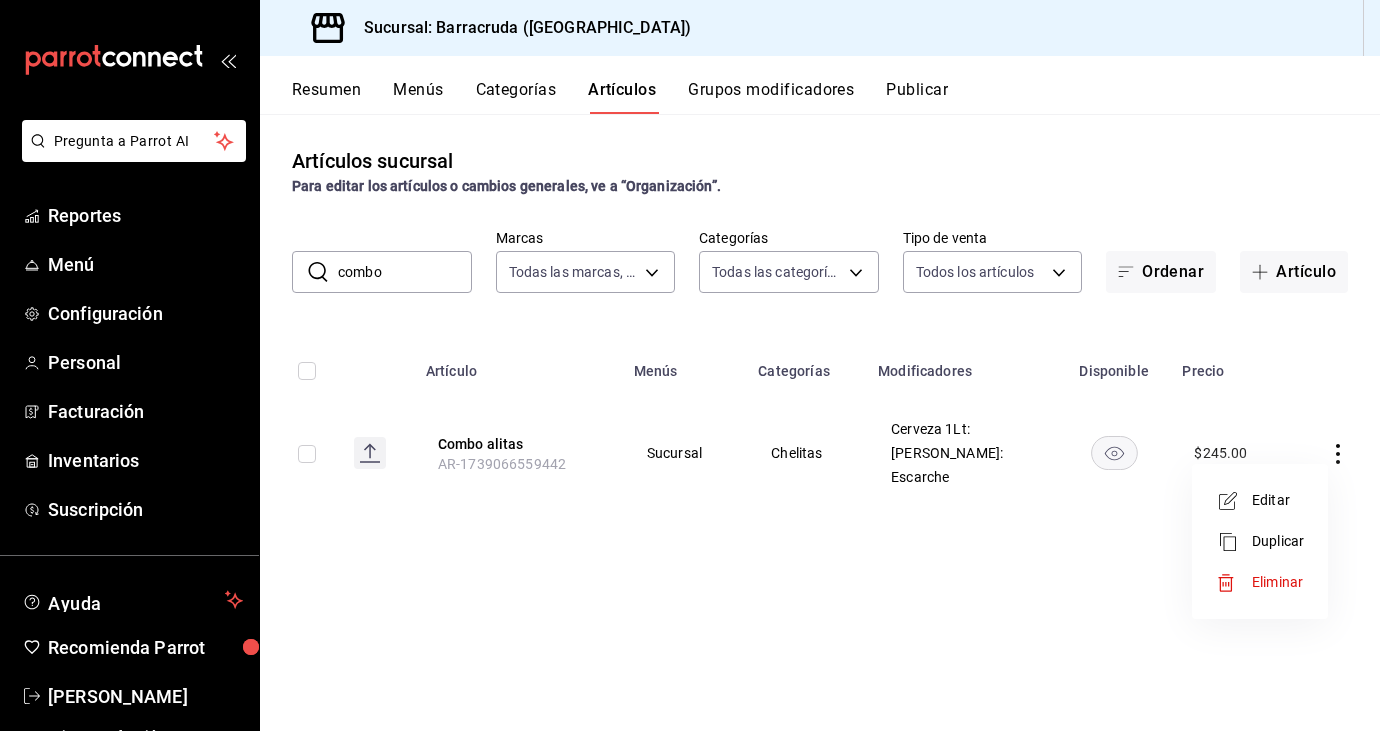 click on "Editar" at bounding box center (1278, 500) 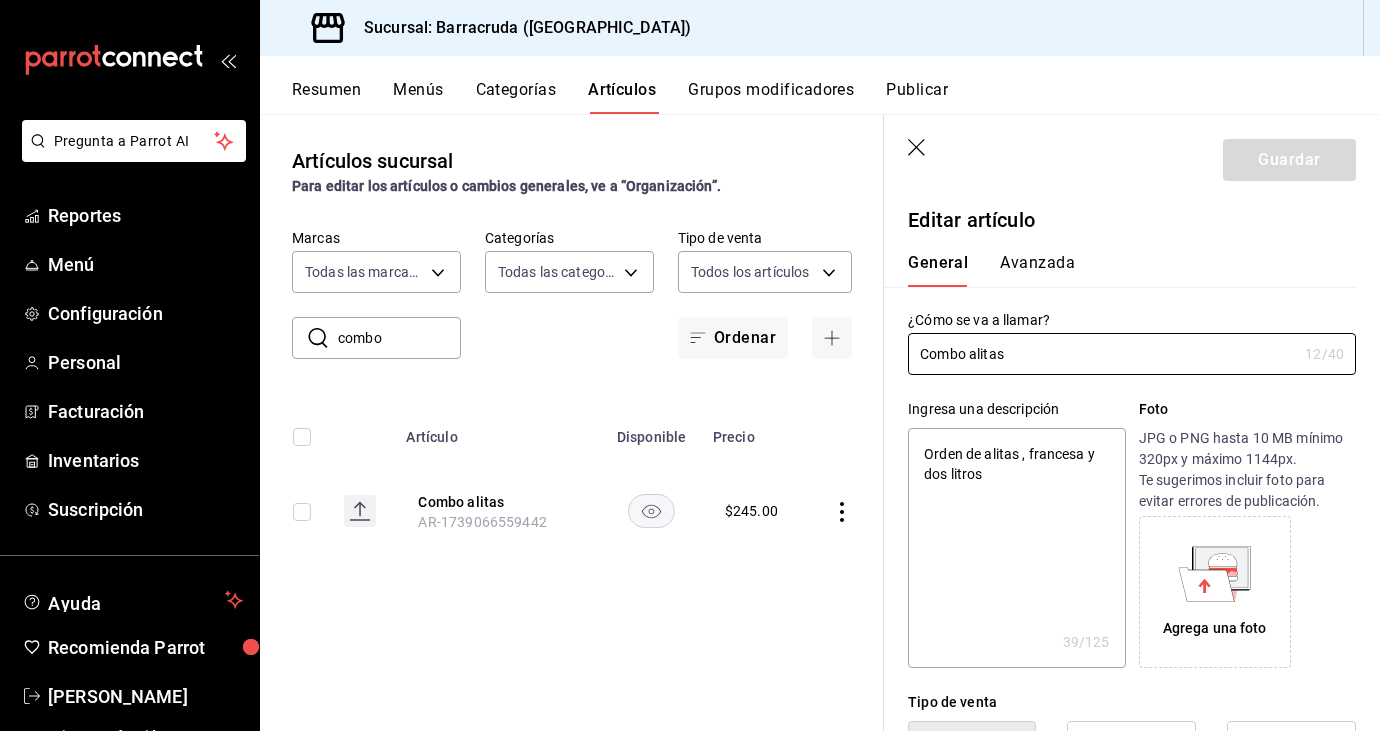 type on "x" 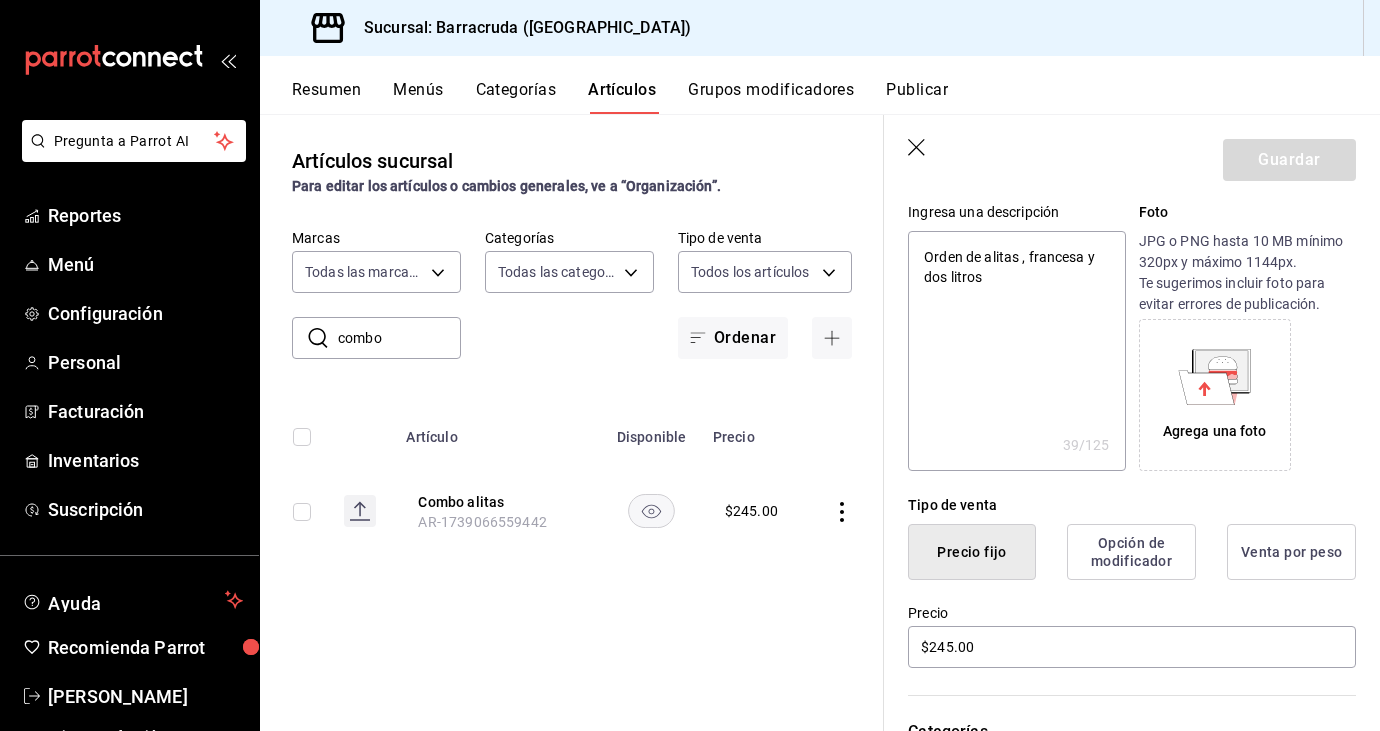 scroll, scrollTop: 0, scrollLeft: 0, axis: both 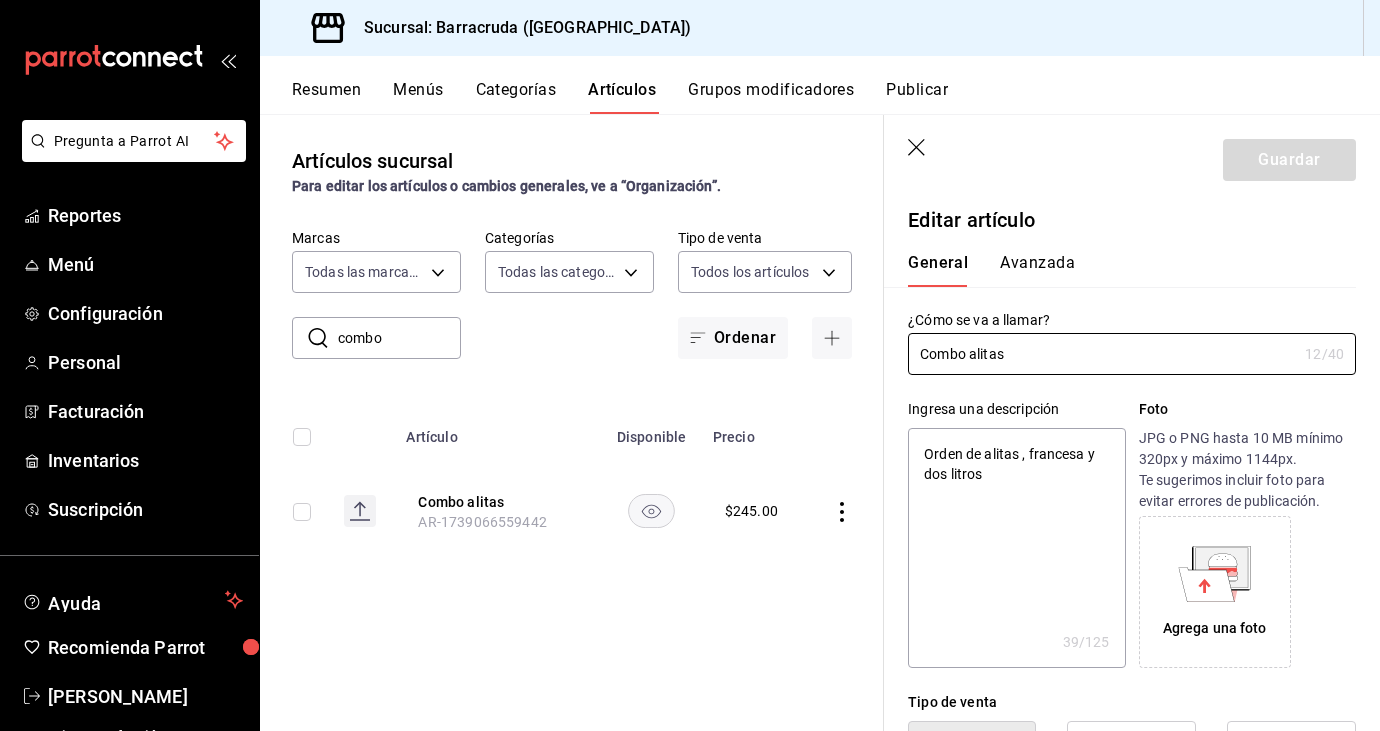 click on "Avanzada" at bounding box center [1037, 270] 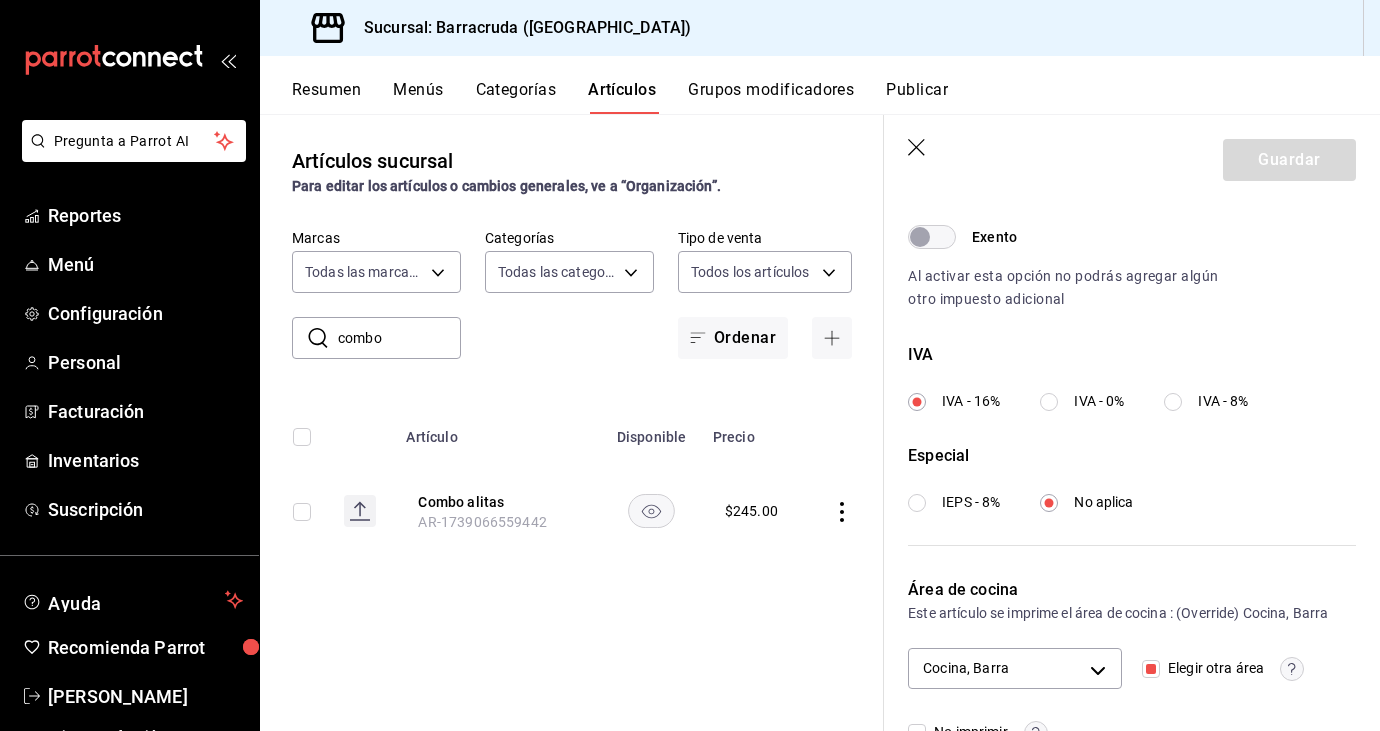 scroll, scrollTop: 682, scrollLeft: 0, axis: vertical 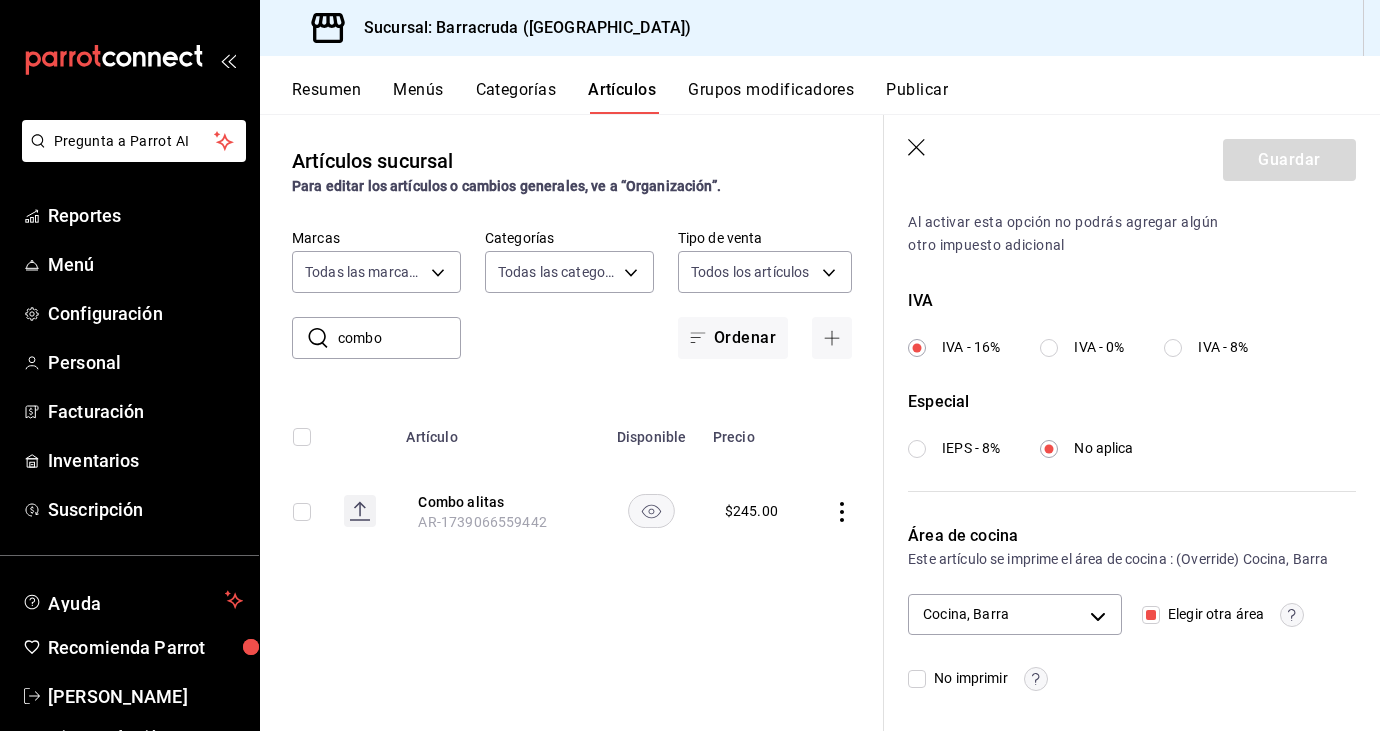 click 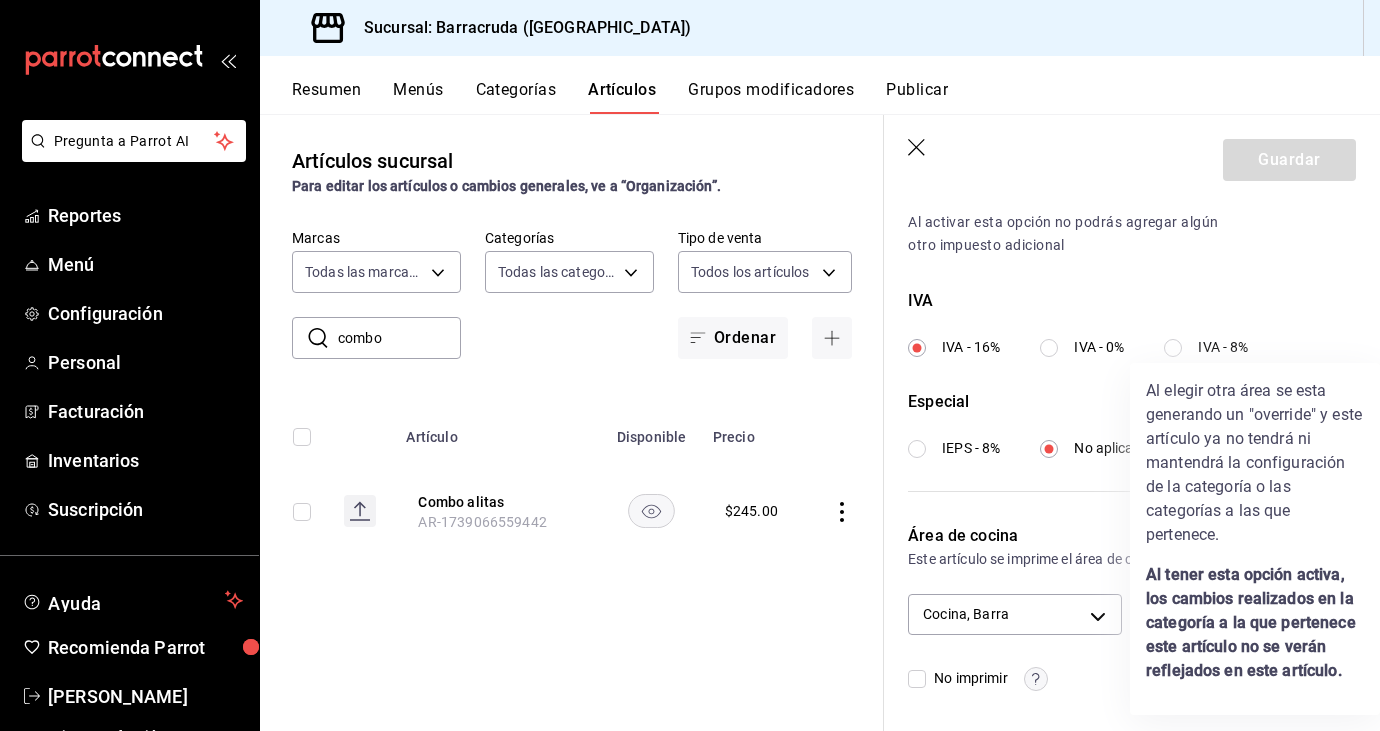 click at bounding box center (690, 365) 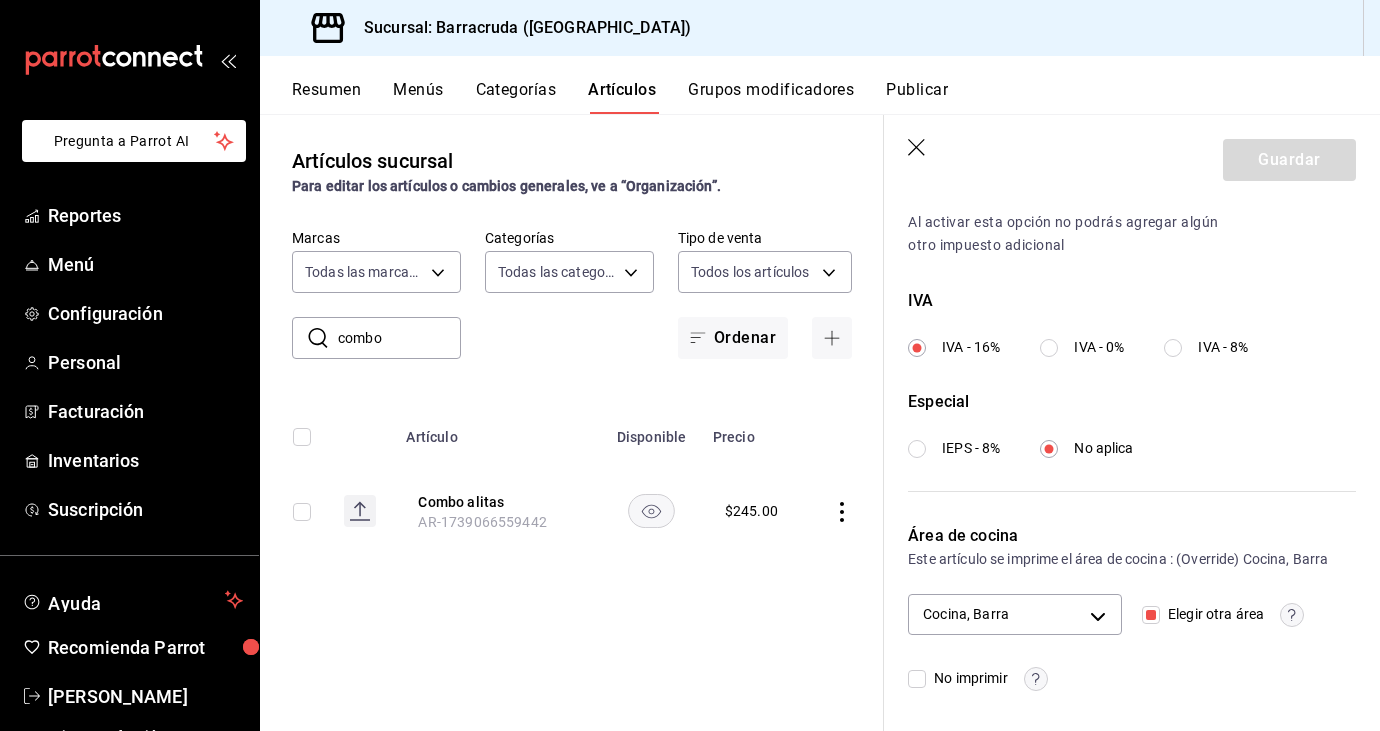 click on "Pregunta a Parrot AI" at bounding box center [134, 141] 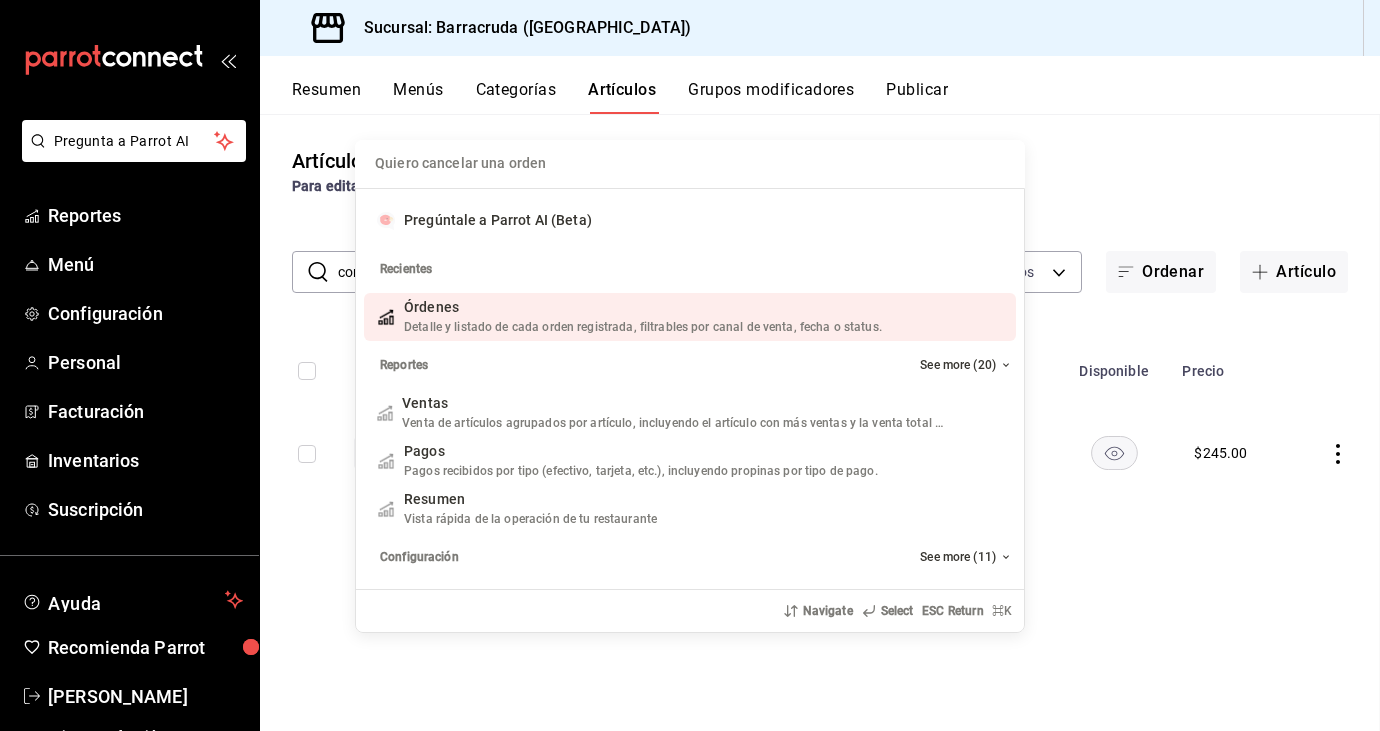 scroll, scrollTop: 0, scrollLeft: 0, axis: both 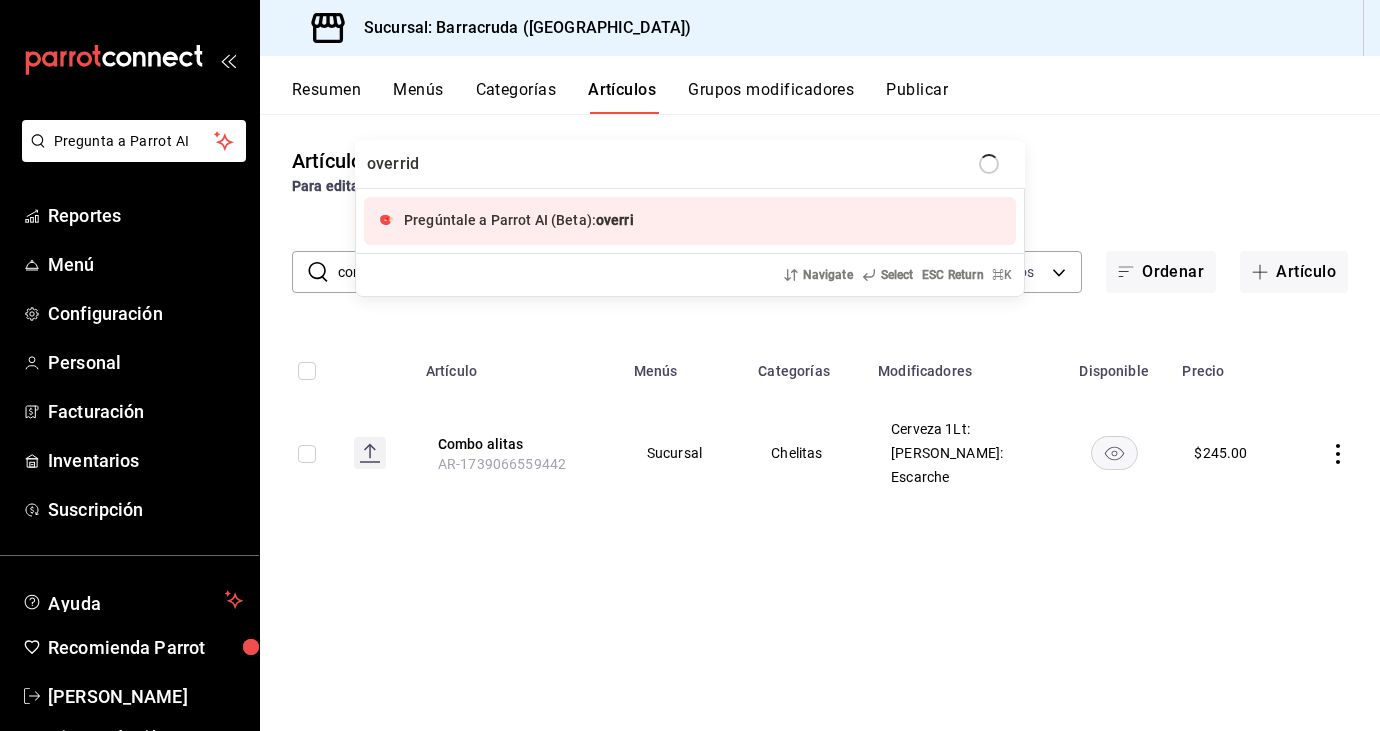type on "override" 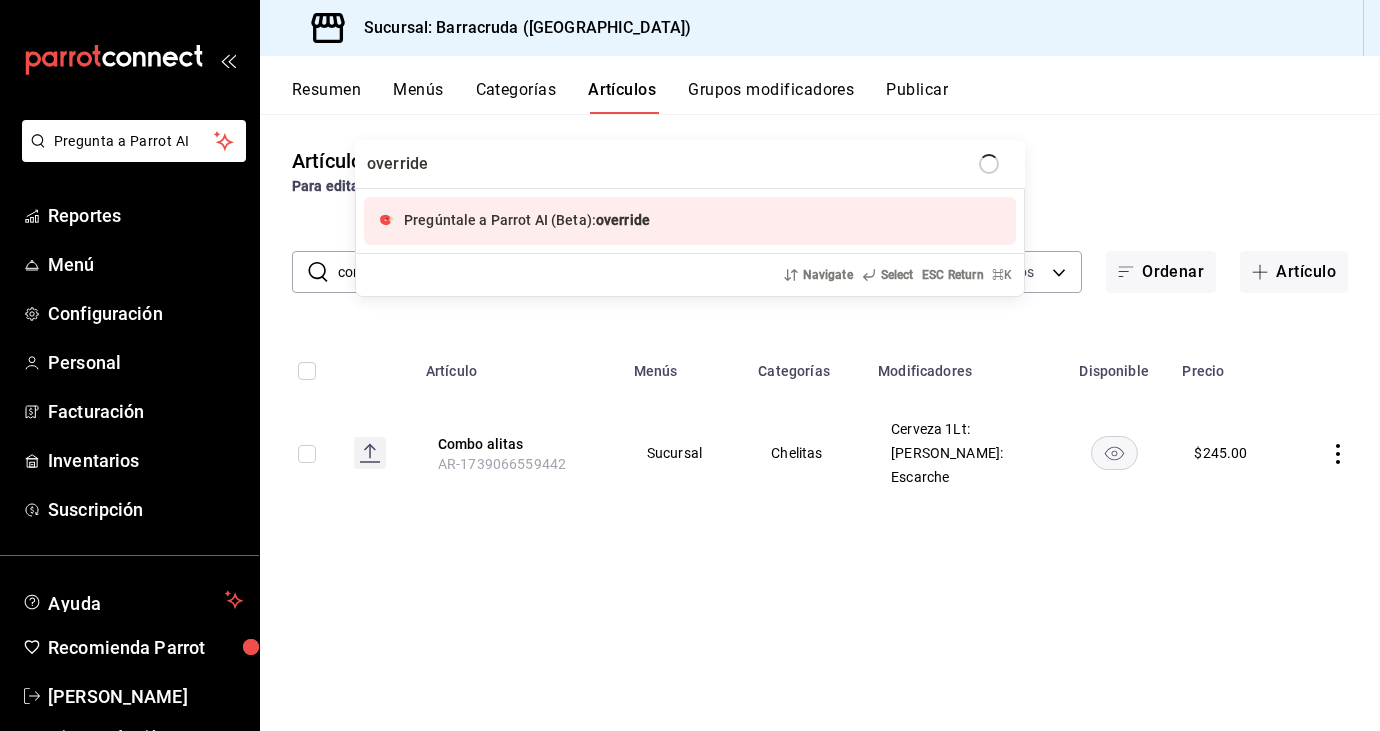 type 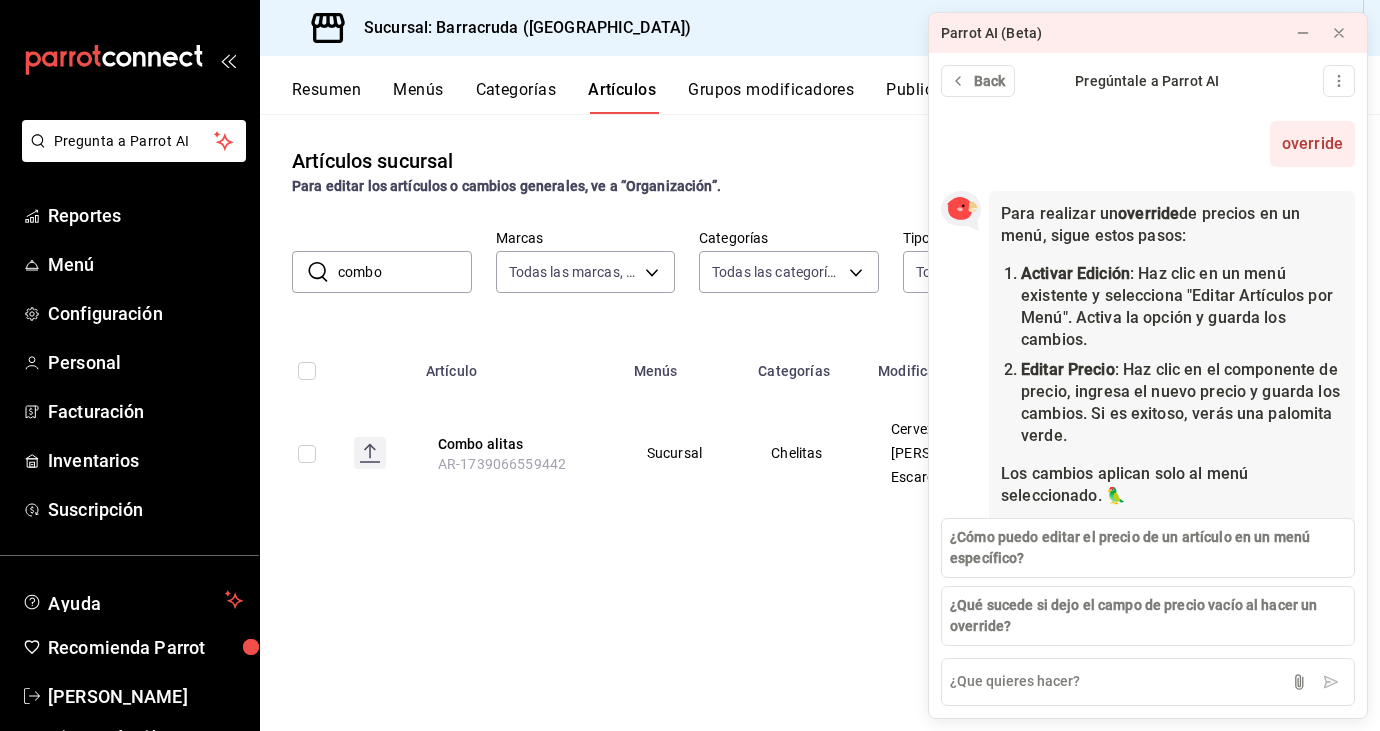 scroll, scrollTop: 46, scrollLeft: 0, axis: vertical 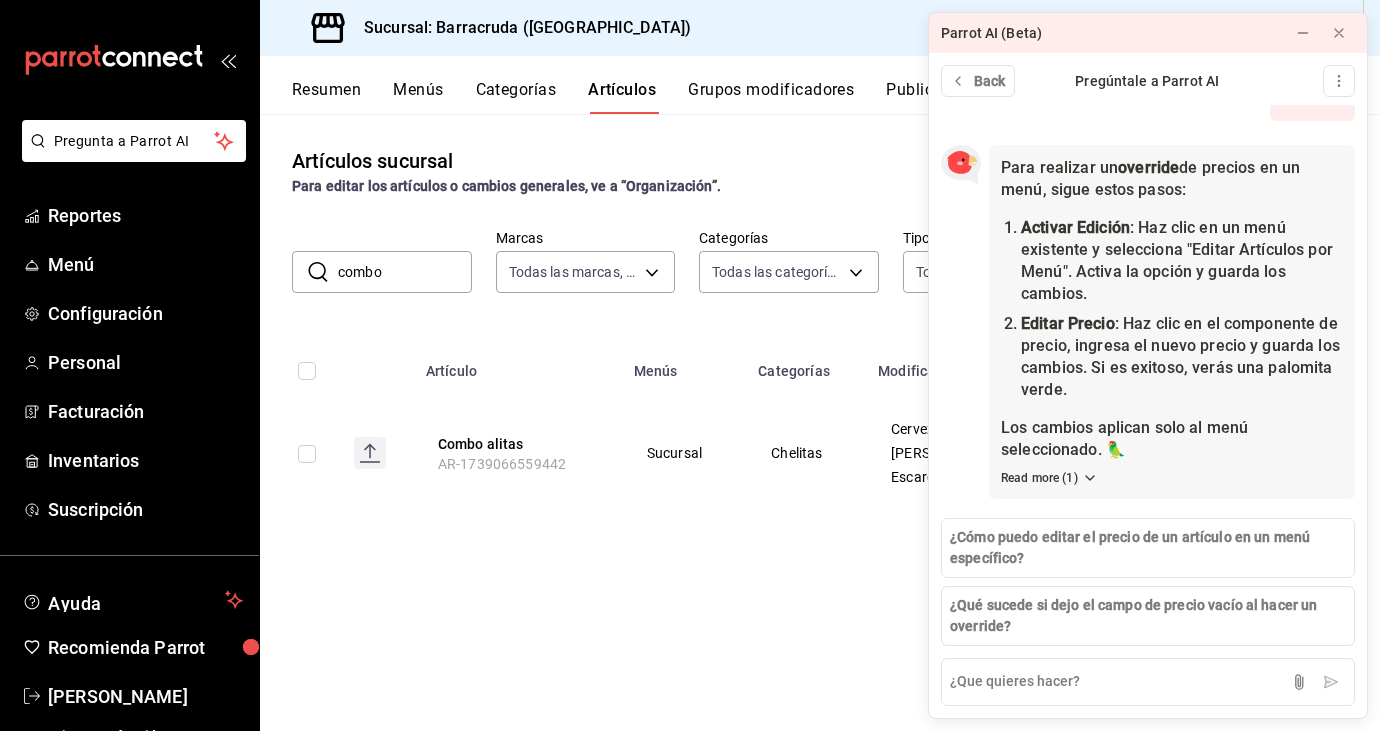 click on "Artículos sucursal Para editar los artículos o cambios generales, ve a “Organización”. ​ combo ​ Marcas Todas las marcas, Sin marca 781d0e5e-0cd3-418f-8c9c-0f4117c8f844 Categorías Todas las categorías, Sin categoría b963c72d-ce85-4c3f-98ed-955f5b3d01ad,f0e73821-c662-412d-b503-729610356999,c693bcbe-7e83-44f8-b0f7-13bc09908b04,a310d70f-5c3b-42cb-8536-03cec27cec4d,1166309c-01d6-4955-8126-da1f9de0f082,5e65cc11-2fa0-44ef-895a-804074255bcb,eabe6da7-1a21-4192-87ec-f1d6f570e677,7d1aeb4b-c0fc-4c6e-8250-ea7204bd94ce,6c3023de-e597-49fd-b694-202897c7f145,58509221-a396-4639-ba98-9613356e713b,ca2de480-d659-42ce-81a0-ef70df13c49e,19043e72-4721-4fe1-8392-774594c02fcb,62fa4195-860e-4411-beba-6a9b9f22682c,d80faeee-26b7-4268-a3bc-c7ffedce9130,6f08e73e-6916-47ec-a222-934d5e8e7cab,a5ddd506-eb11-4dde-b61e-c8c8a846b8e8,9530b1c7-b7a7-4f06-b298-a79c54d2dc29 Tipo de venta Todos los artículos ALL Ordenar Artículo Artículo Menús Categorías Modificadores Disponible Precio Combo alitas AR-1739066559442 Sucursal Chelitas" at bounding box center (820, 422) 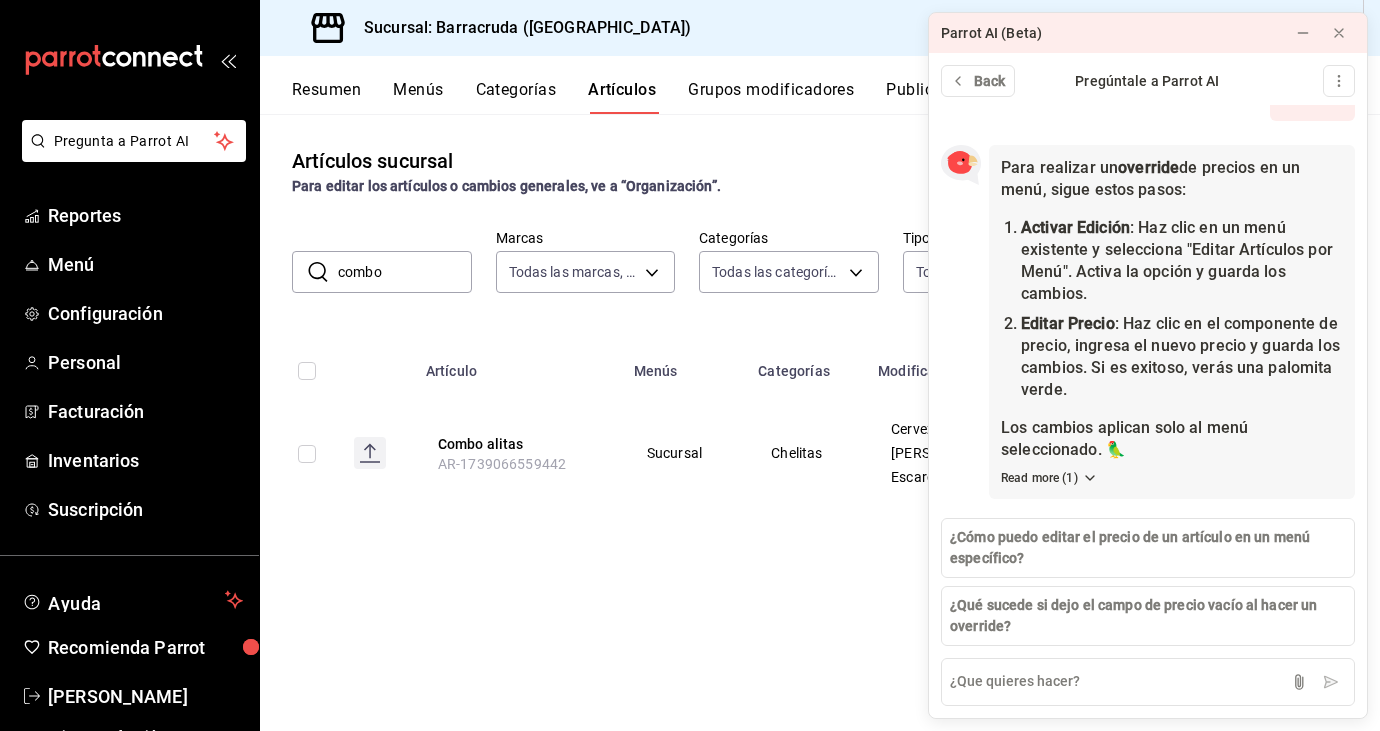 click on "Categorías" at bounding box center [806, 365] 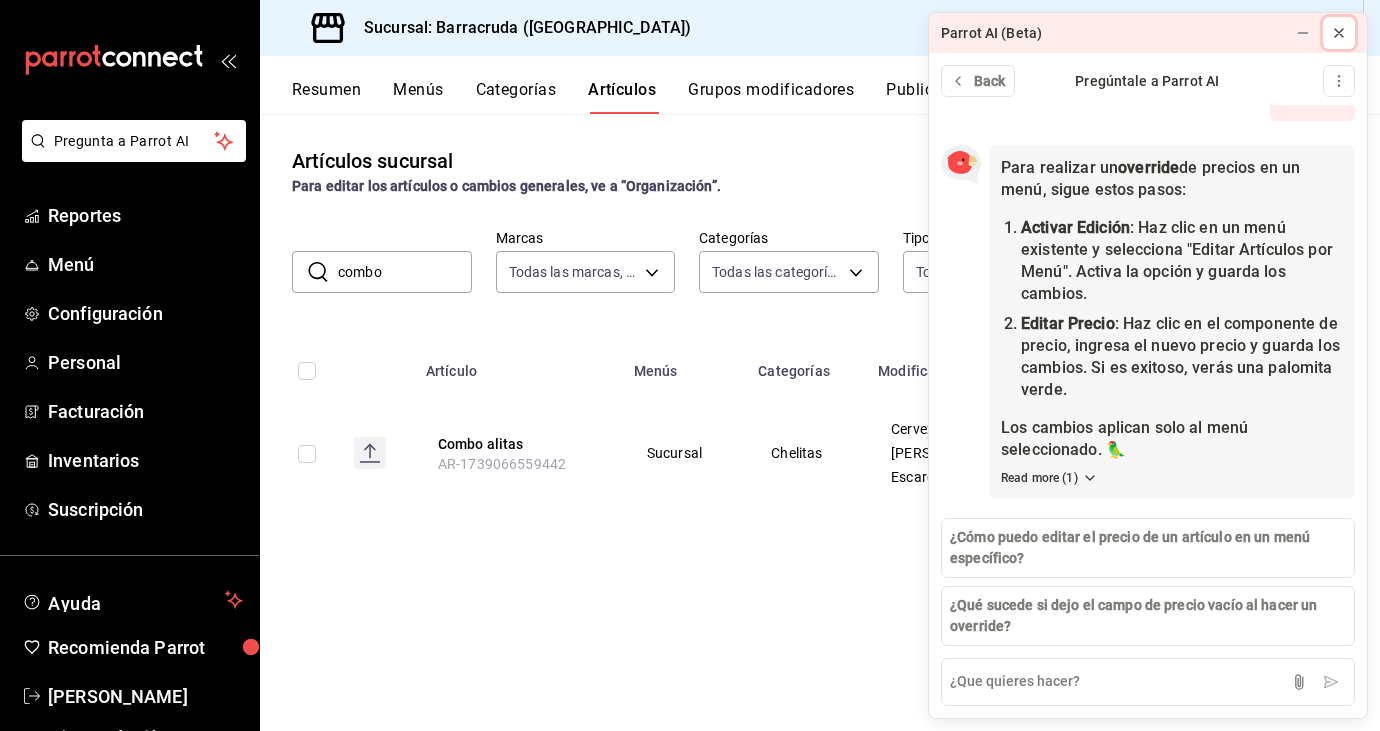 click 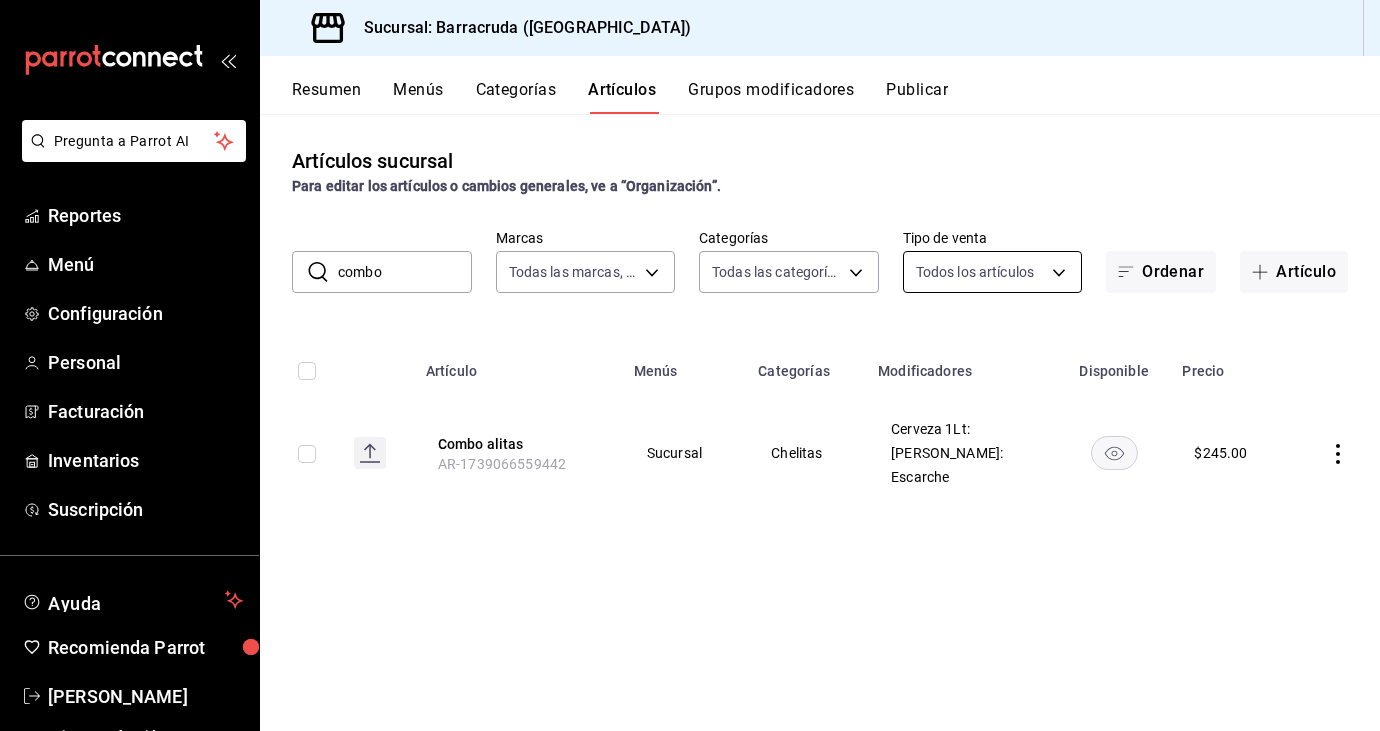 click on "Pregunta a Parrot AI Reportes   Menú   Configuración   Personal   Facturación   Inventarios   Suscripción   Ayuda Recomienda Parrot   Karina Cortés Loeza   Sugerir nueva función   Sucursal: Barracruda (Ecatepec) Resumen Menús Categorías Artículos Grupos modificadores Publicar Artículos sucursal Para editar los artículos o cambios generales, ve a “Organización”. ​ combo ​ Marcas Todas las marcas, Sin marca 781d0e5e-0cd3-418f-8c9c-0f4117c8f844 Categorías Todas las categorías, Sin categoría Tipo de venta Todos los artículos ALL Ordenar Artículo Artículo Menús Categorías Modificadores Disponible Precio Combo alitas AR-1739066559442 Sucursal Chelitas Cerveza 1Lt: Salsa Alitas: Escarche $ 245.00 Guardar GANA 1 MES GRATIS EN TU SUSCRIPCIÓN AQUÍ Ver video tutorial Ir a video Pregunta a Parrot AI Reportes   Menú   Configuración   Personal   Facturación   Inventarios   Suscripción   Ayuda Recomienda Parrot   Karina Cortés Loeza   Sugerir nueva función   Editar Duplicar Eliminar" at bounding box center [690, 365] 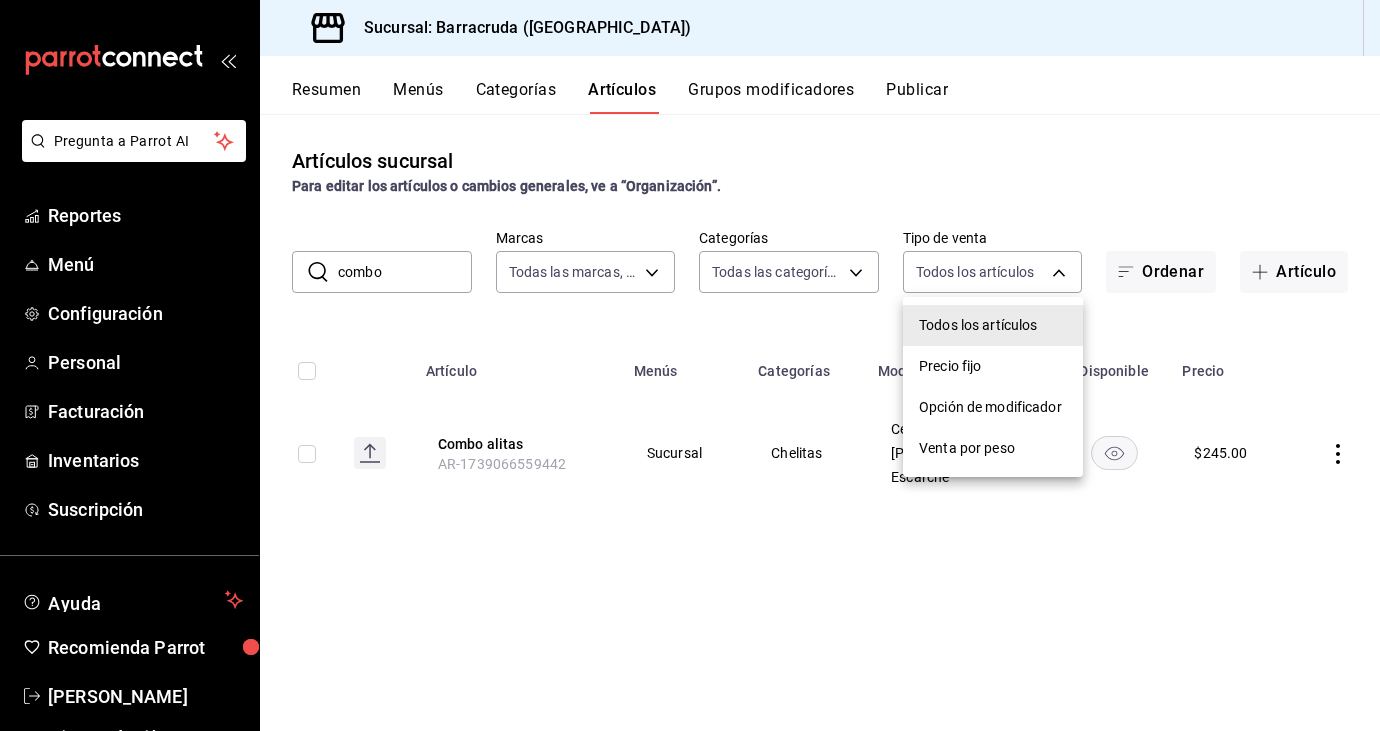 click at bounding box center [690, 365] 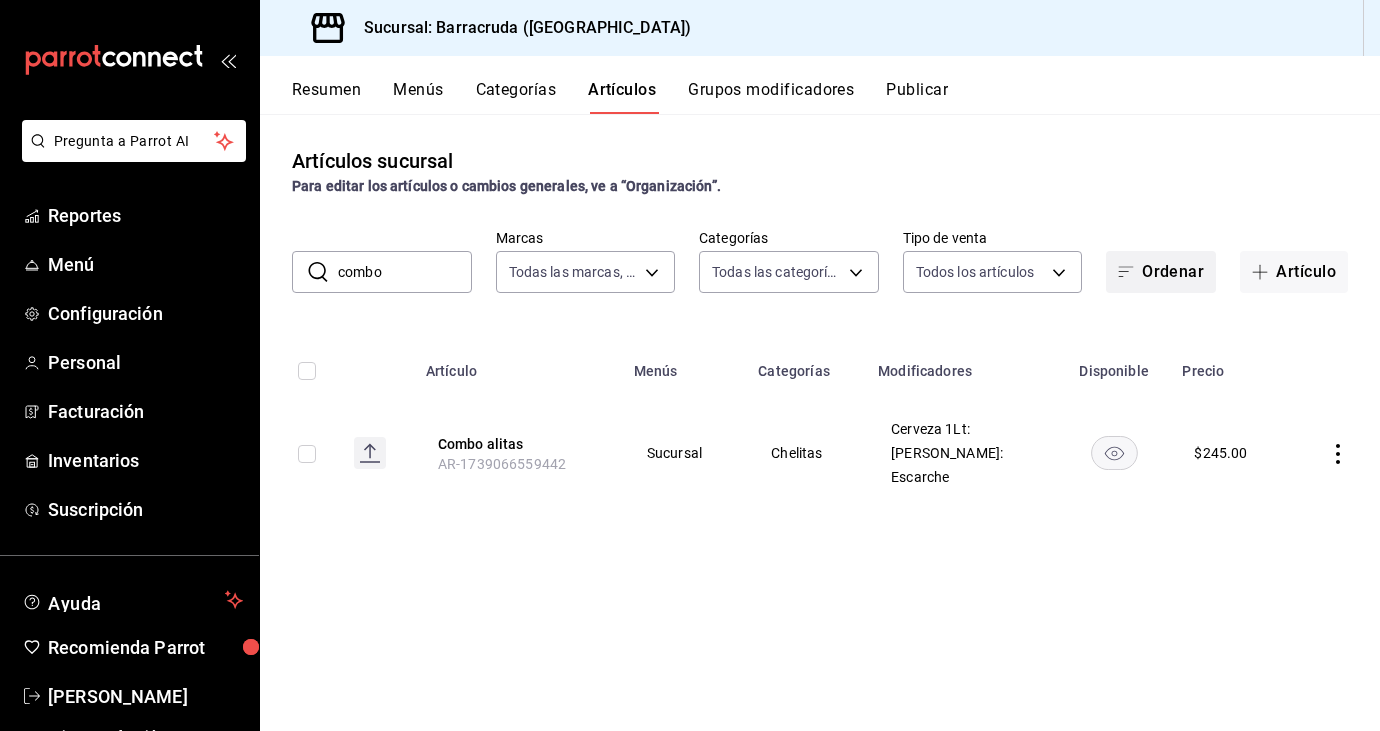 click on "Ordenar" at bounding box center (1161, 272) 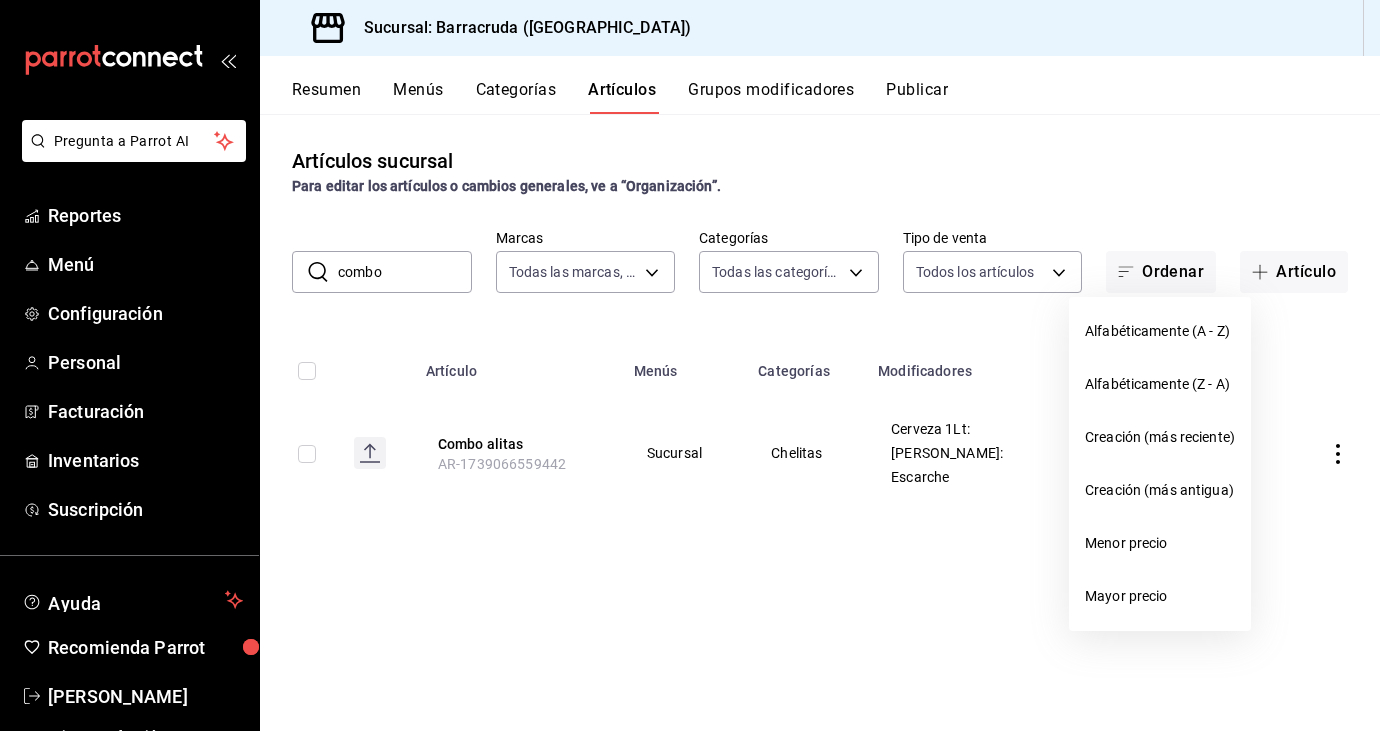 click at bounding box center (690, 365) 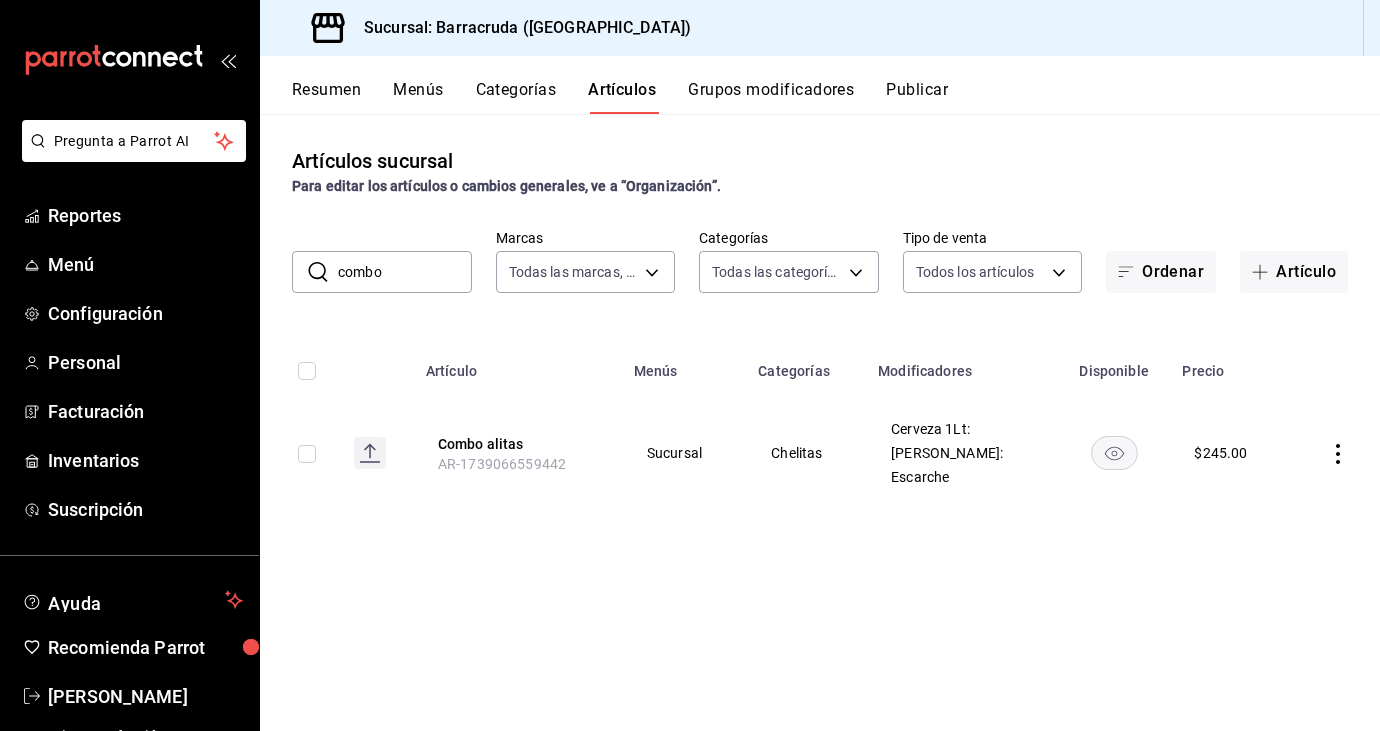 click at bounding box center (1335, 453) 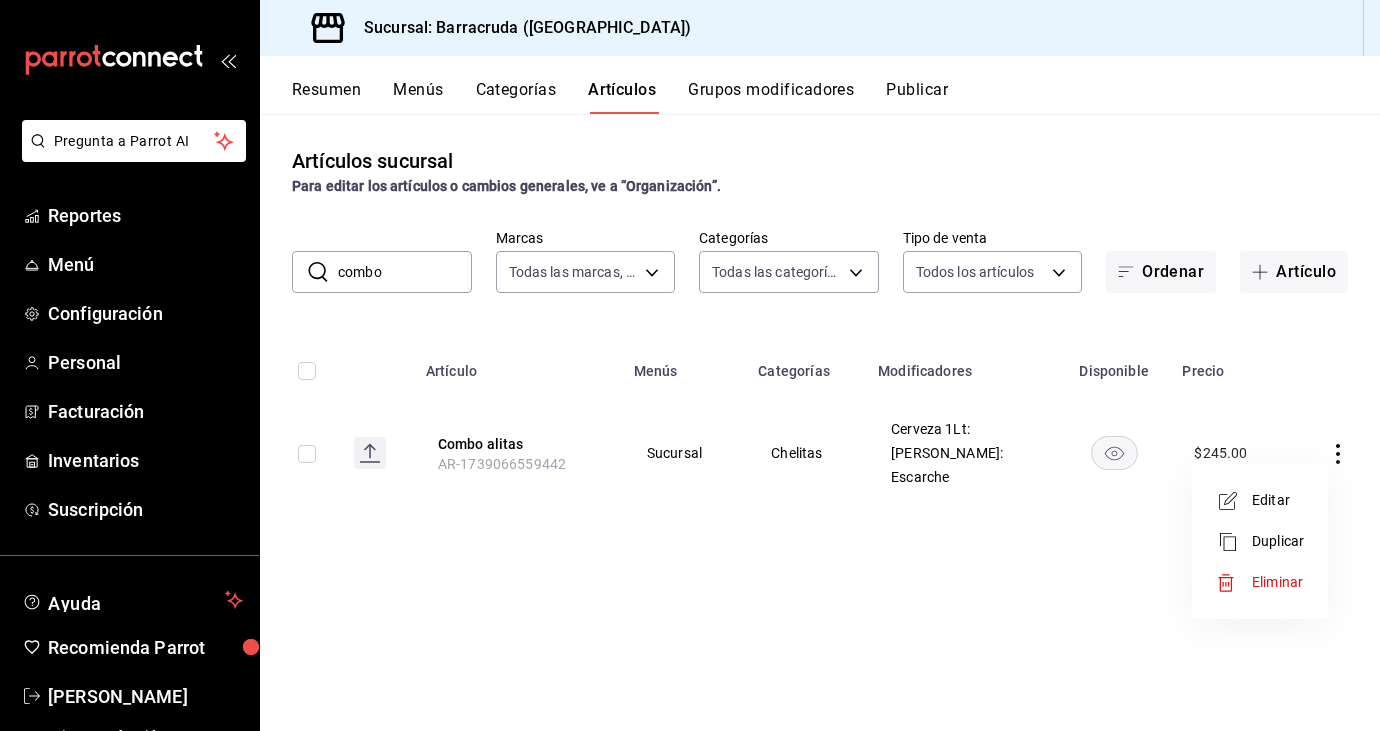 click on "Editar" at bounding box center [1278, 500] 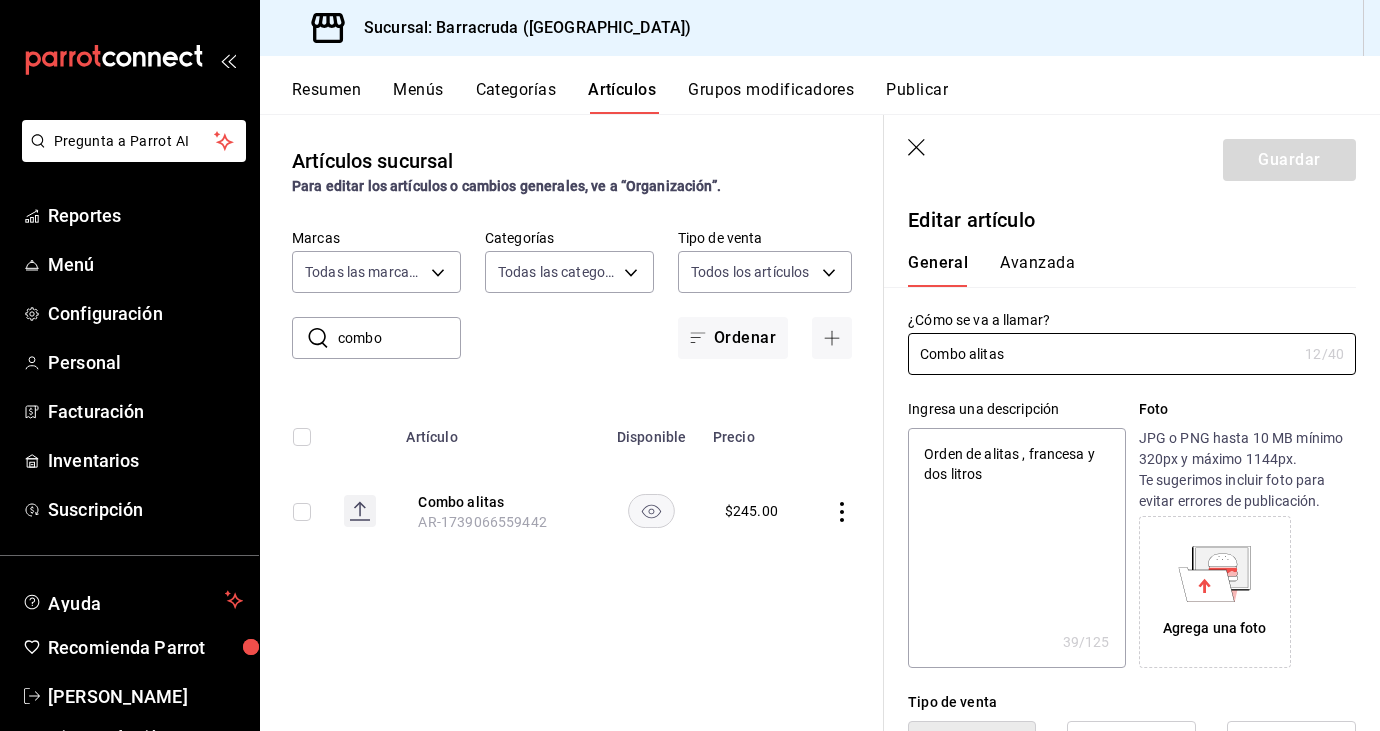 type on "x" 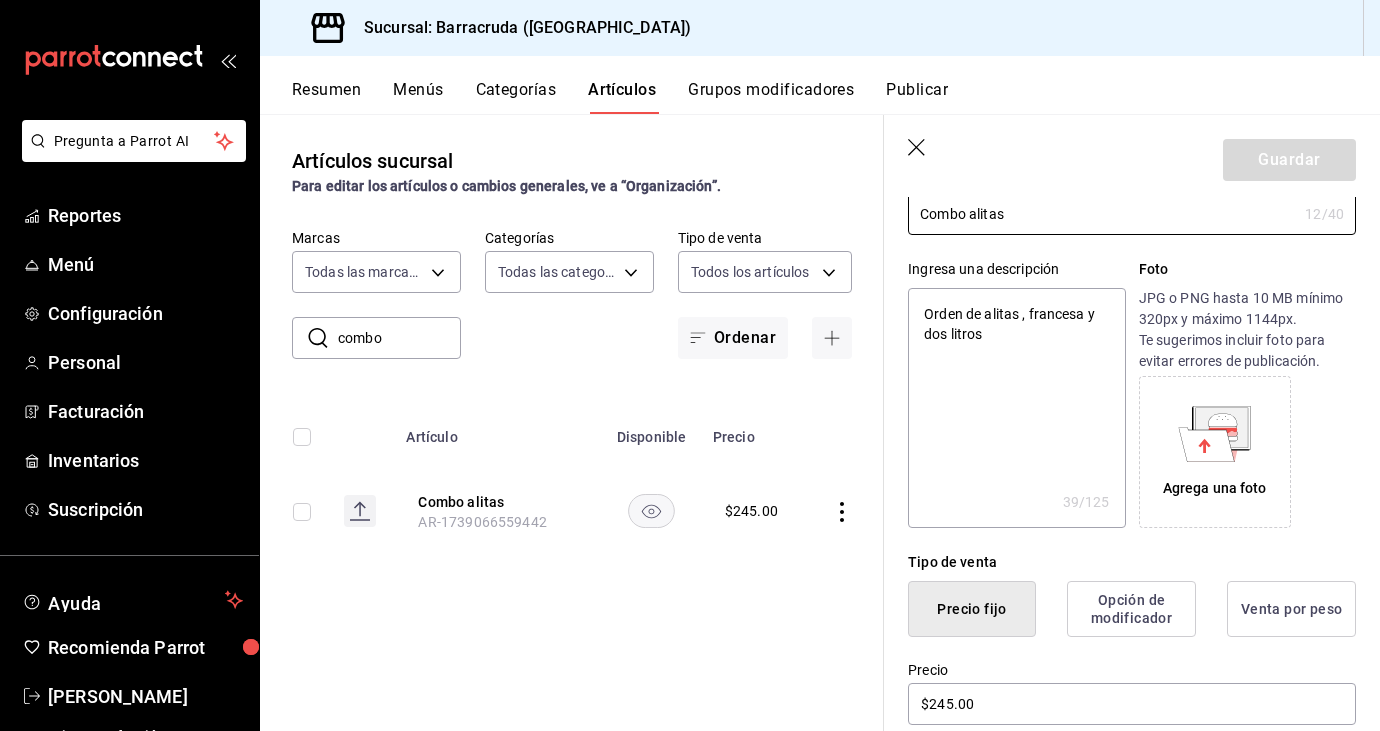 scroll, scrollTop: 0, scrollLeft: 0, axis: both 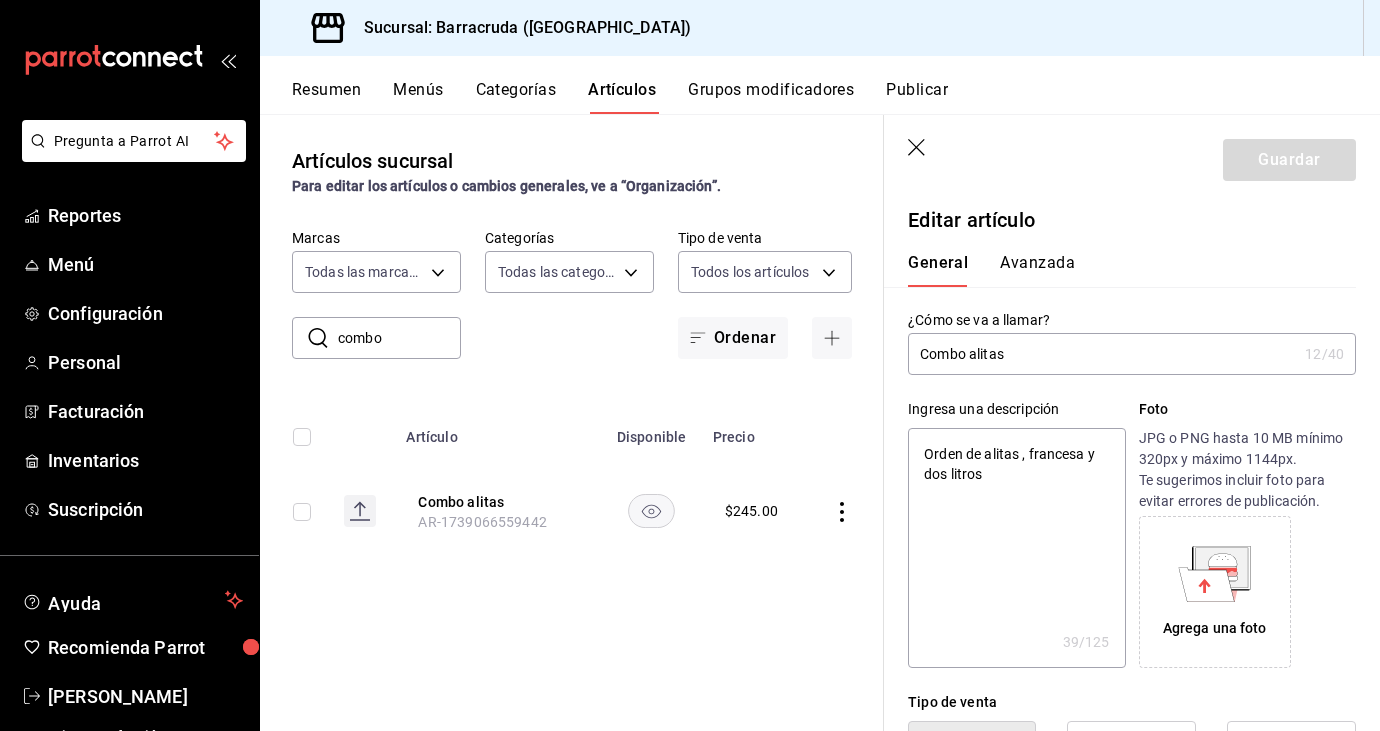 click on "Avanzada" at bounding box center (1037, 270) 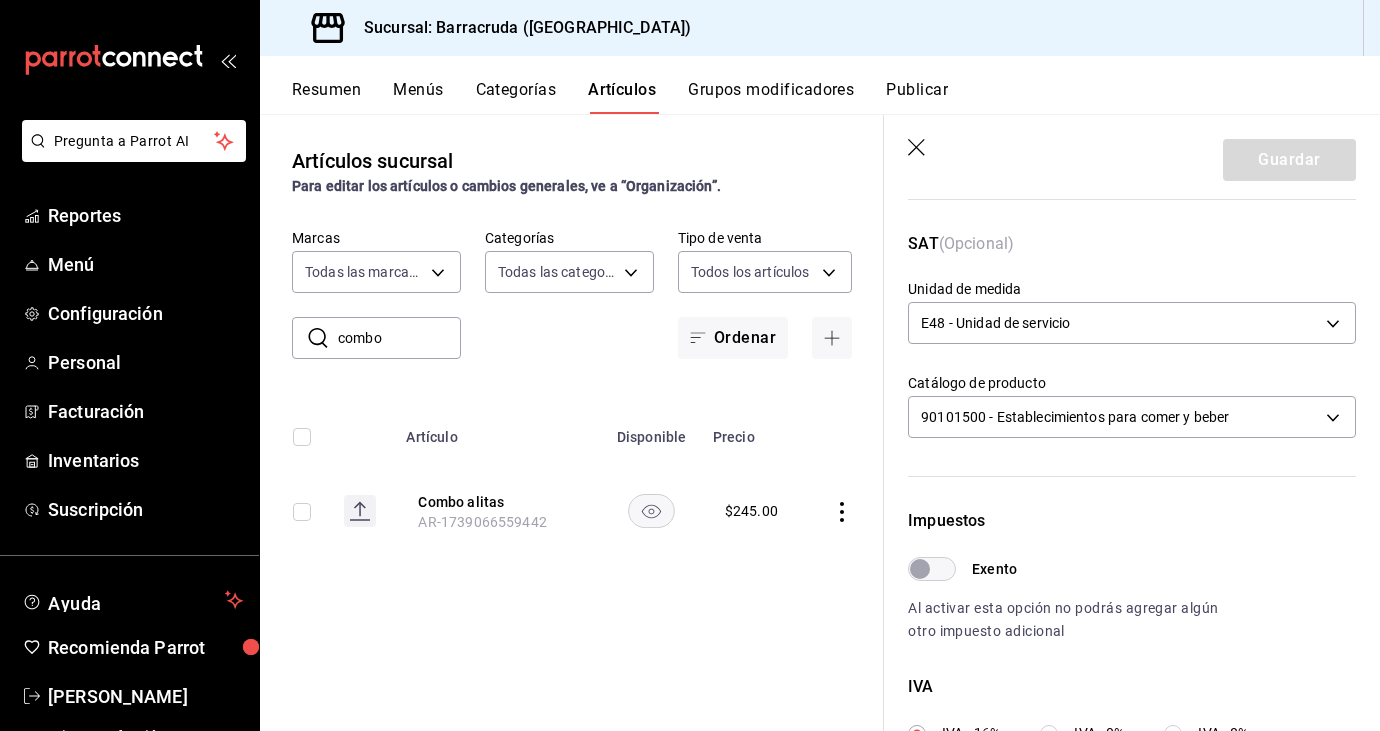 scroll, scrollTop: 302, scrollLeft: 0, axis: vertical 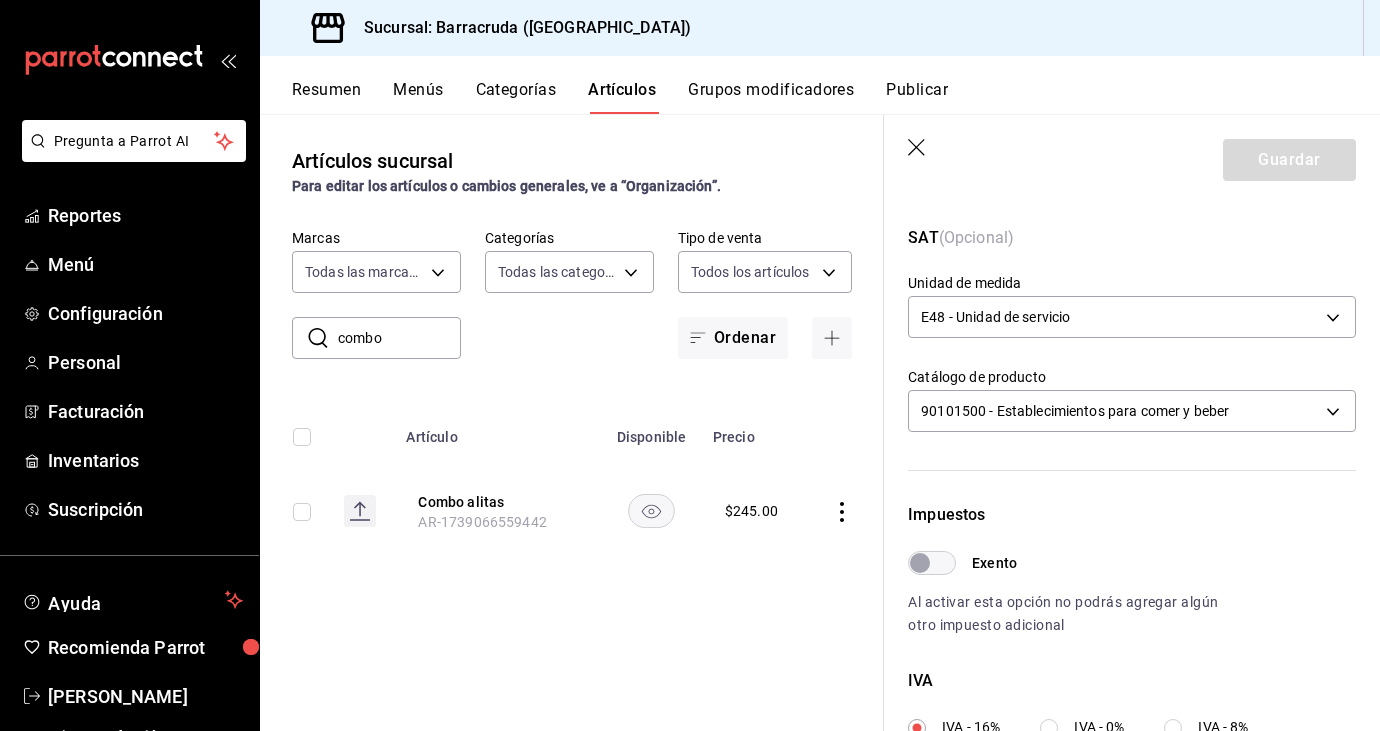 click on "Resumen Menús Categorías Artículos Grupos modificadores Publicar" at bounding box center [820, 85] 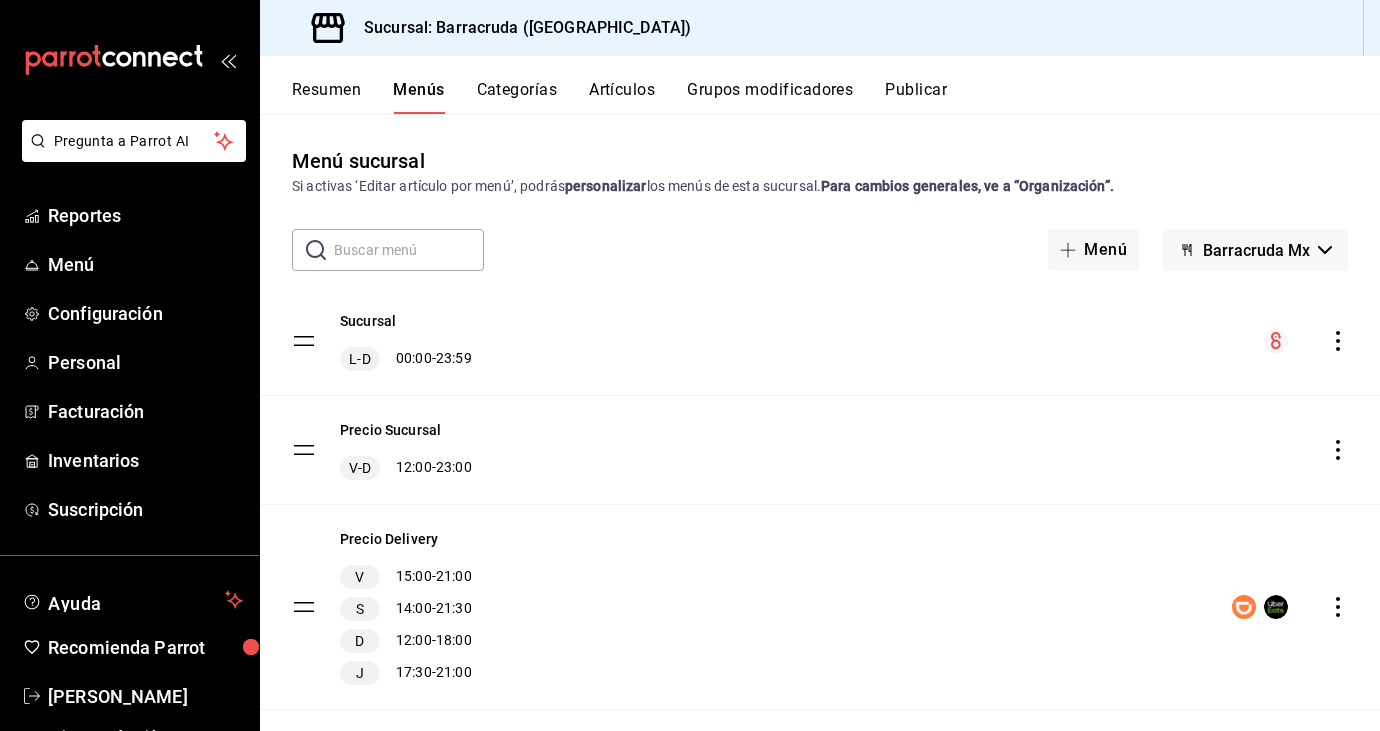 scroll, scrollTop: 36, scrollLeft: 0, axis: vertical 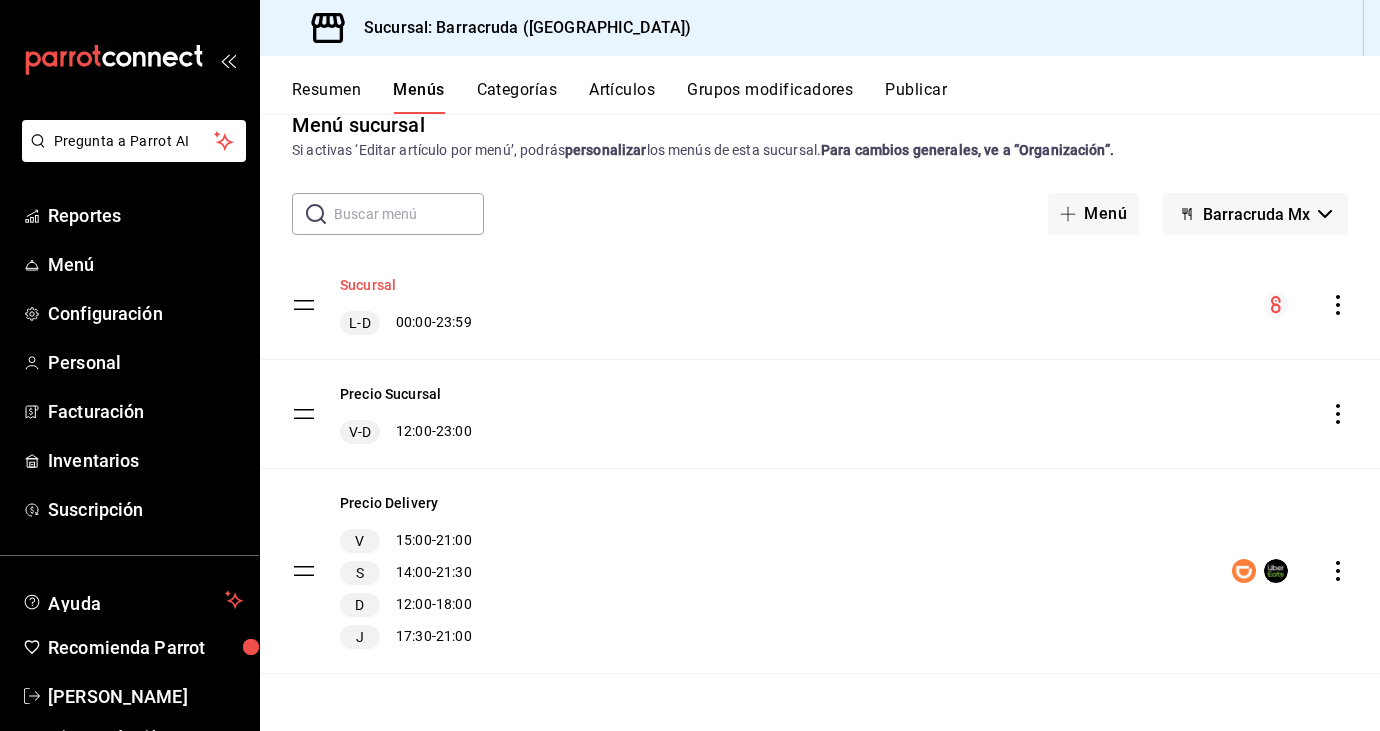 click on "Sucursal" at bounding box center [368, 285] 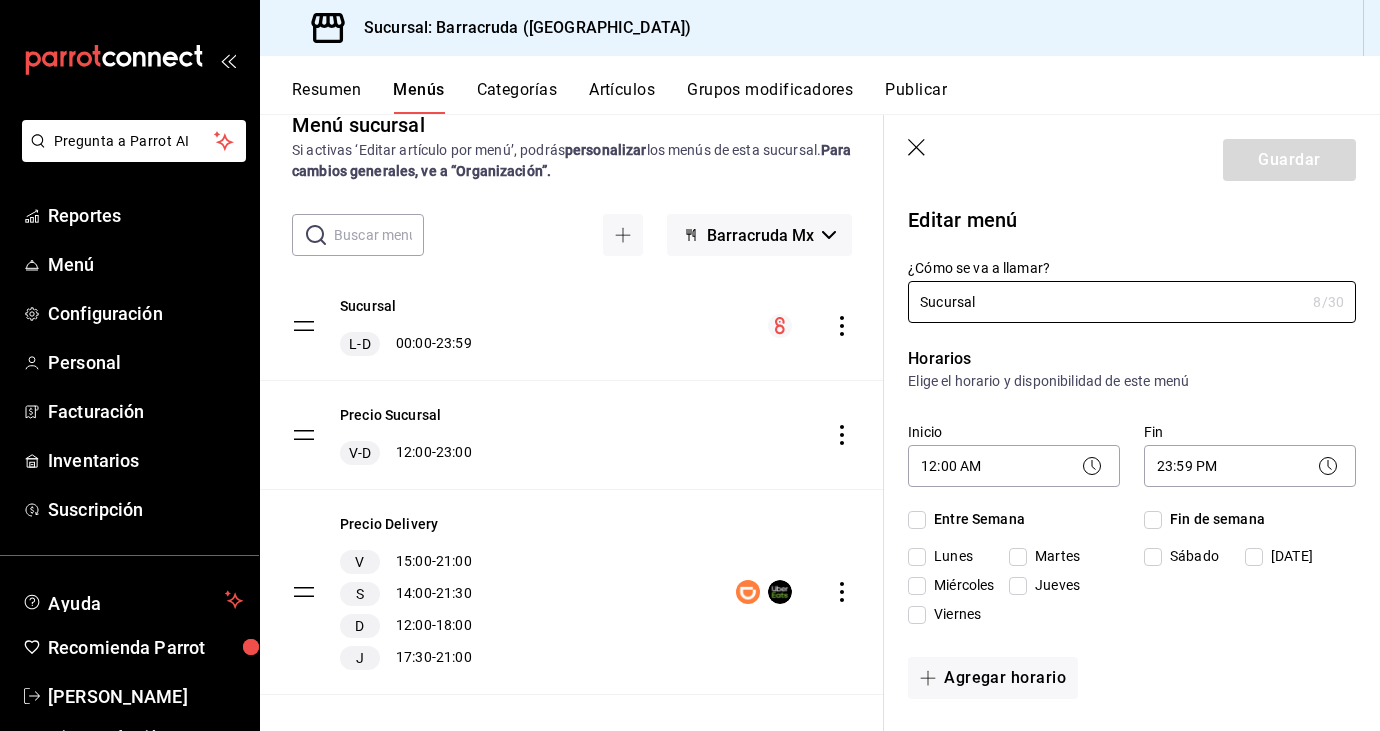 checkbox on "true" 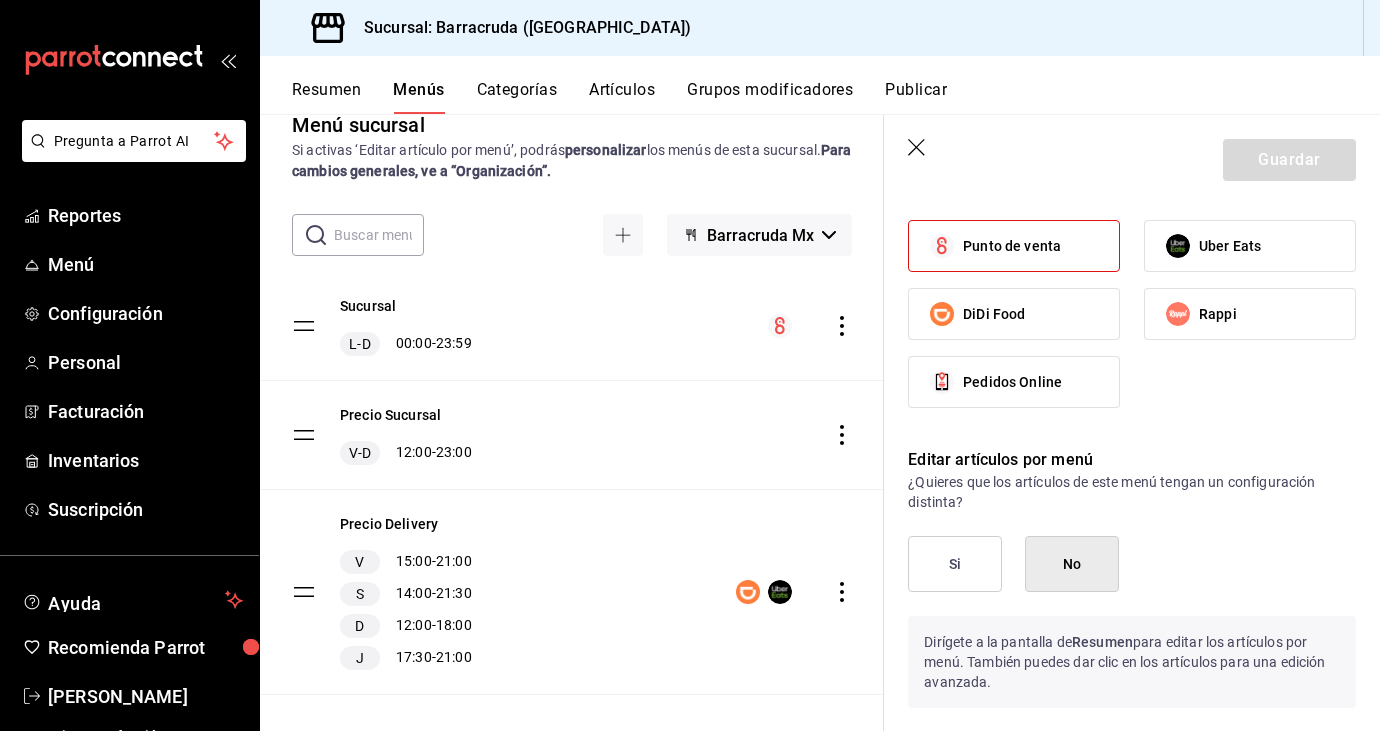 scroll, scrollTop: 1671, scrollLeft: 0, axis: vertical 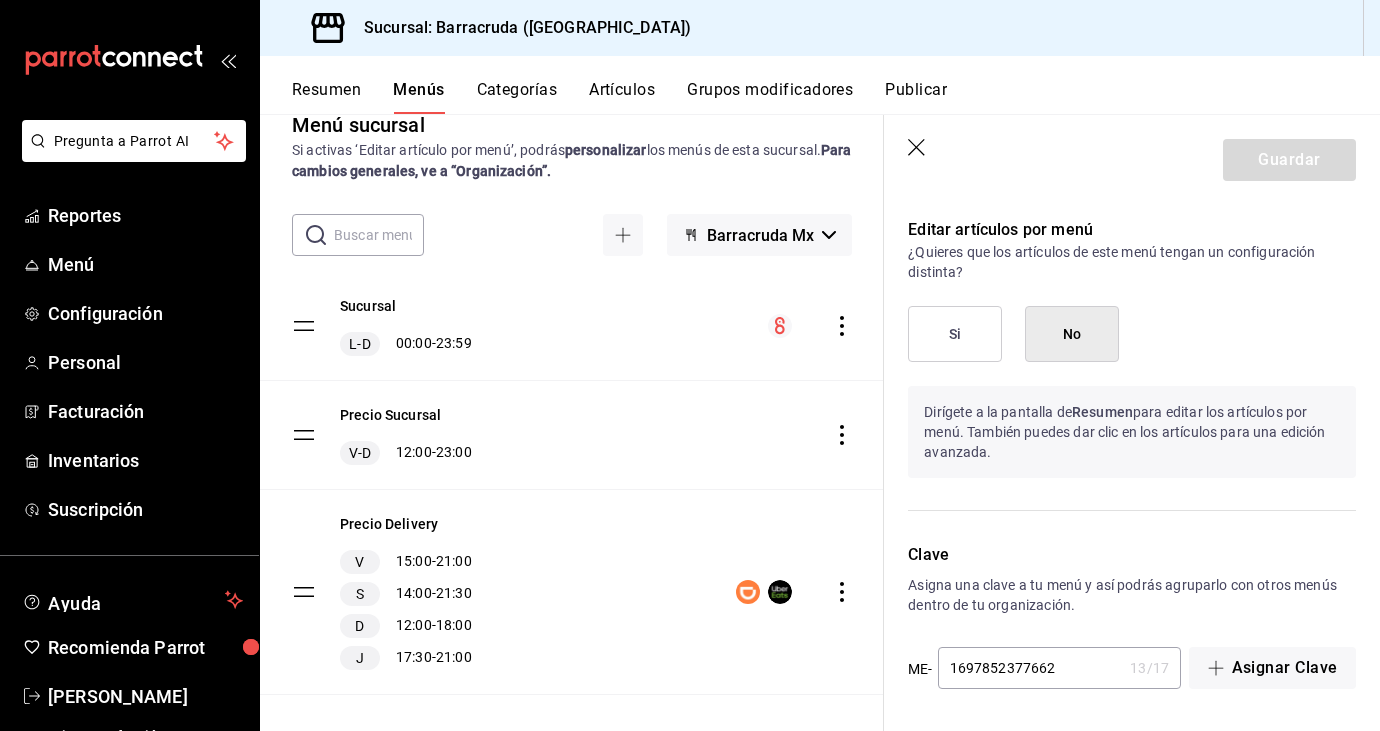 click on "Categorías" at bounding box center (517, 97) 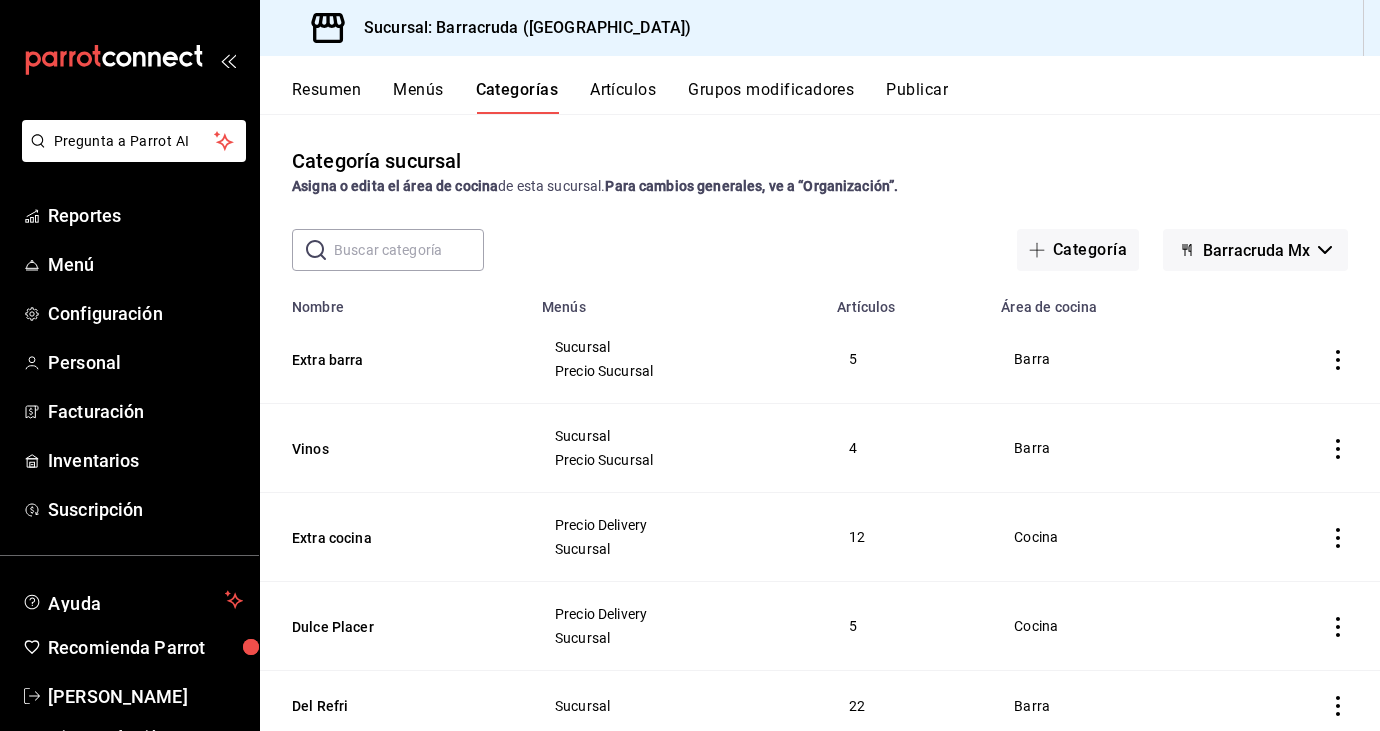click at bounding box center (409, 250) 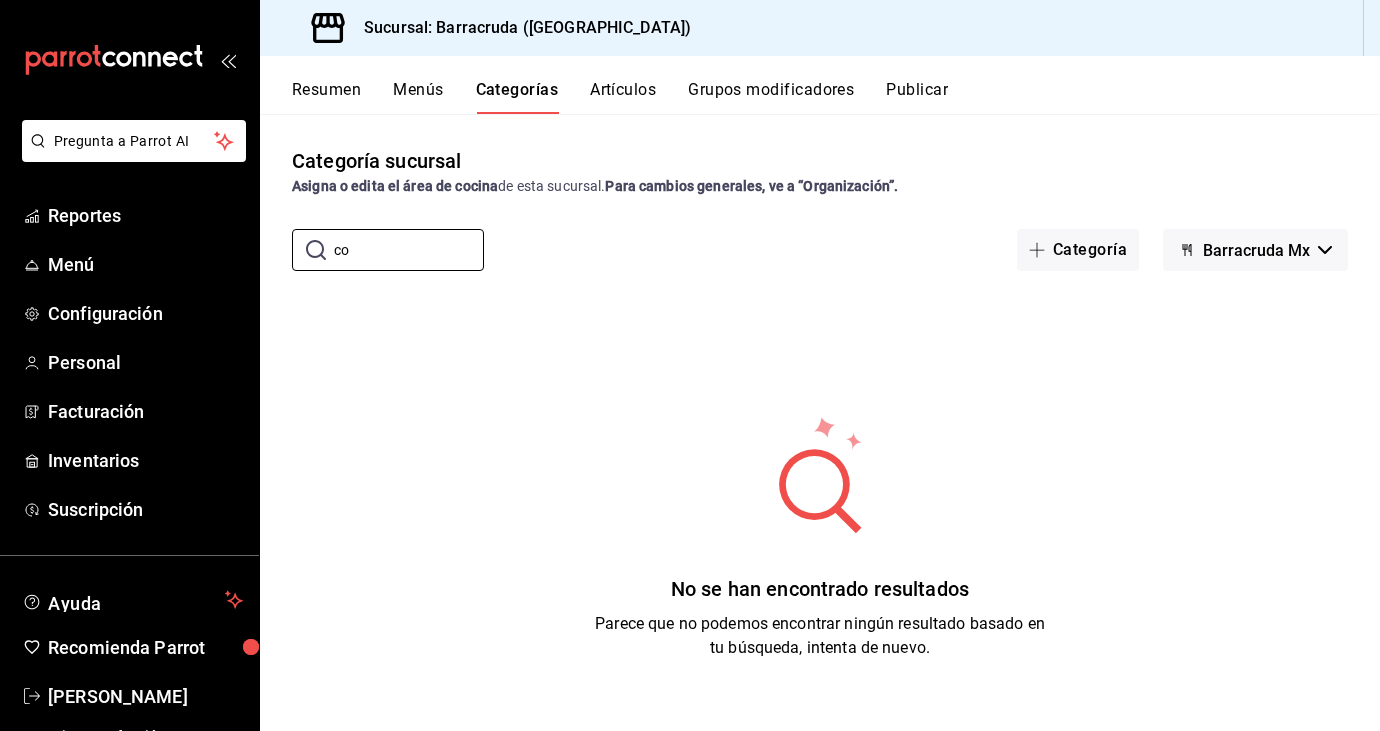 type on "c" 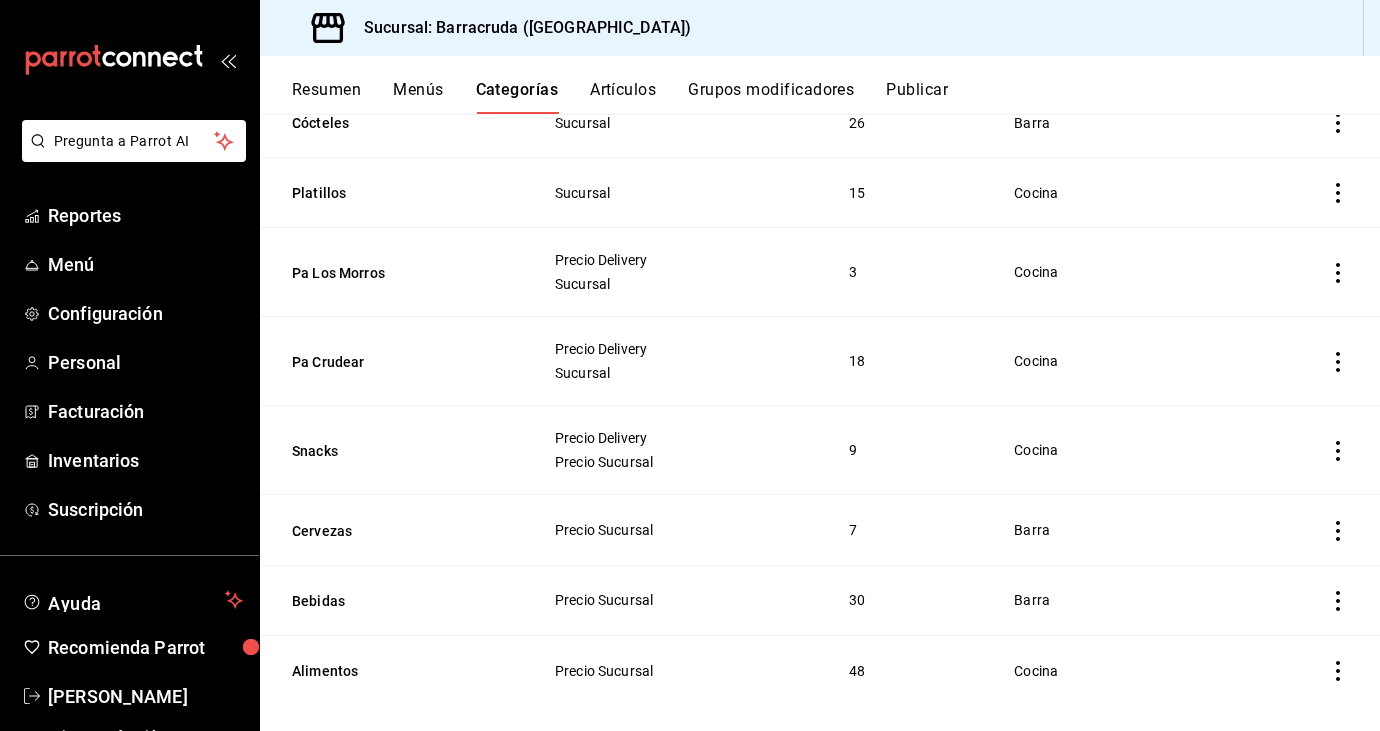 scroll, scrollTop: 995, scrollLeft: 0, axis: vertical 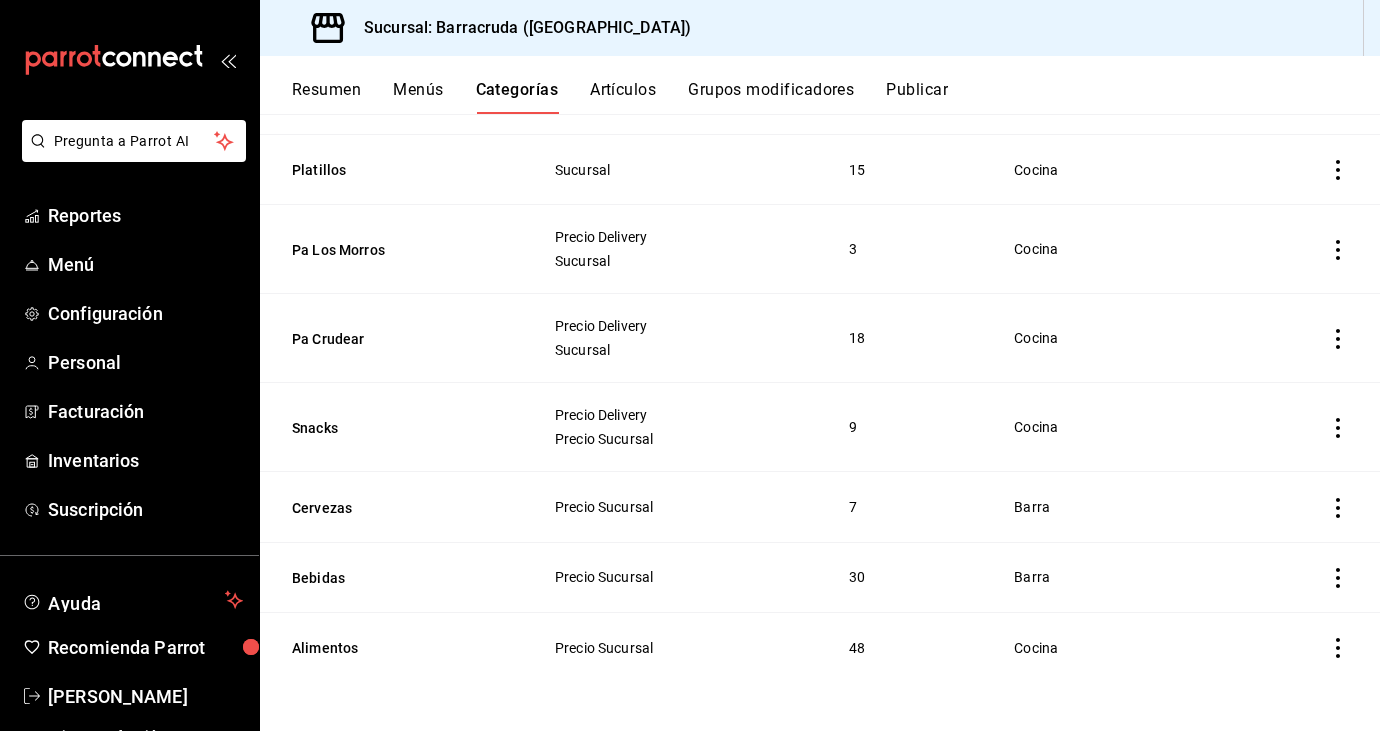 type 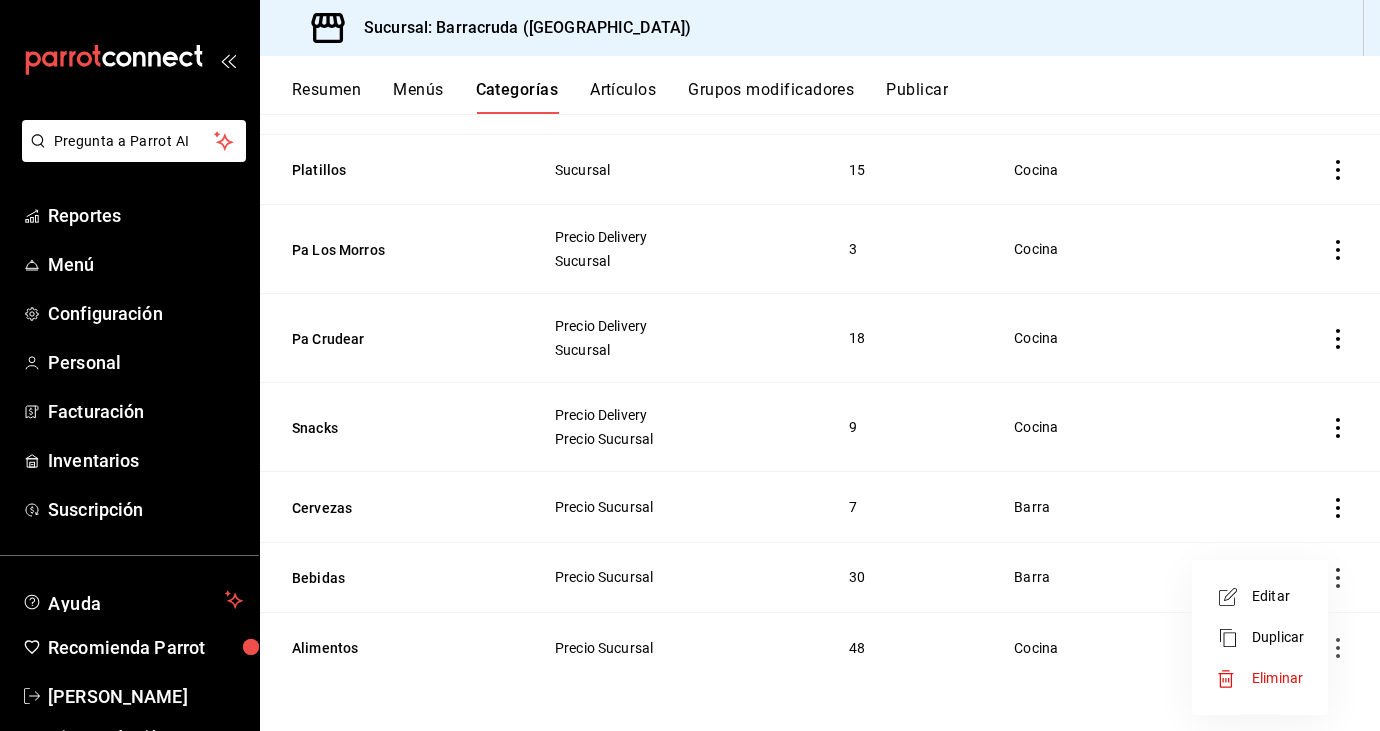 click on "Editar" at bounding box center [1260, 596] 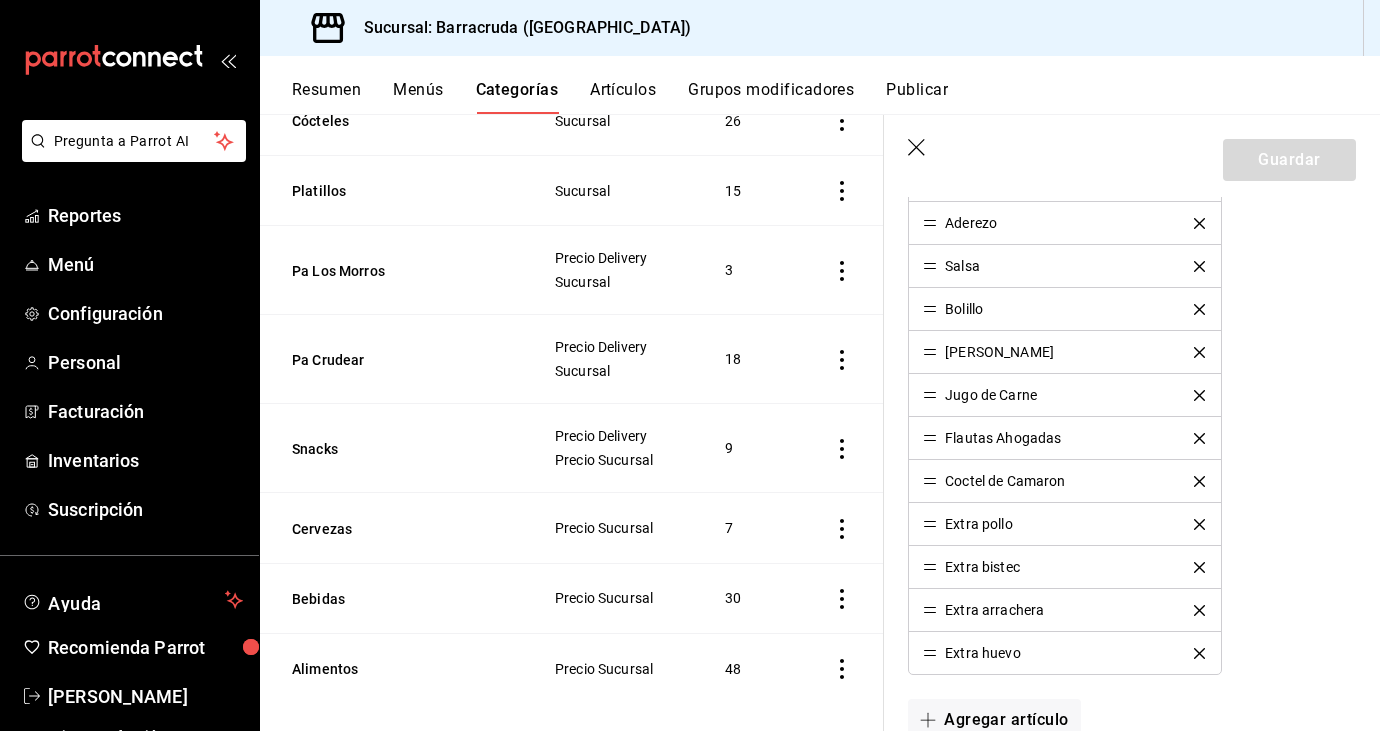 scroll, scrollTop: 2737, scrollLeft: 0, axis: vertical 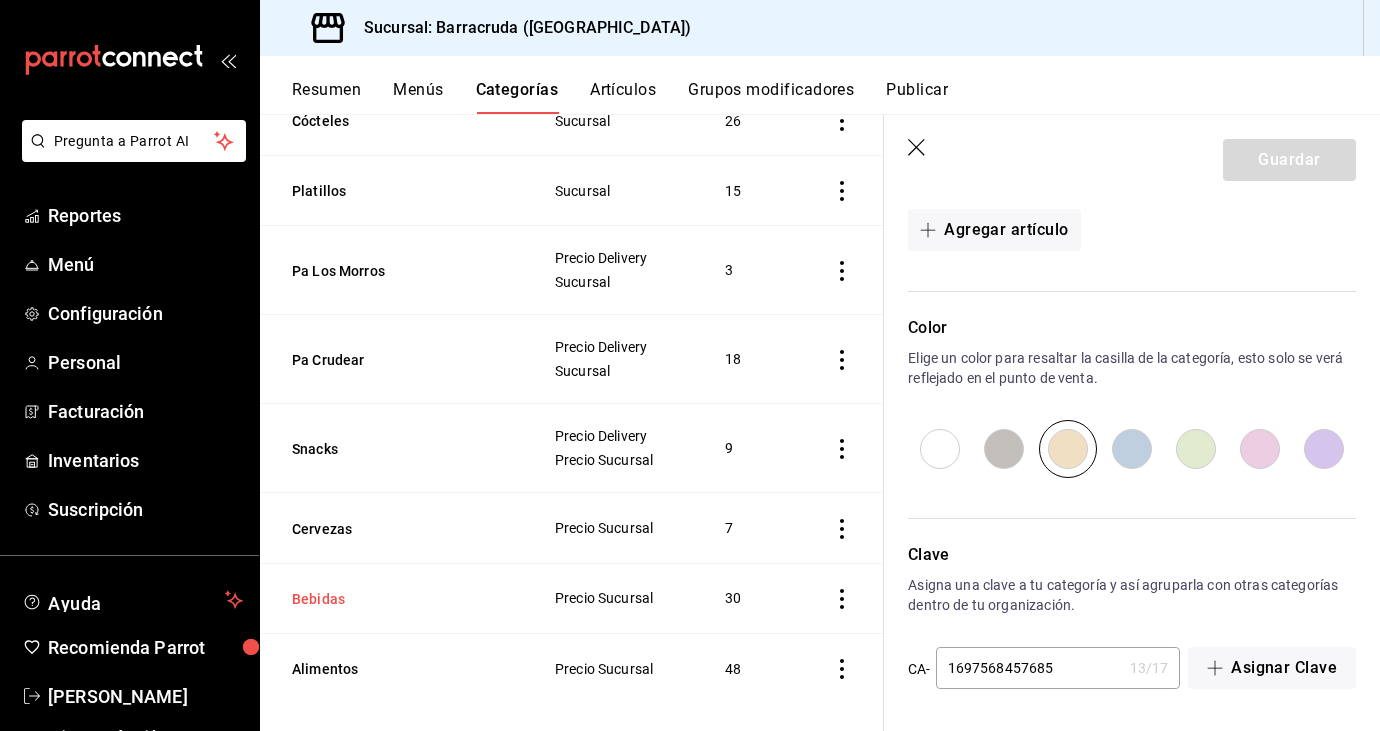 click on "Bebidas" at bounding box center (392, 599) 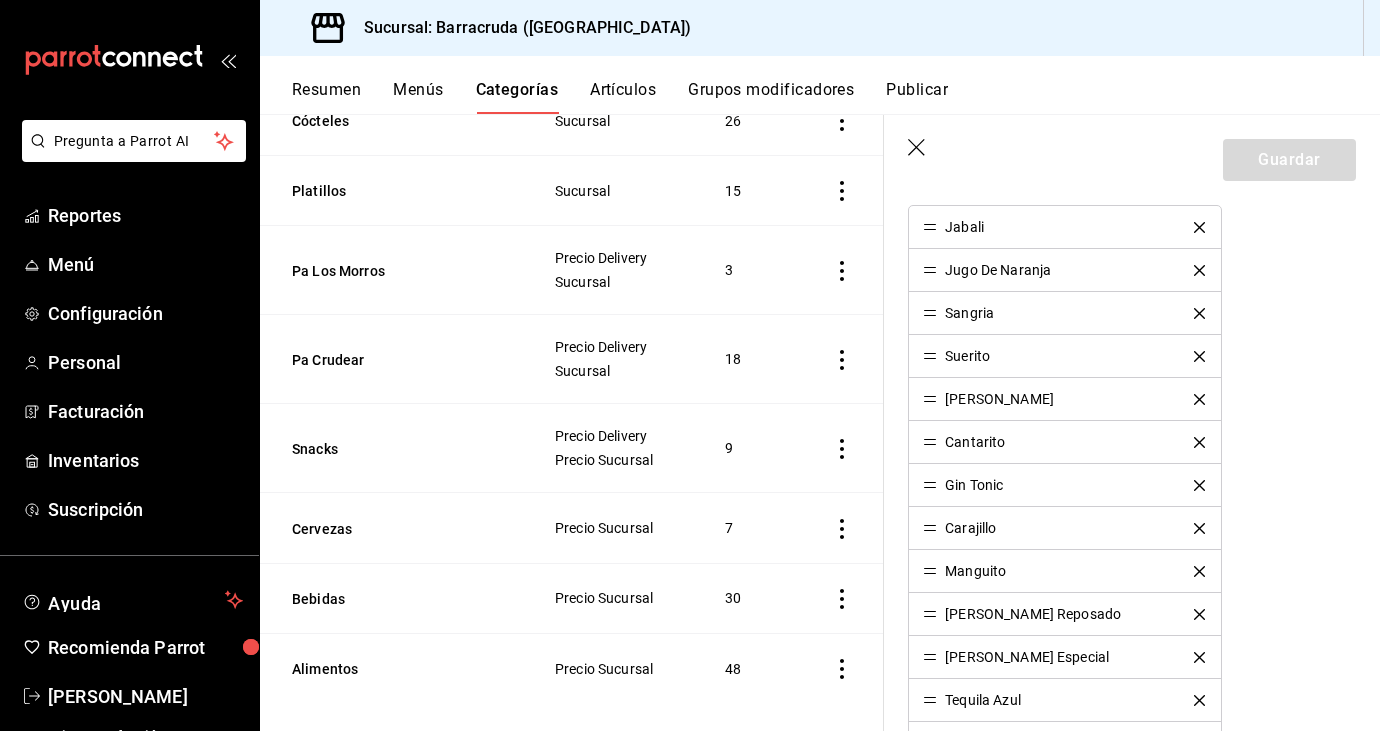 scroll, scrollTop: 0, scrollLeft: 0, axis: both 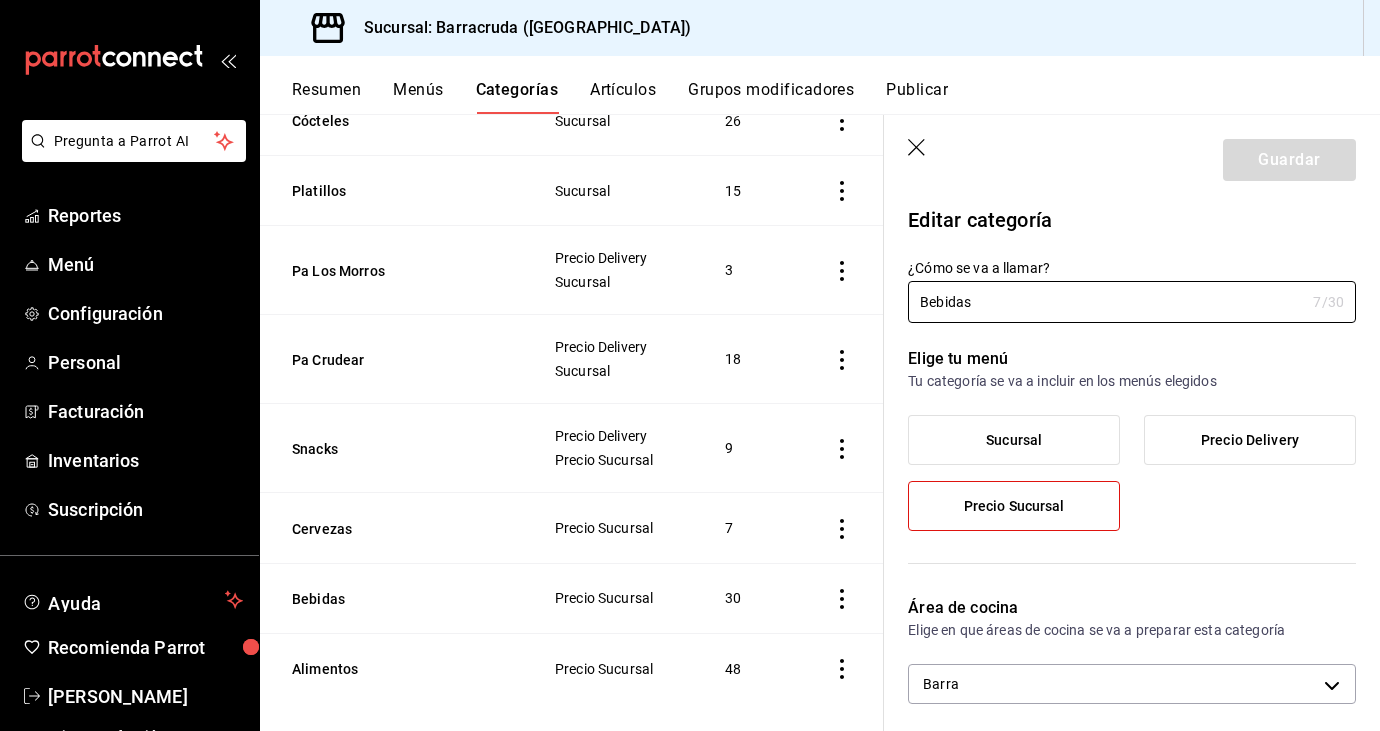 click on "Sucursal" at bounding box center [1014, 440] 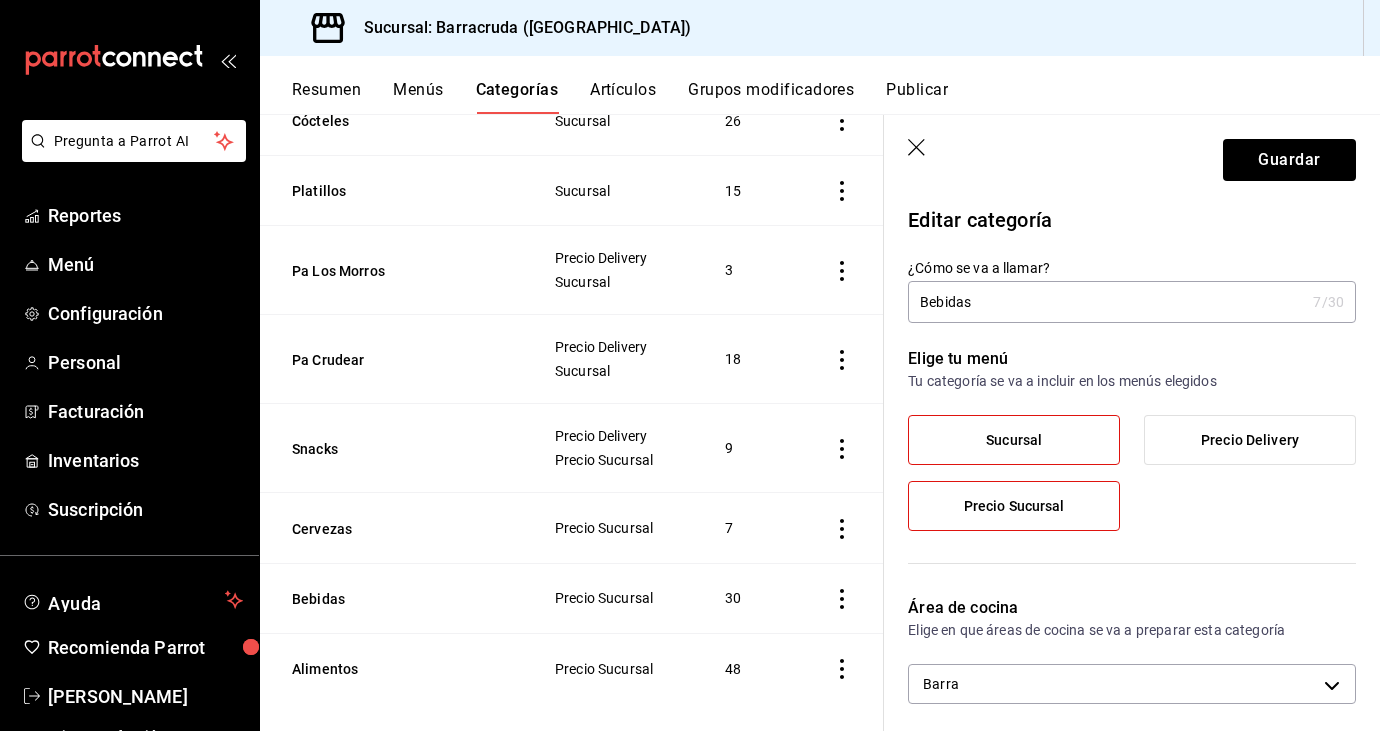 click on "Sucursal" at bounding box center (1014, 440) 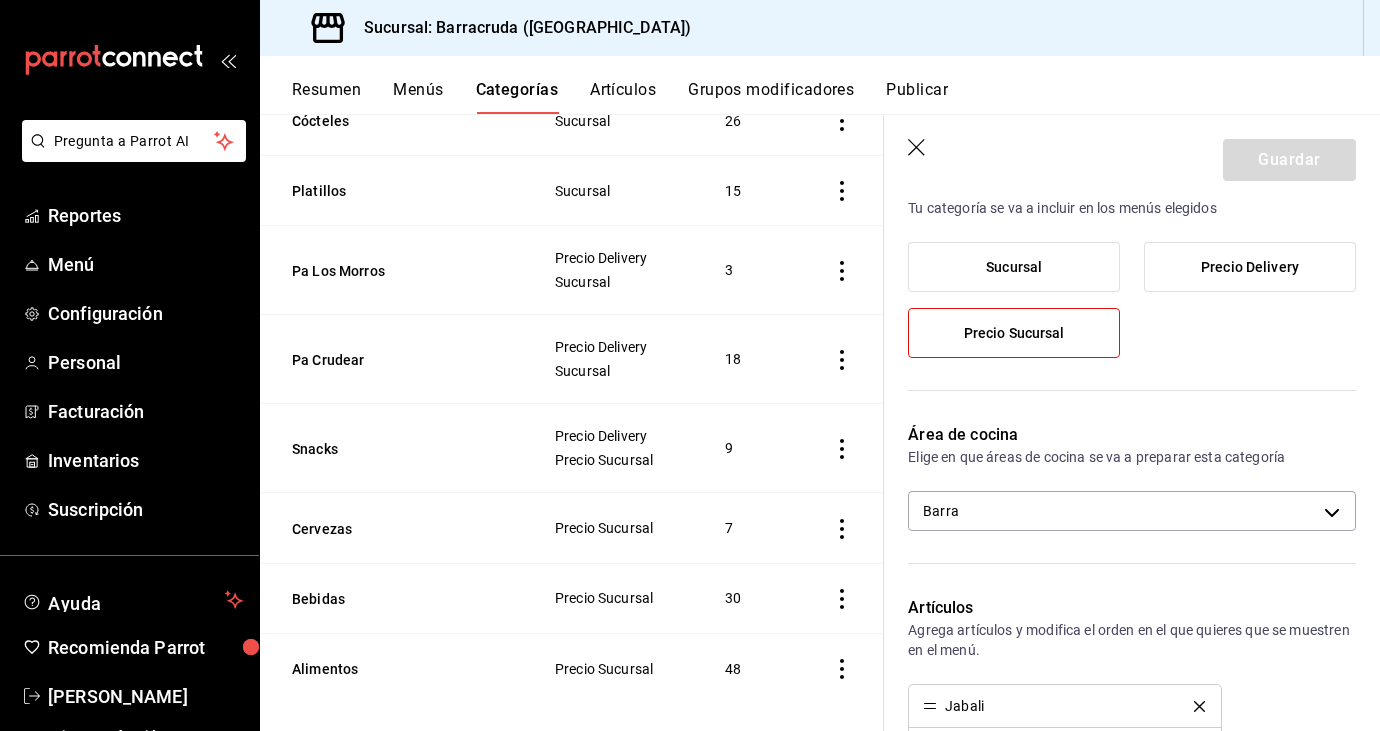 scroll, scrollTop: 172, scrollLeft: 0, axis: vertical 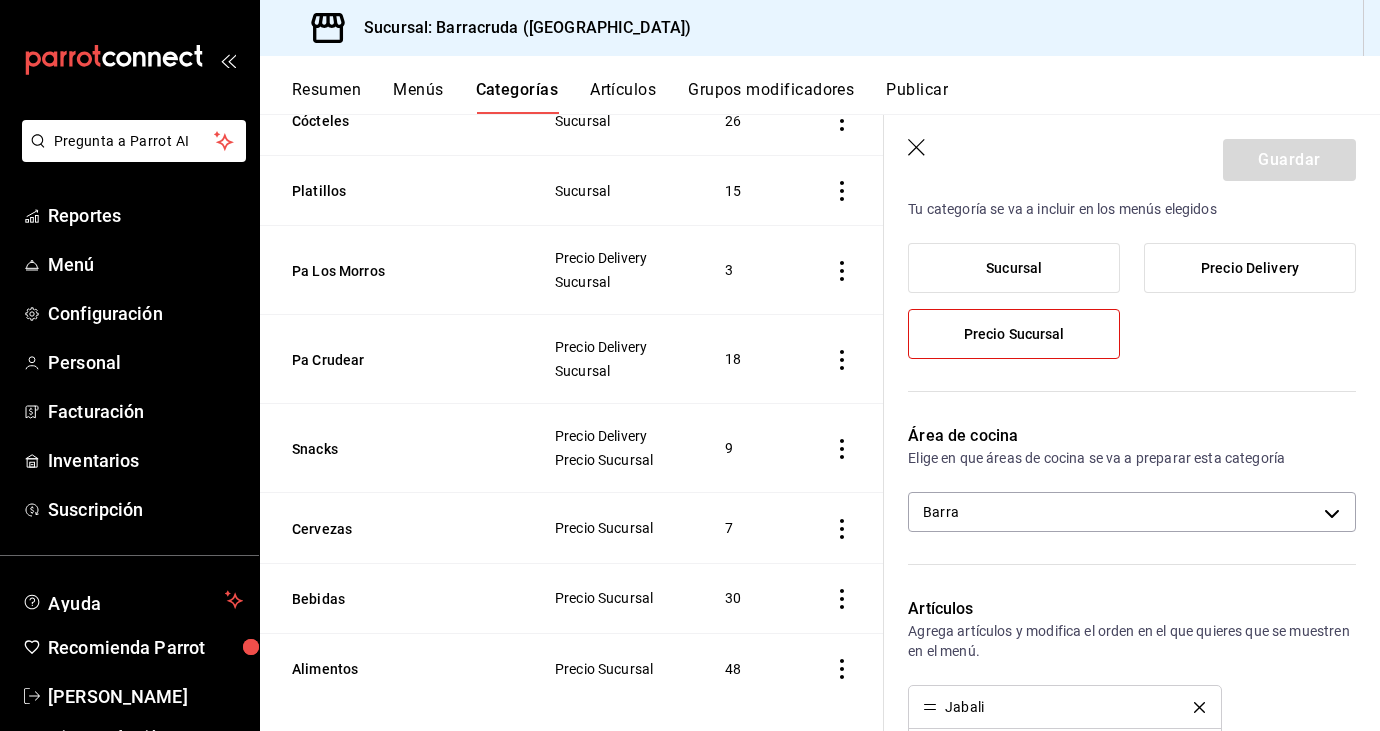 click at bounding box center (840, 448) 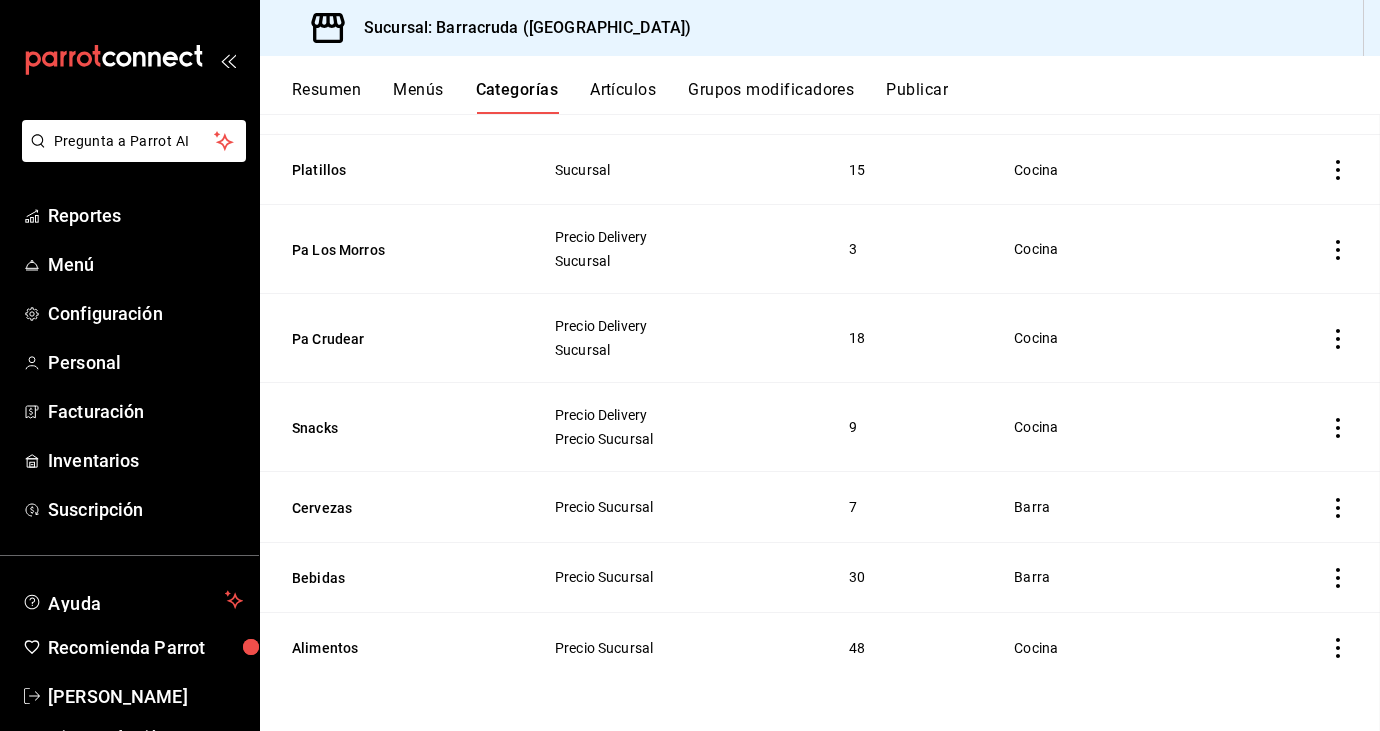 scroll, scrollTop: 0, scrollLeft: 0, axis: both 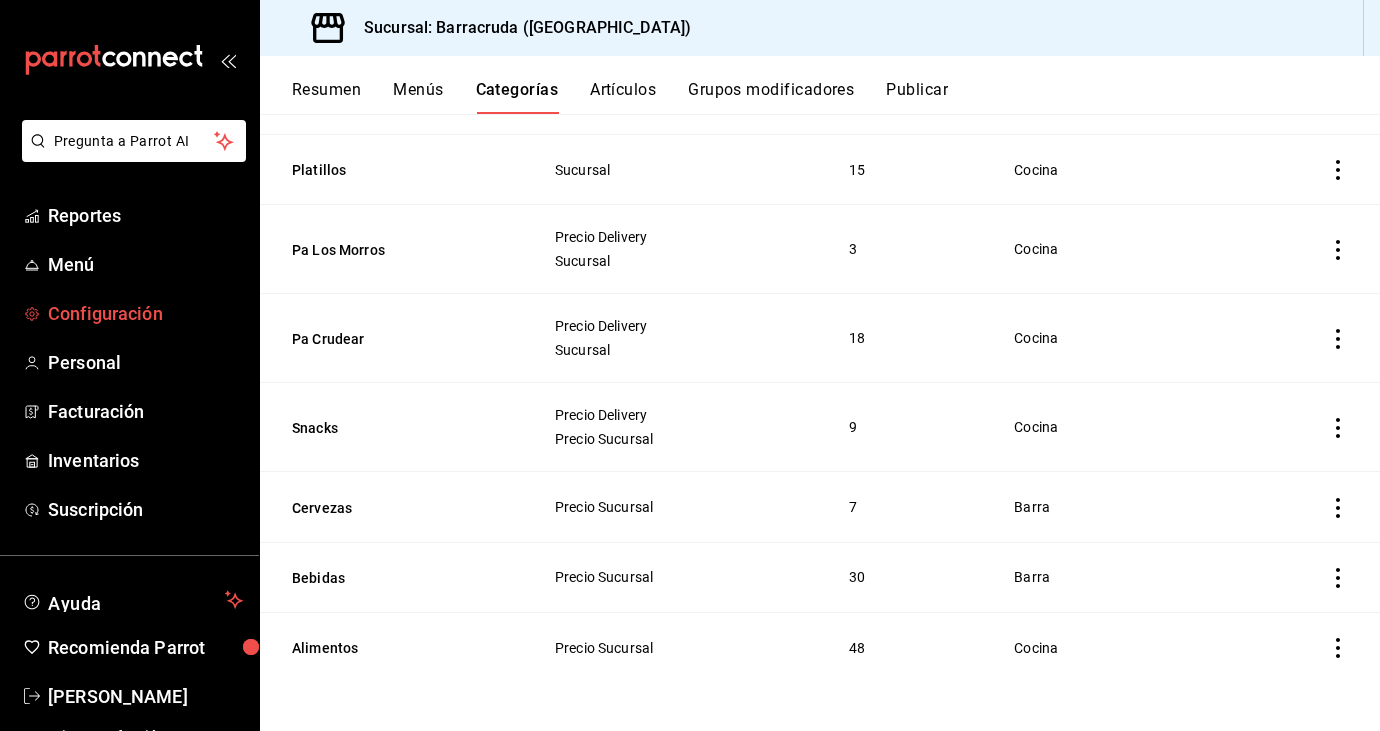 click on "Configuración" at bounding box center [145, 313] 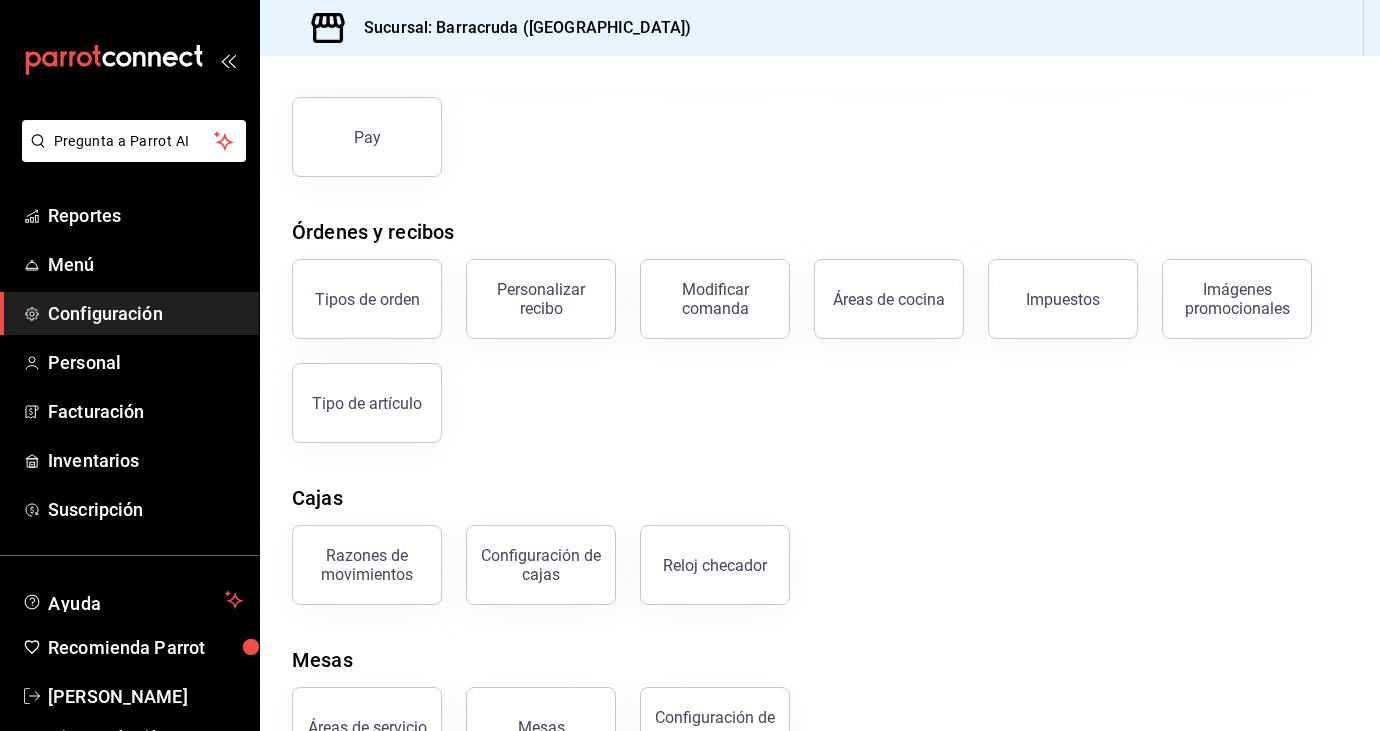 scroll, scrollTop: 229, scrollLeft: 0, axis: vertical 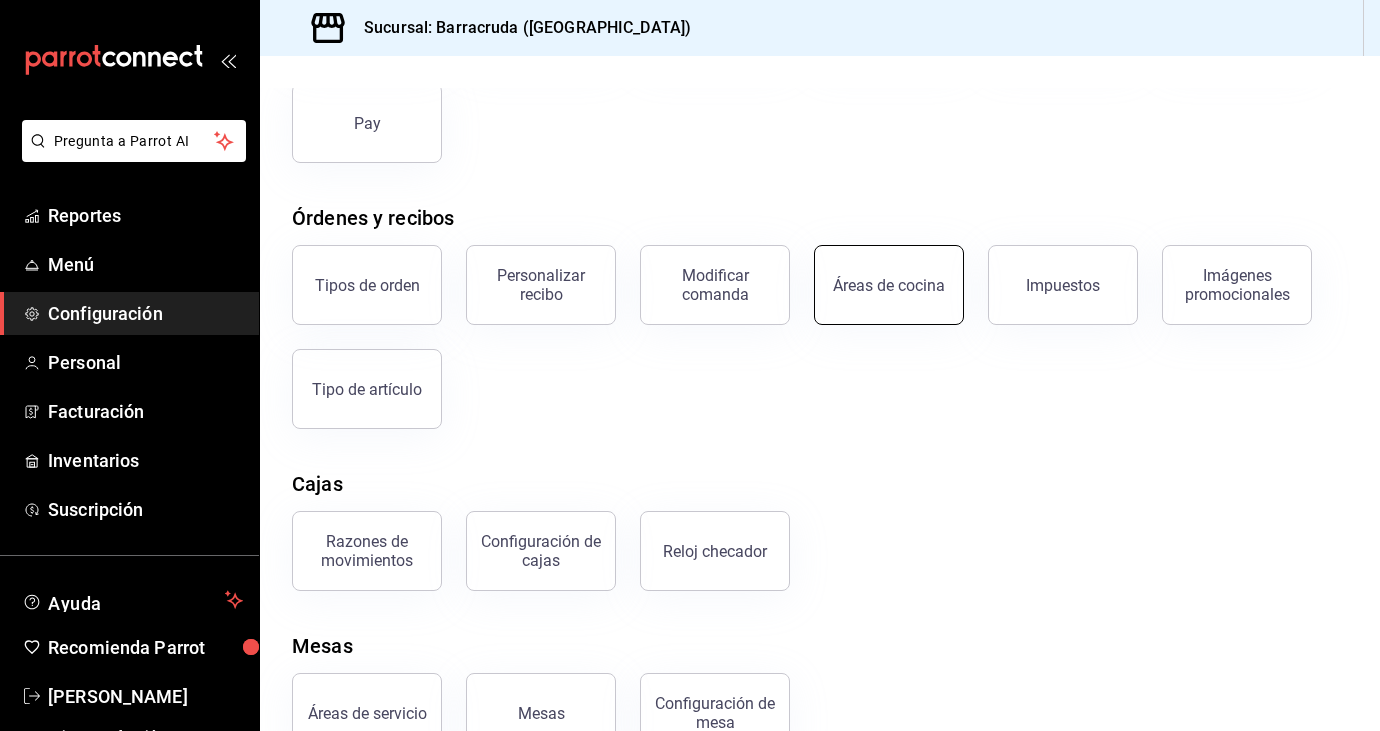 click on "Áreas de cocina" at bounding box center [889, 285] 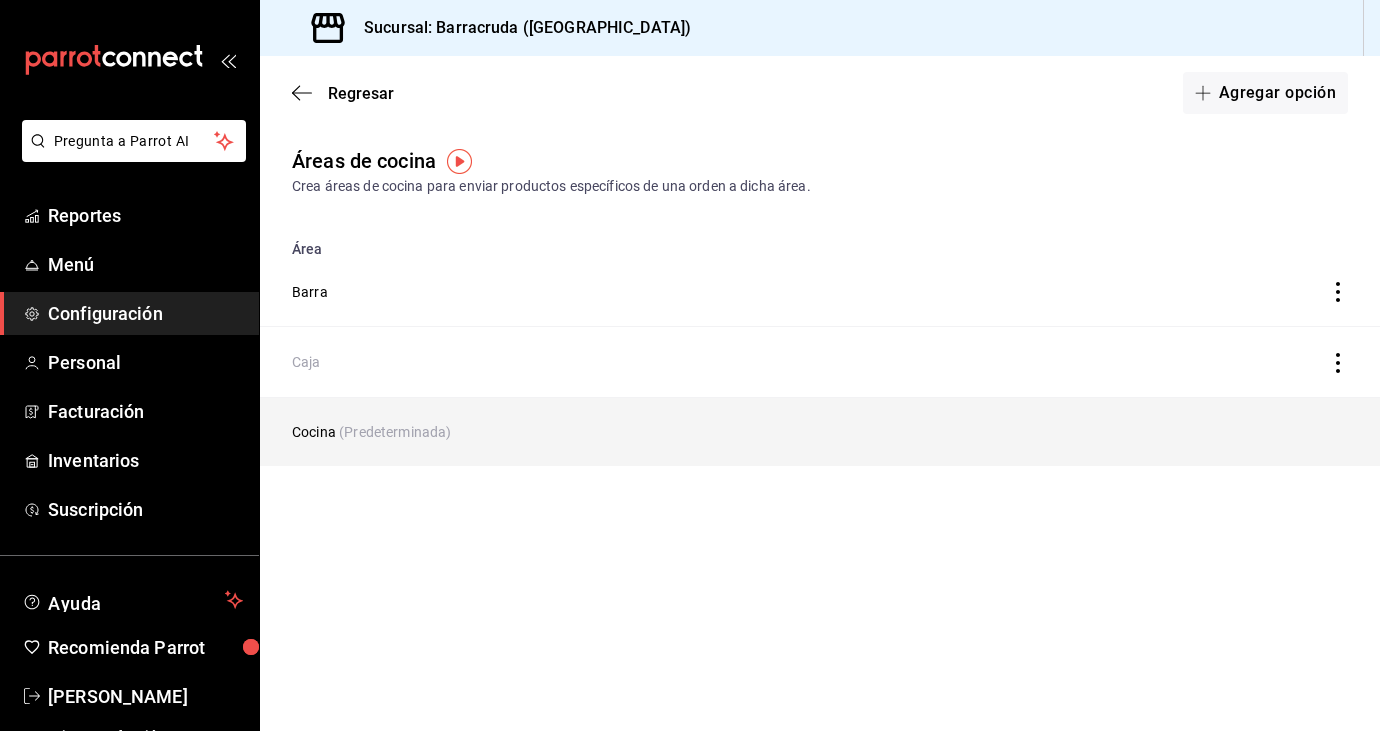 click on "(Predeterminada)" at bounding box center (395, 432) 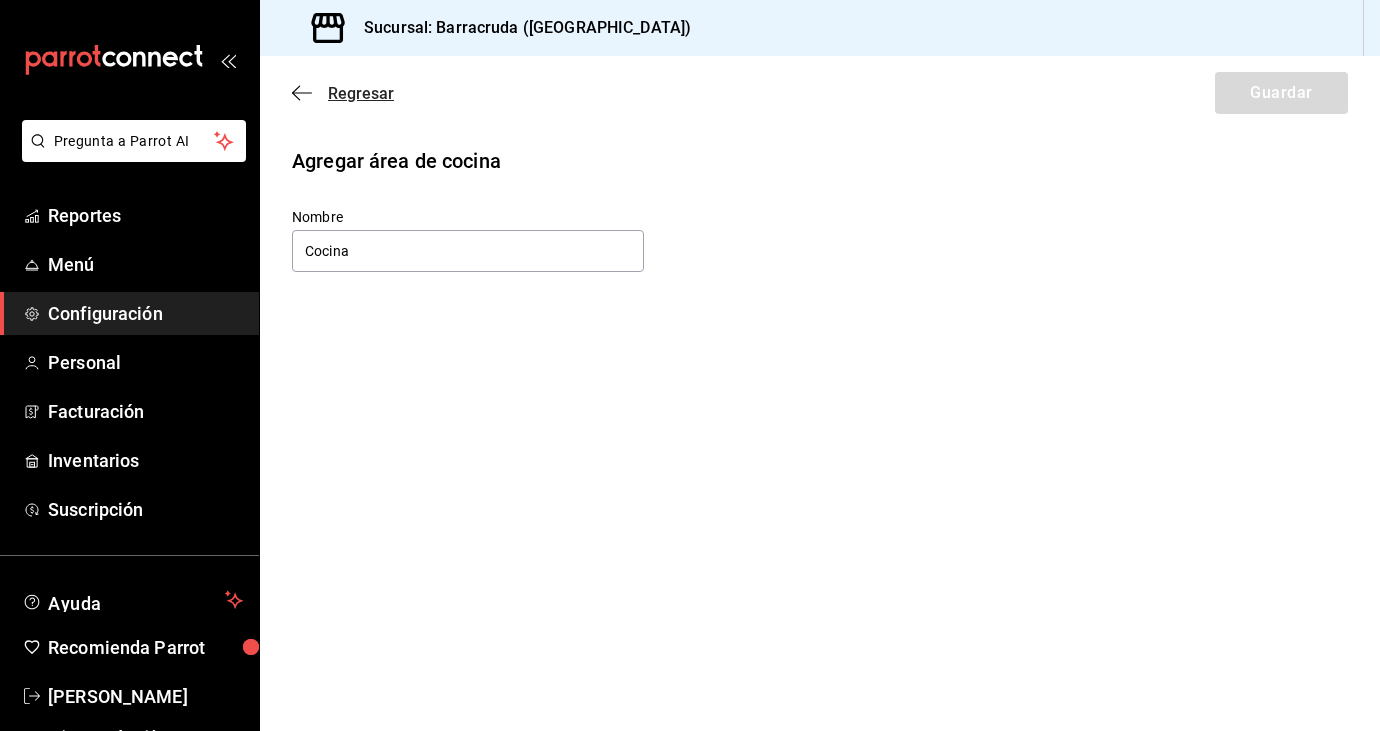 click on "Regresar" at bounding box center [361, 93] 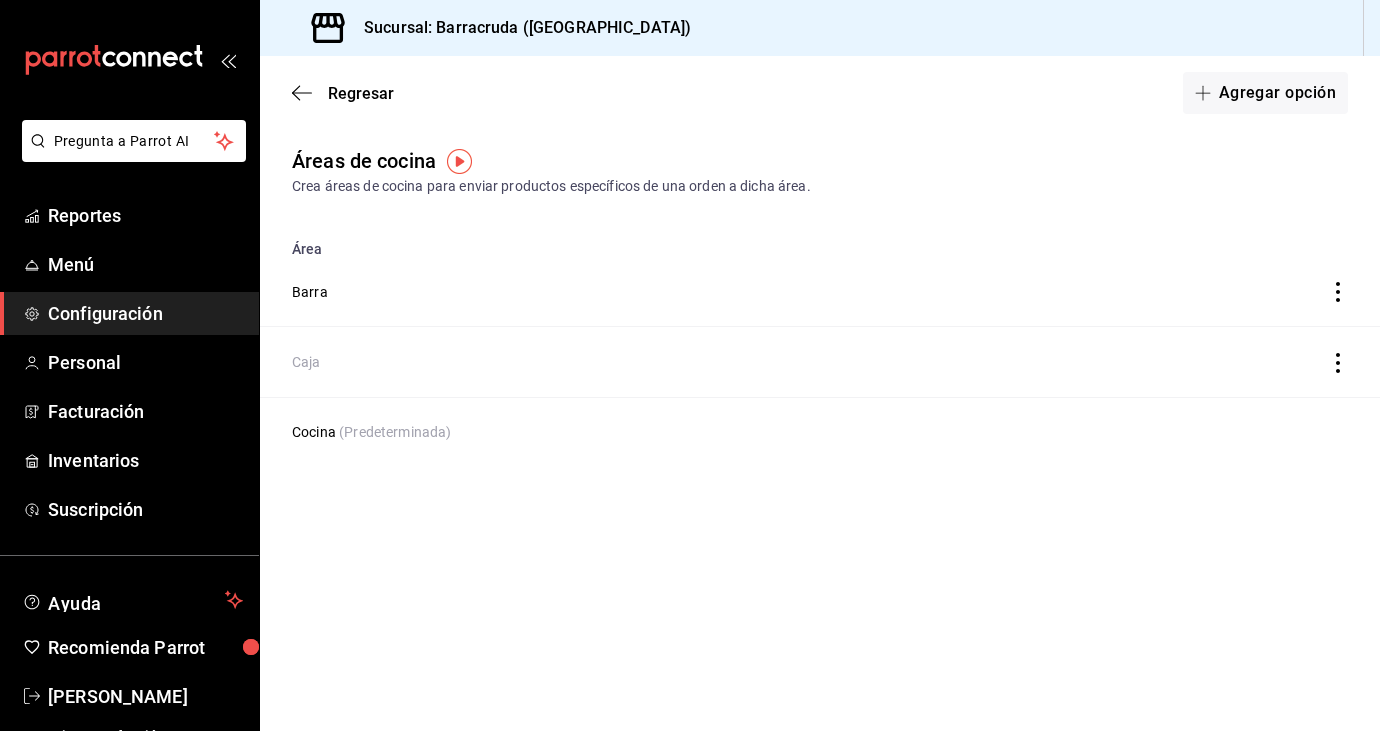click on "Regresar Agregar opción" at bounding box center (820, 93) 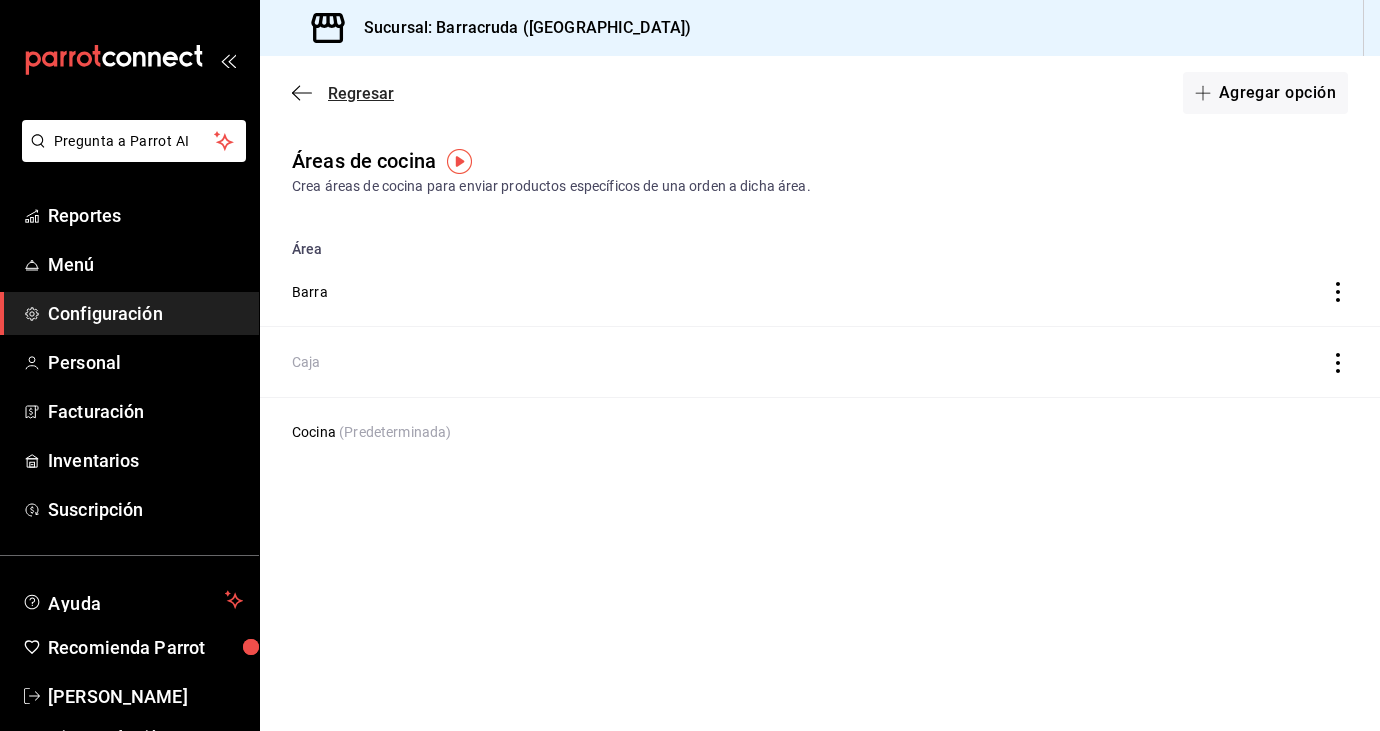 click on "Regresar" at bounding box center [361, 93] 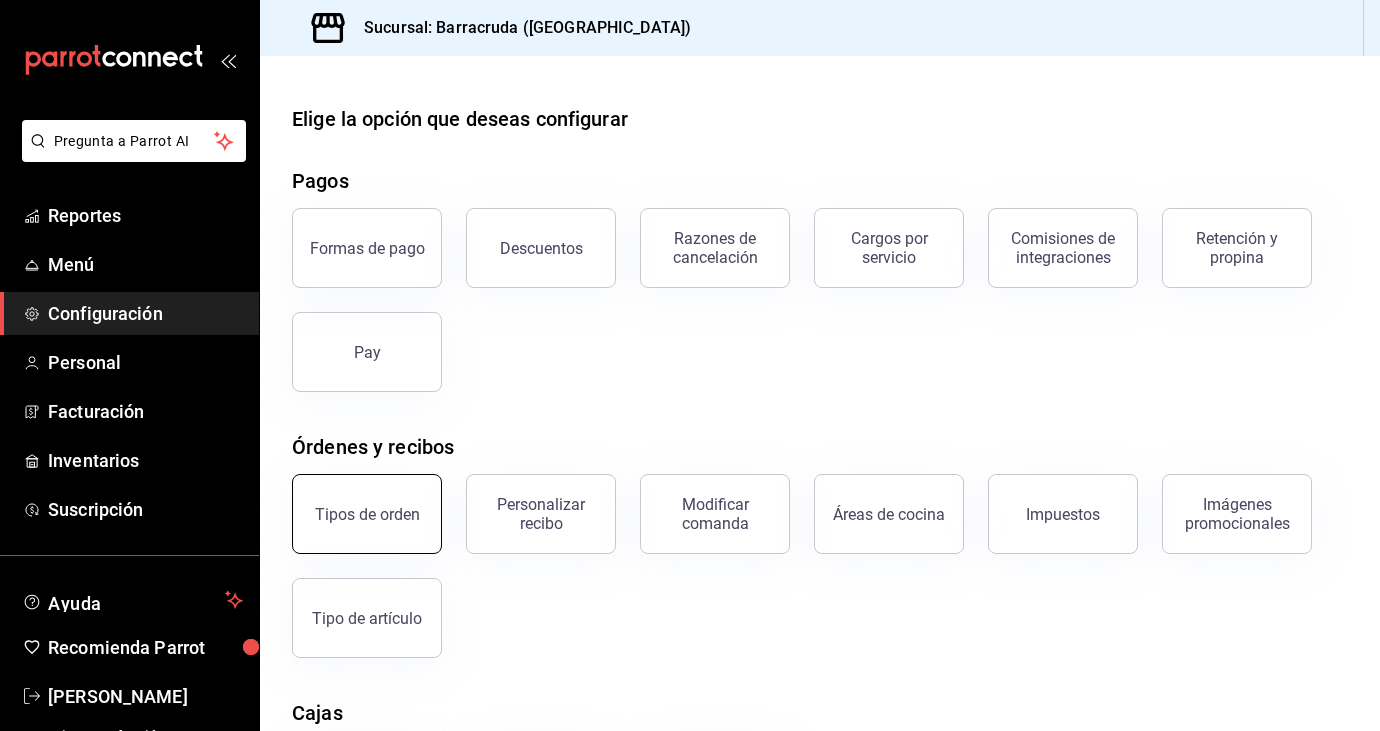 click on "Tipos de orden" at bounding box center (367, 514) 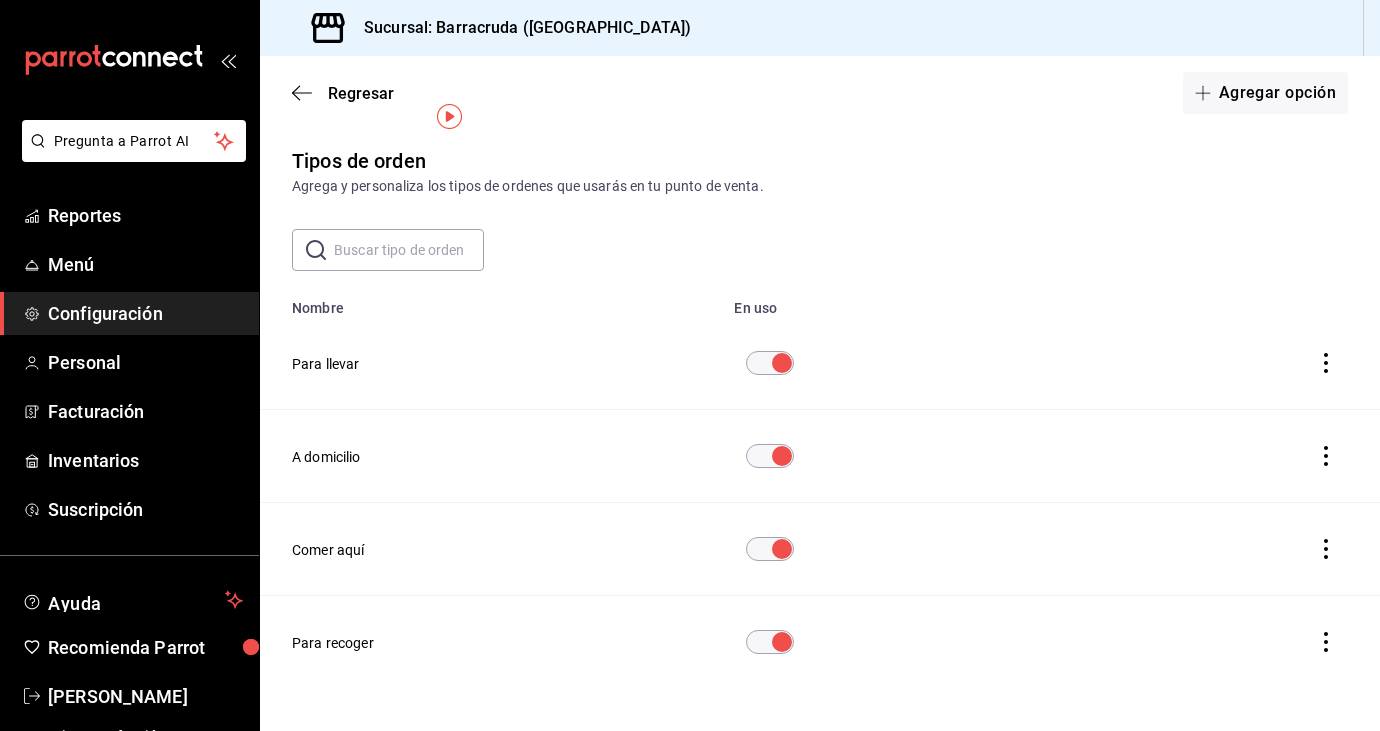scroll, scrollTop: 45, scrollLeft: 0, axis: vertical 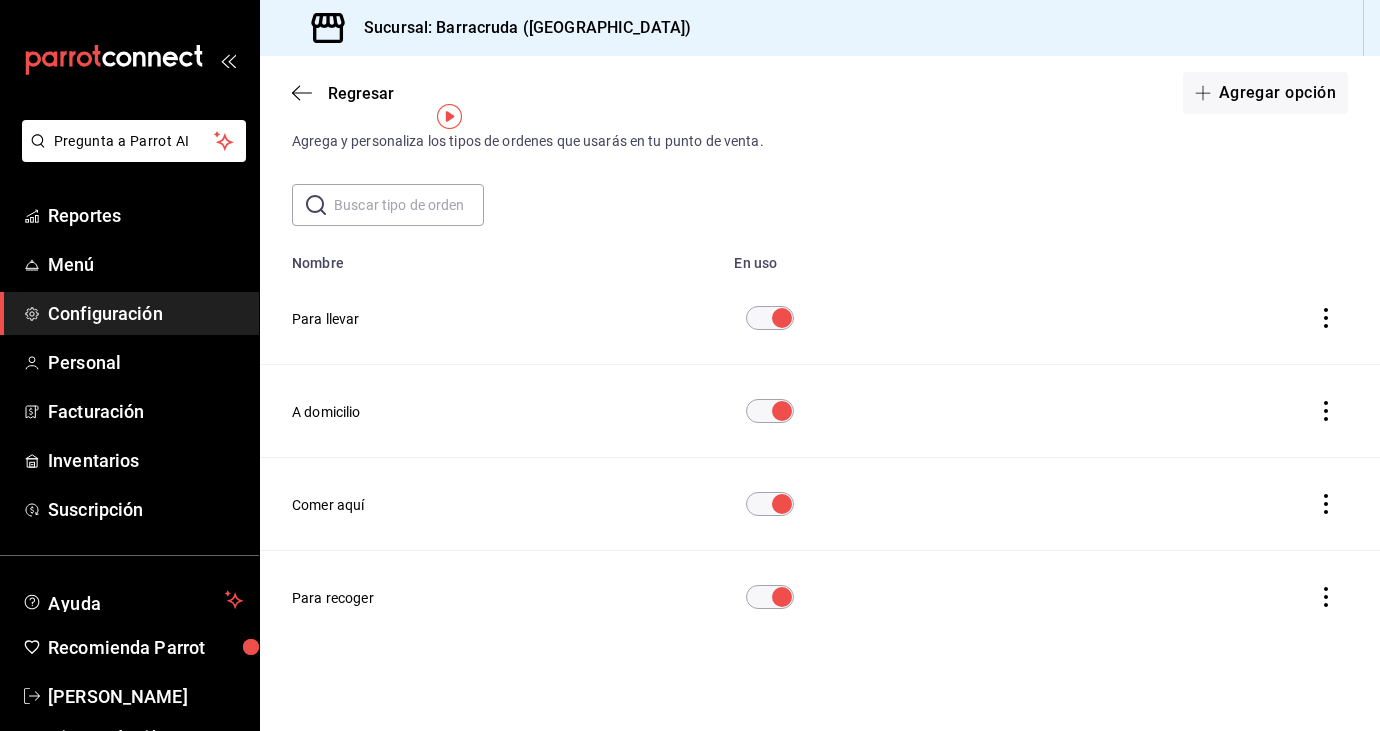 click on "Para llevar" at bounding box center [326, 319] 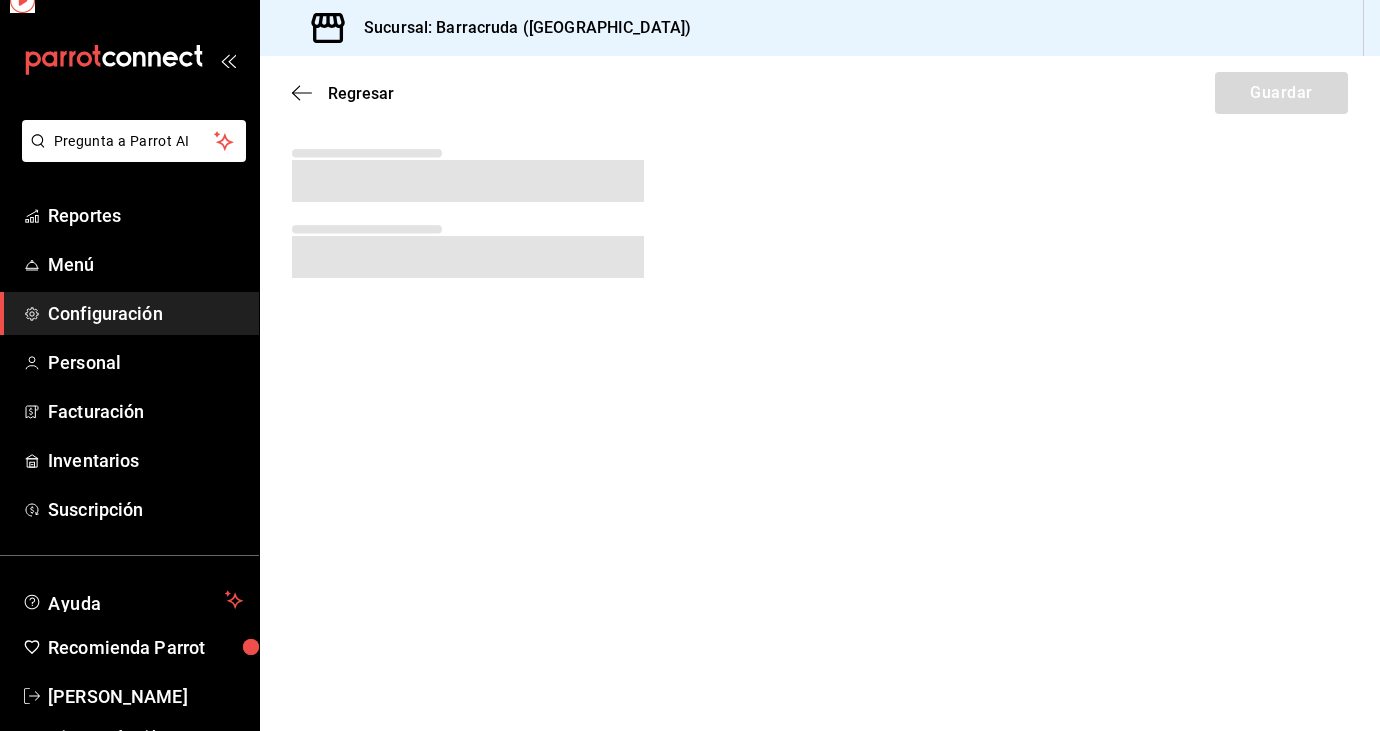 scroll, scrollTop: 0, scrollLeft: 0, axis: both 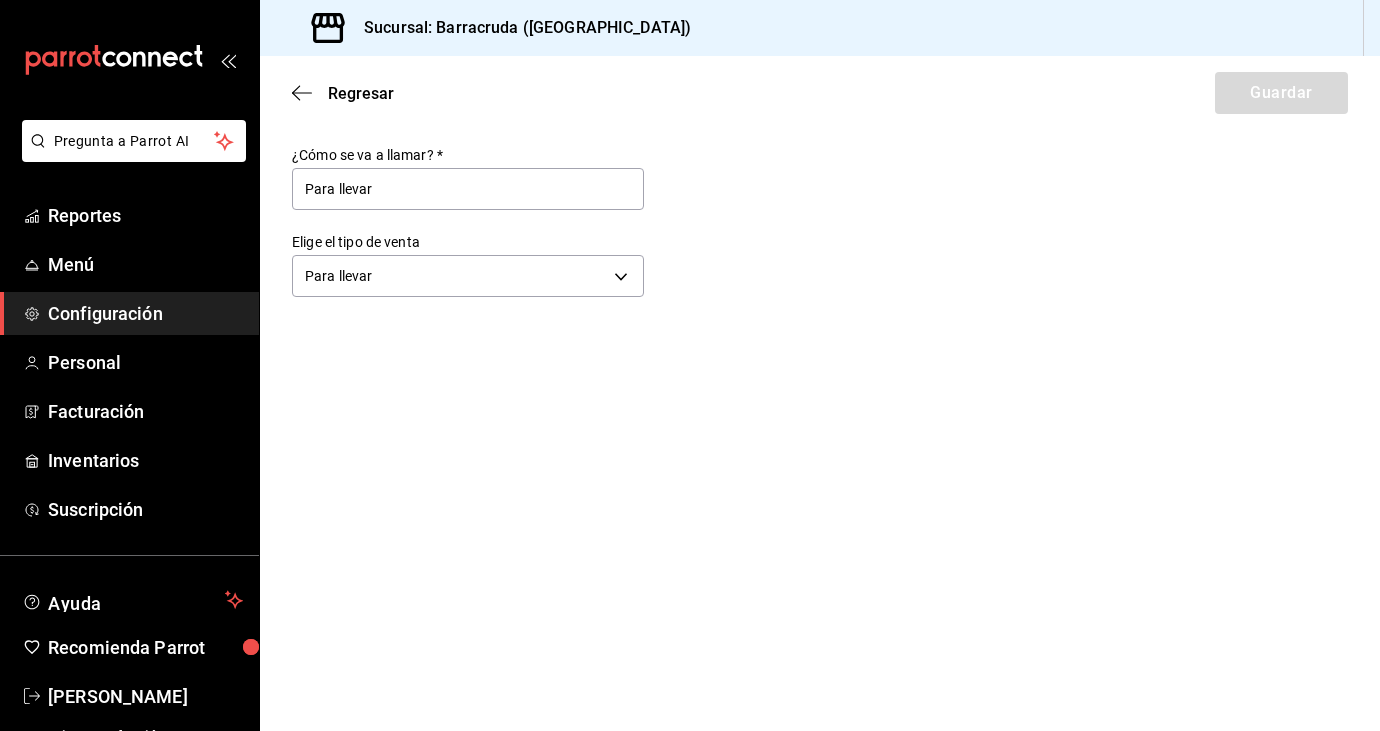 click on "Regresar Guardar" at bounding box center [820, 93] 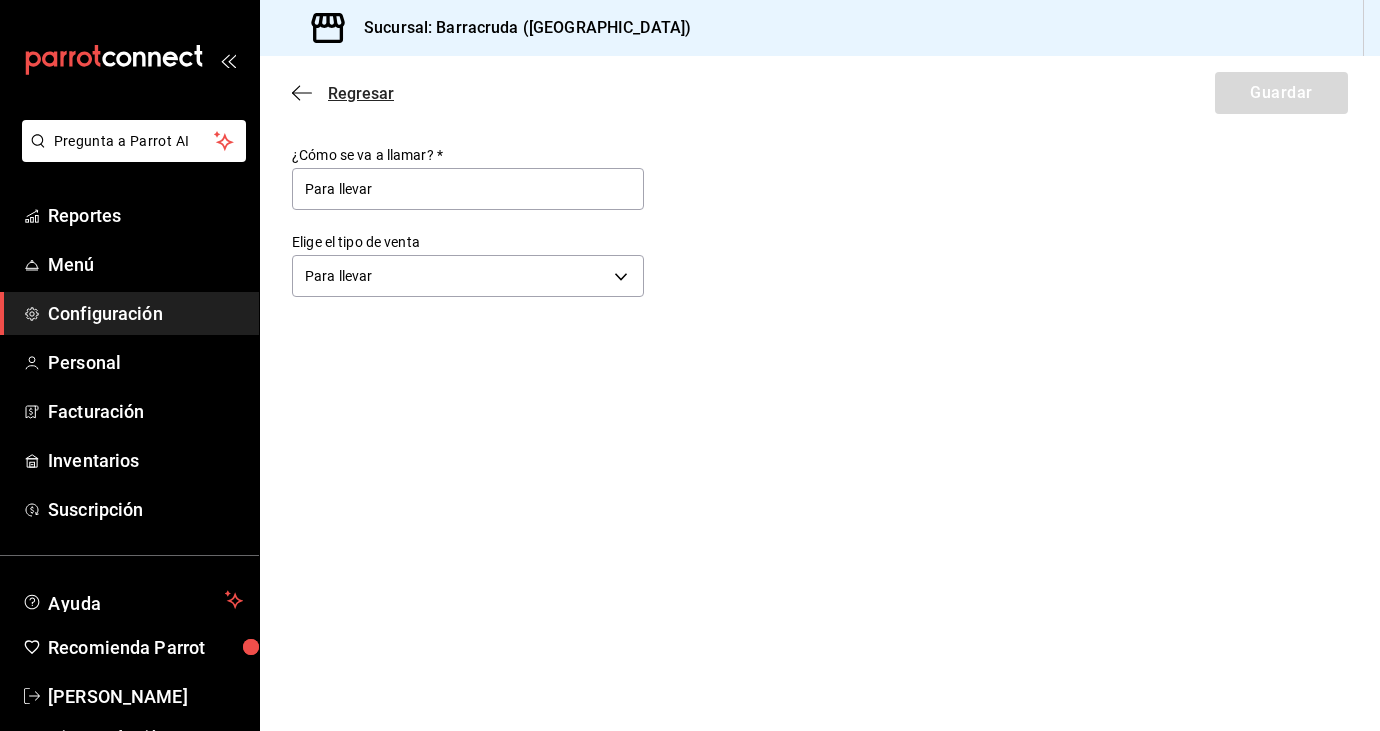 click 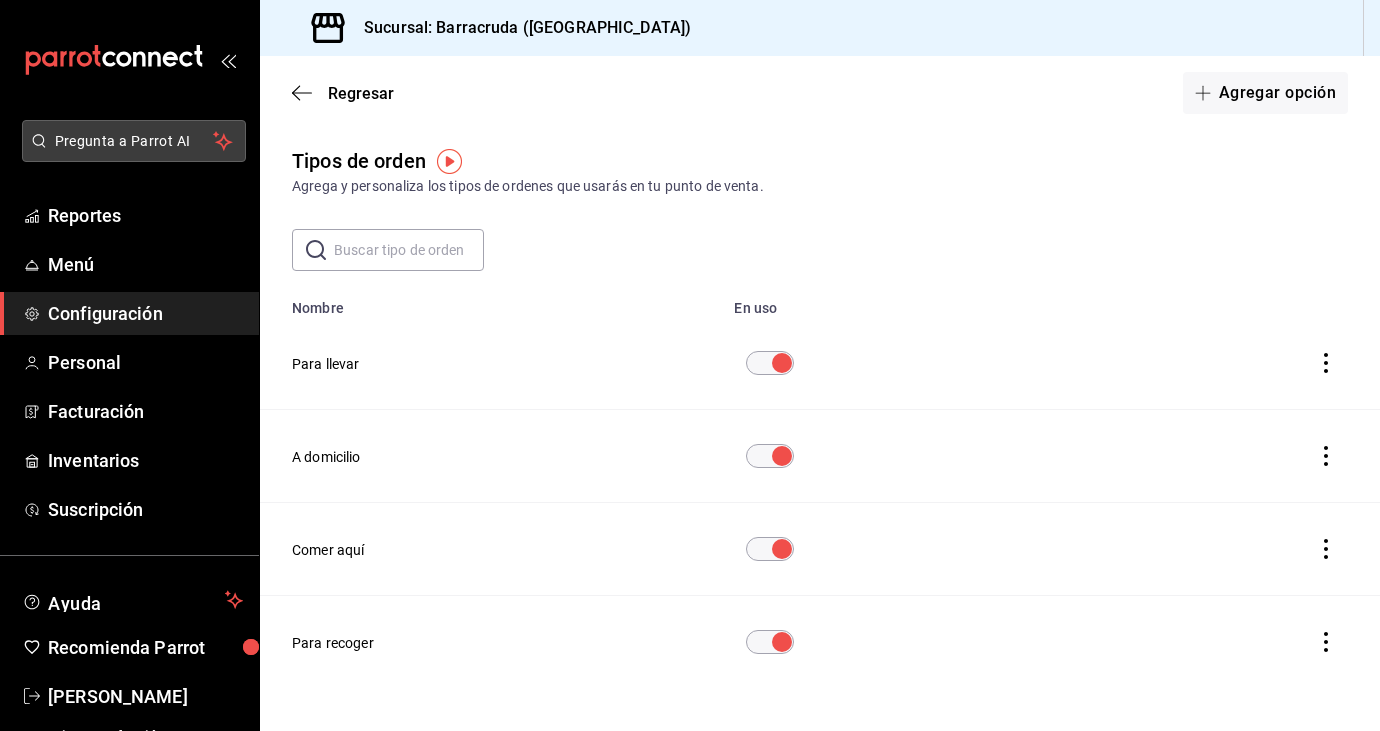 click on "Pregunta a Parrot AI" at bounding box center [134, 141] 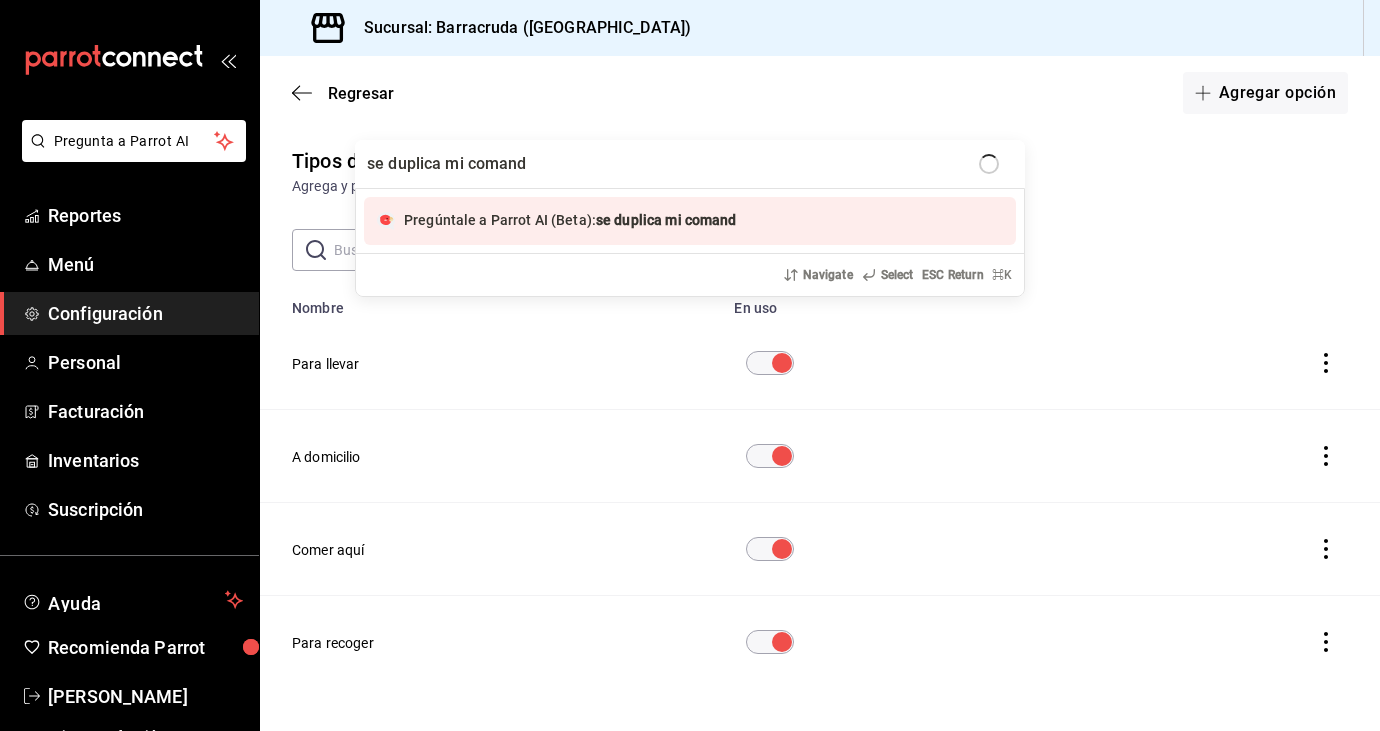 type on "se duplica mi comanda" 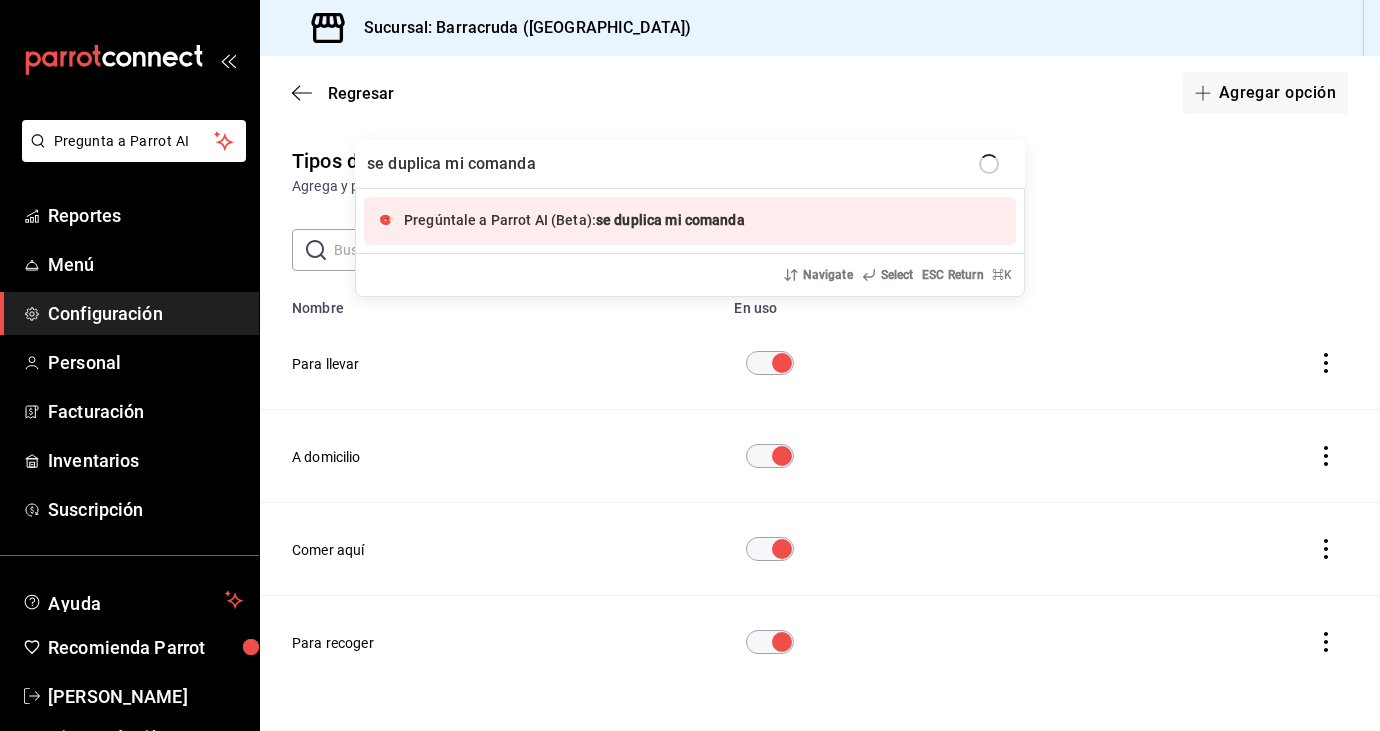 type 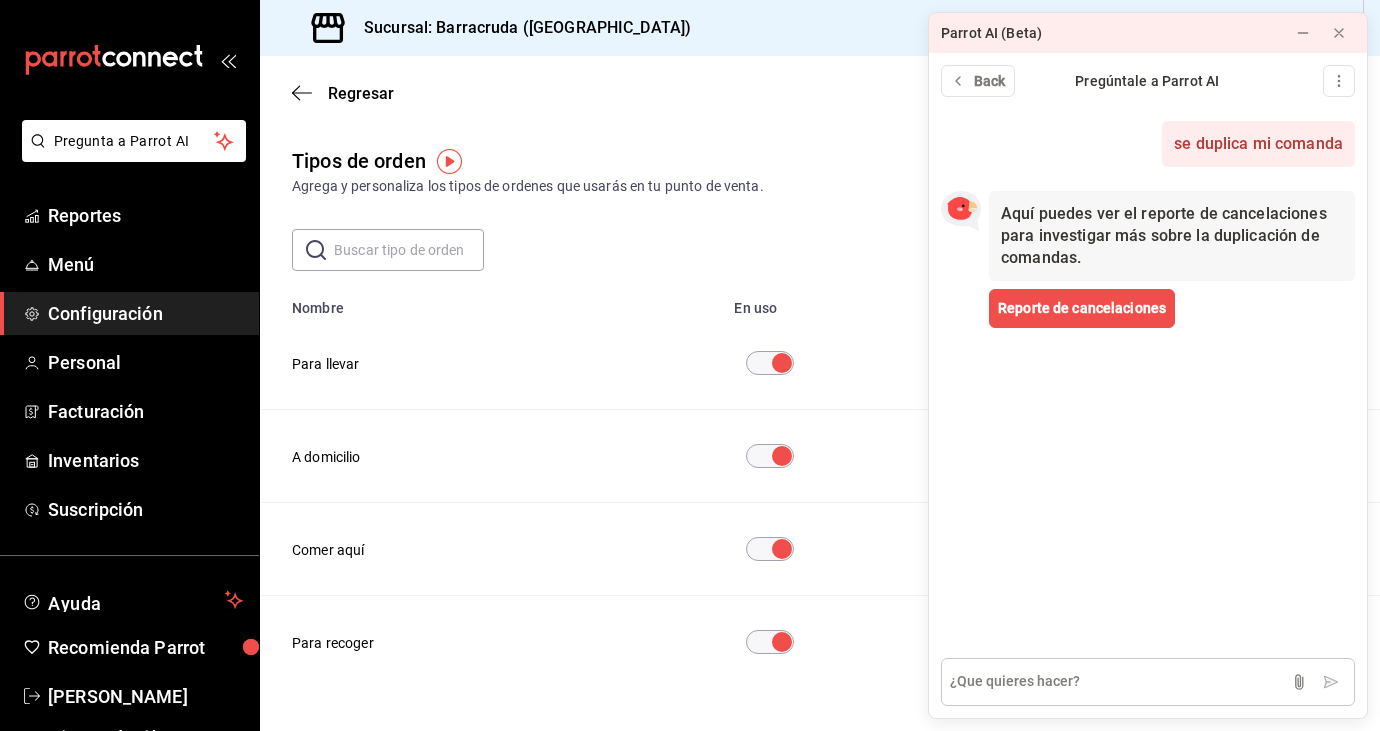 click at bounding box center (1148, 682) 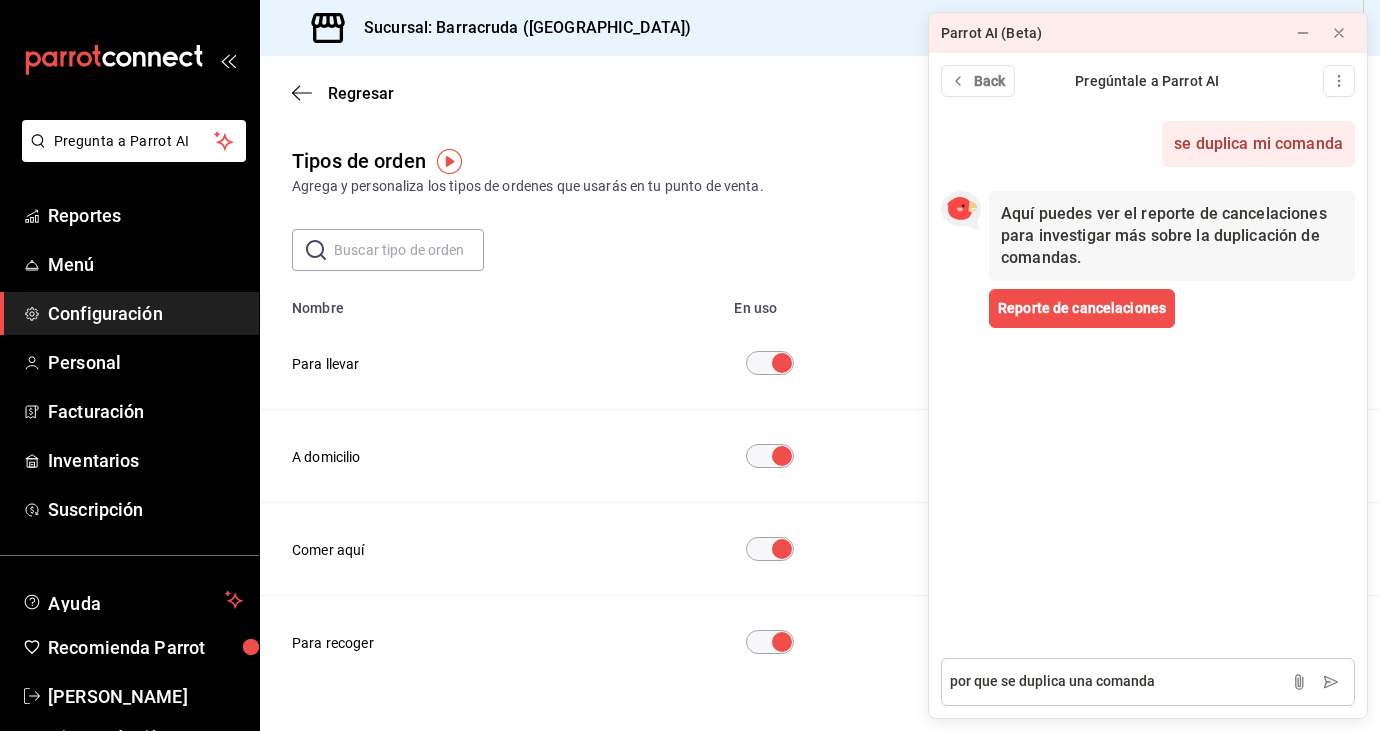 type on "por que se duplica una comanda?" 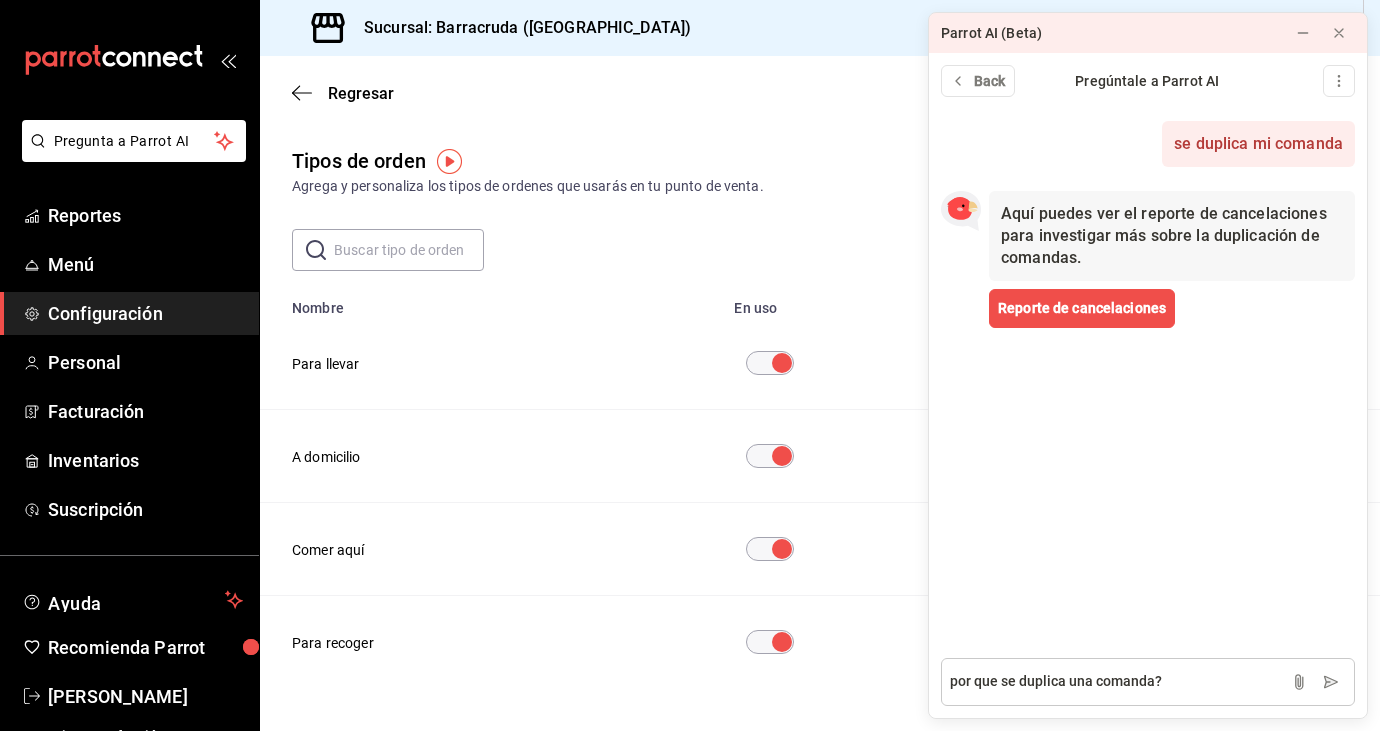 type 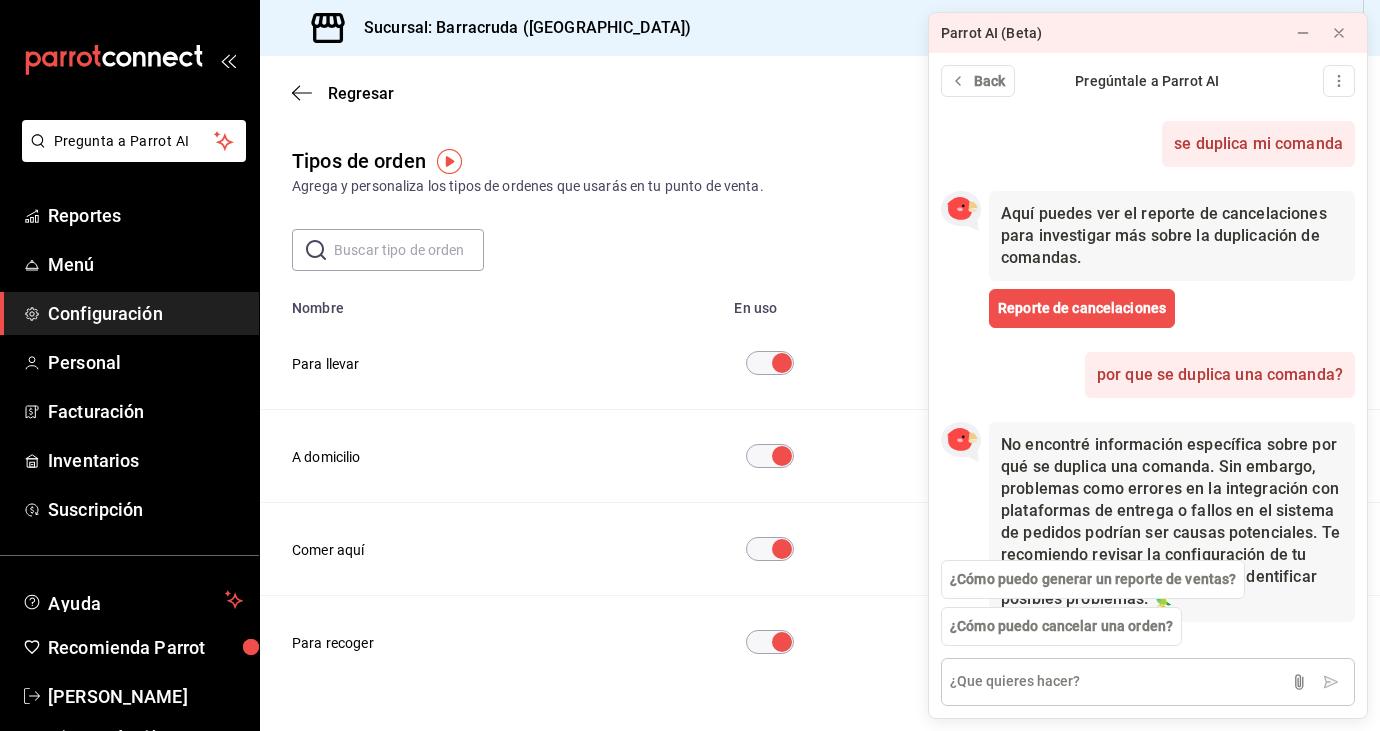 scroll, scrollTop: 81, scrollLeft: 0, axis: vertical 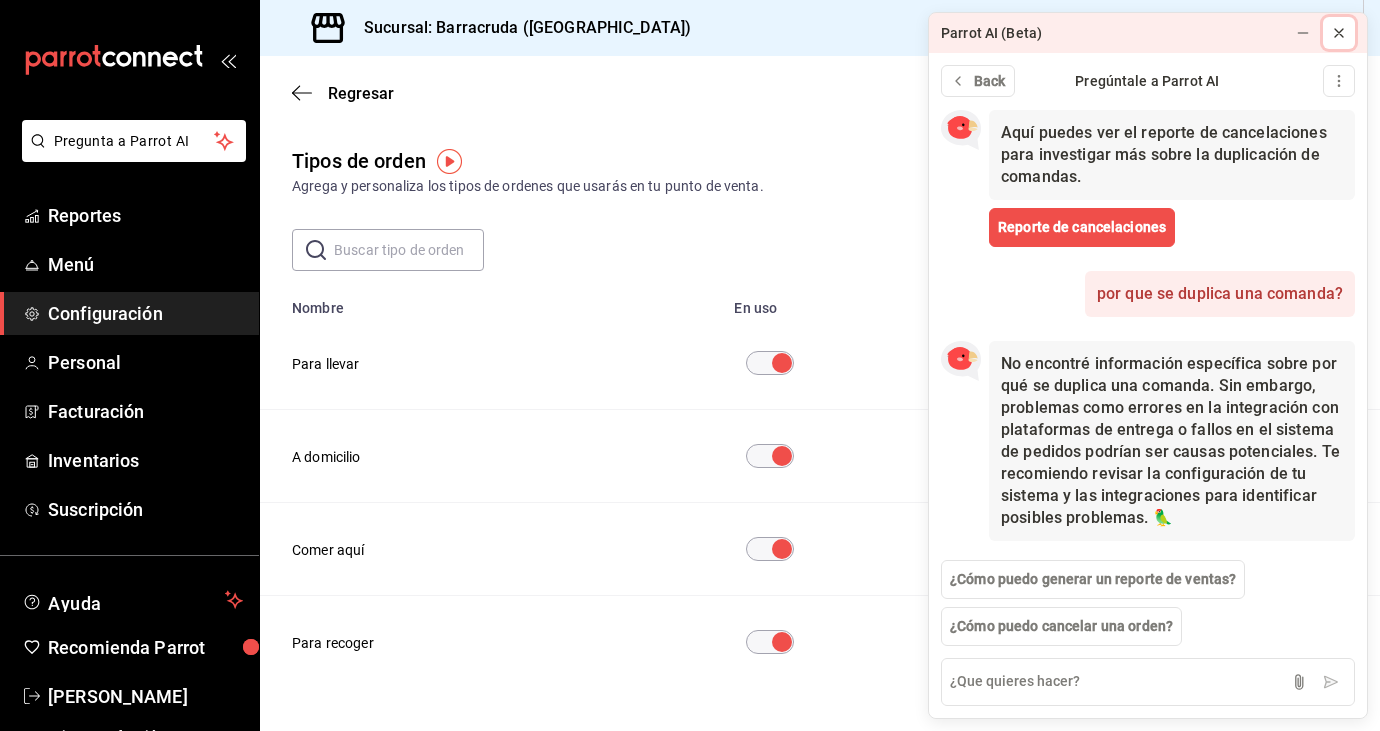 click 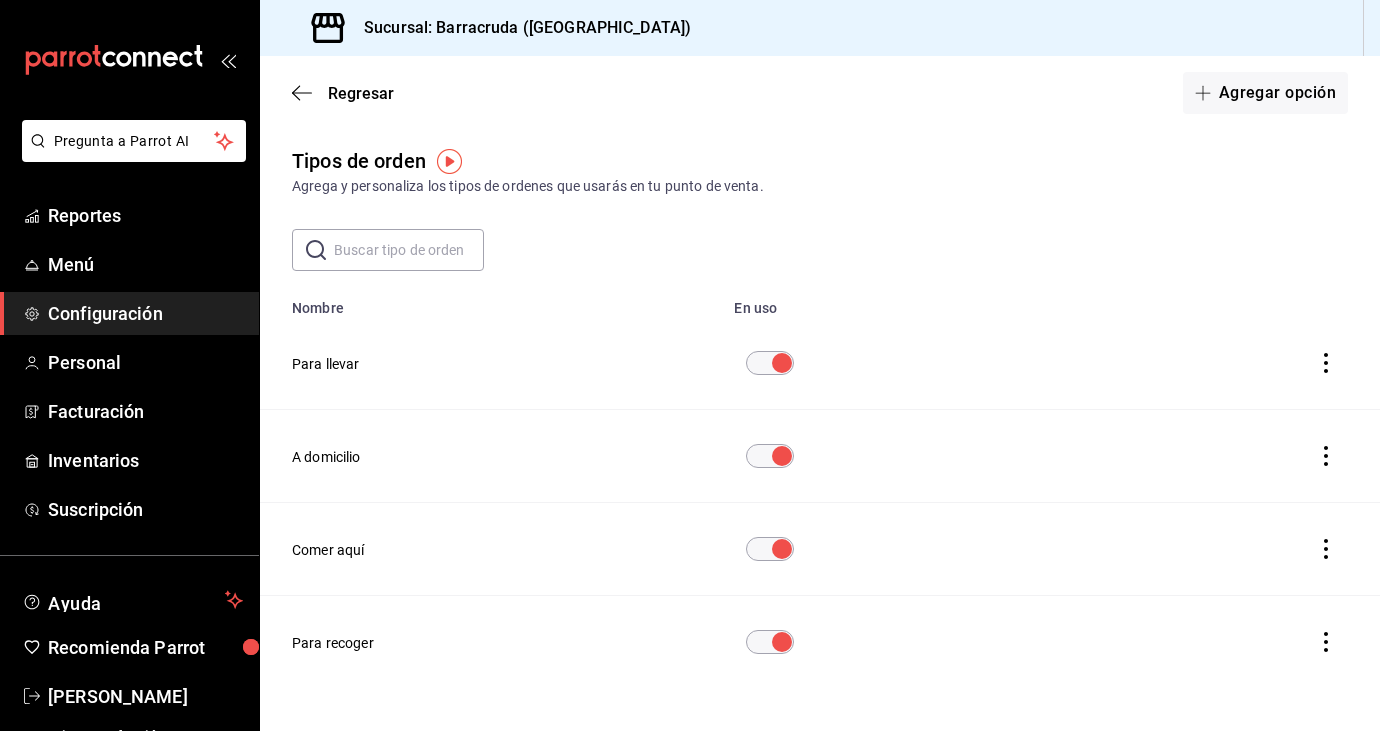 click on "Configuración" at bounding box center [145, 313] 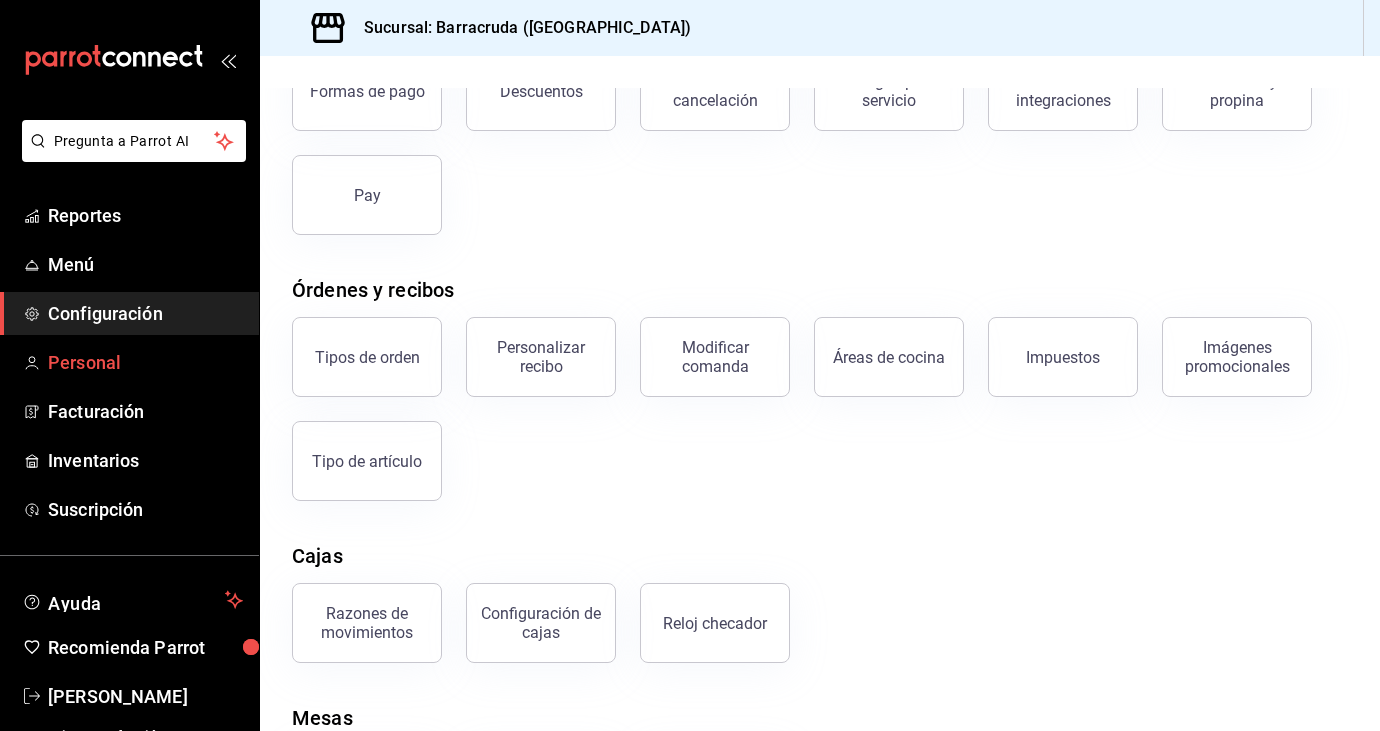 scroll, scrollTop: 194, scrollLeft: 0, axis: vertical 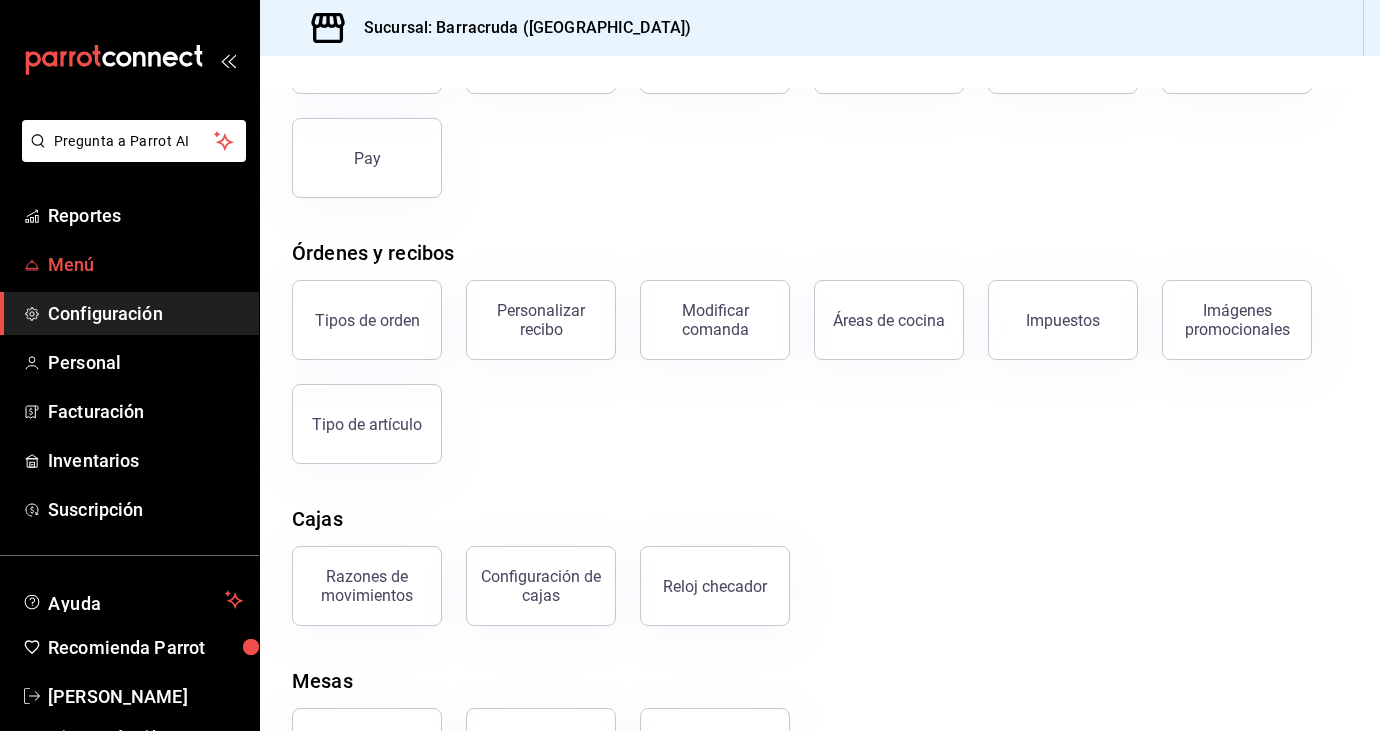 click on "Menú" at bounding box center (145, 264) 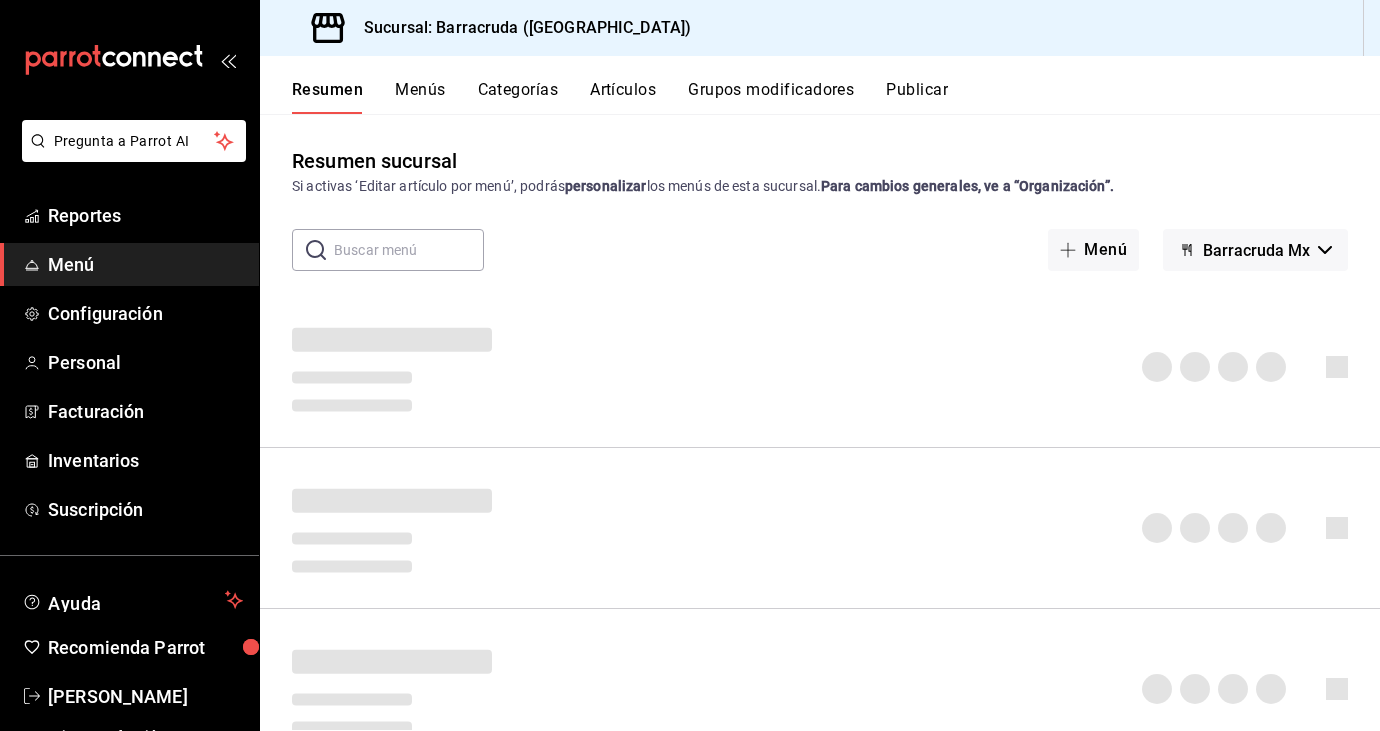 click on "Grupos modificadores" at bounding box center (771, 97) 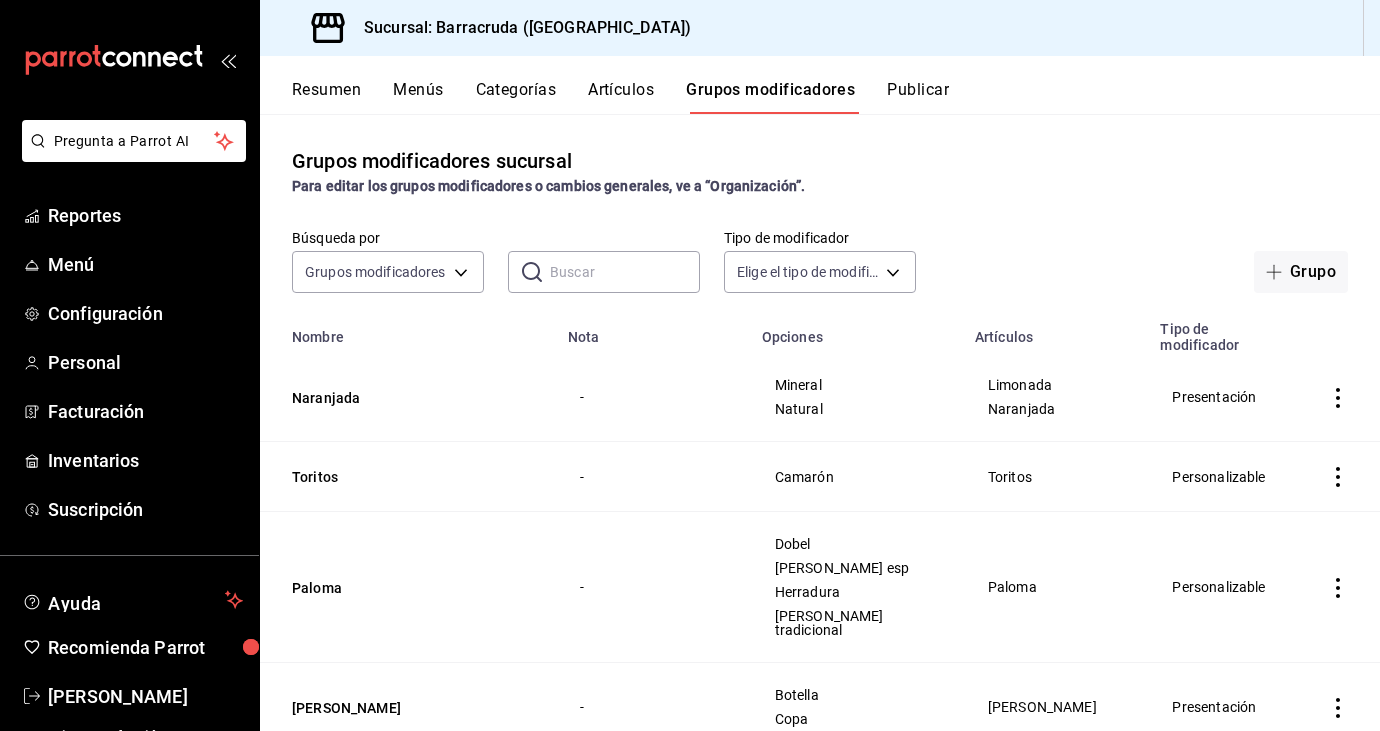 click at bounding box center (625, 272) 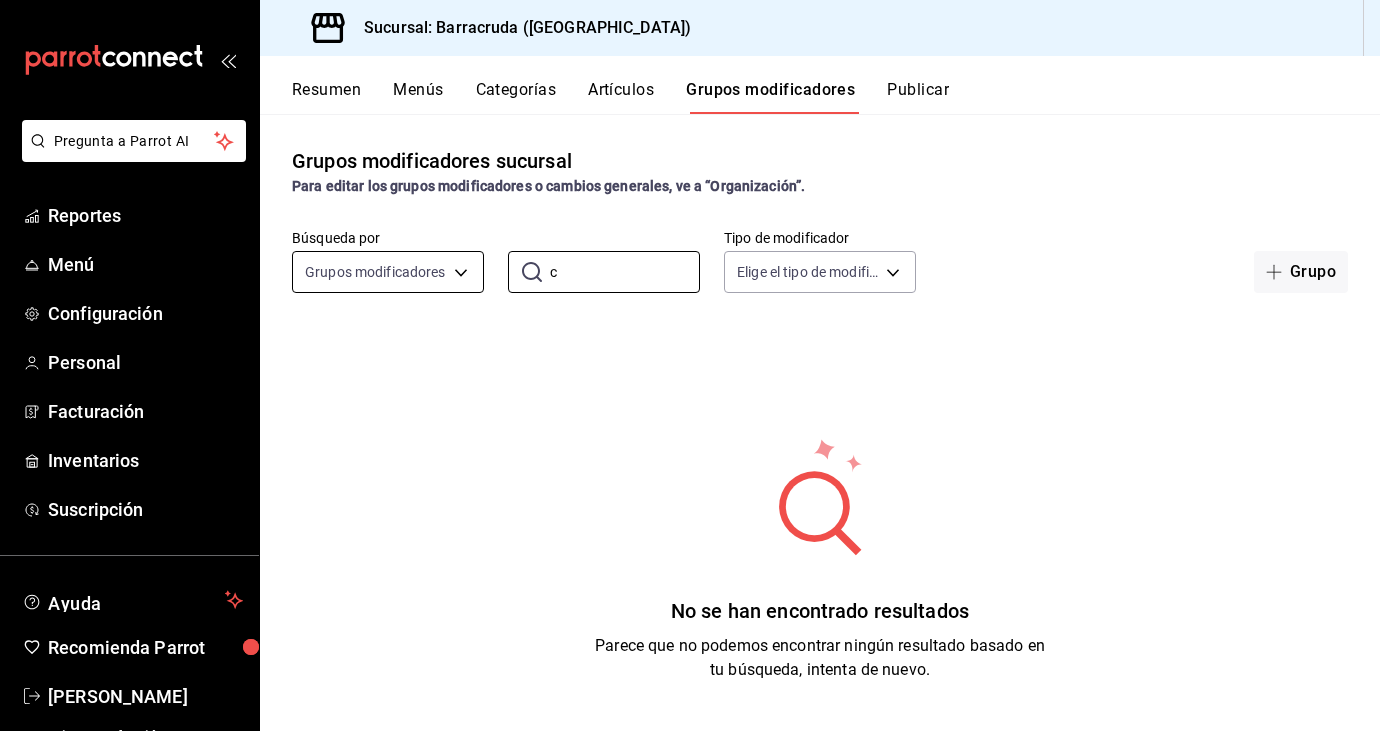 type on "c" 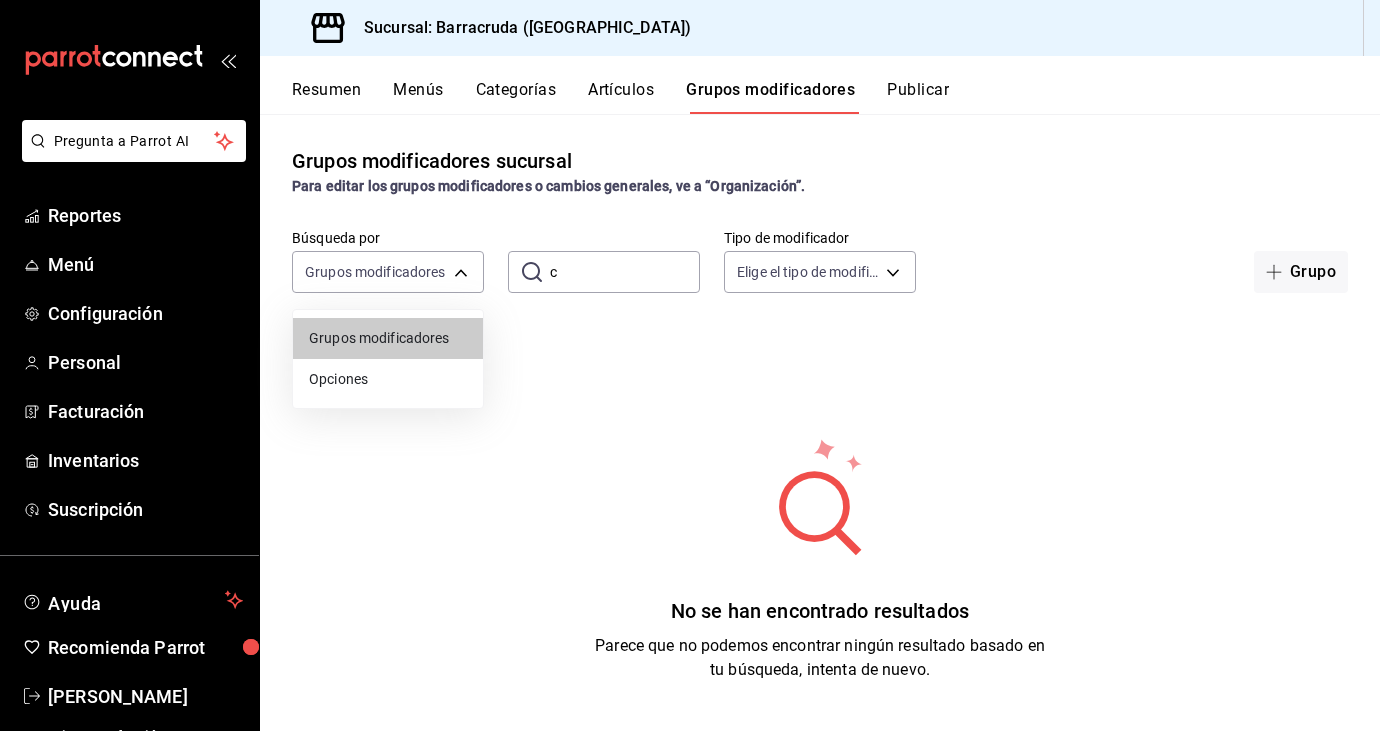 click on "Opciones" at bounding box center [388, 379] 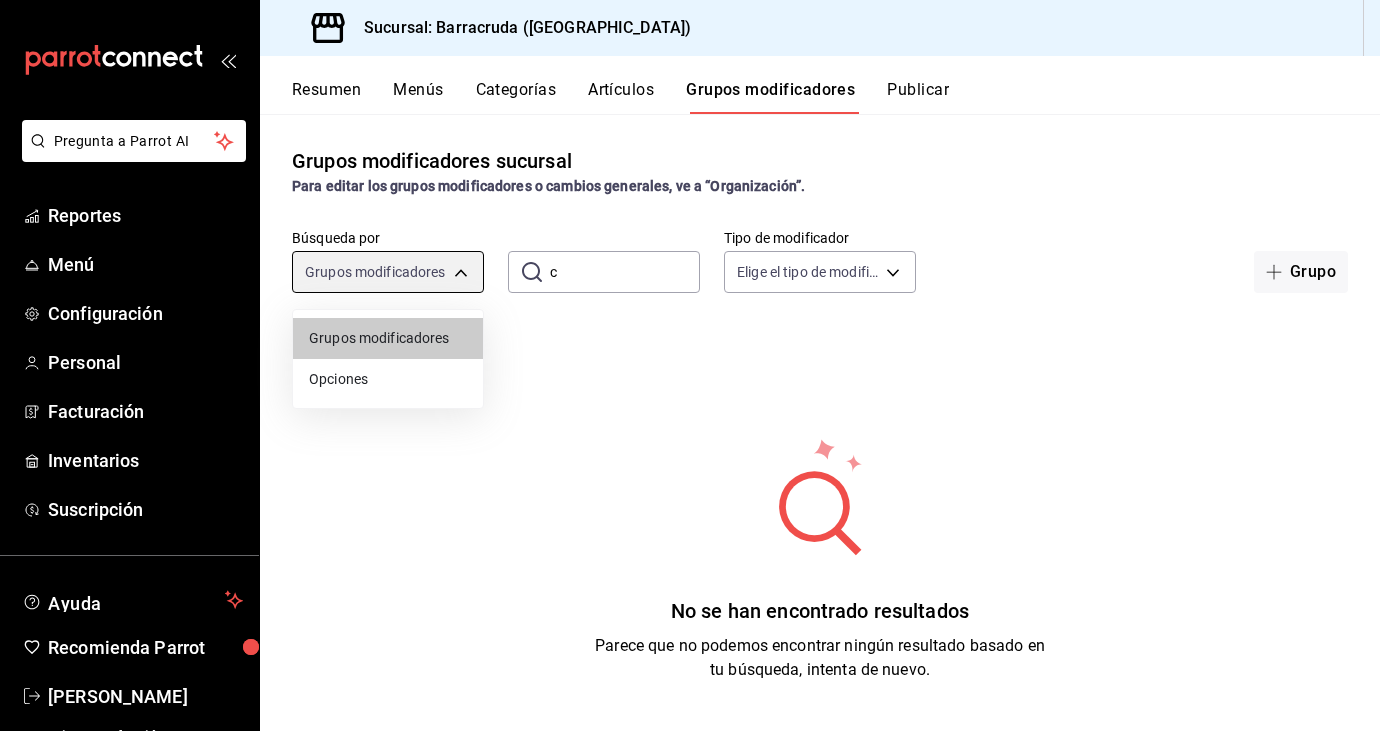 type on "OPTION" 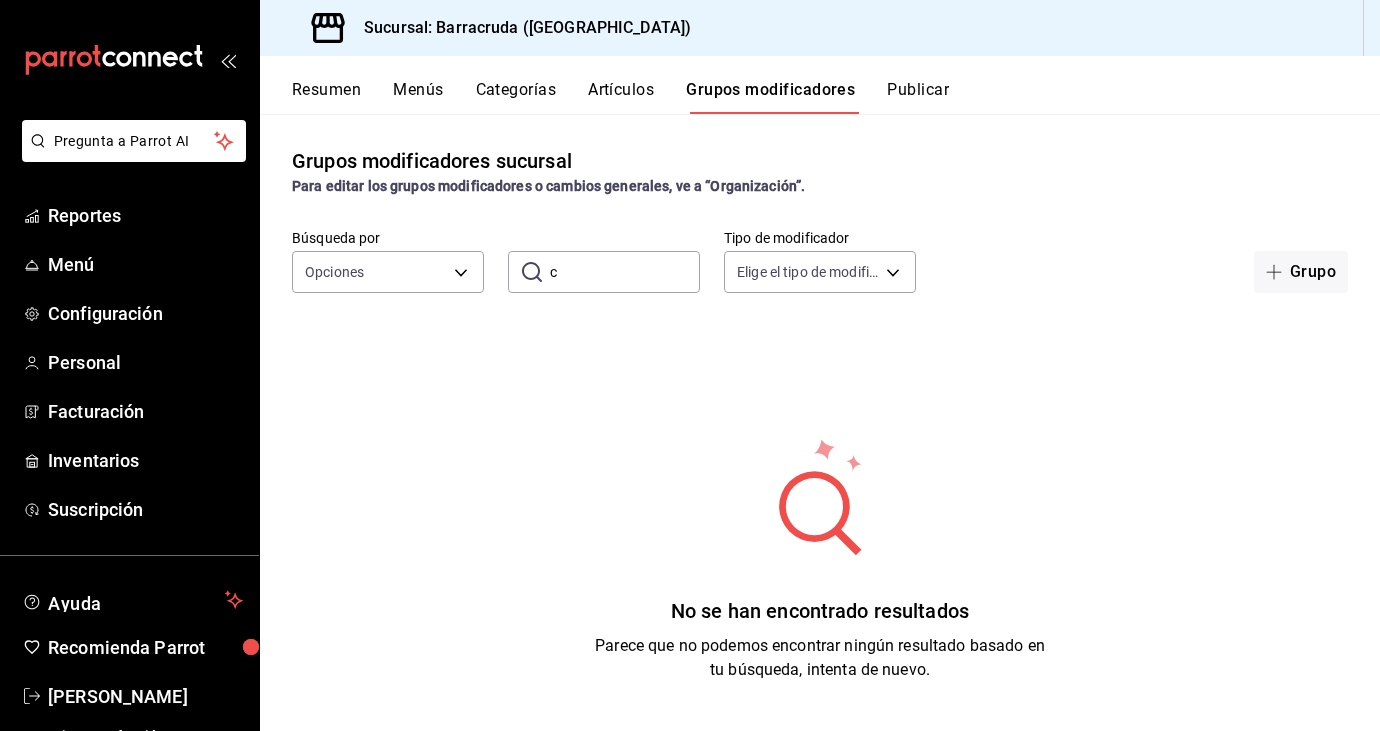 click on "​ c ​" at bounding box center [604, 272] 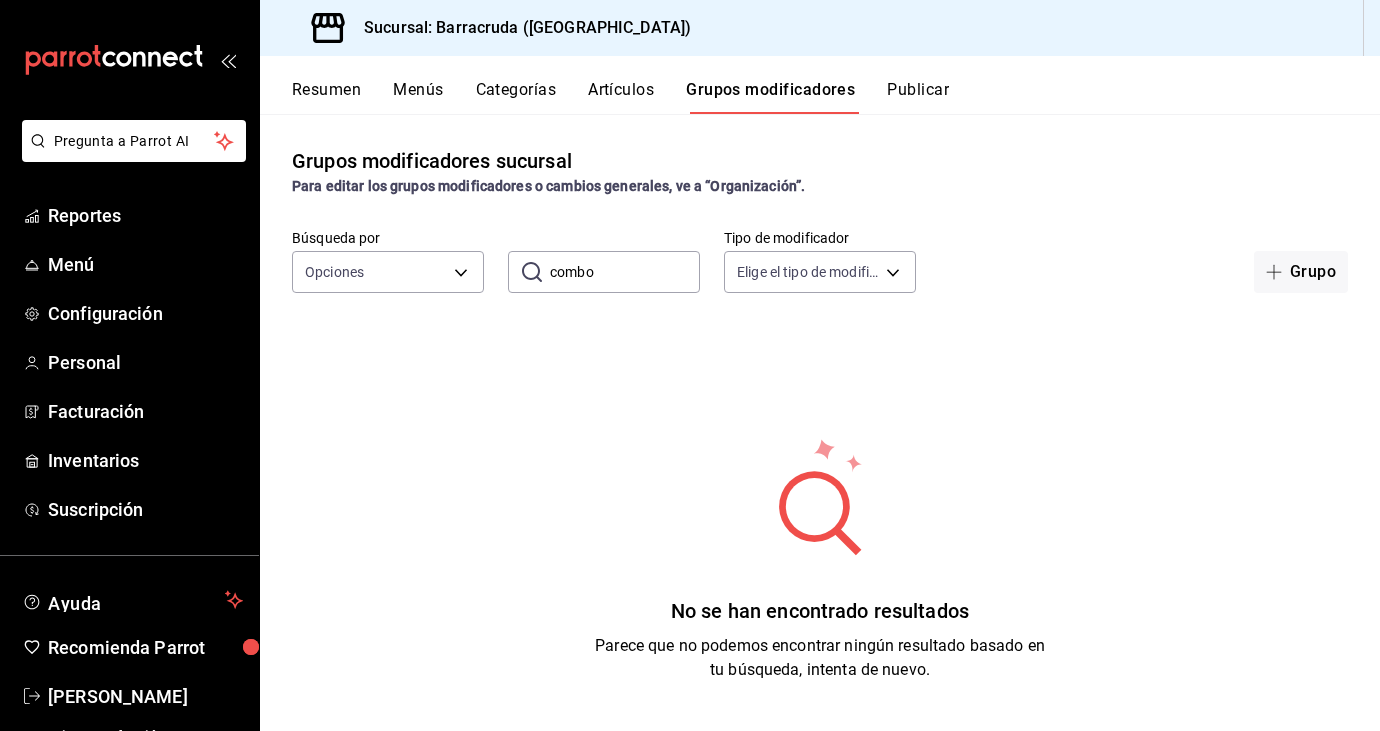 type on "combo" 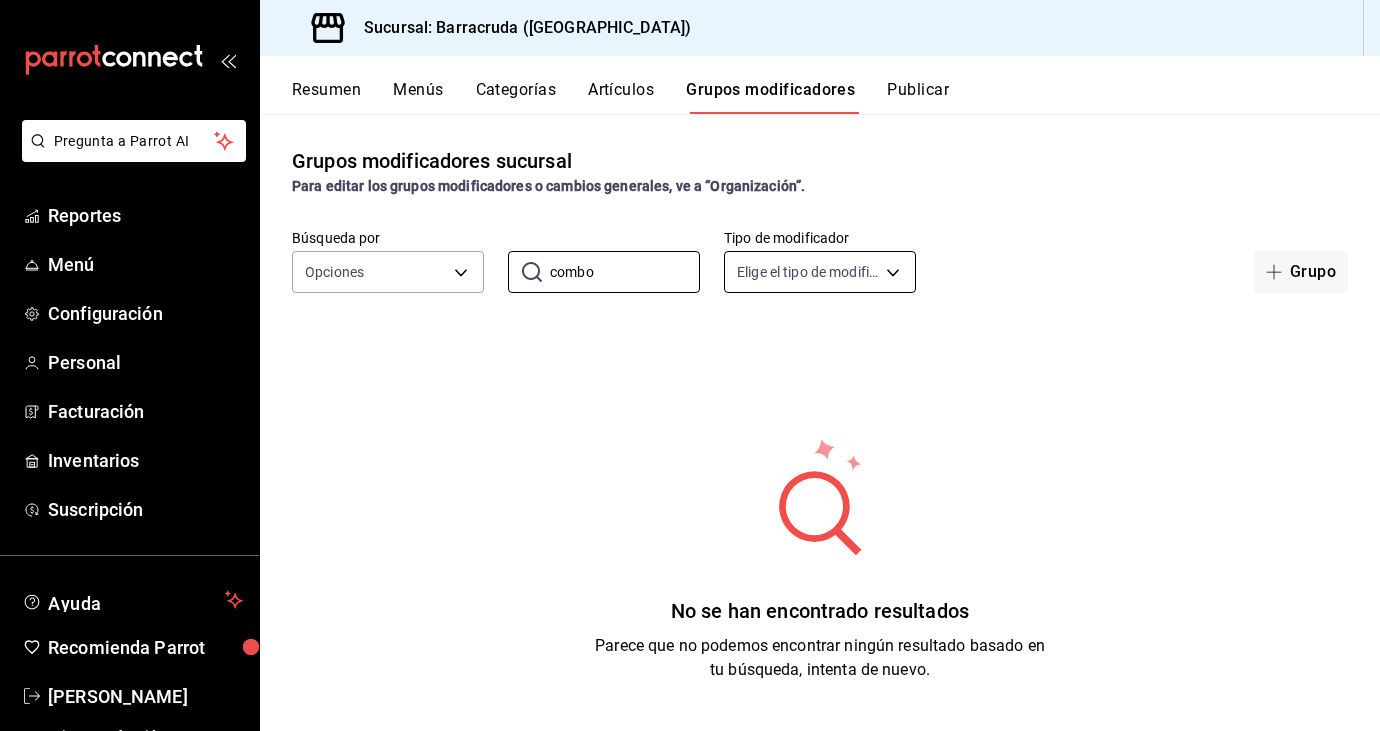 click on "Pregunta a Parrot AI Reportes   Menú   Configuración   Personal   Facturación   Inventarios   Suscripción   Ayuda Recomienda Parrot   Karina Cortés Loeza   Sugerir nueva función   Sucursal: Barracruda (Ecatepec) Resumen Menús Categorías Artículos Grupos modificadores Publicar Grupos modificadores sucursal Para editar los grupos modificadores o cambios generales, ve a “Organización”. Búsqueda por Opciones OPTION ​ combo ​ Tipo de modificador Elige el tipo de modificador Grupo No se han encontrado resultados Parece que no podemos encontrar ningún resultado basado en tu búsqueda, intenta de nuevo. Guardar Nuevo grupo modificador Tipo de modificador Elige el tipo de modificador que quieres agregar GANA 1 MES GRATIS EN TU SUSCRIPCIÓN AQUÍ ¿Recuerdas cómo empezó tu restaurante?
Hoy puedes ayudar a un colega a tener el mismo cambio que tú viviste.
Recomienda Parrot directamente desde tu Portal Administrador.
Es fácil y rápido.
🎁 Por cada restaurante que se una, ganas 1 mes gratis." at bounding box center (690, 365) 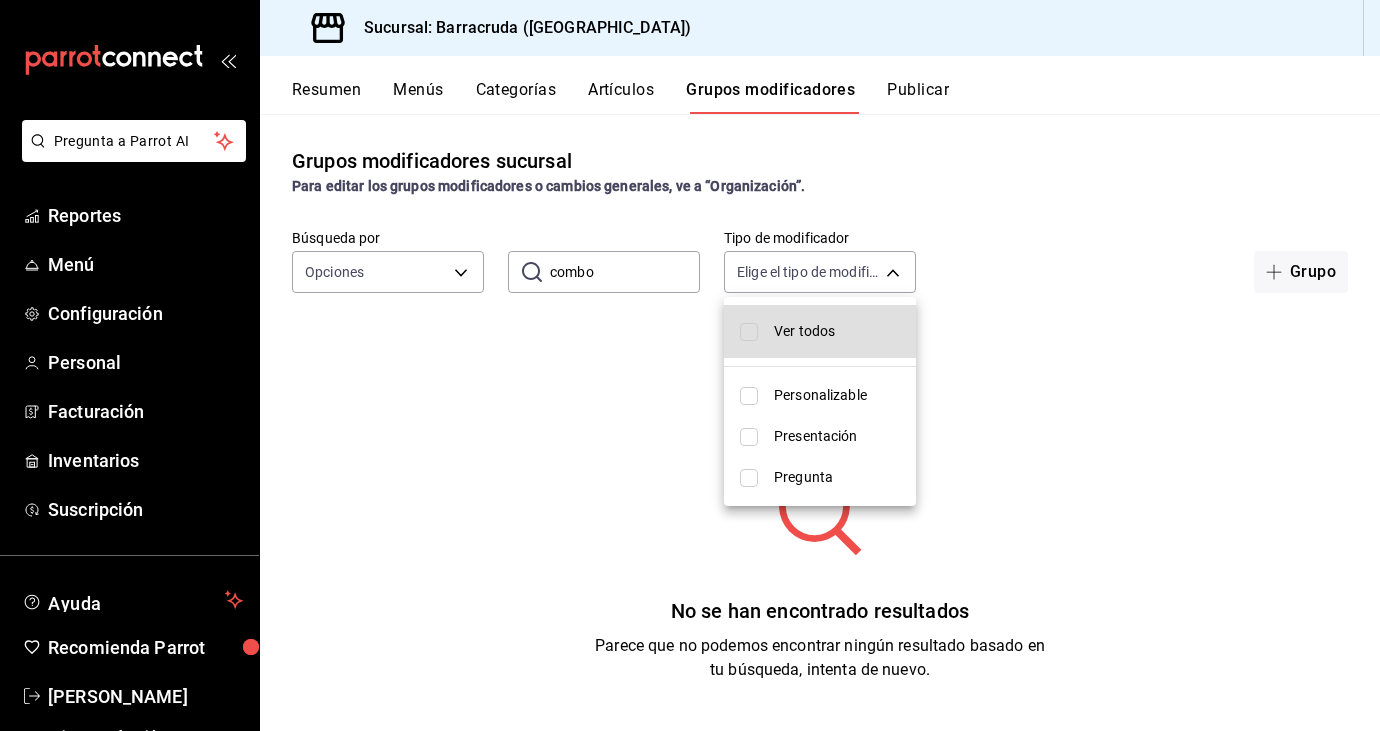 click on "Ver todos" at bounding box center [820, 331] 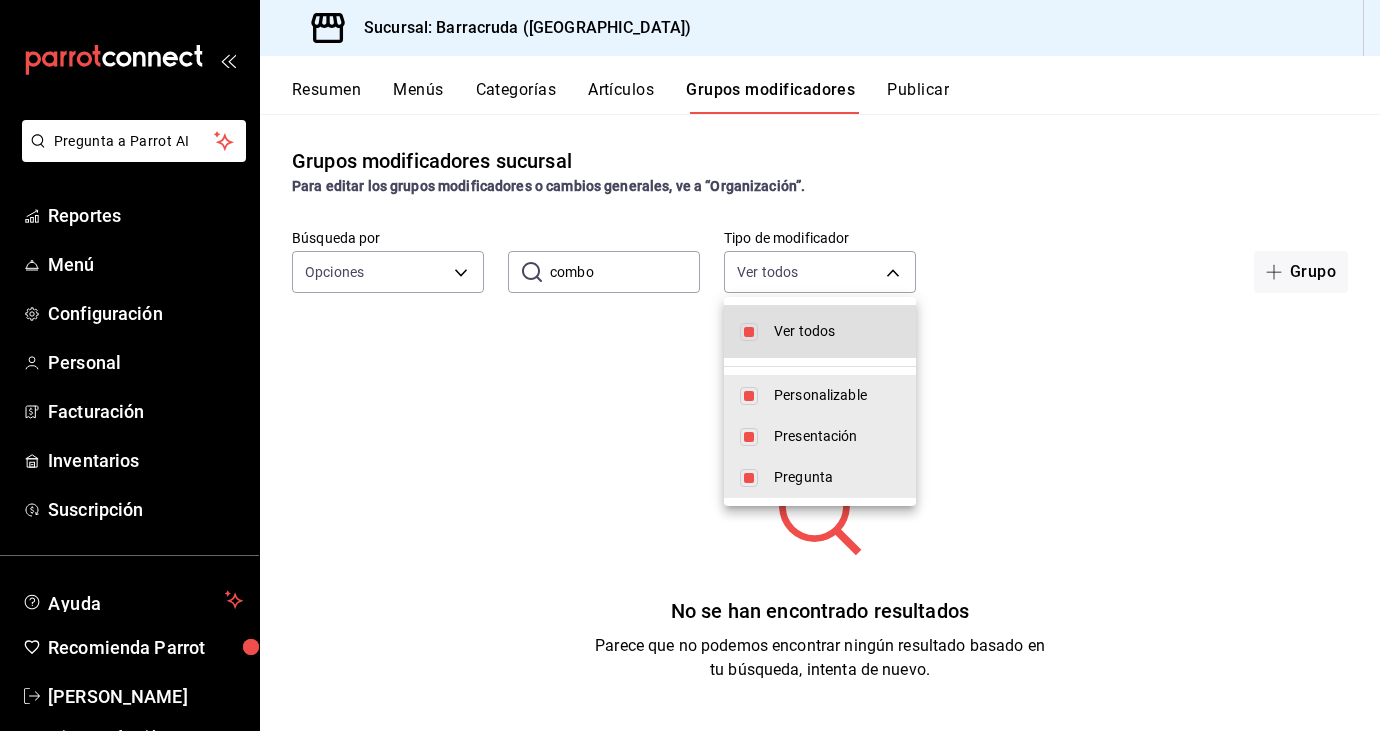 click at bounding box center (690, 365) 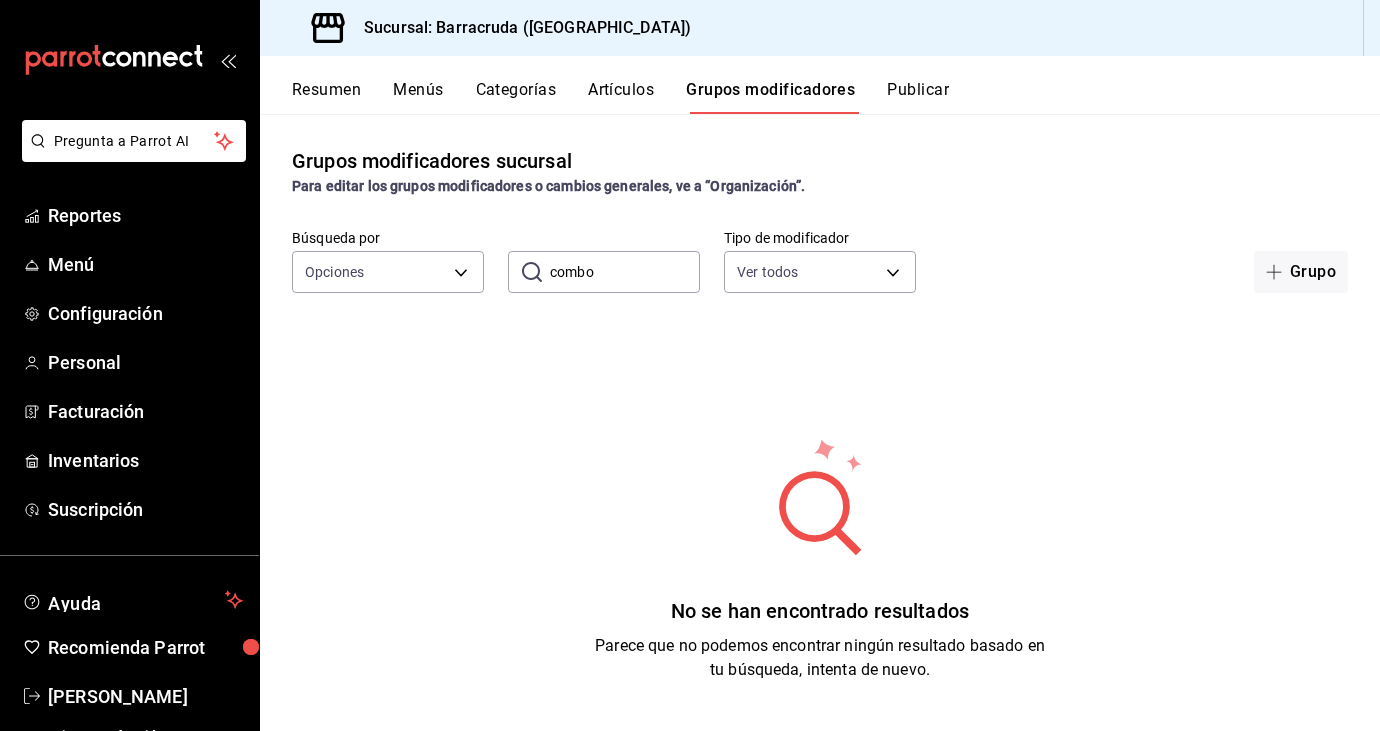 click on "Artículos" at bounding box center [621, 97] 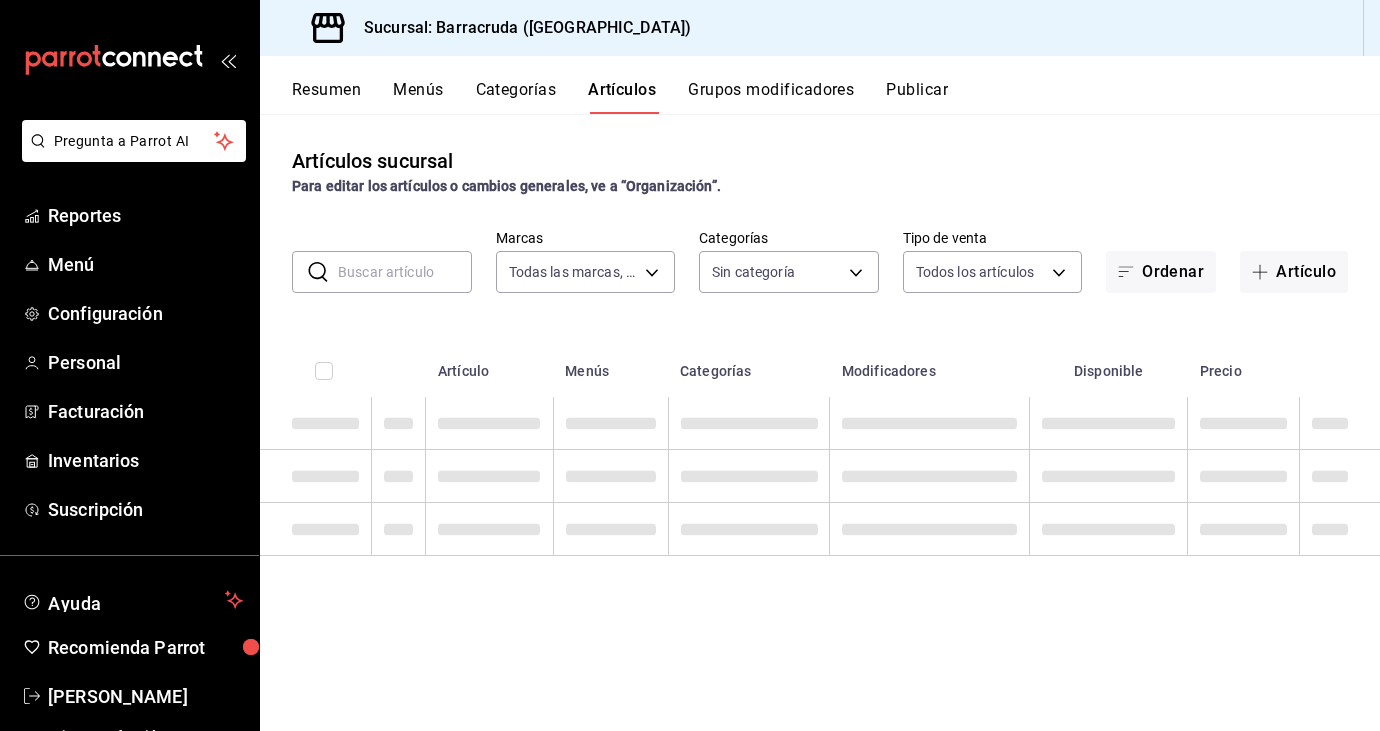 type on "781d0e5e-0cd3-418f-8c9c-0f4117c8f844" 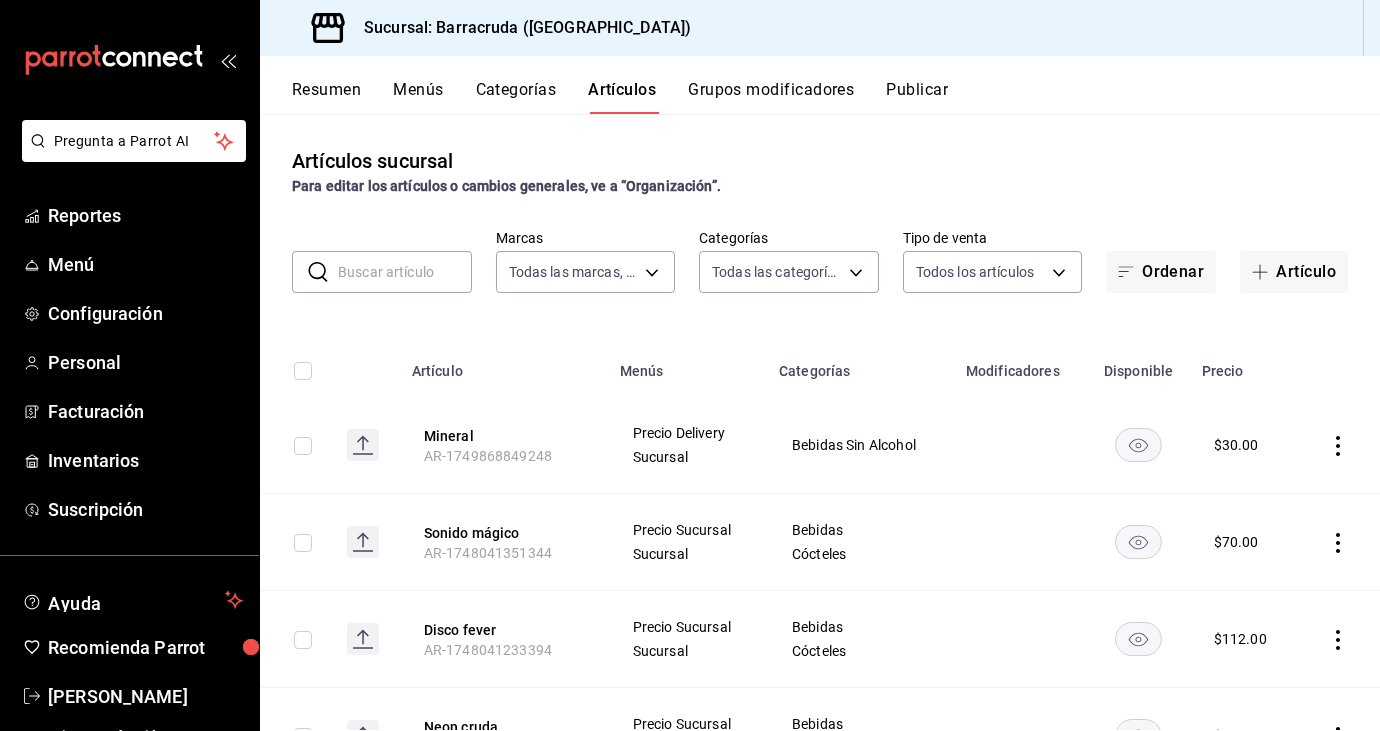 type on "b963c72d-ce85-4c3f-98ed-955f5b3d01ad,f0e73821-c662-412d-b503-729610356999,c693bcbe-7e83-44f8-b0f7-13bc09908b04,a310d70f-5c3b-42cb-8536-03cec27cec4d,1166309c-01d6-4955-8126-da1f9de0f082,5e65cc11-2fa0-44ef-895a-804074255bcb,eabe6da7-1a21-4192-87ec-f1d6f570e677,7d1aeb4b-c0fc-4c6e-8250-ea7204bd94ce,6c3023de-e597-49fd-b694-202897c7f145,58509221-a396-4639-ba98-9613356e713b,ca2de480-d659-42ce-81a0-ef70df13c49e,19043e72-4721-4fe1-8392-774594c02fcb,62fa4195-860e-4411-beba-6a9b9f22682c,d80faeee-26b7-4268-a3bc-c7ffedce9130,6f08e73e-6916-47ec-a222-934d5e8e7cab,a5ddd506-eb11-4dde-b61e-c8c8a846b8e8,9530b1c7-b7a7-4f06-b298-a79c54d2dc29" 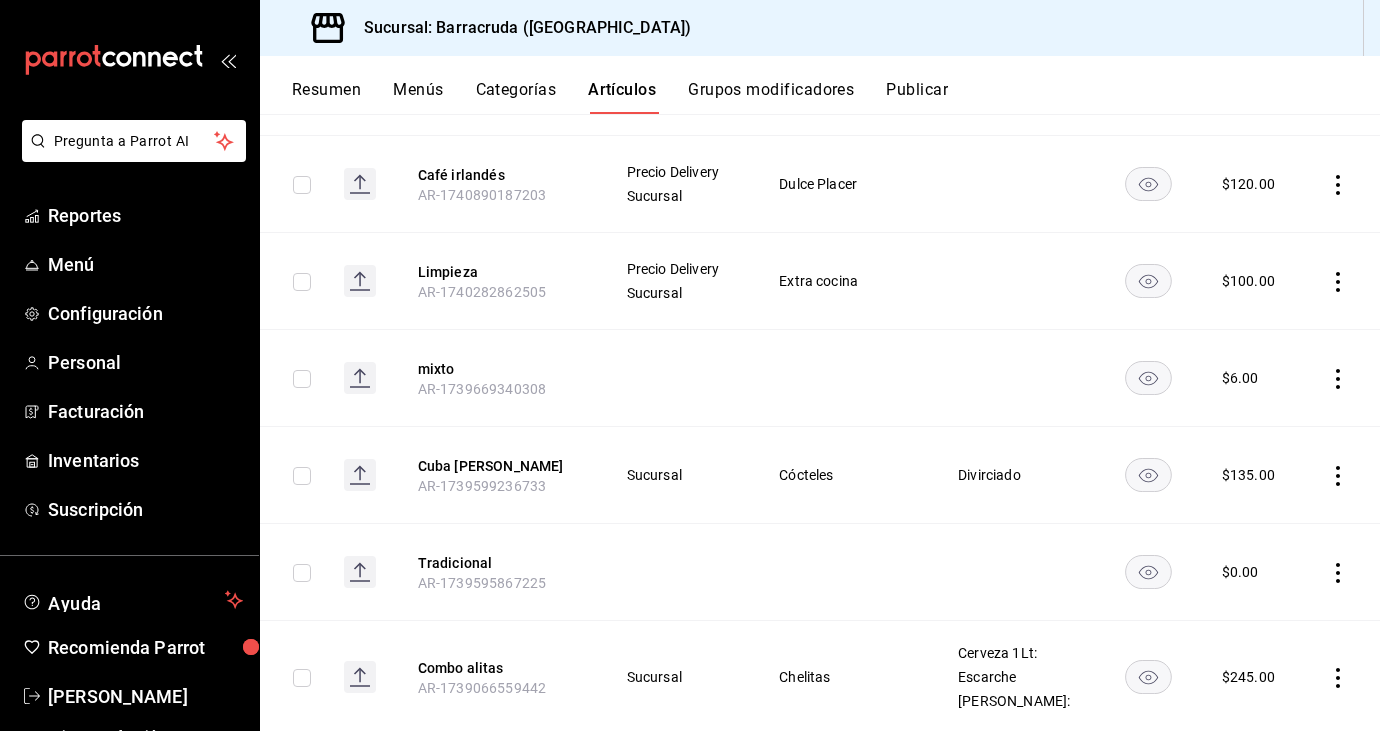 scroll, scrollTop: 0, scrollLeft: 0, axis: both 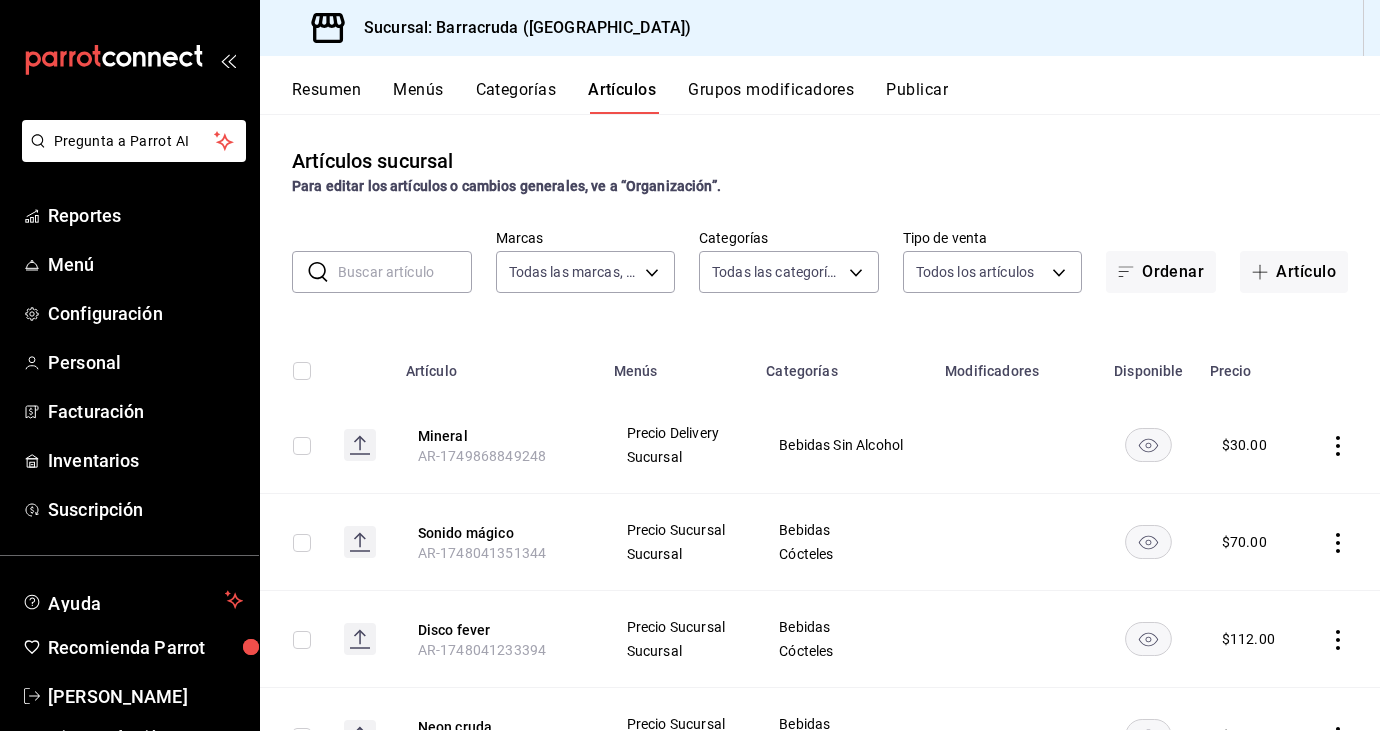 click at bounding box center [405, 272] 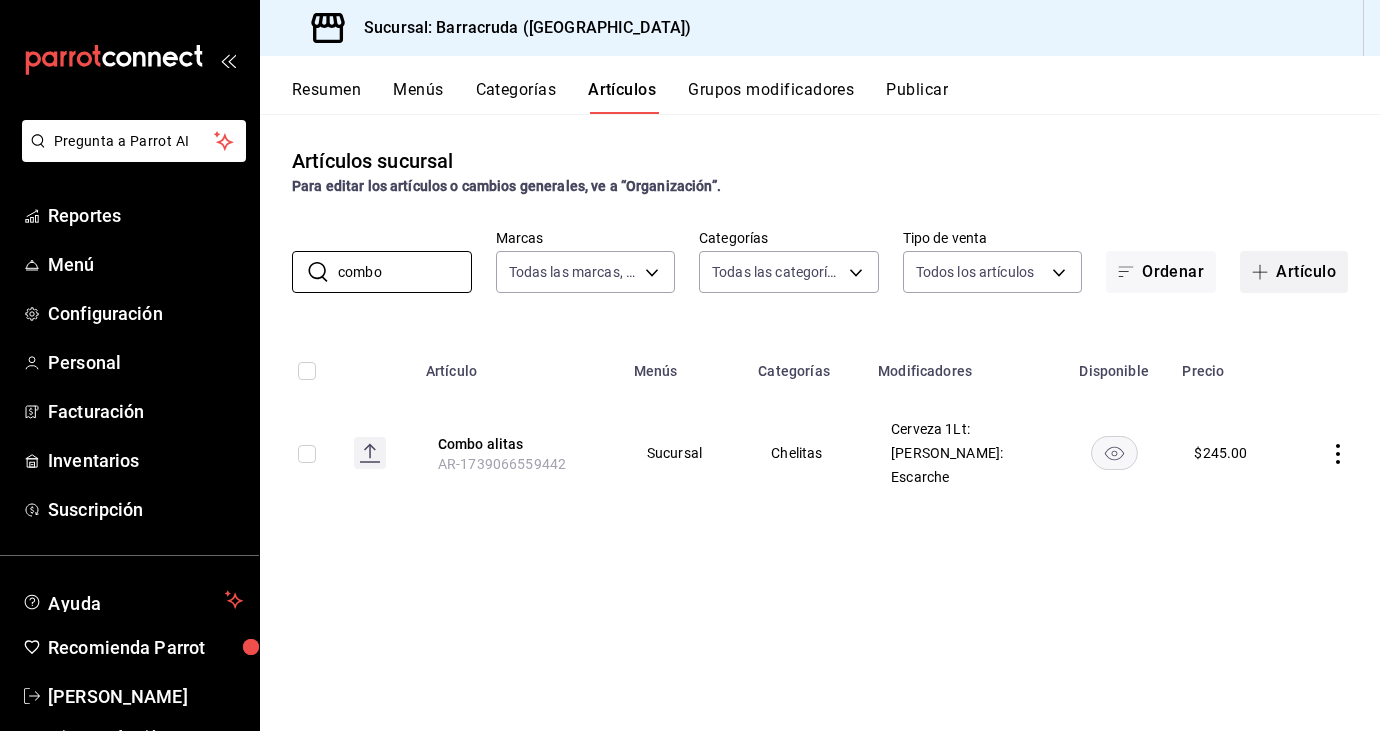 type on "combo" 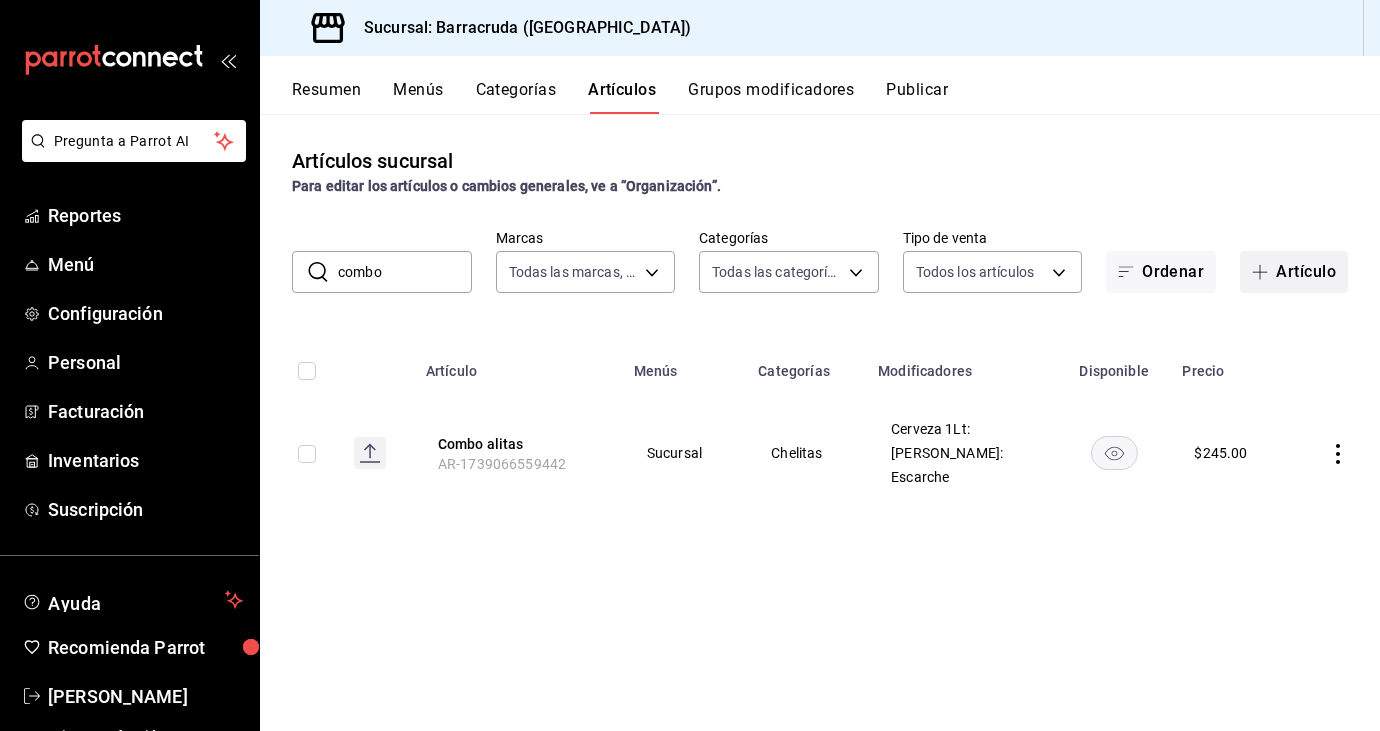 click on "Artículo" at bounding box center [1294, 272] 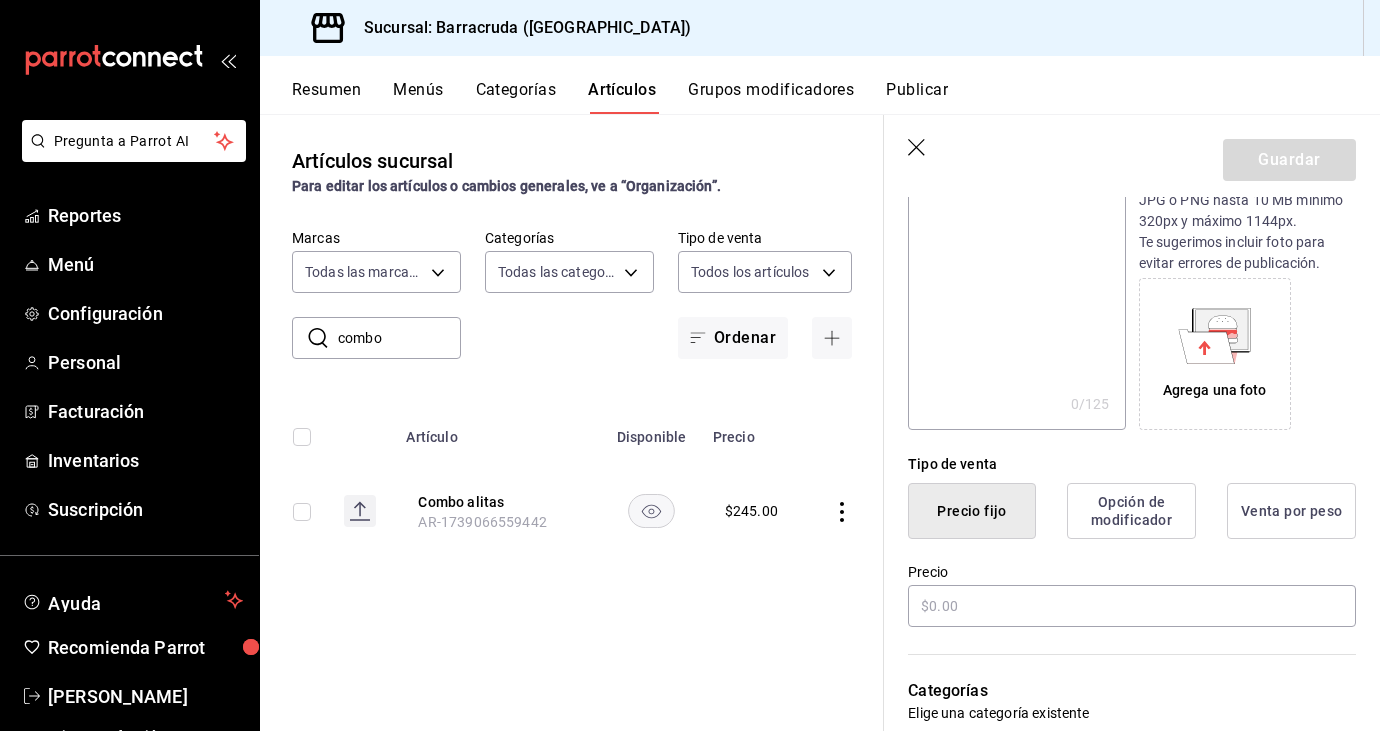 scroll, scrollTop: 245, scrollLeft: 0, axis: vertical 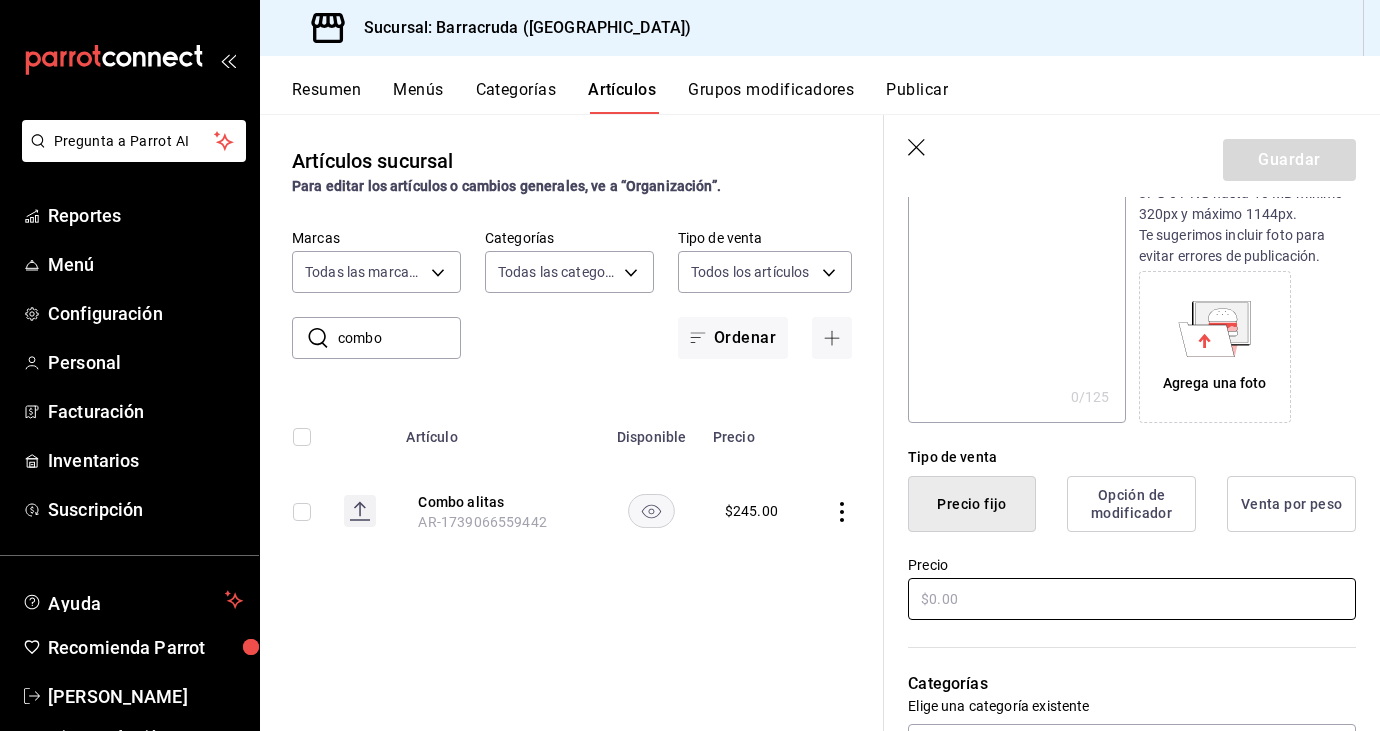 type on "Promo Alitas" 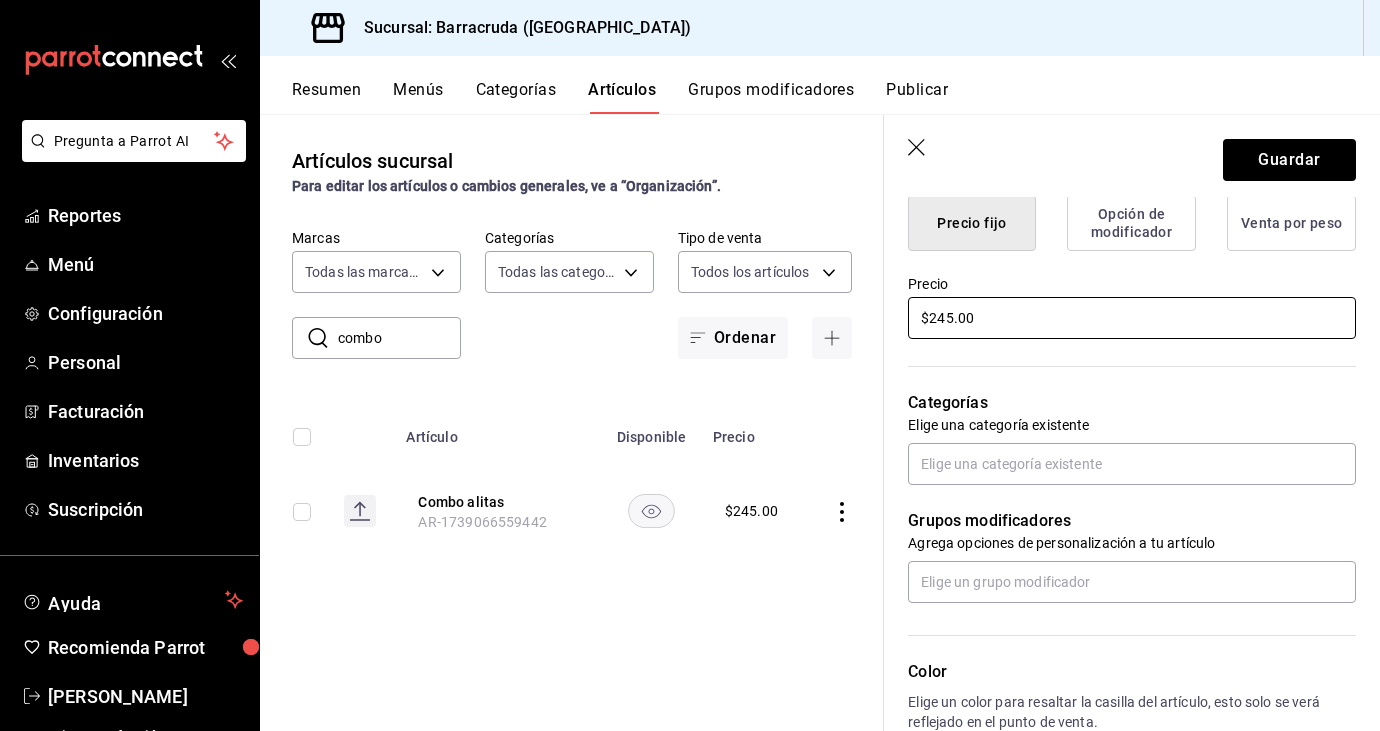 scroll, scrollTop: 549, scrollLeft: 0, axis: vertical 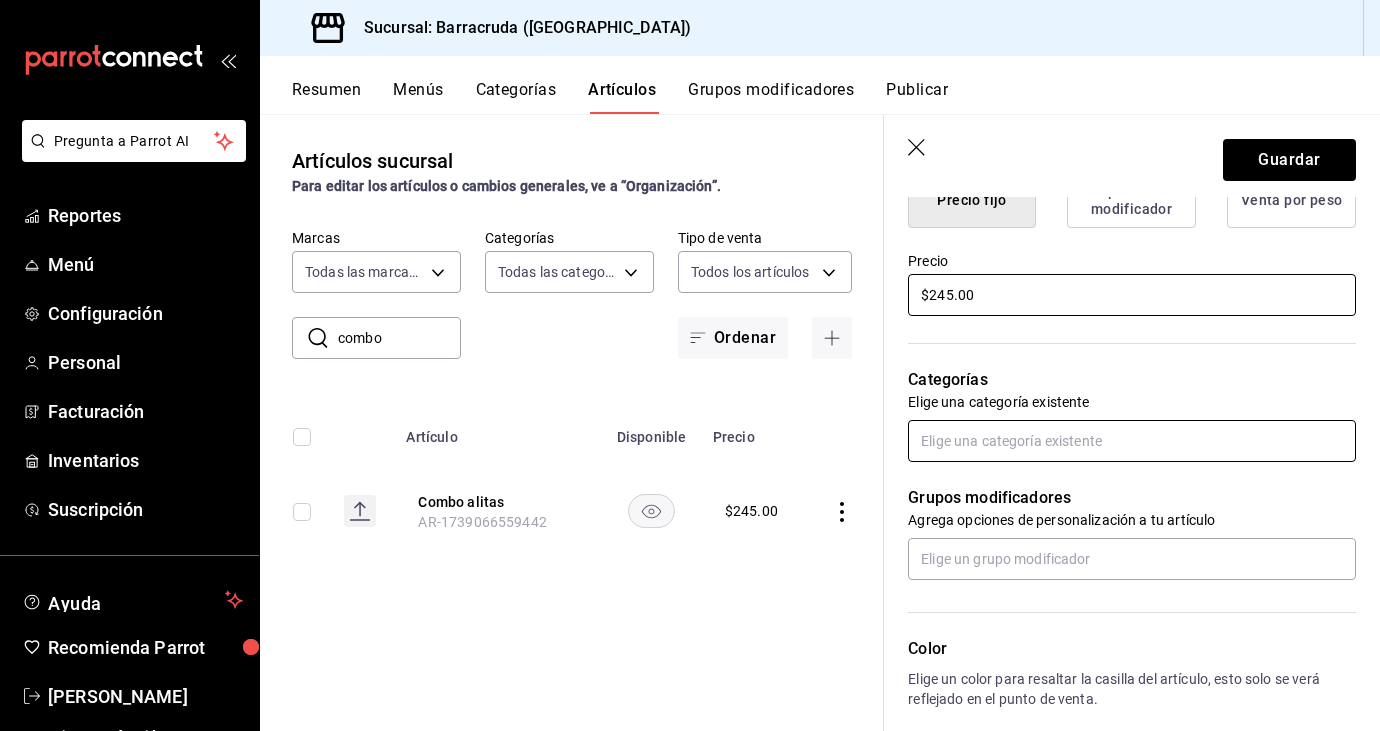 type on "$245.00" 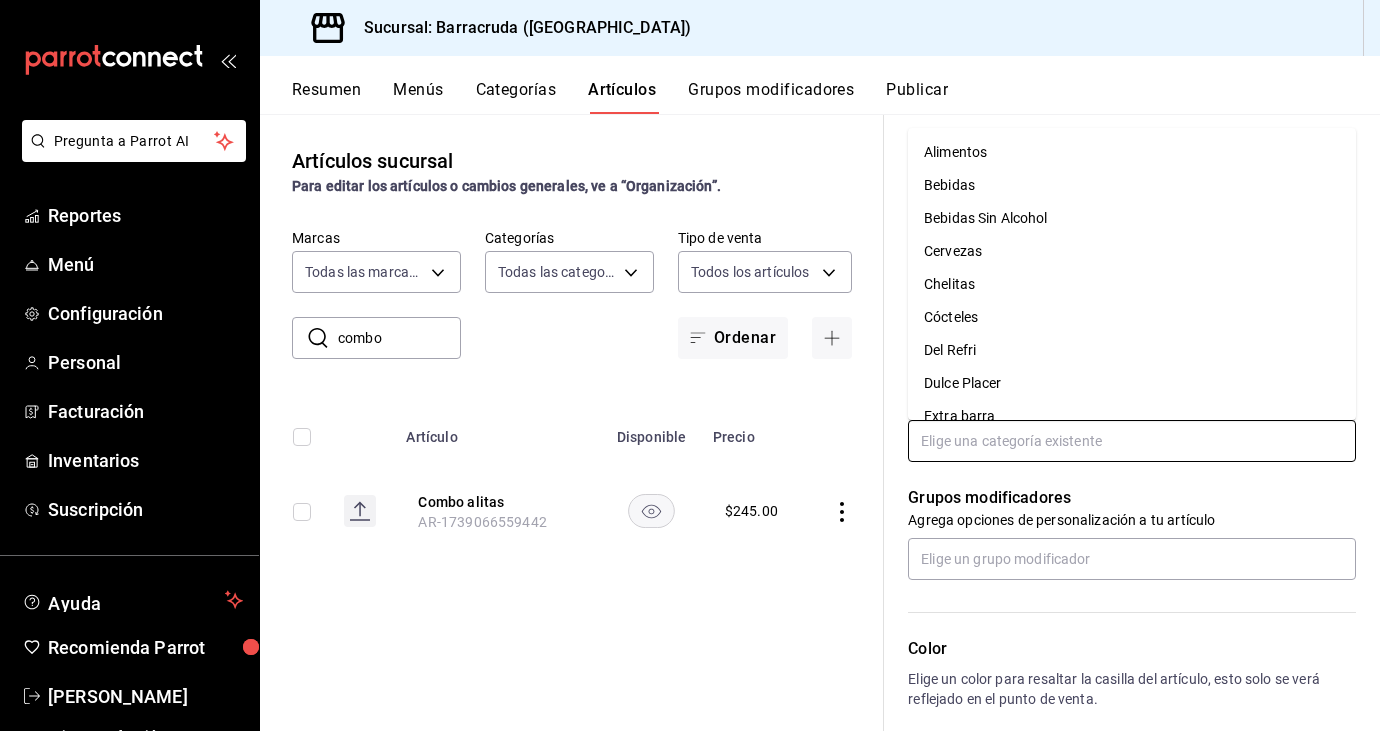 click at bounding box center (1132, 441) 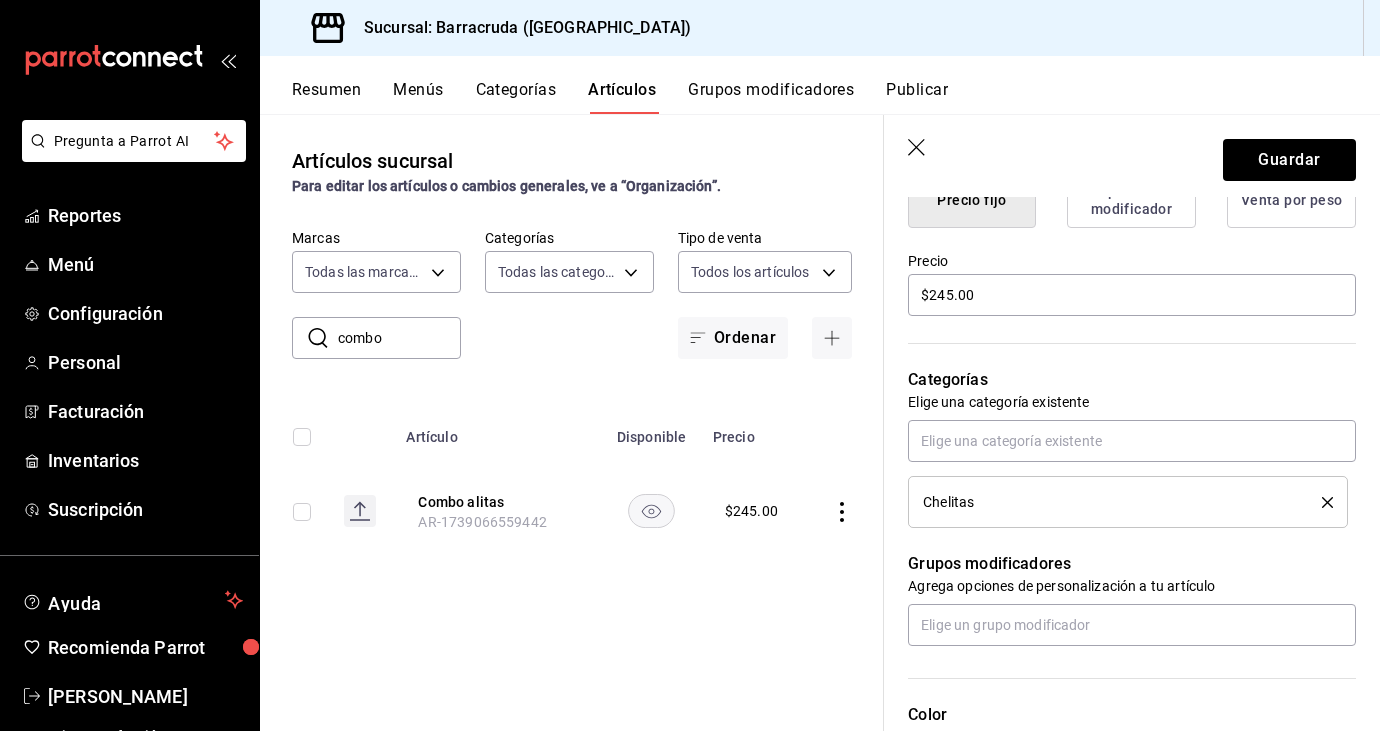 click on "Grupos modificadores Agrega opciones de personalización a tu artículo" at bounding box center (1120, 587) 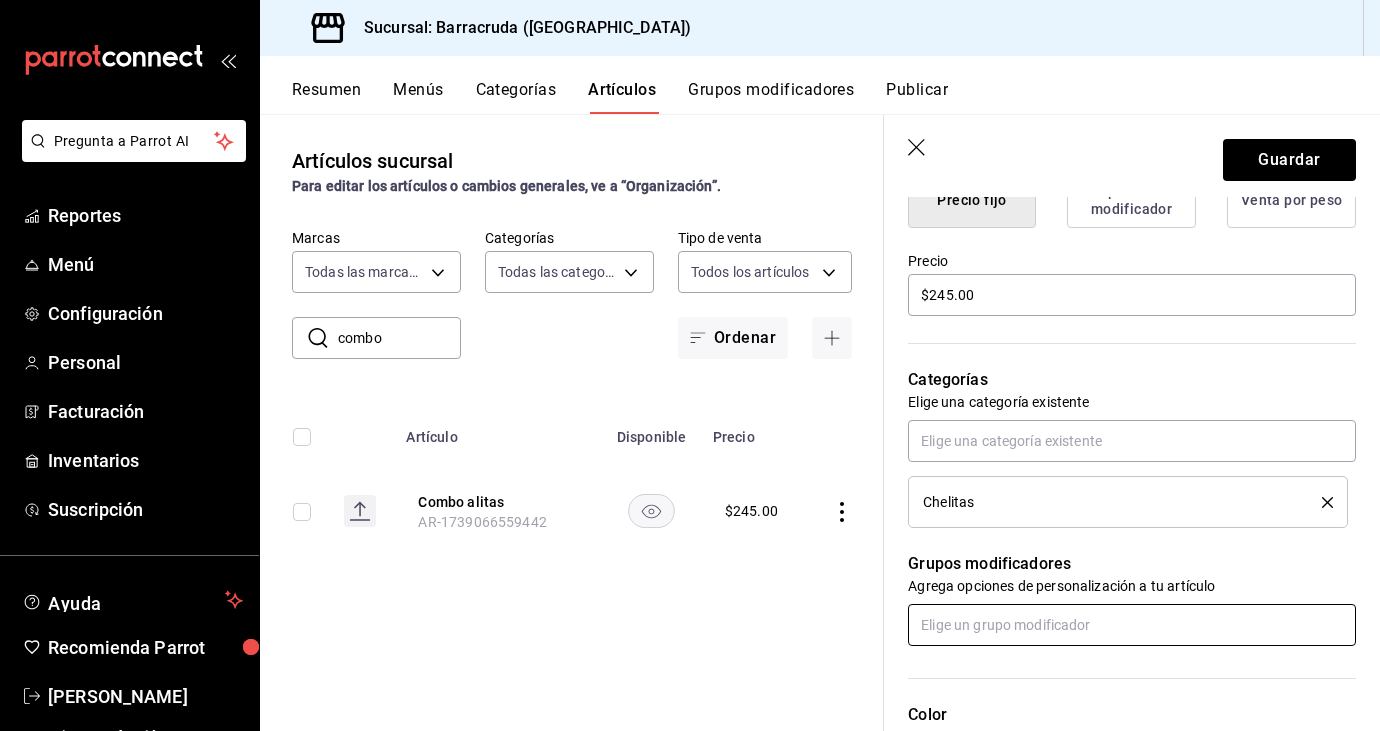 click at bounding box center [1132, 625] 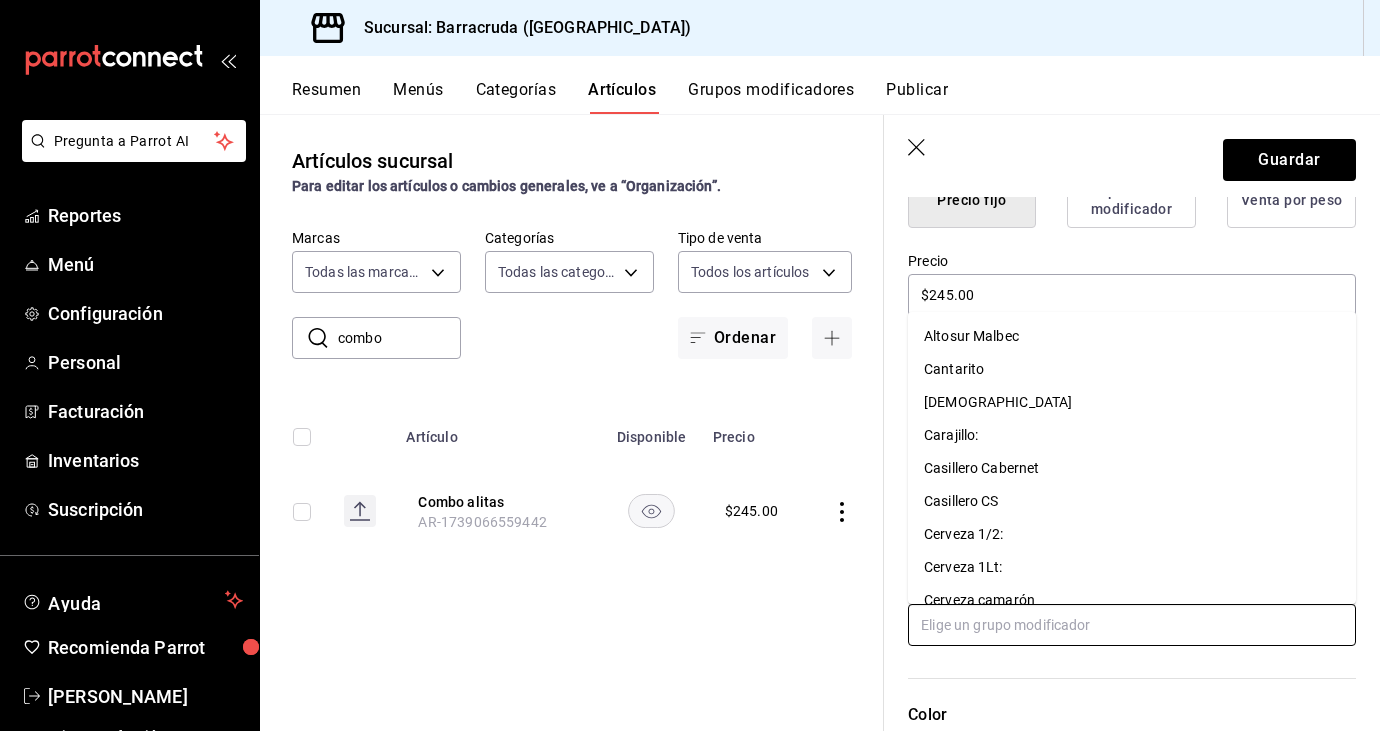 click on "Cerveza 1Lt:" at bounding box center (963, 567) 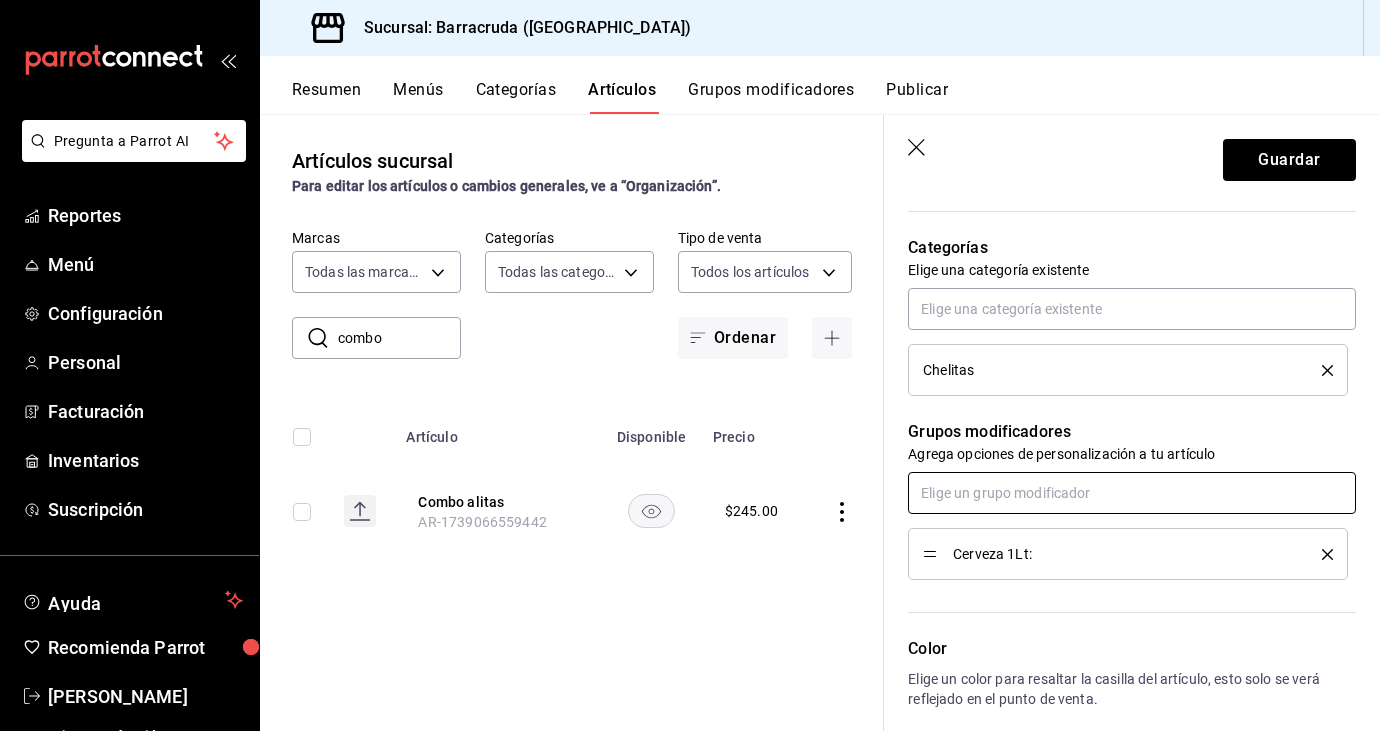 scroll, scrollTop: 722, scrollLeft: 0, axis: vertical 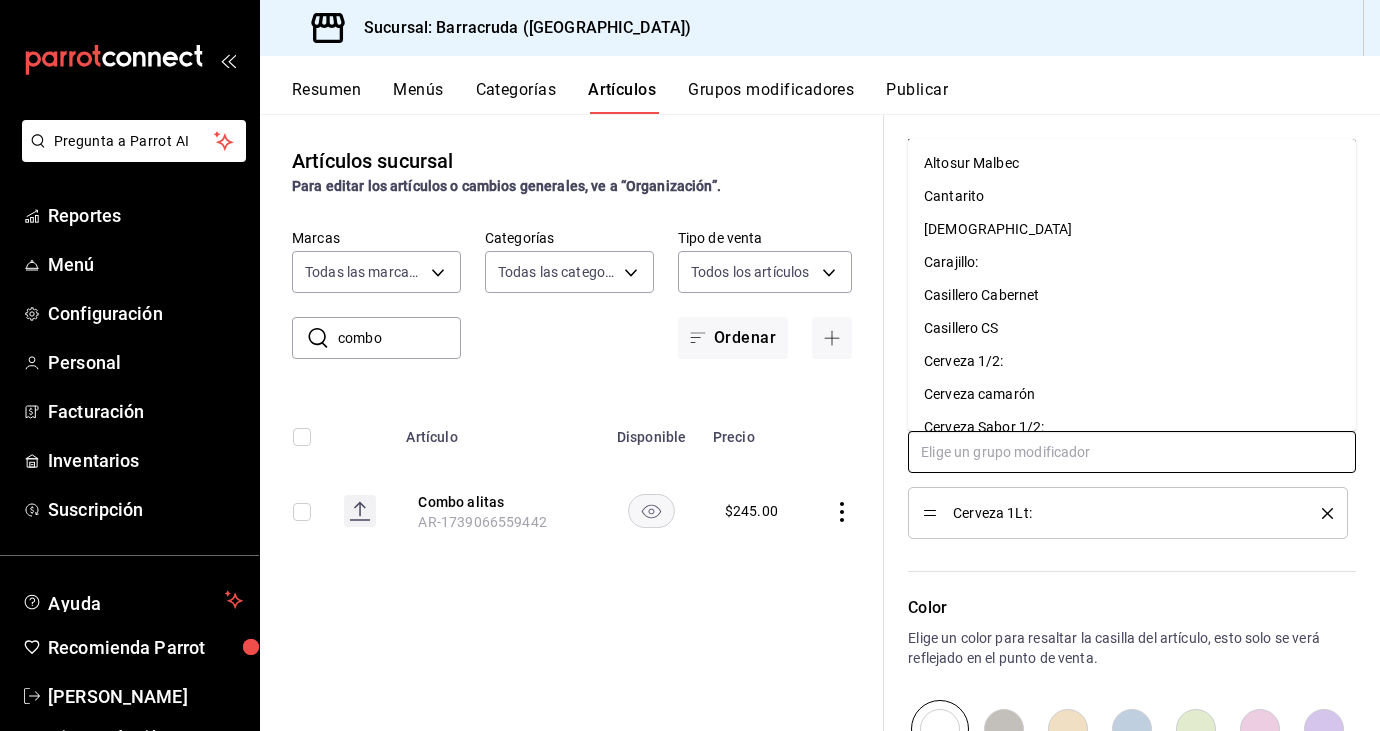 click at bounding box center [1132, 452] 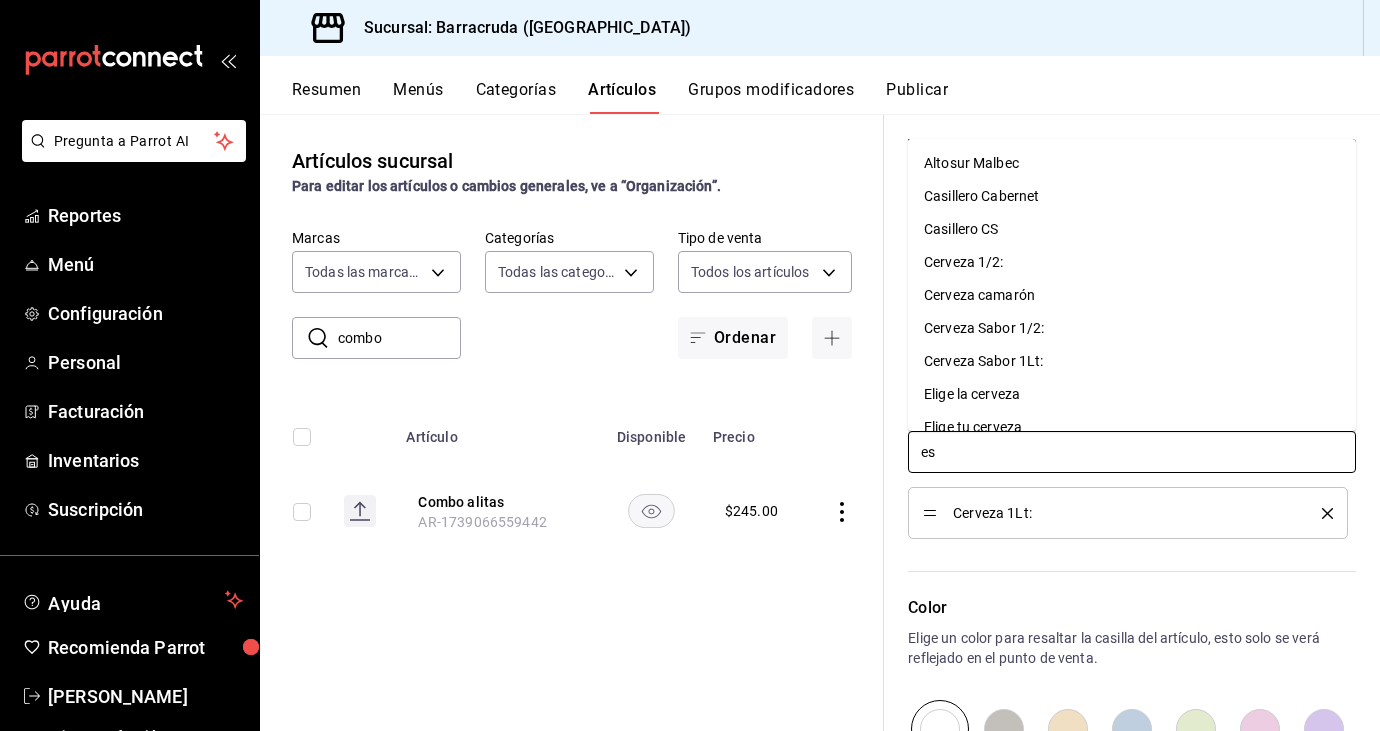 type on "esc" 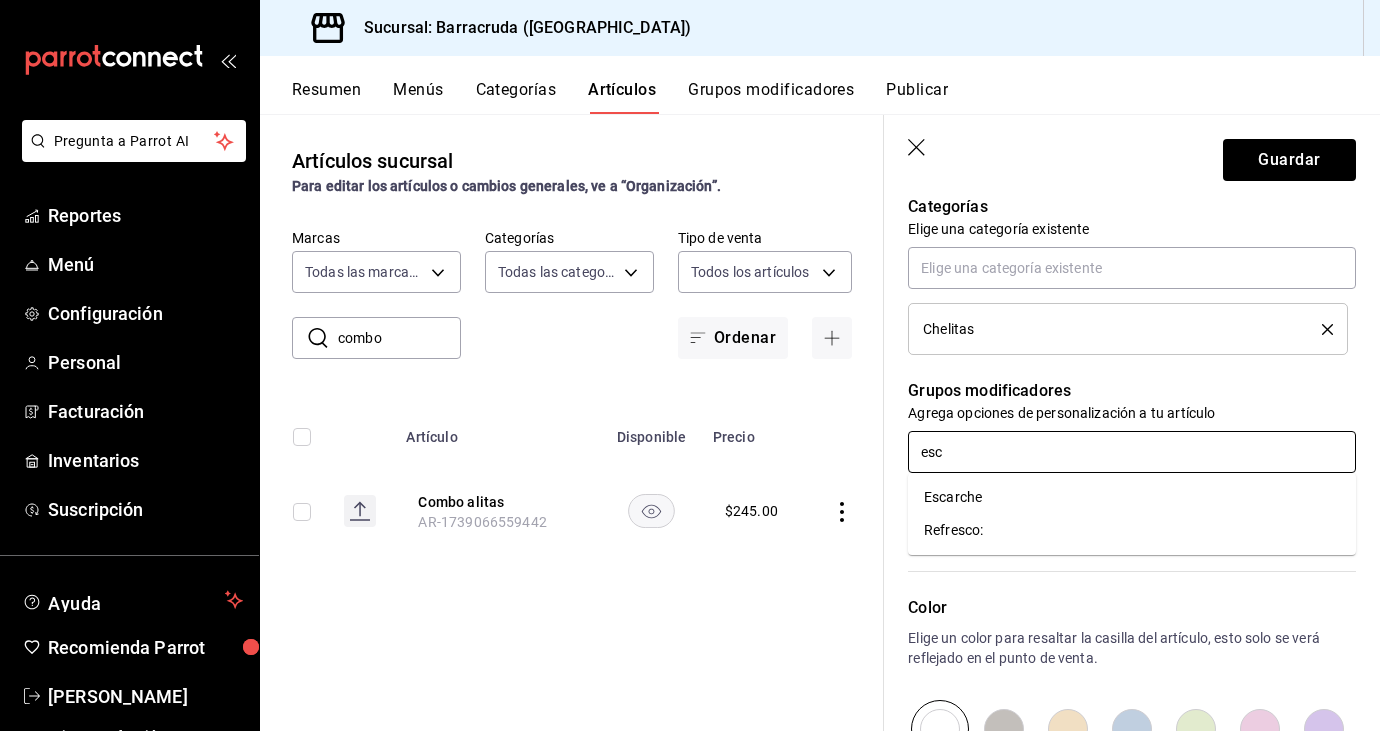click on "Escarche" at bounding box center [1132, 497] 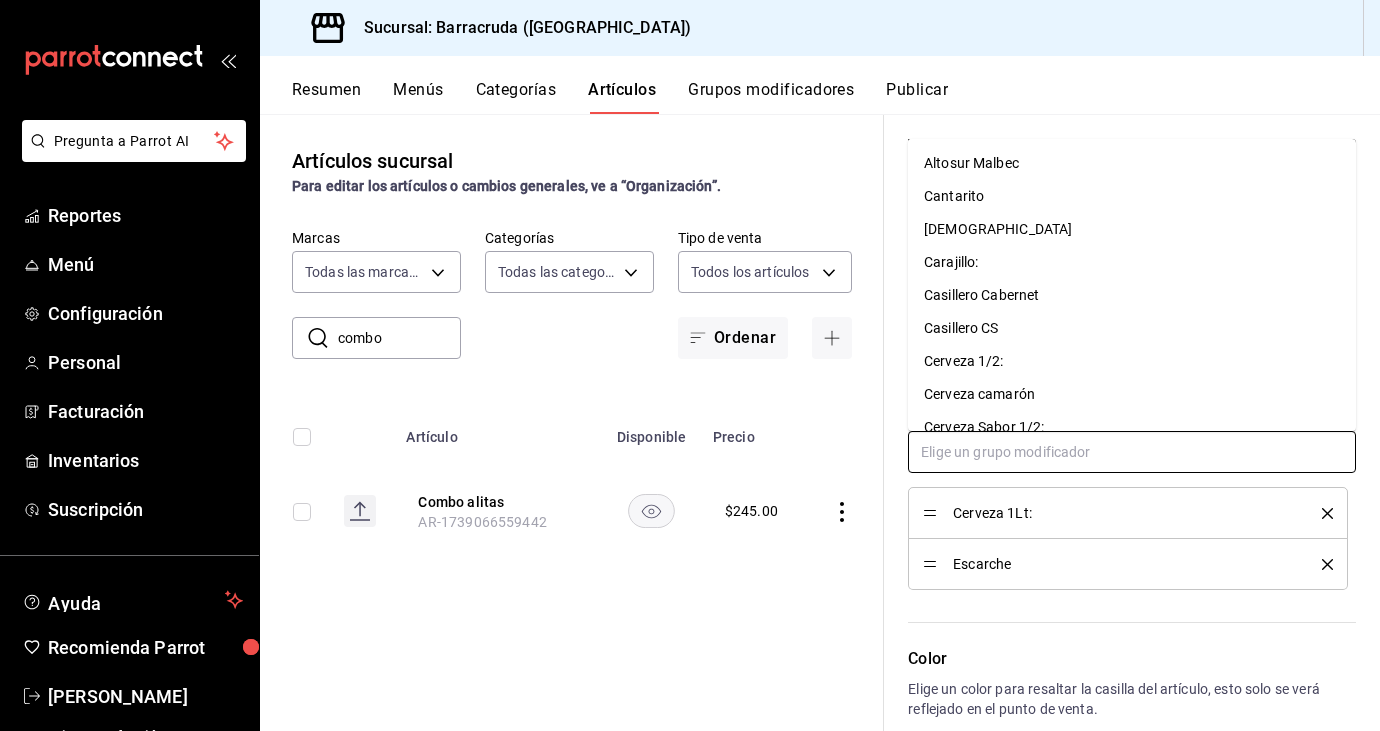 click at bounding box center (1132, 452) 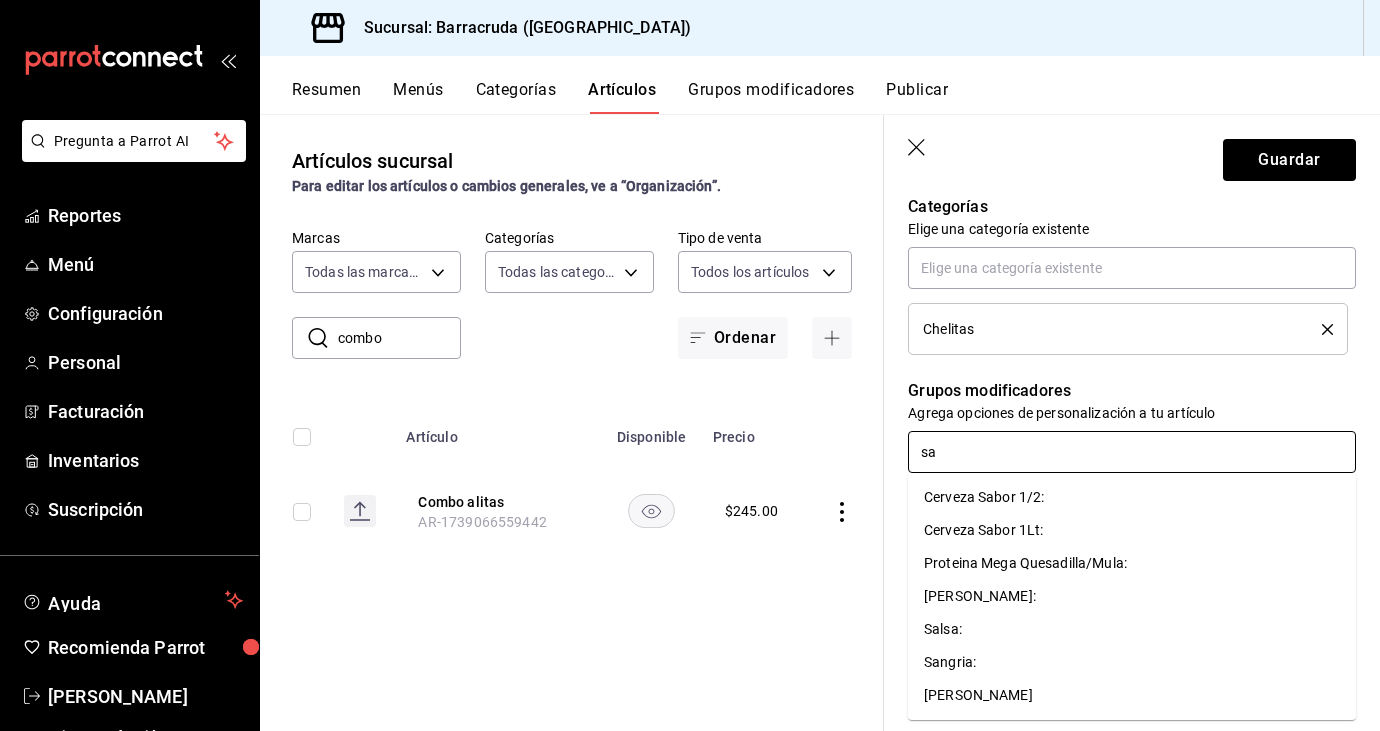 type on "sal" 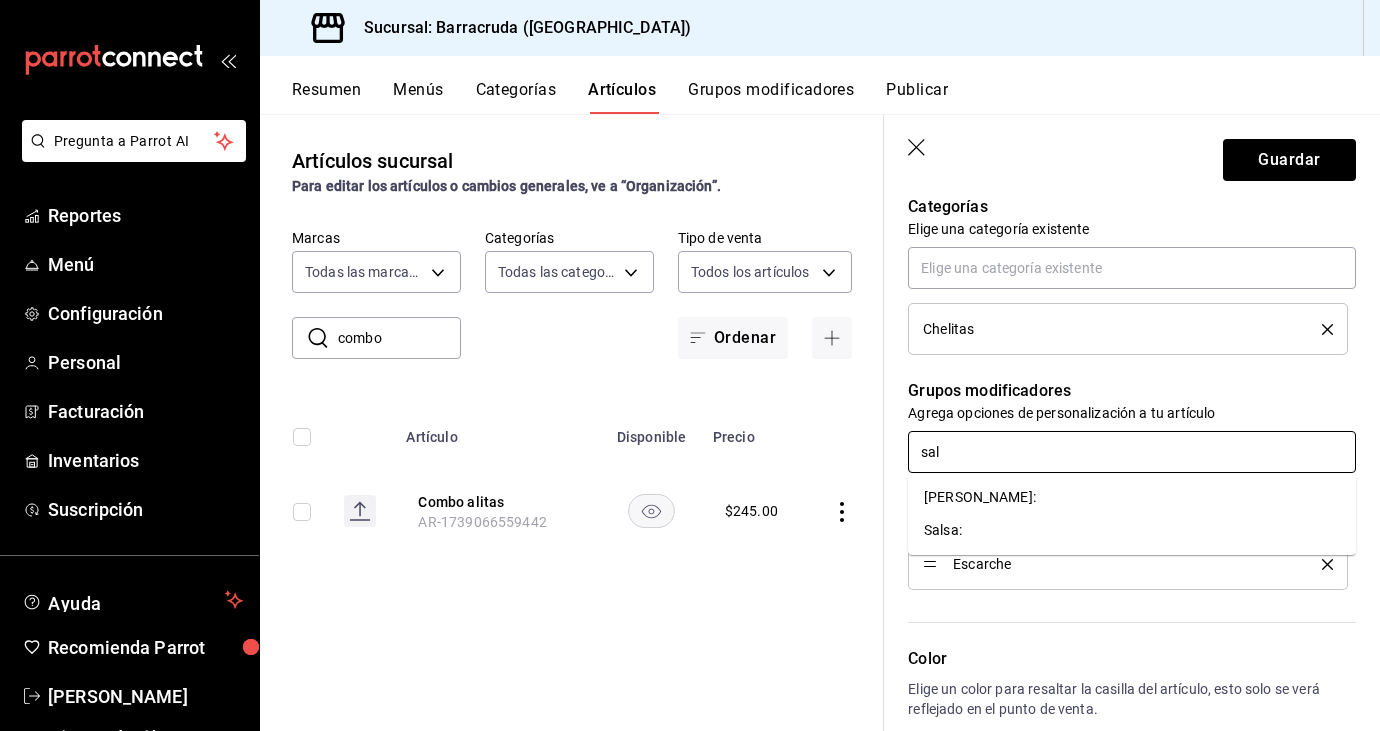 click on "Salsa Alitas:" at bounding box center (980, 497) 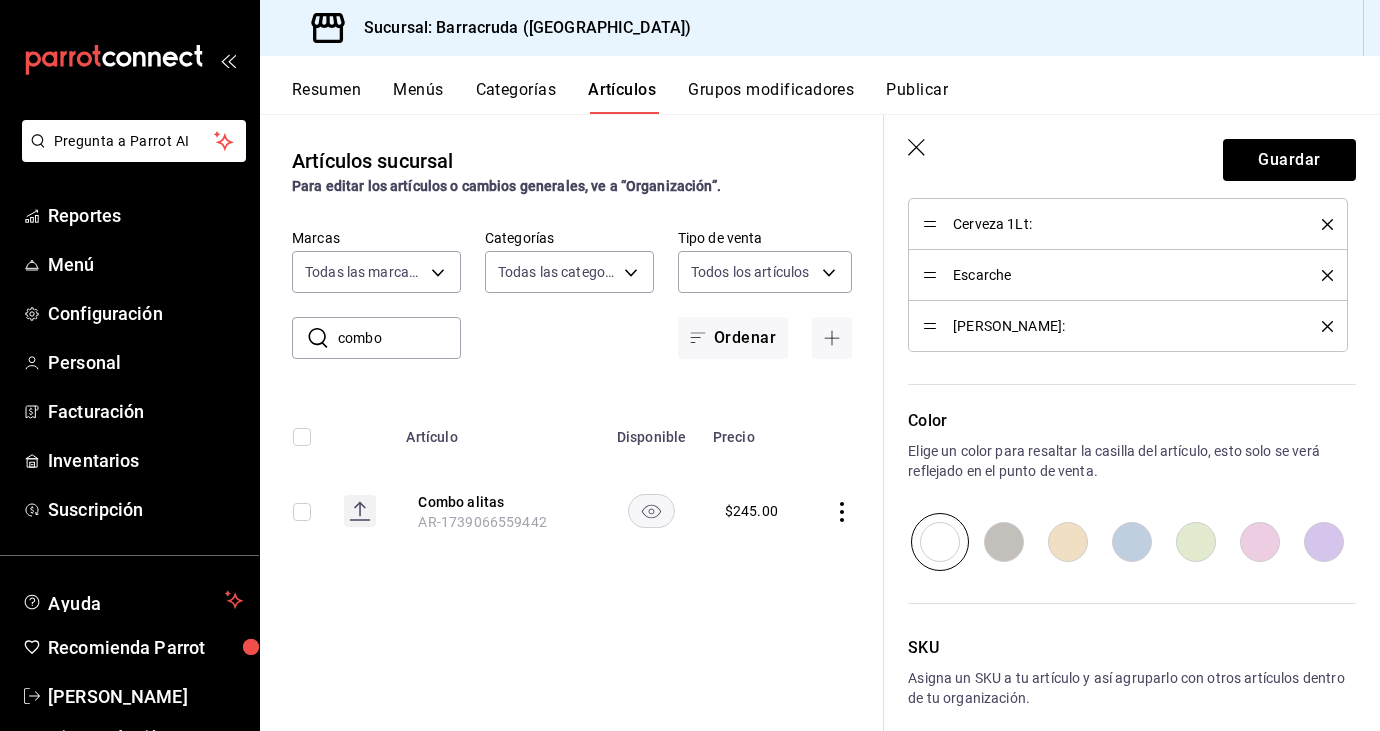 scroll, scrollTop: 1018, scrollLeft: 0, axis: vertical 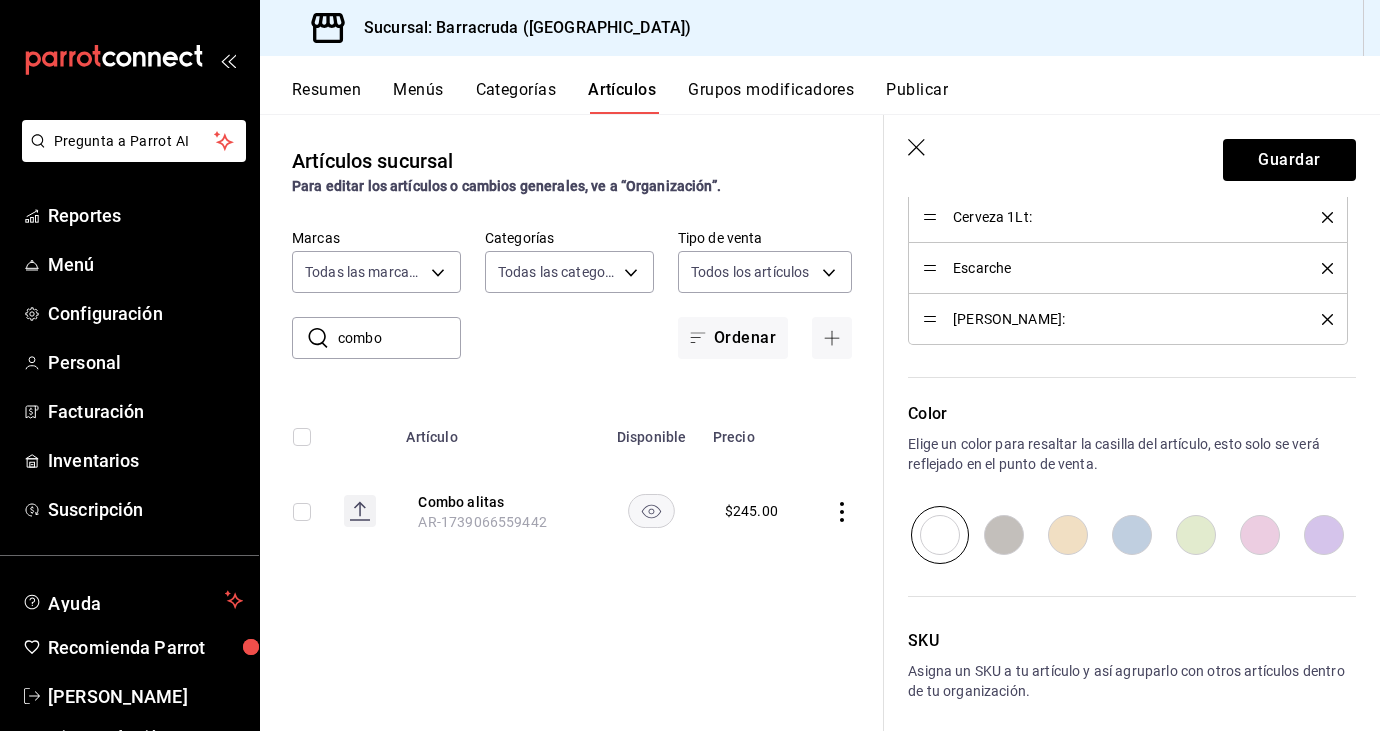 click at bounding box center [1132, 535] 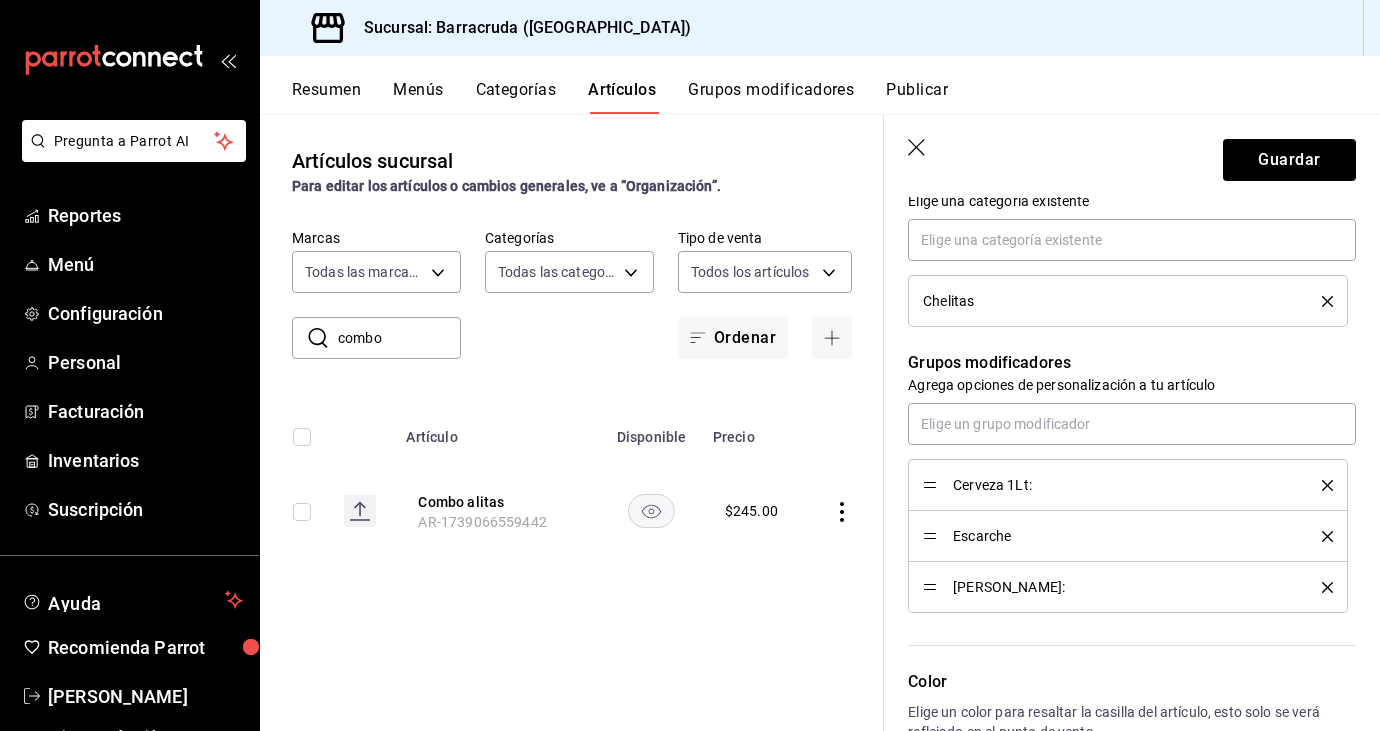scroll, scrollTop: 0, scrollLeft: 0, axis: both 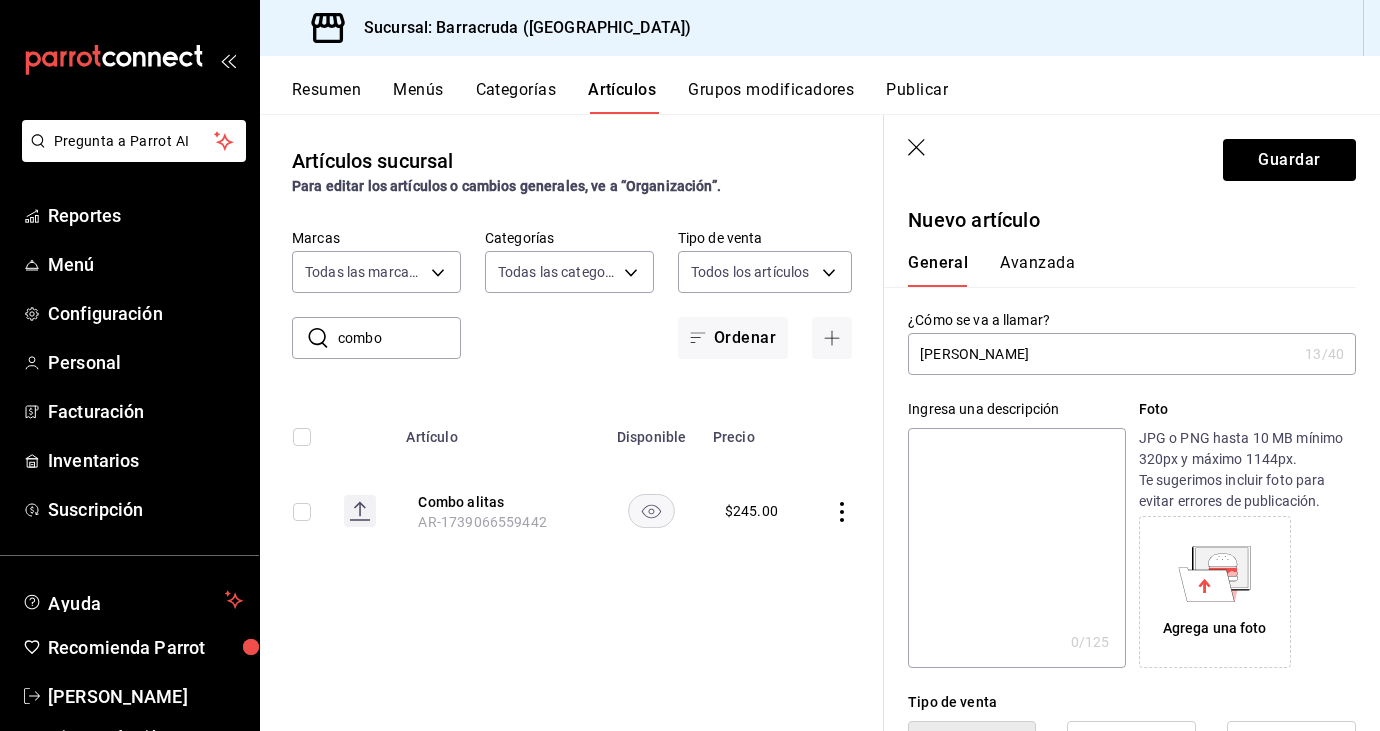 click on "Avanzada" at bounding box center [1037, 270] 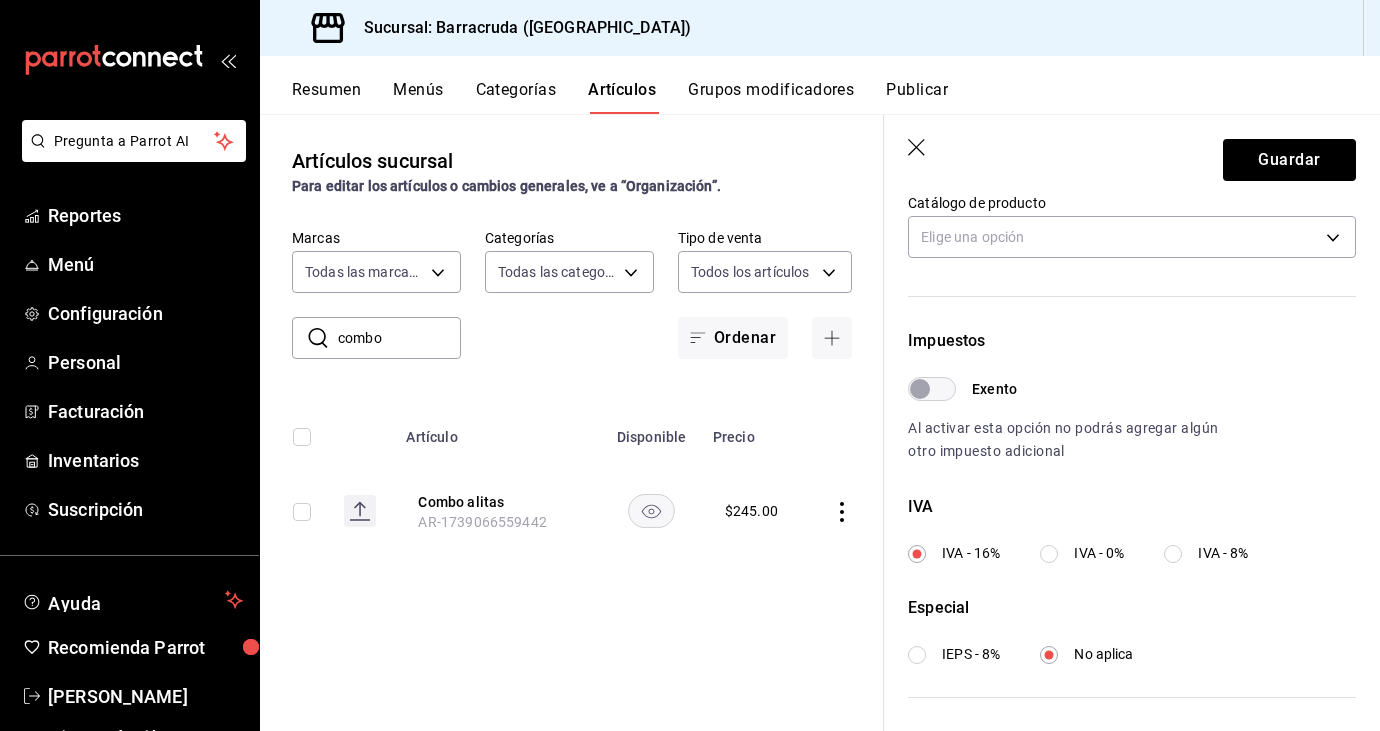 scroll, scrollTop: 682, scrollLeft: 0, axis: vertical 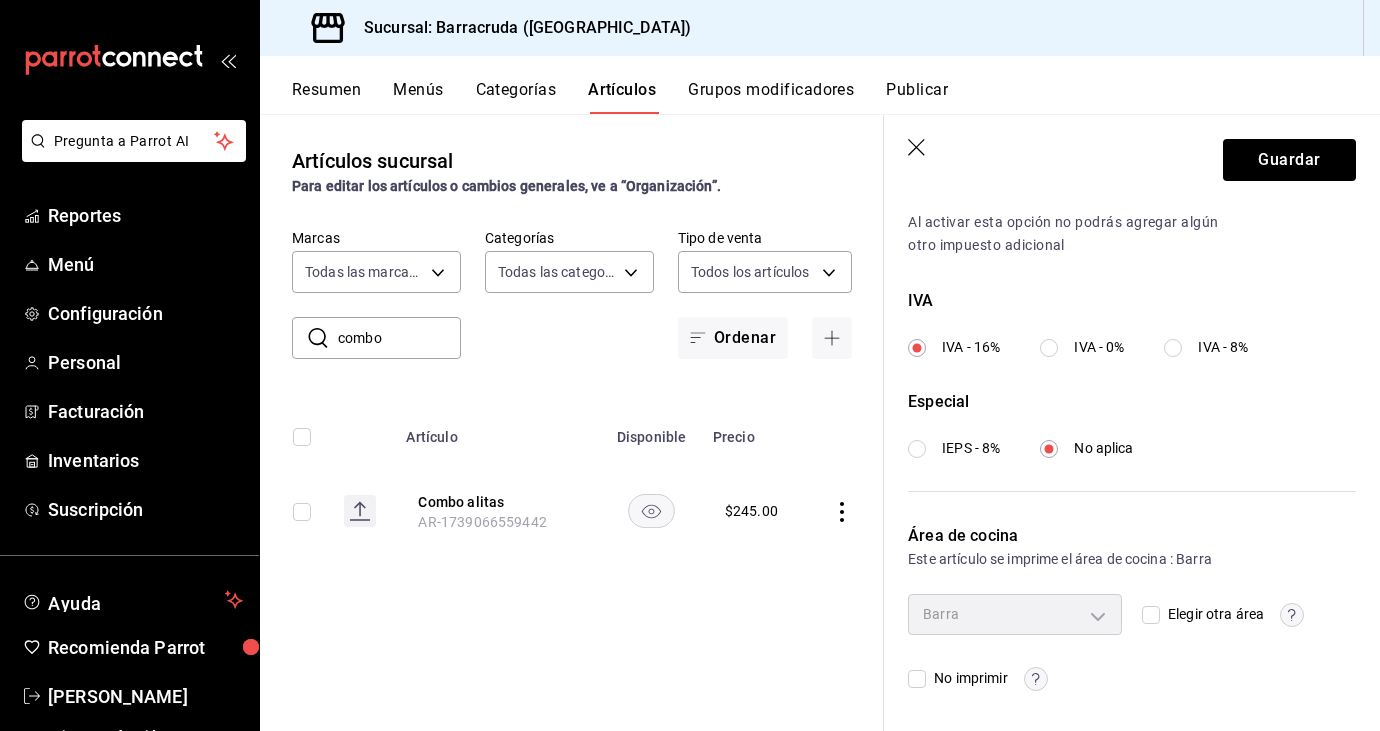 click 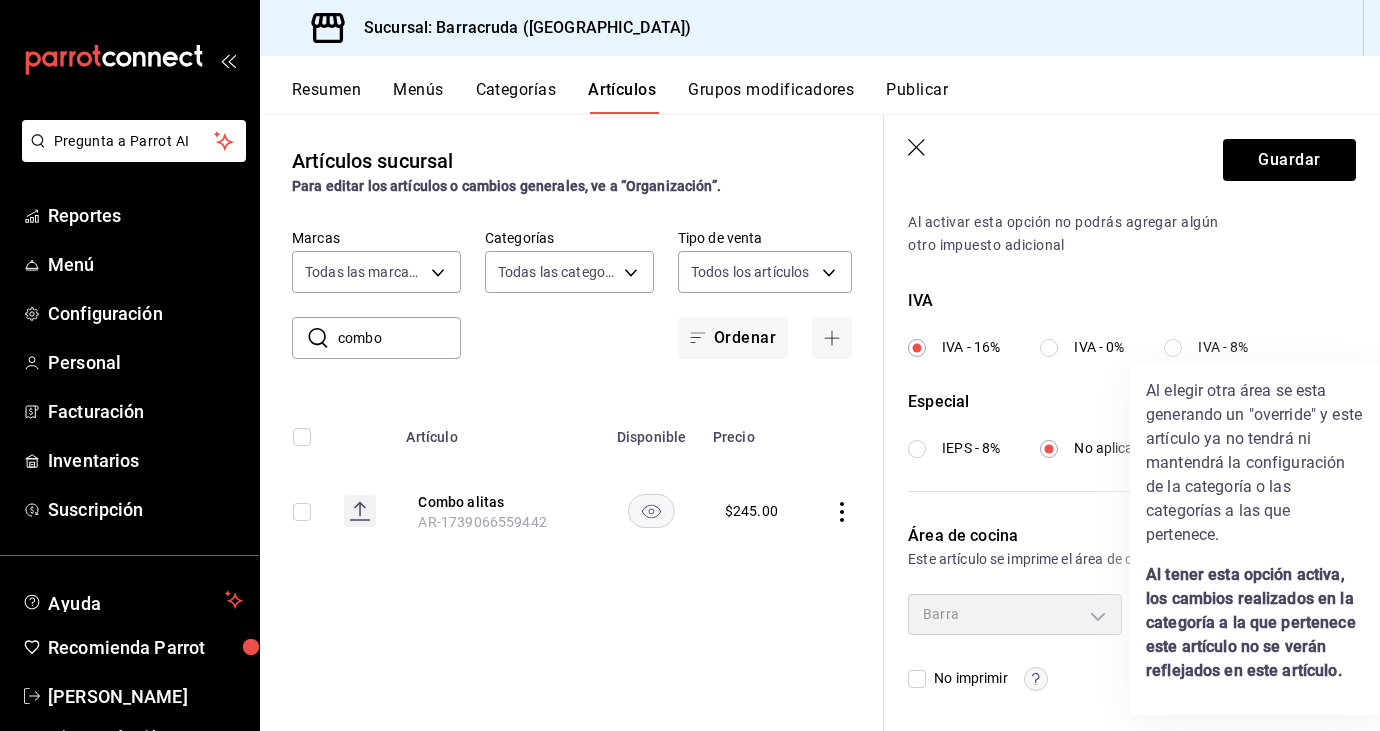 click at bounding box center (690, 365) 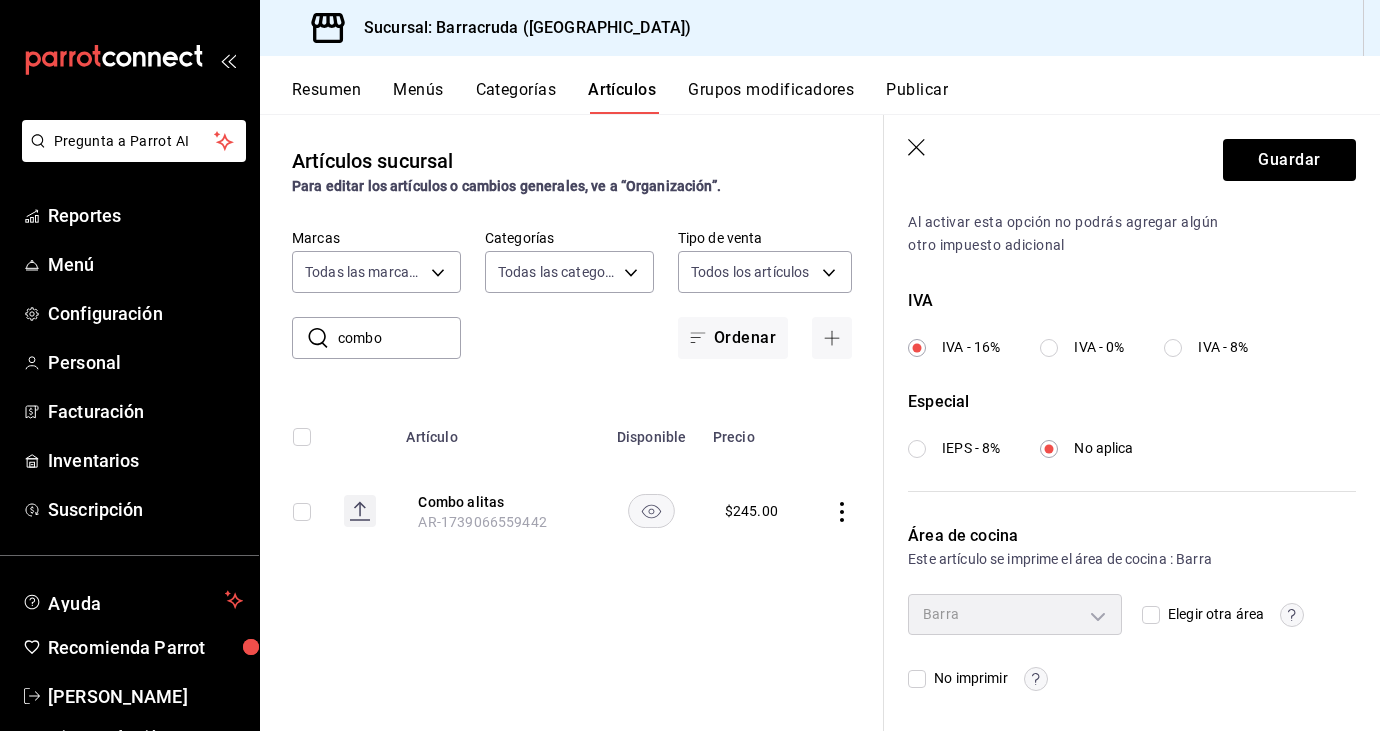 scroll, scrollTop: 0, scrollLeft: 0, axis: both 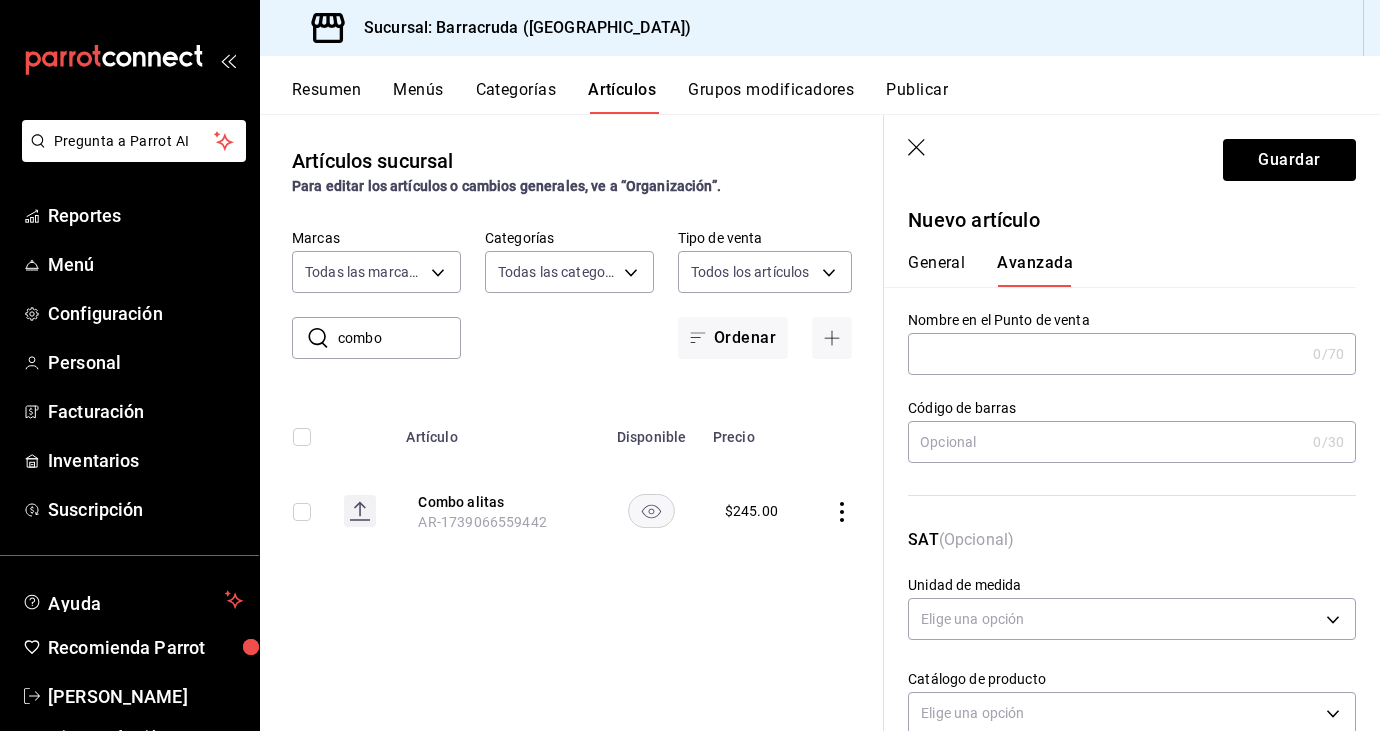 click on "General" at bounding box center (936, 270) 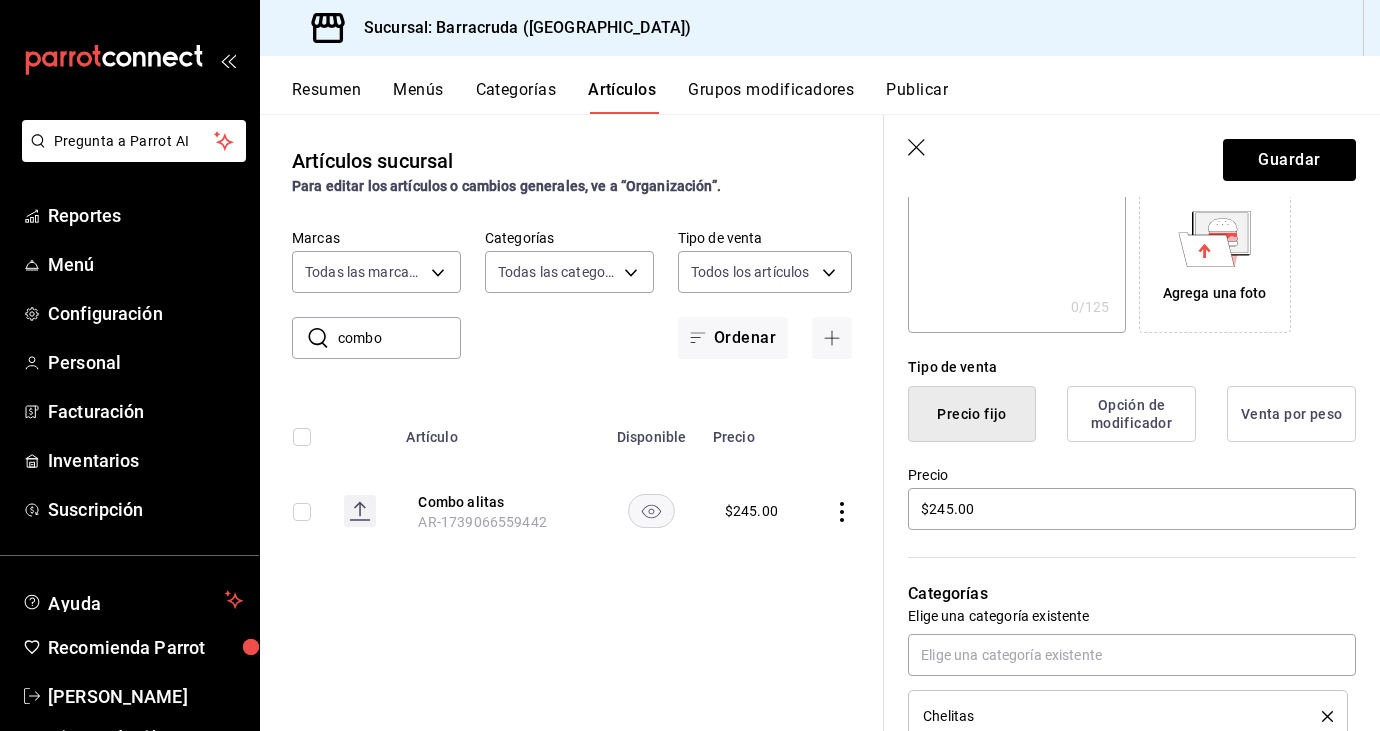 scroll, scrollTop: 0, scrollLeft: 0, axis: both 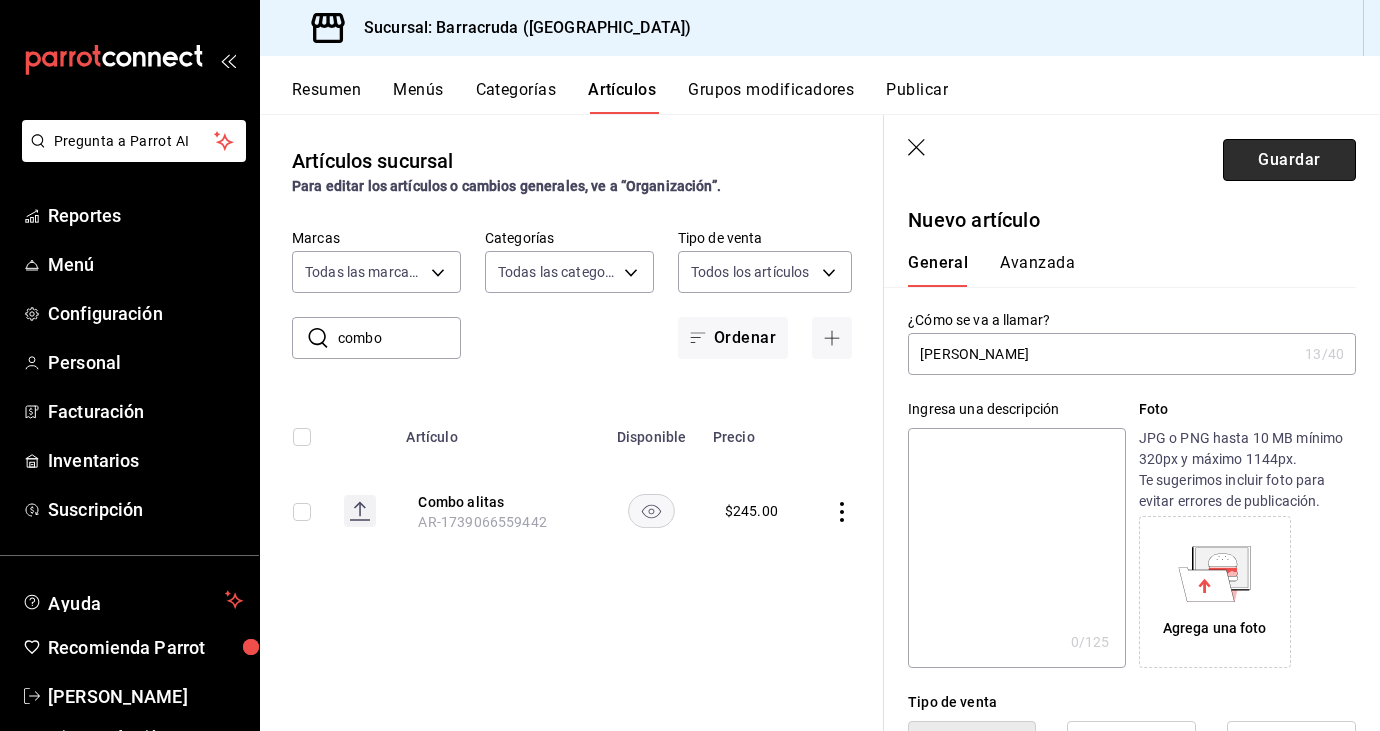 click on "Guardar" at bounding box center (1289, 160) 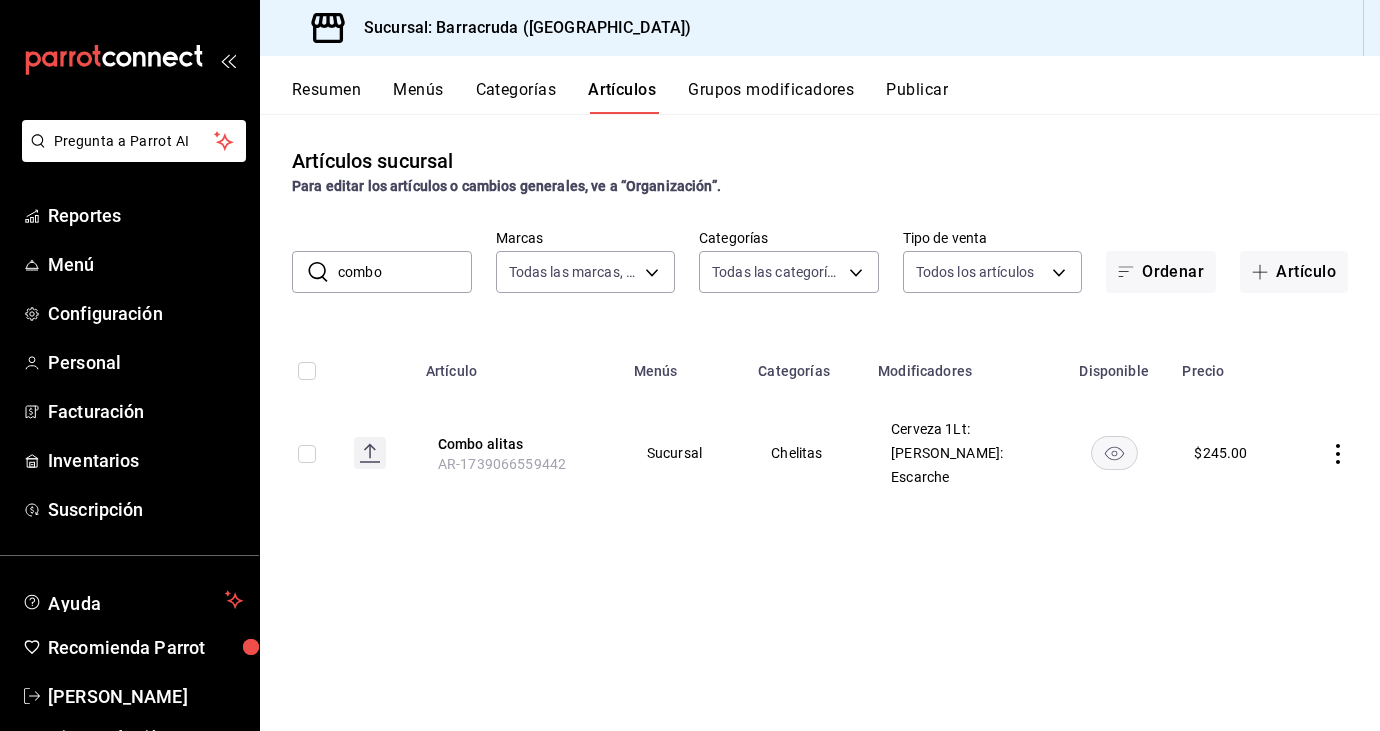 click on "combo" at bounding box center [405, 272] 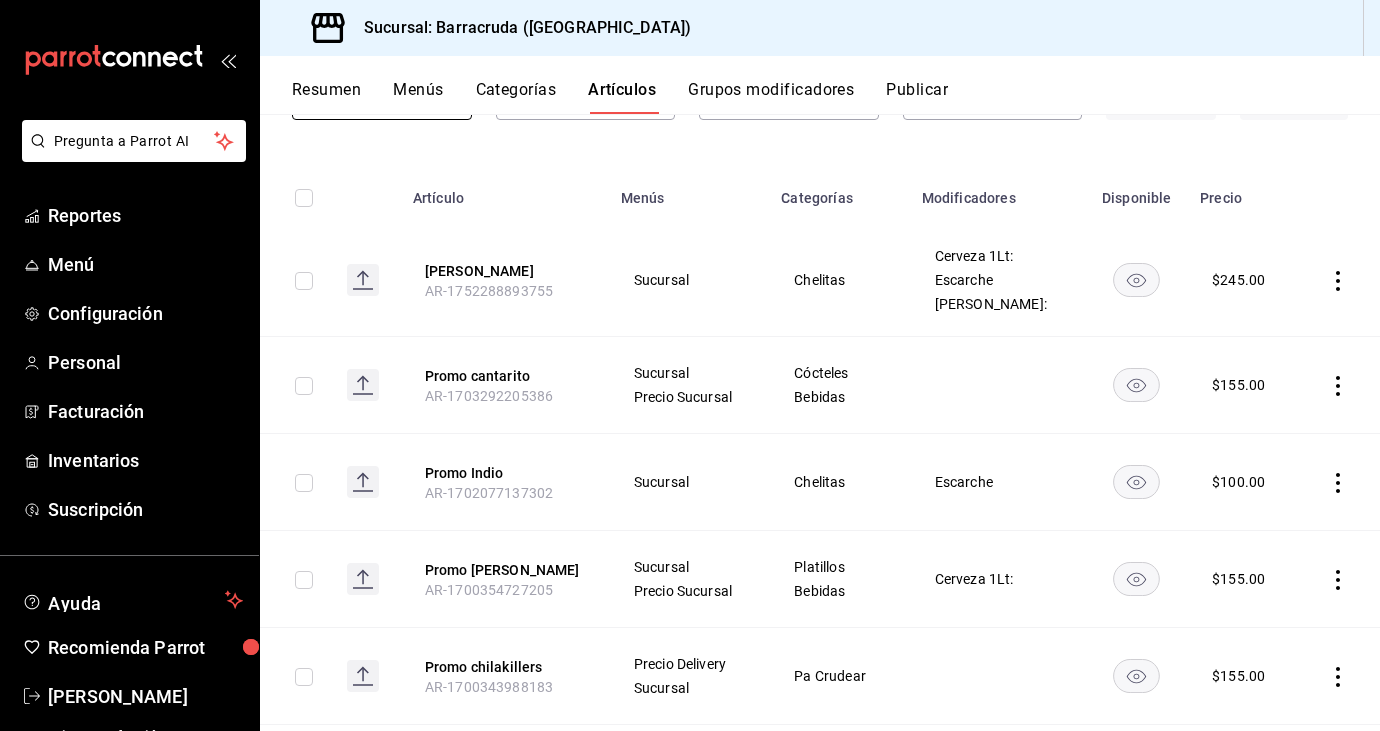 scroll, scrollTop: 180, scrollLeft: 0, axis: vertical 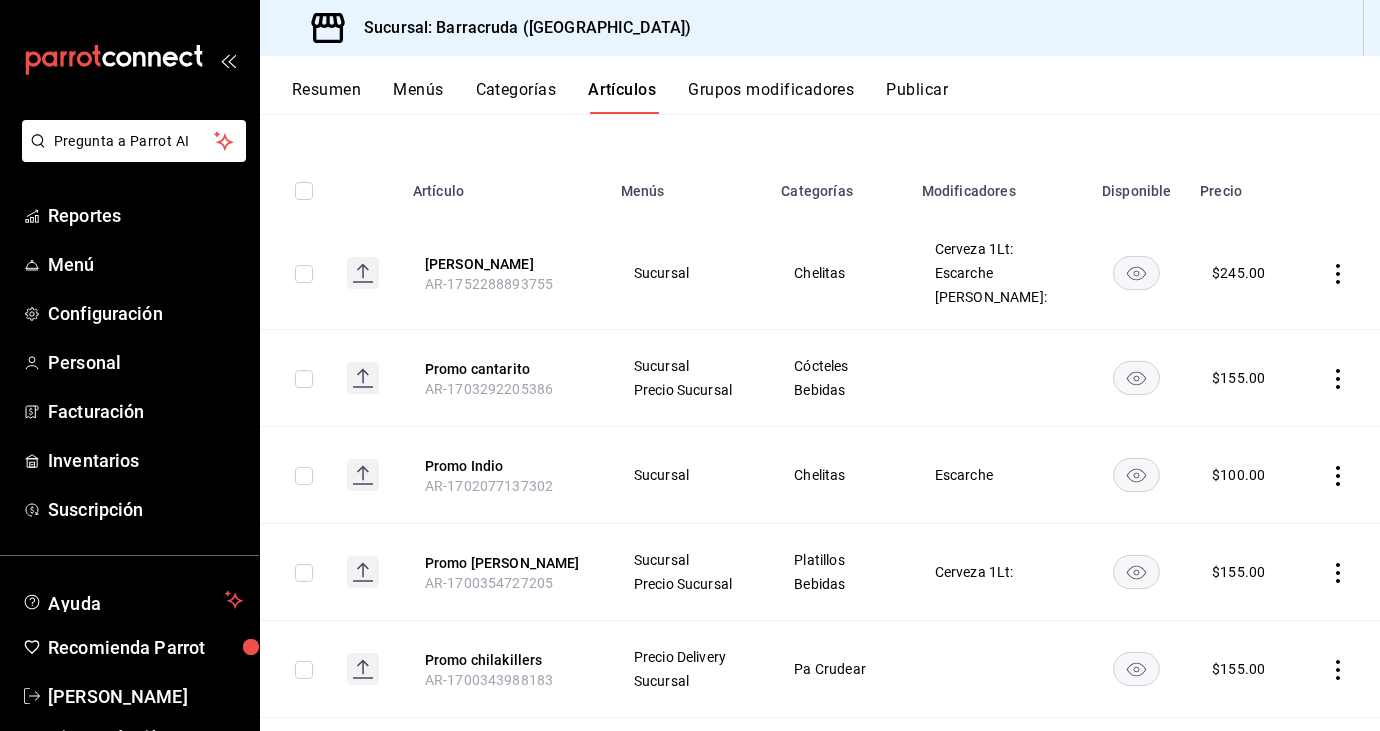 type on "promo" 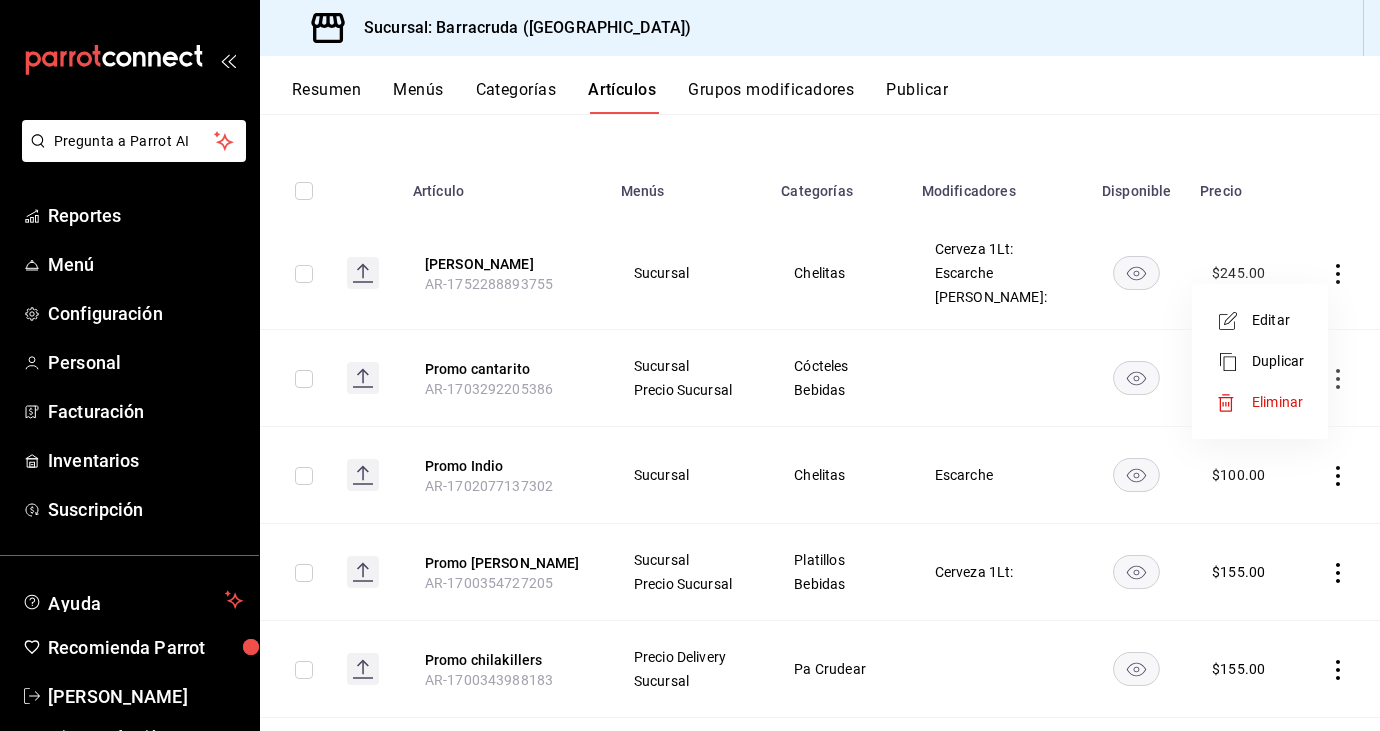 click on "Editar" at bounding box center [1260, 320] 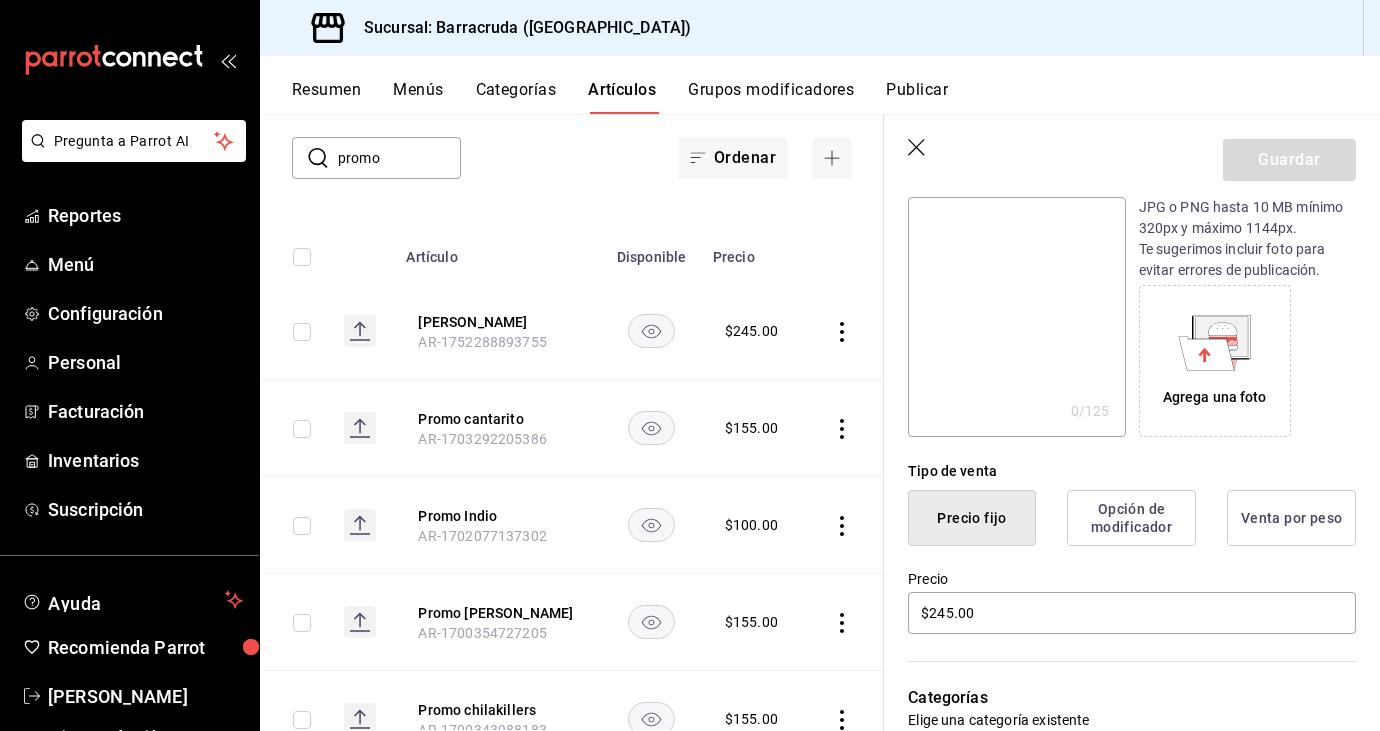 scroll, scrollTop: 0, scrollLeft: 0, axis: both 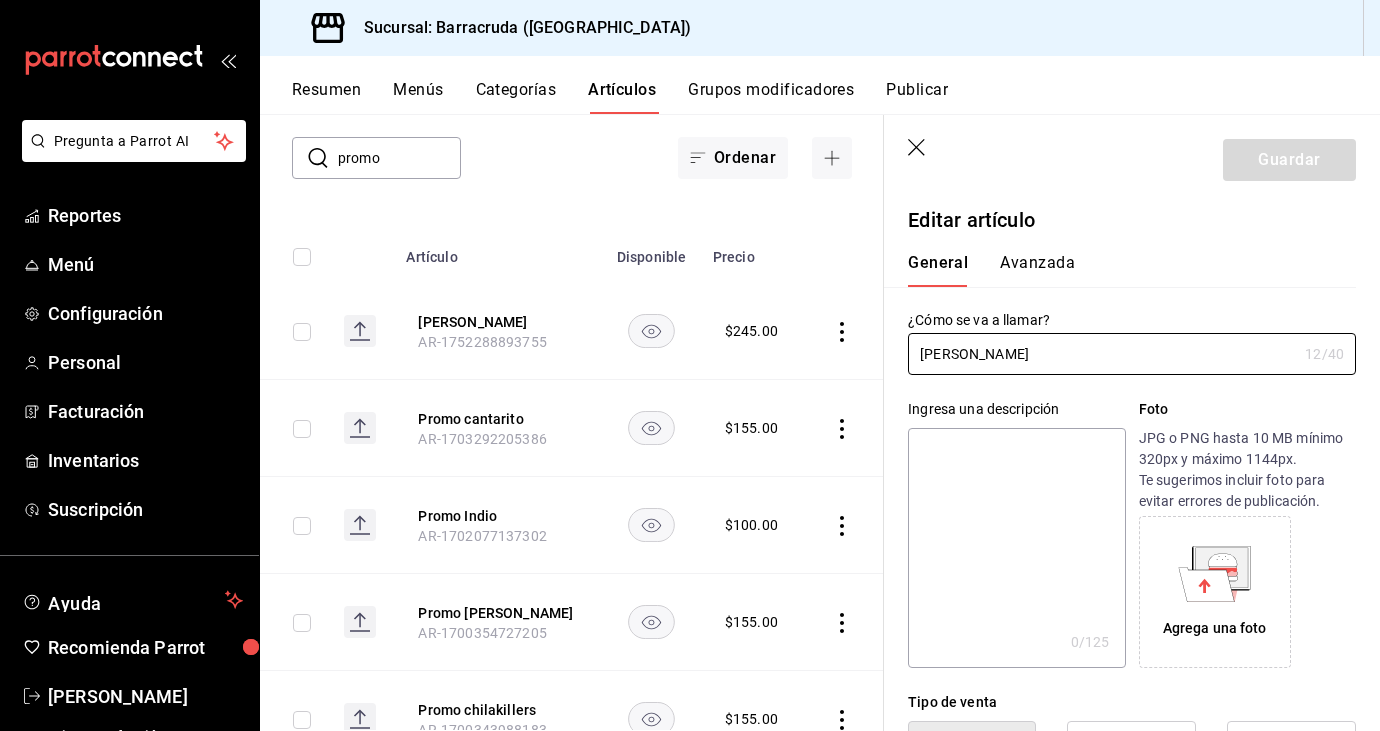 click on "Avanzada" at bounding box center (1037, 270) 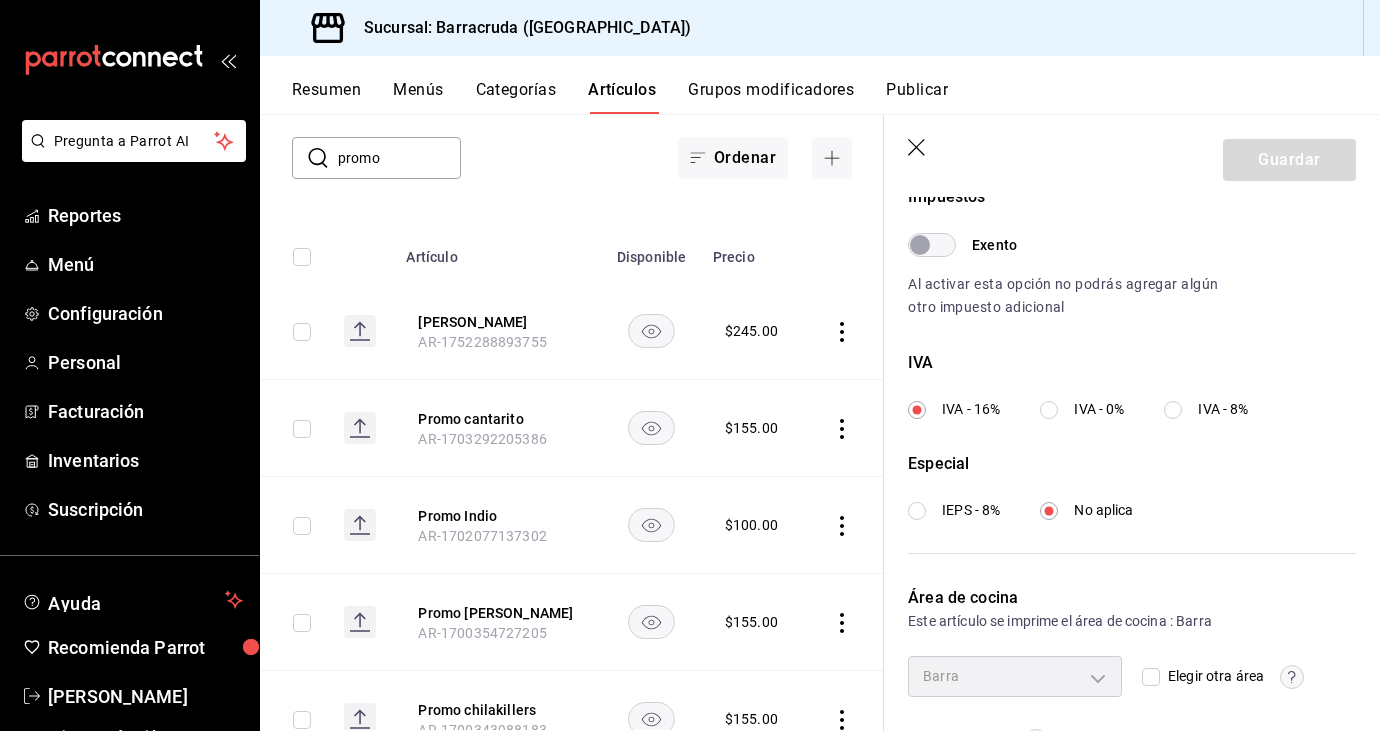 scroll, scrollTop: 682, scrollLeft: 0, axis: vertical 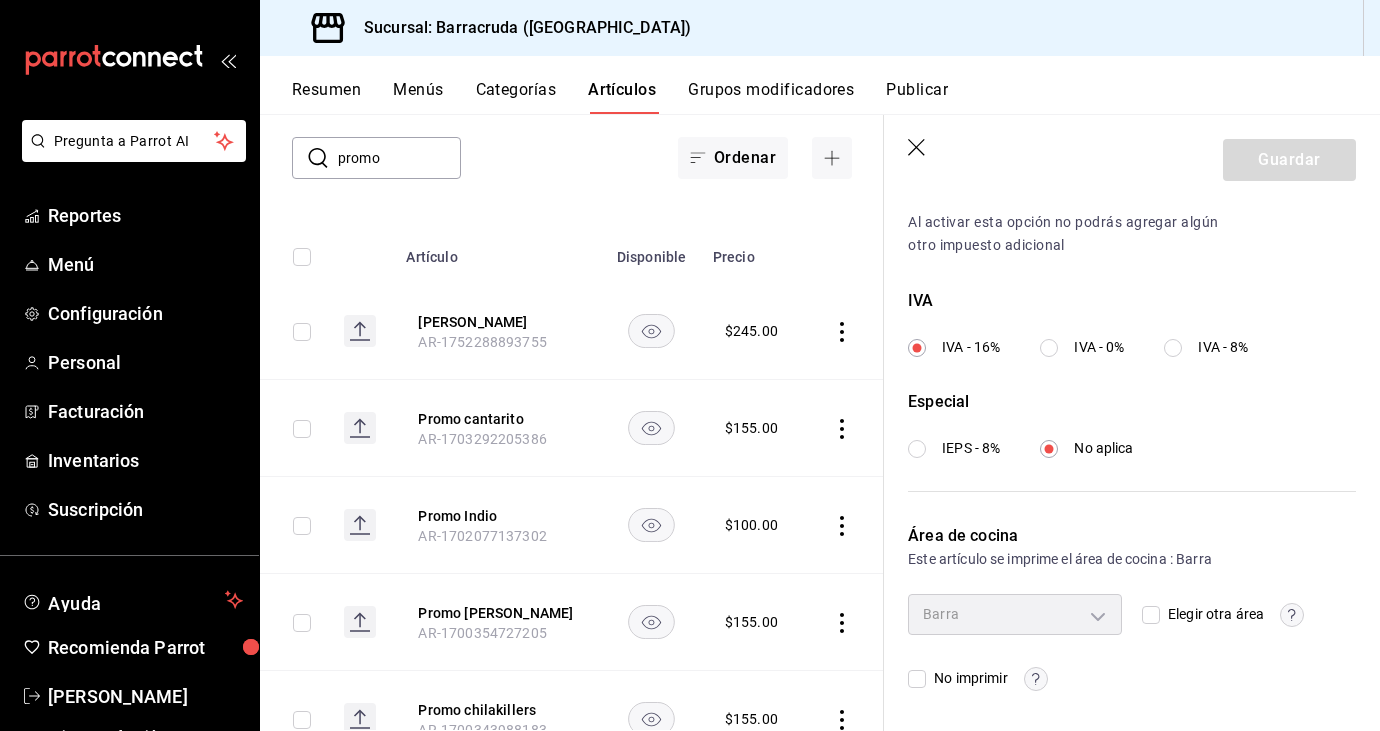 click on "Barra" at bounding box center (1015, 614) 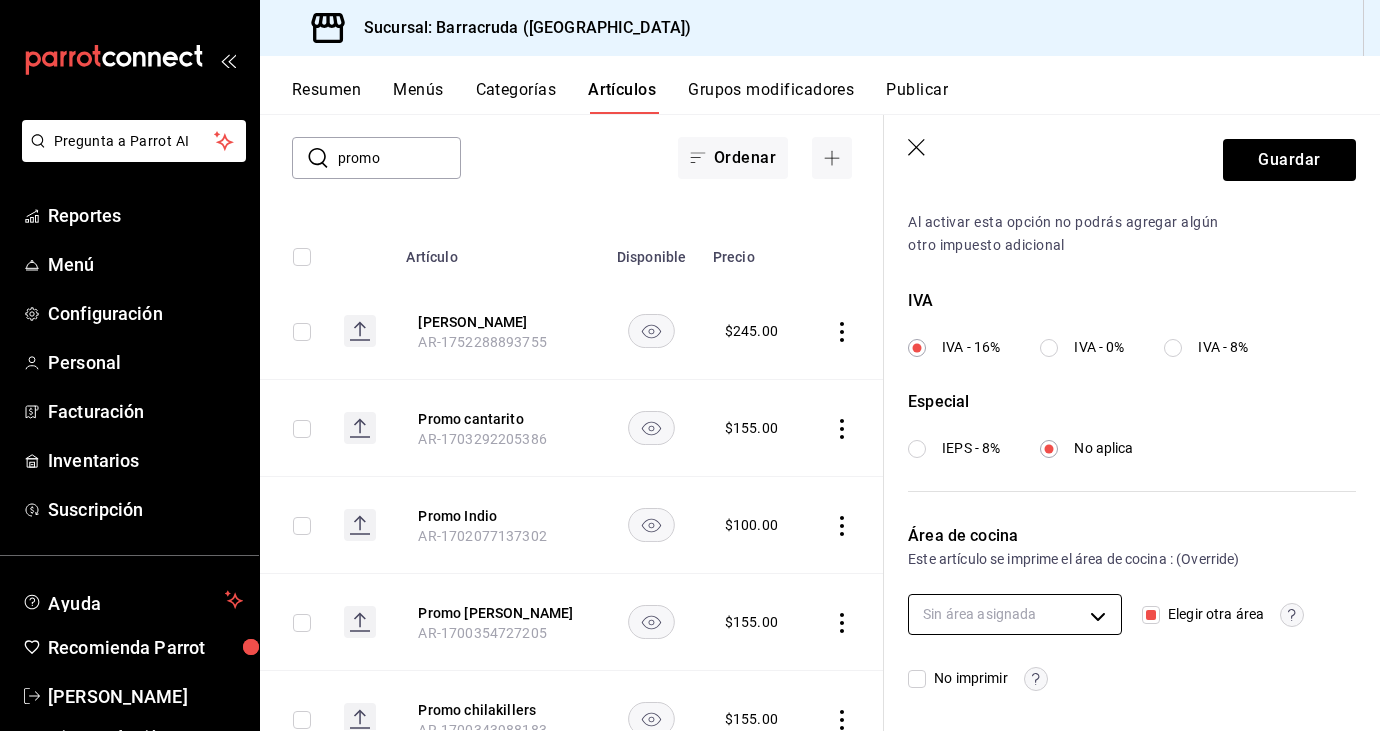 click on "Pregunta a Parrot AI Reportes   Menú   Configuración   Personal   Facturación   Inventarios   Suscripción   Ayuda Recomienda Parrot   Karina Cortés Loeza   Sugerir nueva función   Sucursal: Barracruda (Ecatepec) Resumen Menús Categorías Artículos Grupos modificadores Publicar Artículos sucursal Para editar los artículos o cambios generales, ve a “Organización”. ​ promo ​ Marcas Todas las marcas, Sin marca 781d0e5e-0cd3-418f-8c9c-0f4117c8f844 Categorías Todas las categorías, Sin categoría Tipo de venta Todos los artículos ALL Ordenar Artículo Disponible Precio Promo Alitas AR-1752288893755 $ 245.00 Promo cantarito AR-1703292205386 $ 155.00 Promo Indio AR-1702077137302 $ 100.00 Promo burger AR-1700354727205 $ 155.00 Promo chilakillers AR-1700343988183 $ 155.00 Promo chela AR-1698527824539 $ 350.00 Promo mojito AR-1698527782273 $ 155.00 Promo alitas AR-1698443655095 $ 210.00 Guardar Editar artículo General Avanzada ¿Cómo se va a llamar? Promo Alitas 12 /40 ¿Cómo se va a llamar? x 0" at bounding box center (690, 365) 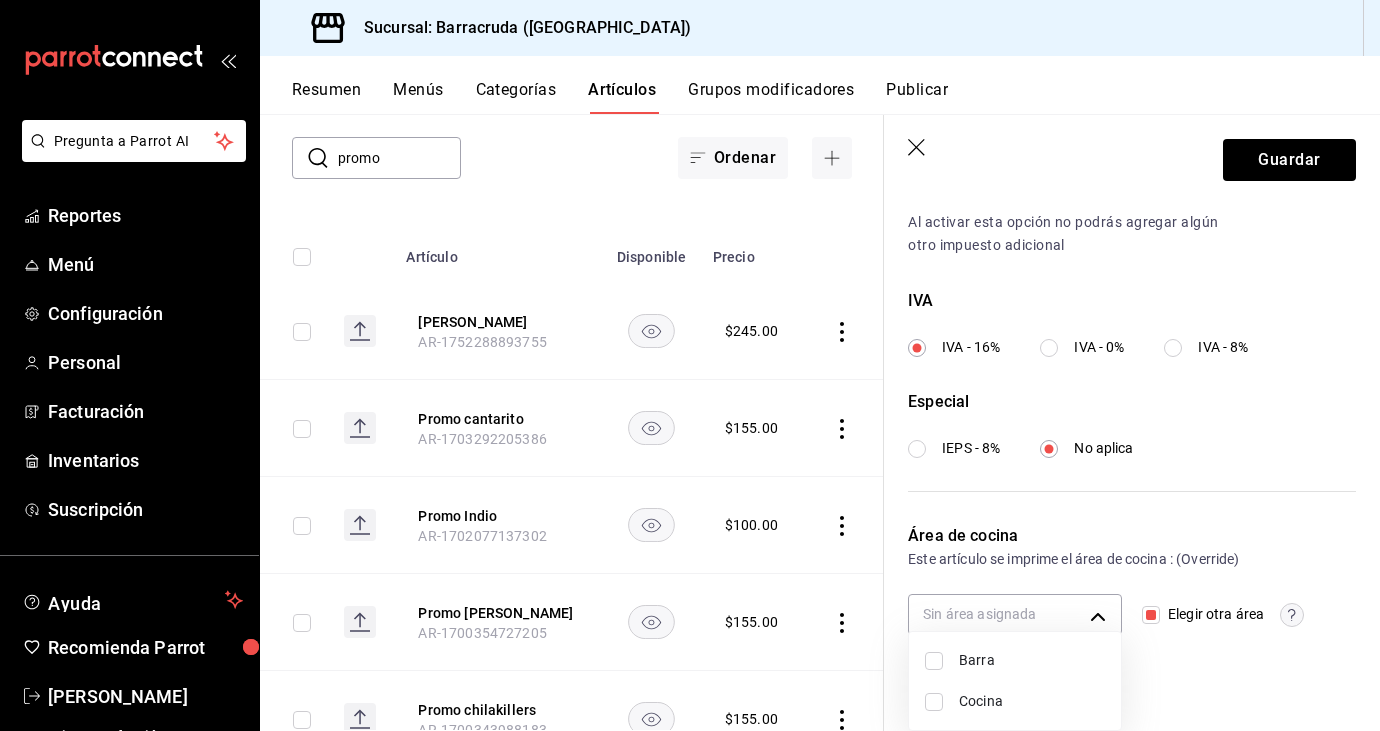 click on "Barra" at bounding box center (1032, 660) 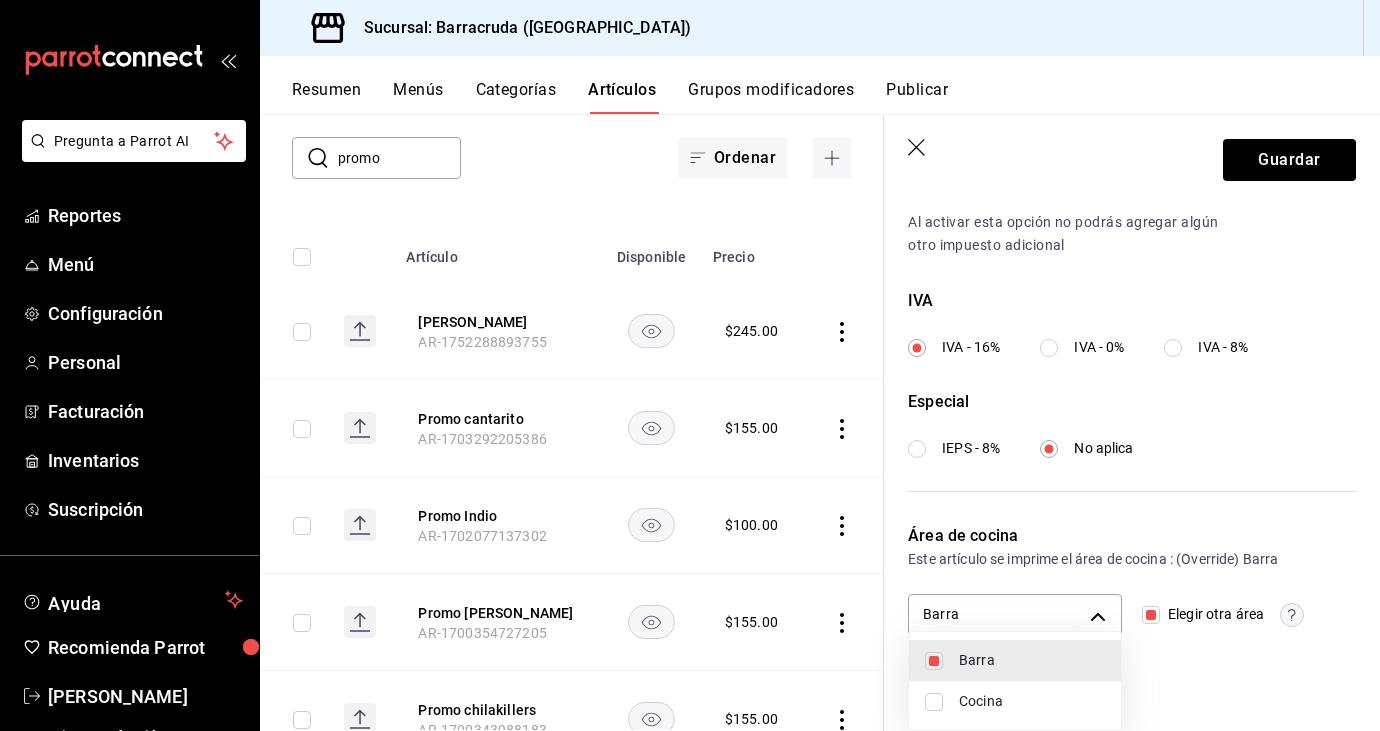 click on "Cocina" at bounding box center [1032, 701] 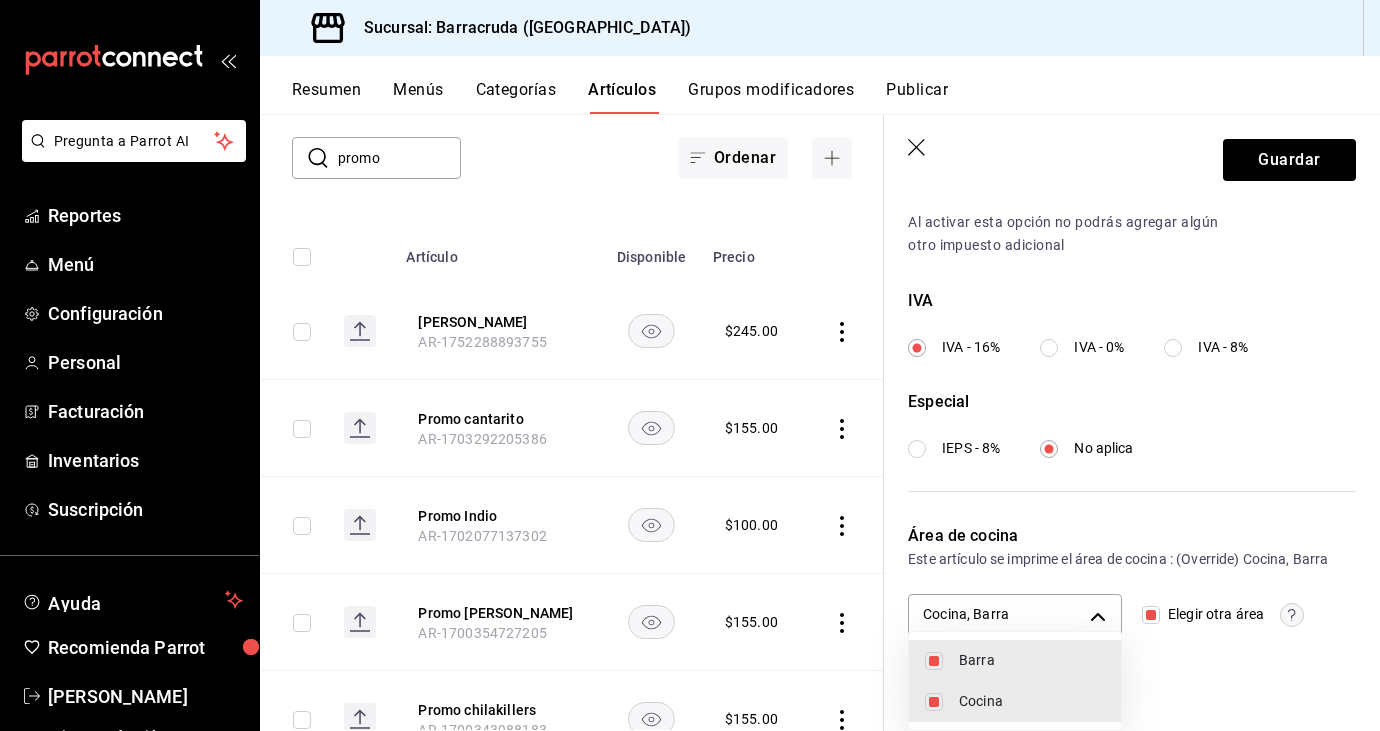 click at bounding box center (690, 365) 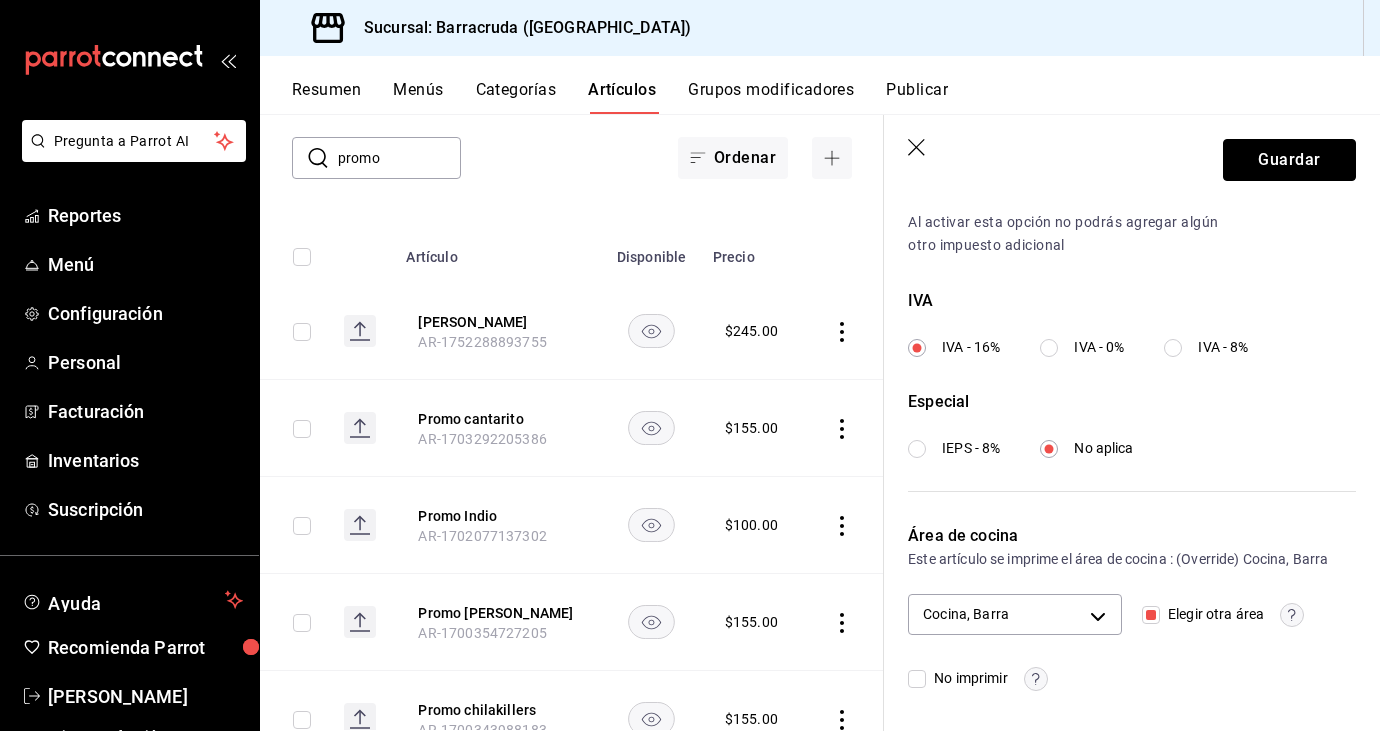 click on "Guardar" at bounding box center [1289, 160] 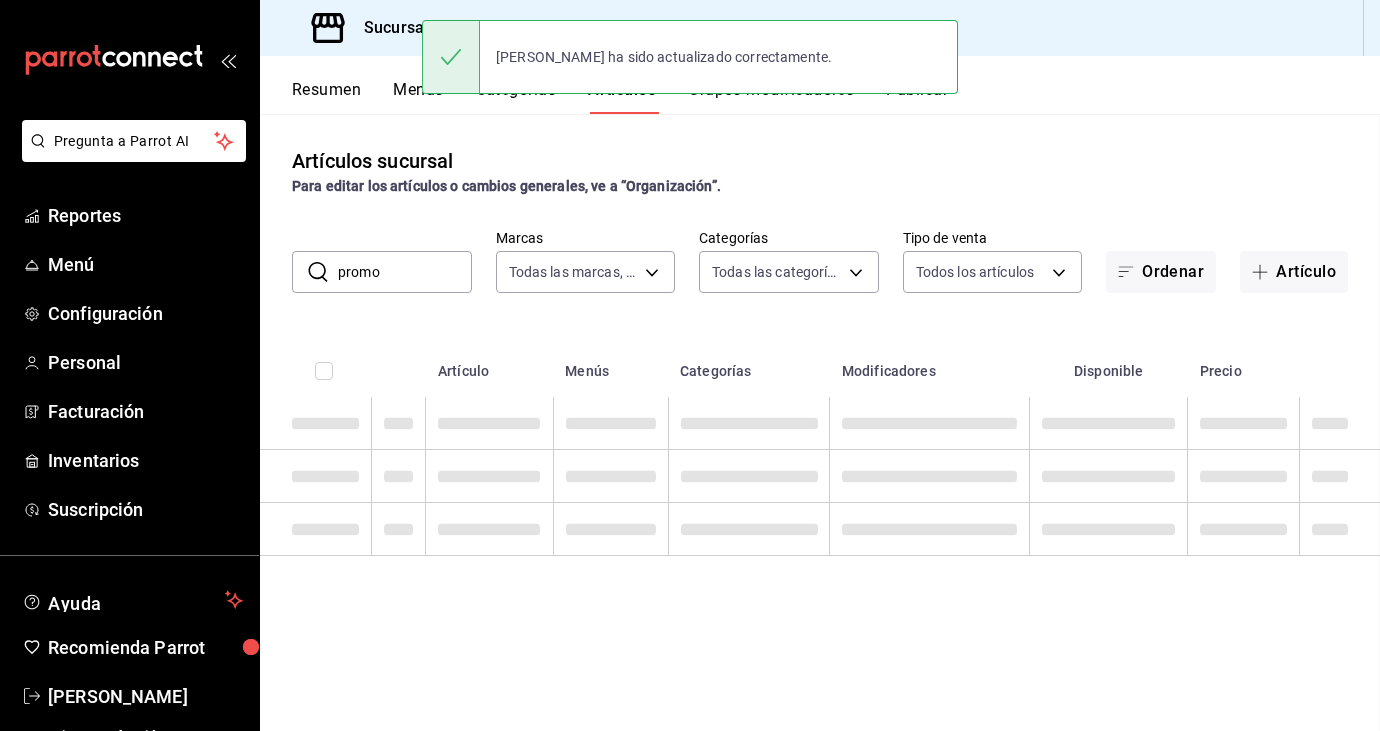 scroll, scrollTop: 0, scrollLeft: 0, axis: both 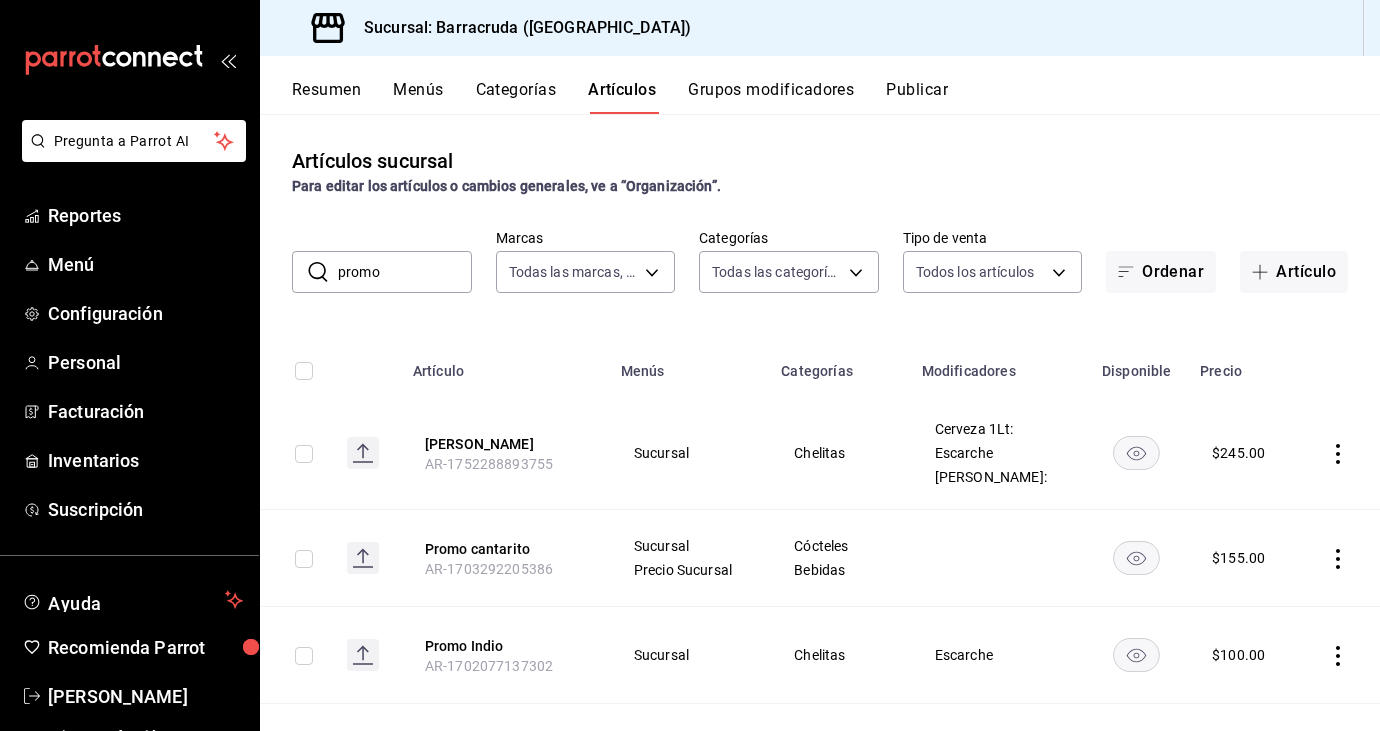 click 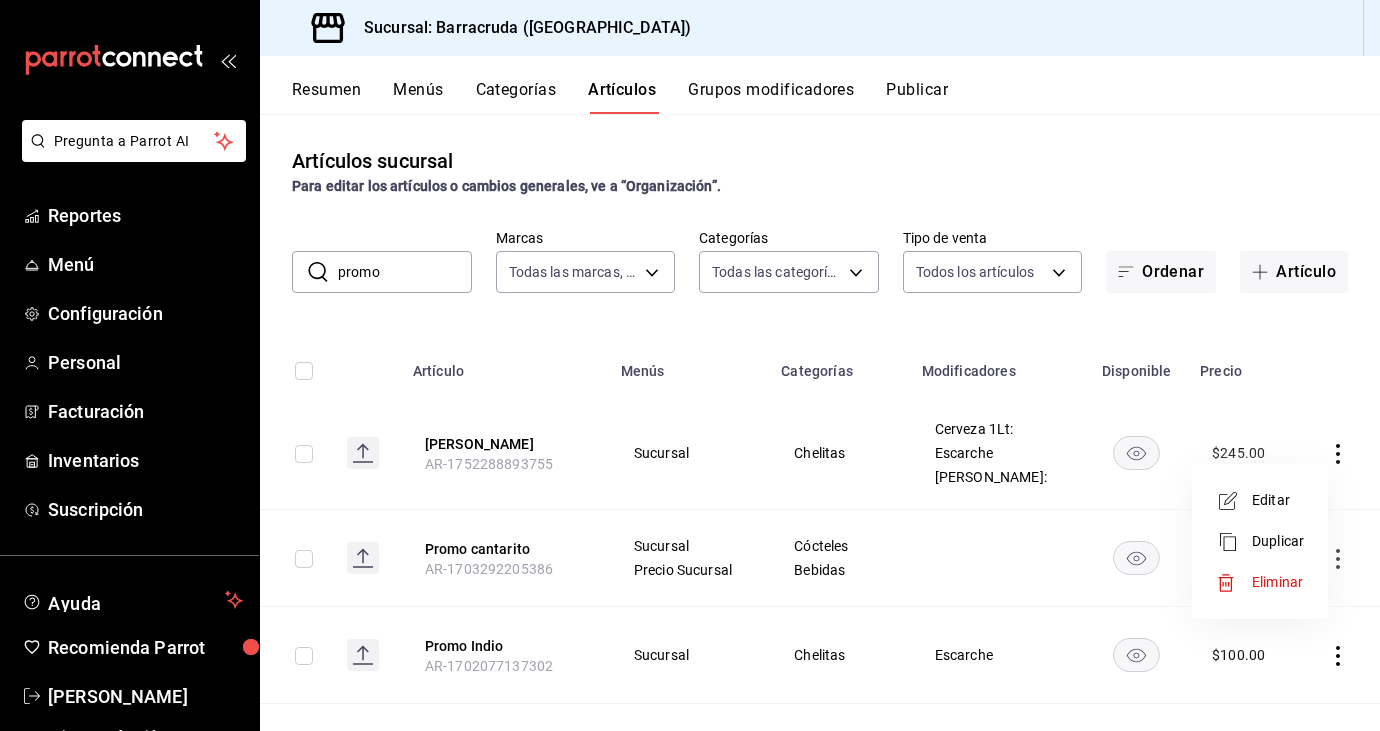 click on "Editar" at bounding box center (1278, 500) 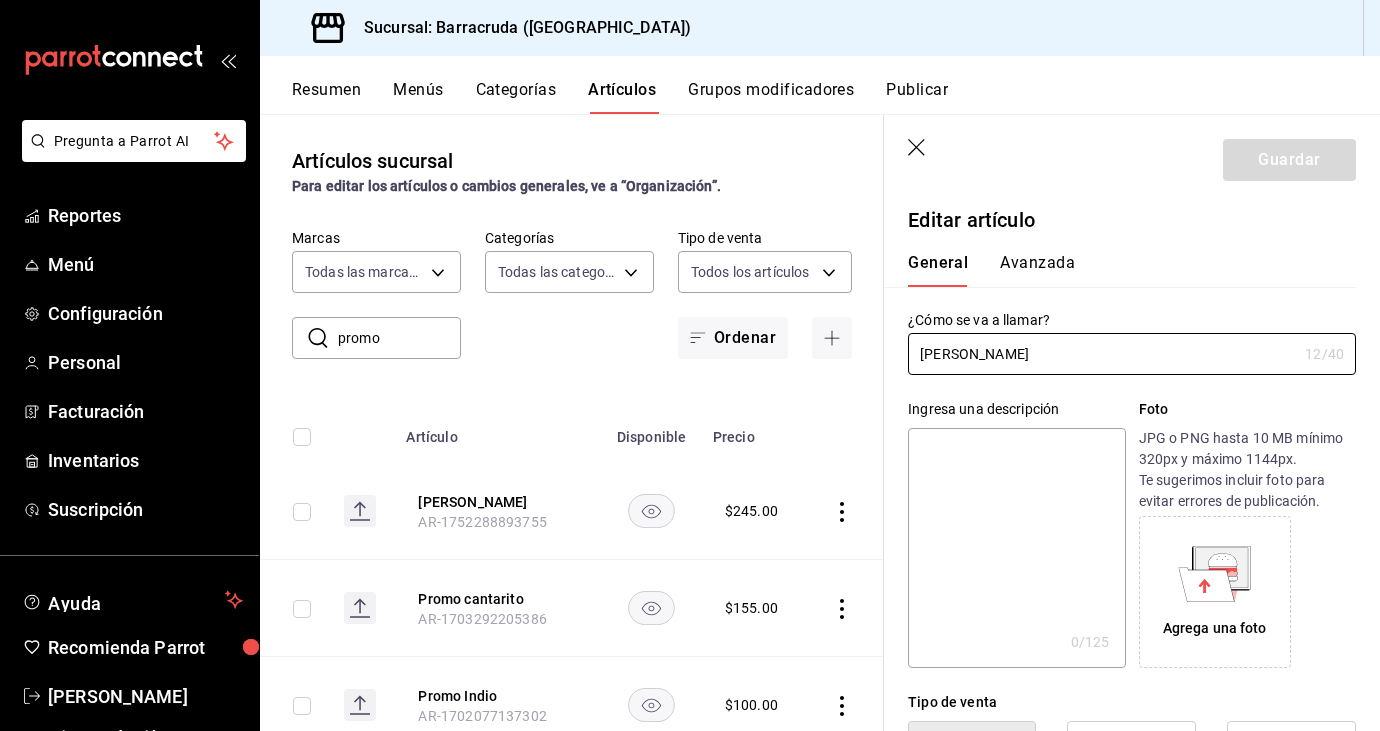 type on "$245.00" 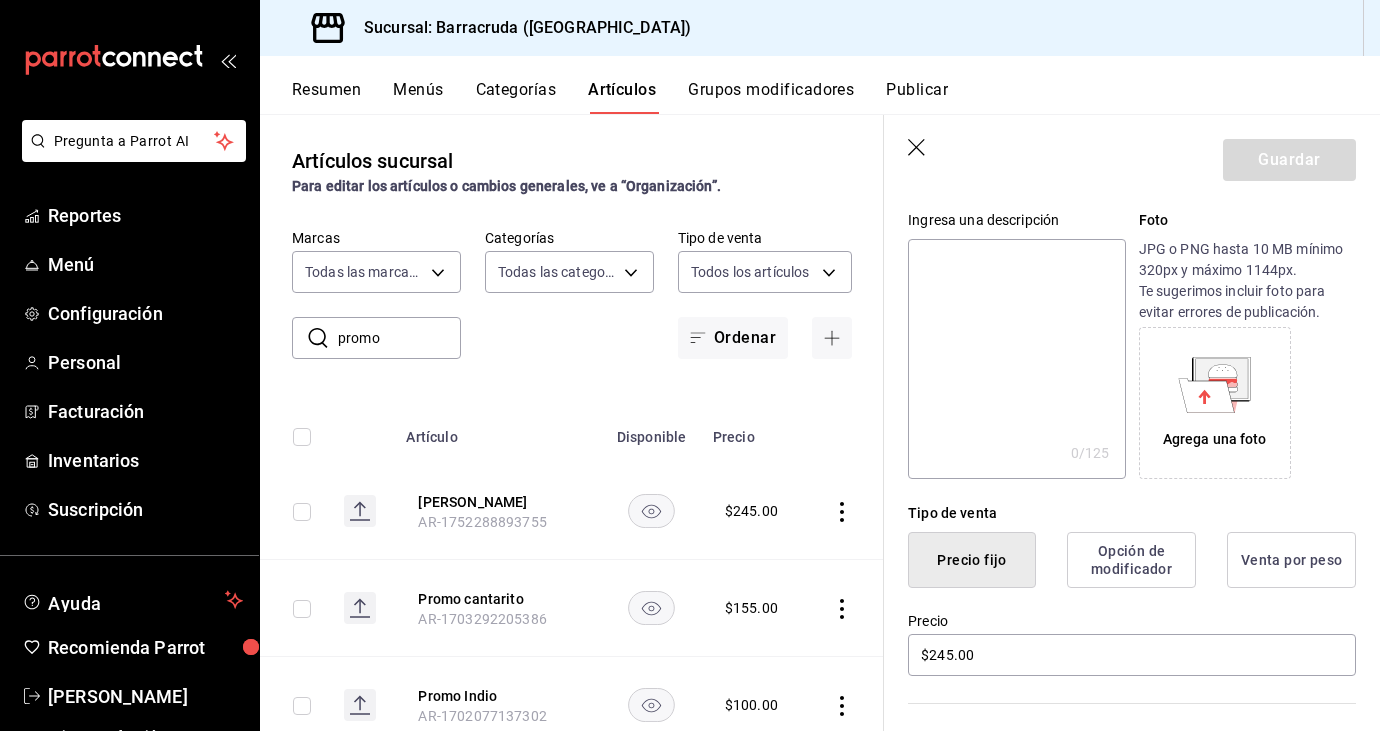 scroll, scrollTop: 0, scrollLeft: 0, axis: both 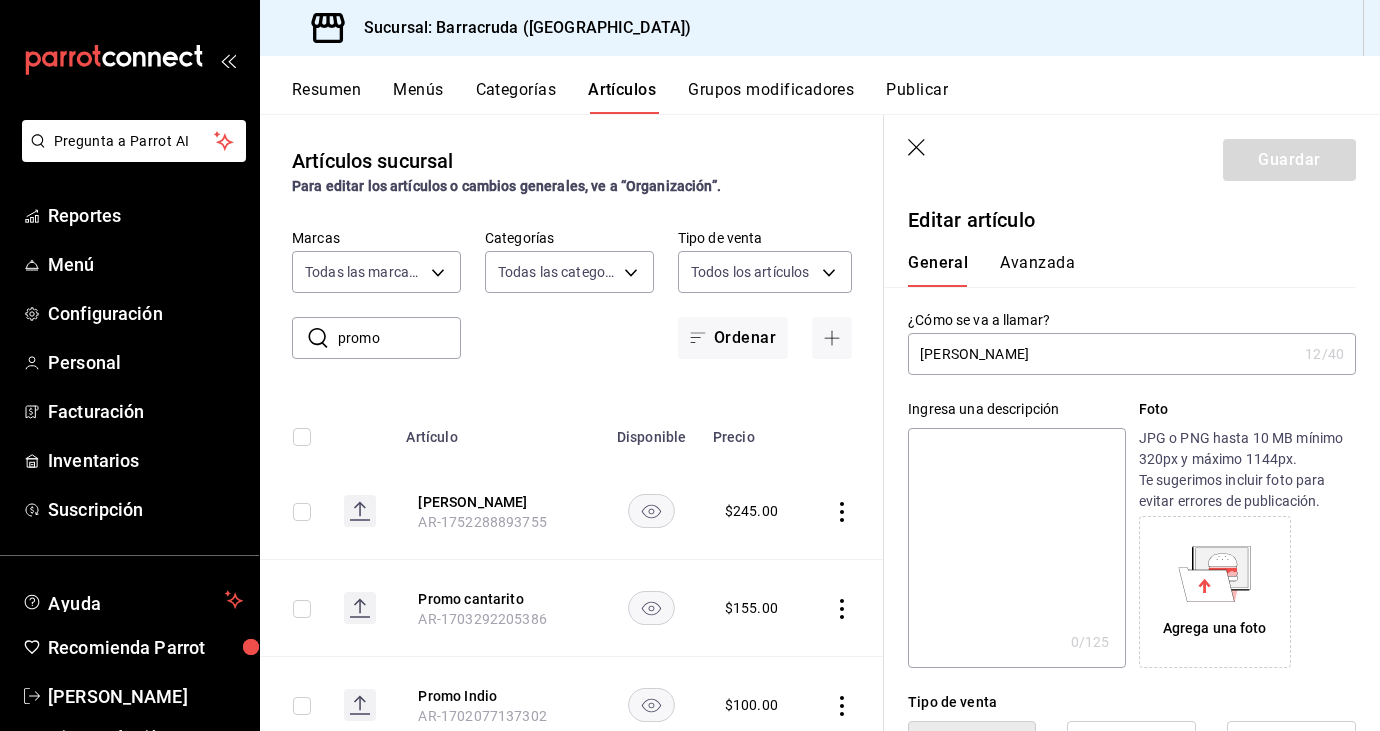 click on "Avanzada" at bounding box center [1037, 270] 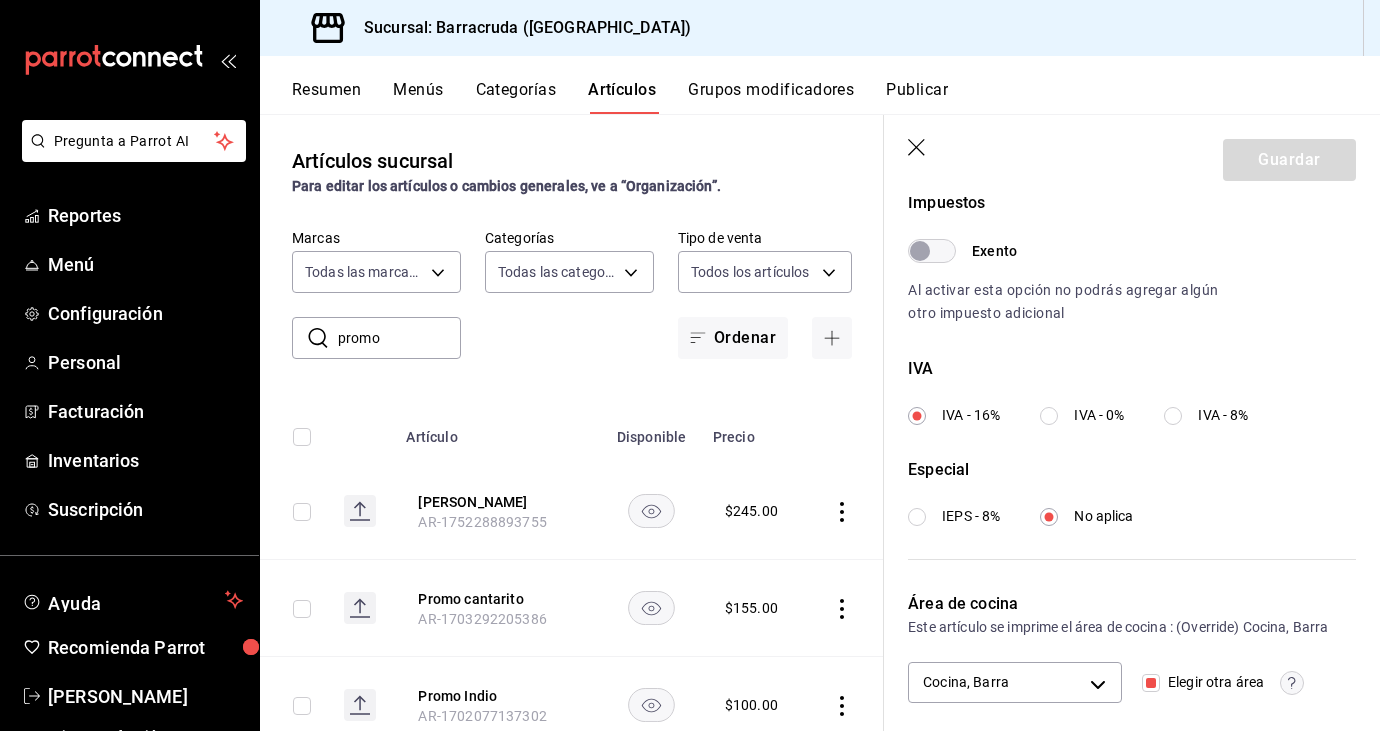 scroll, scrollTop: 682, scrollLeft: 0, axis: vertical 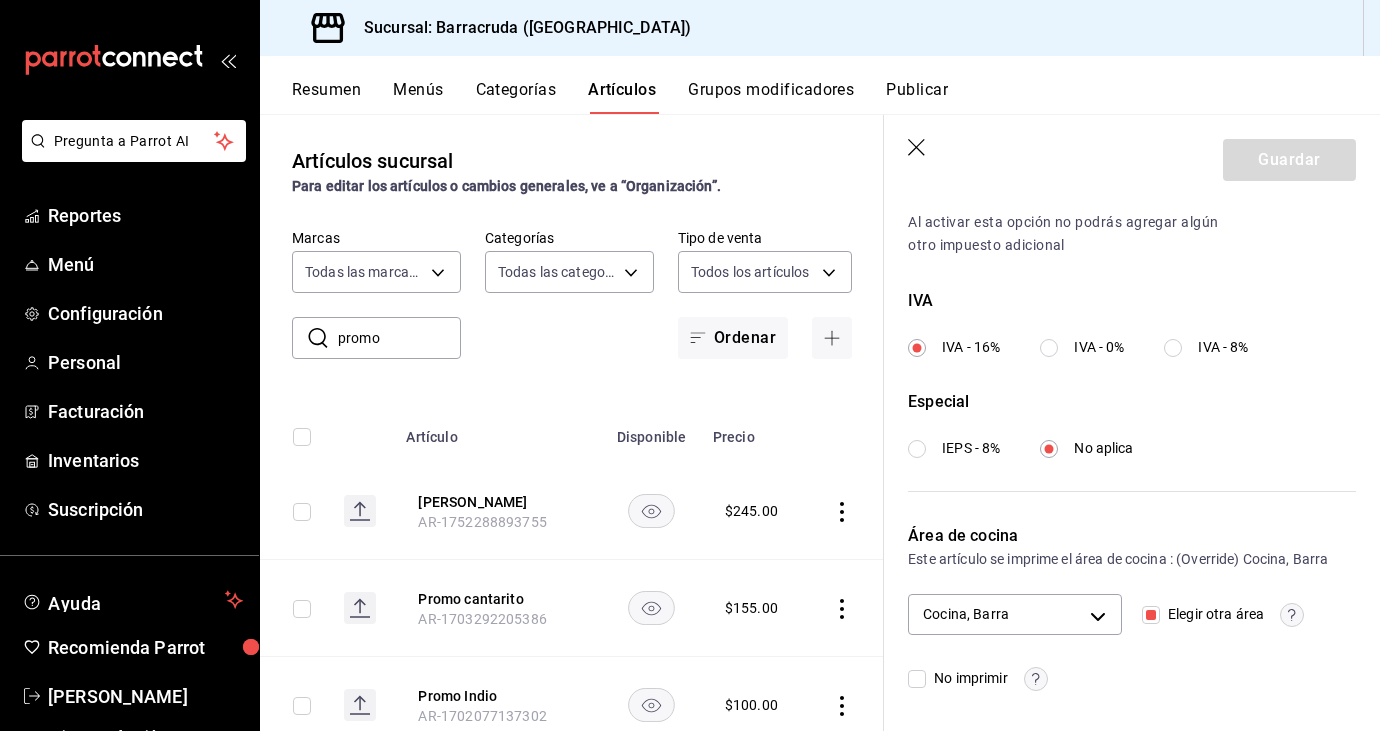 click on "Elegir otra área" at bounding box center [1212, 614] 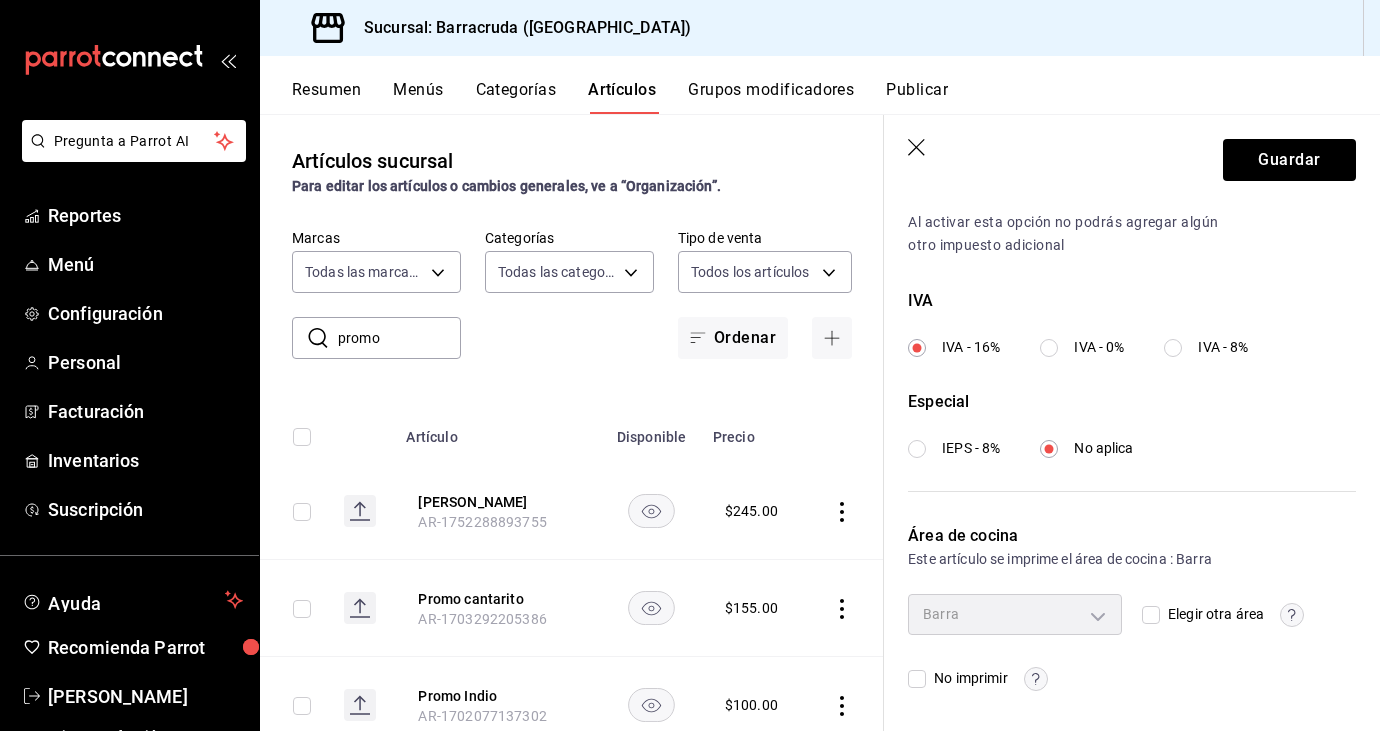 click on "Barra" at bounding box center [1015, 614] 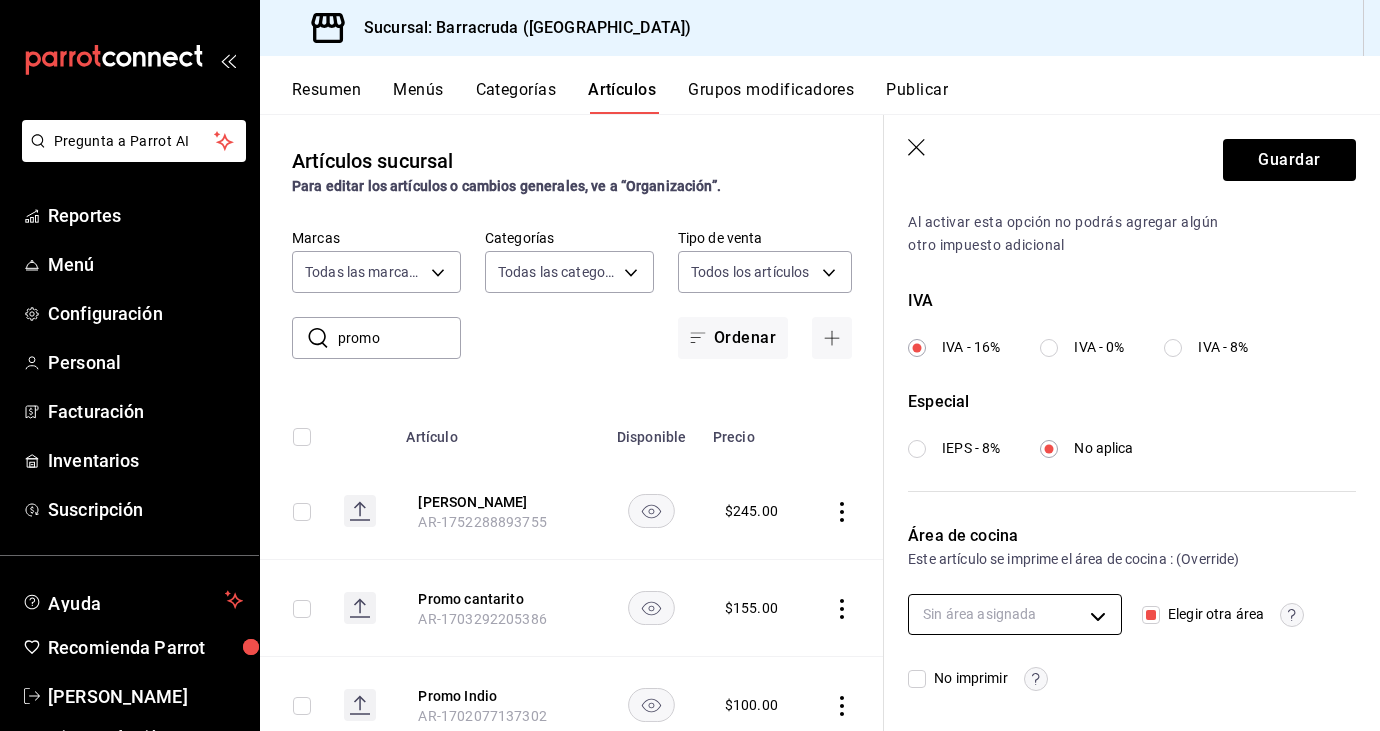 click on "Pregunta a Parrot AI Reportes   Menú   Configuración   Personal   Facturación   Inventarios   Suscripción   Ayuda Recomienda Parrot   Karina Cortés Loeza   Sugerir nueva función   Sucursal: Barracruda (Ecatepec) Resumen Menús Categorías Artículos Grupos modificadores Publicar Artículos sucursal Para editar los artículos o cambios generales, ve a “Organización”. ​ promo ​ Marcas Todas las marcas, Sin marca 781d0e5e-0cd3-418f-8c9c-0f4117c8f844 Categorías Todas las categorías, Sin categoría Tipo de venta Todos los artículos ALL Ordenar Artículo Disponible Precio Promo Alitas AR-1752288893755 $ 245.00 Promo cantarito AR-1703292205386 $ 155.00 Promo Indio AR-1702077137302 $ 100.00 Promo burger AR-1700354727205 $ 155.00 Promo chilakillers AR-1700343988183 $ 155.00 Promo chela AR-1698527824539 $ 350.00 Promo mojito AR-1698527782273 $ 155.00 Promo alitas AR-1698443655095 $ 210.00 Guardar Editar artículo General Avanzada ¿Cómo se va a llamar? Promo Alitas 12 /40 ¿Cómo se va a llamar? x 0" at bounding box center (690, 365) 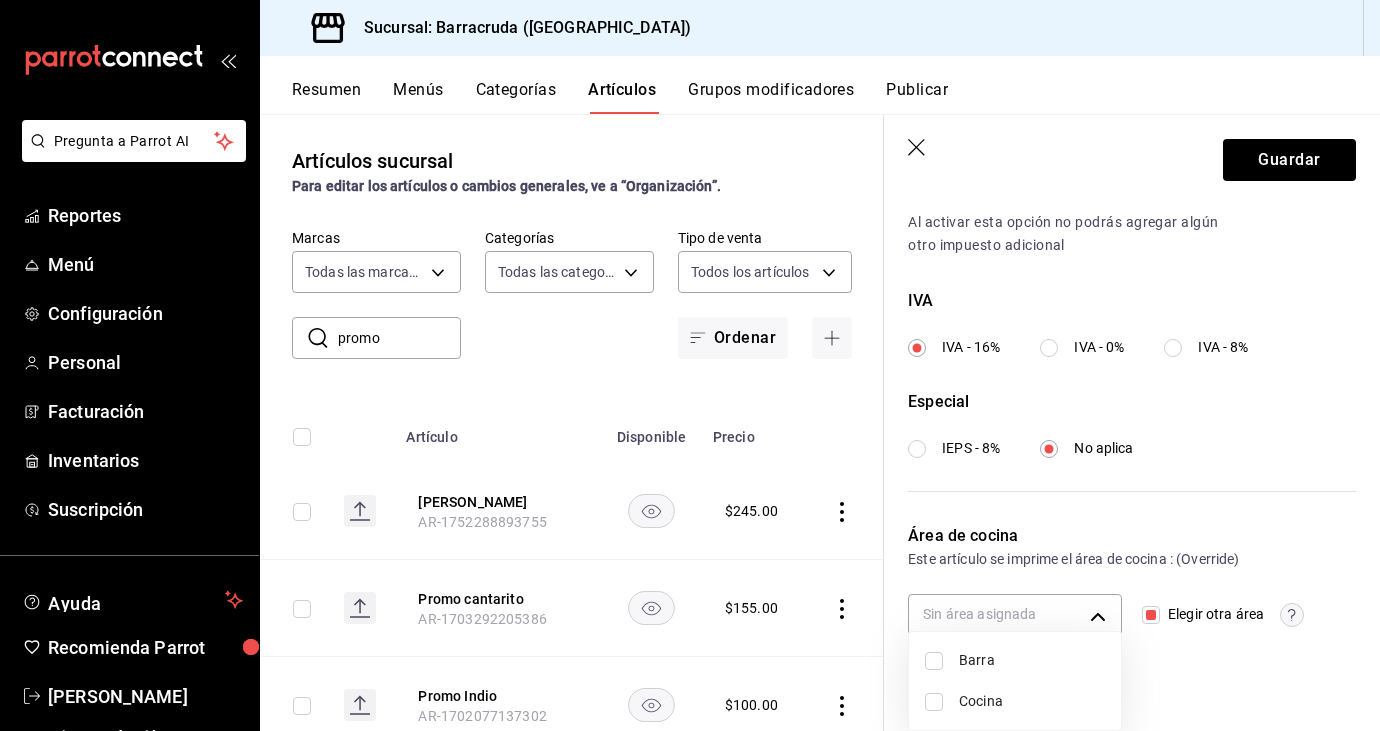 click on "Cocina" at bounding box center (1032, 701) 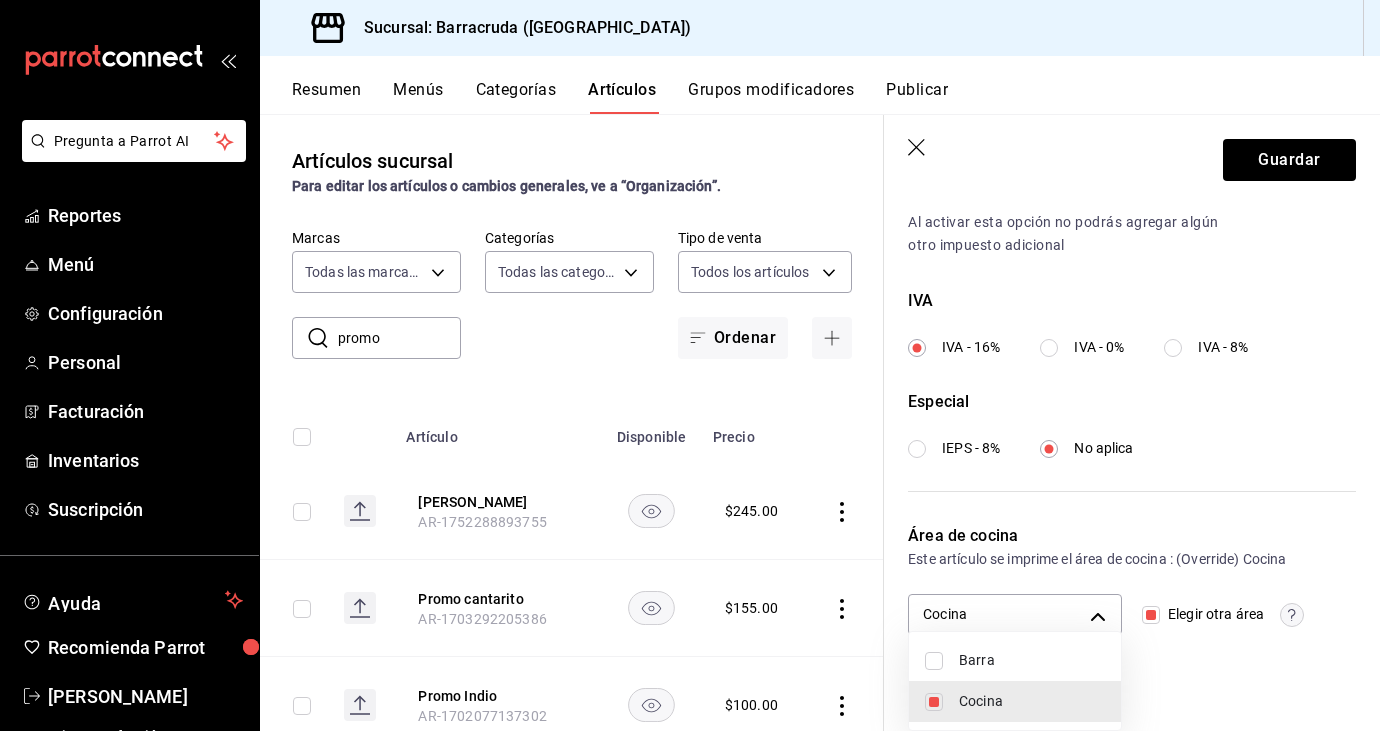 click at bounding box center [690, 365] 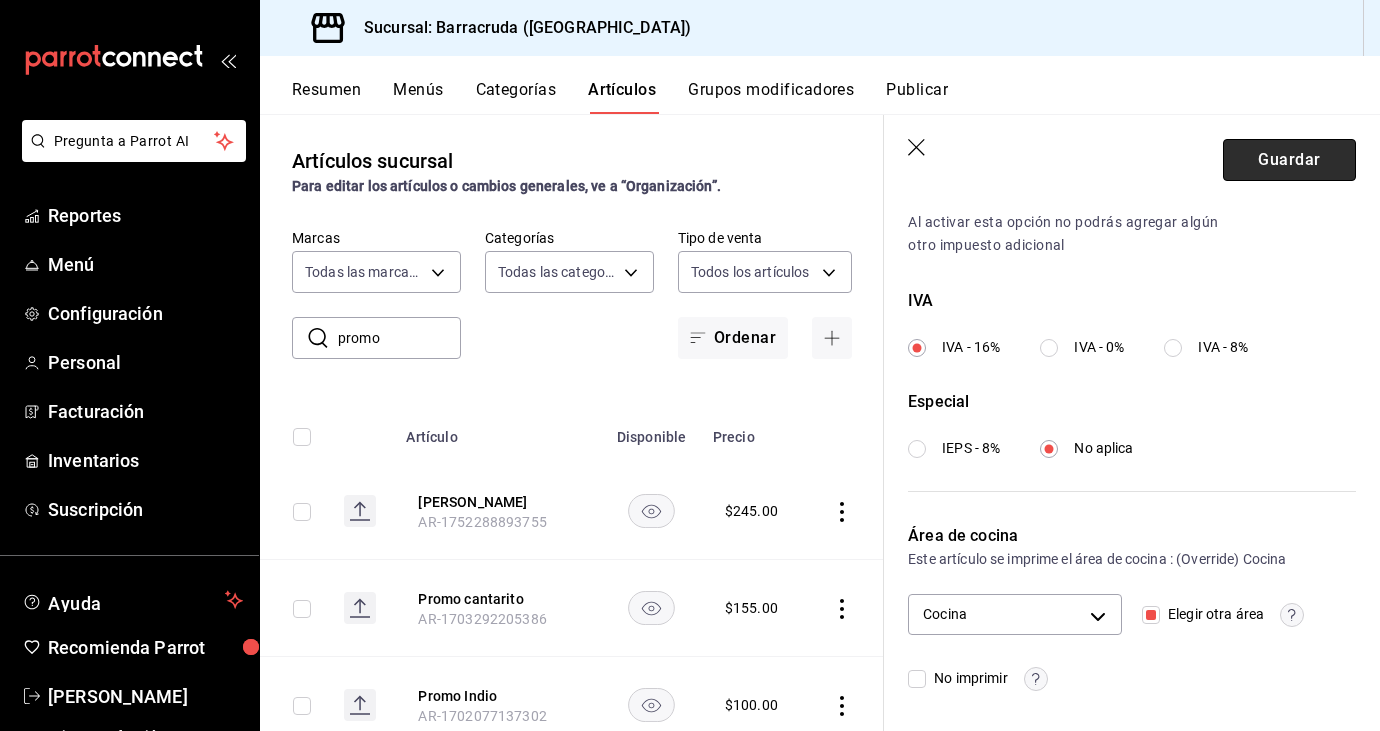 click on "Guardar" at bounding box center (1289, 160) 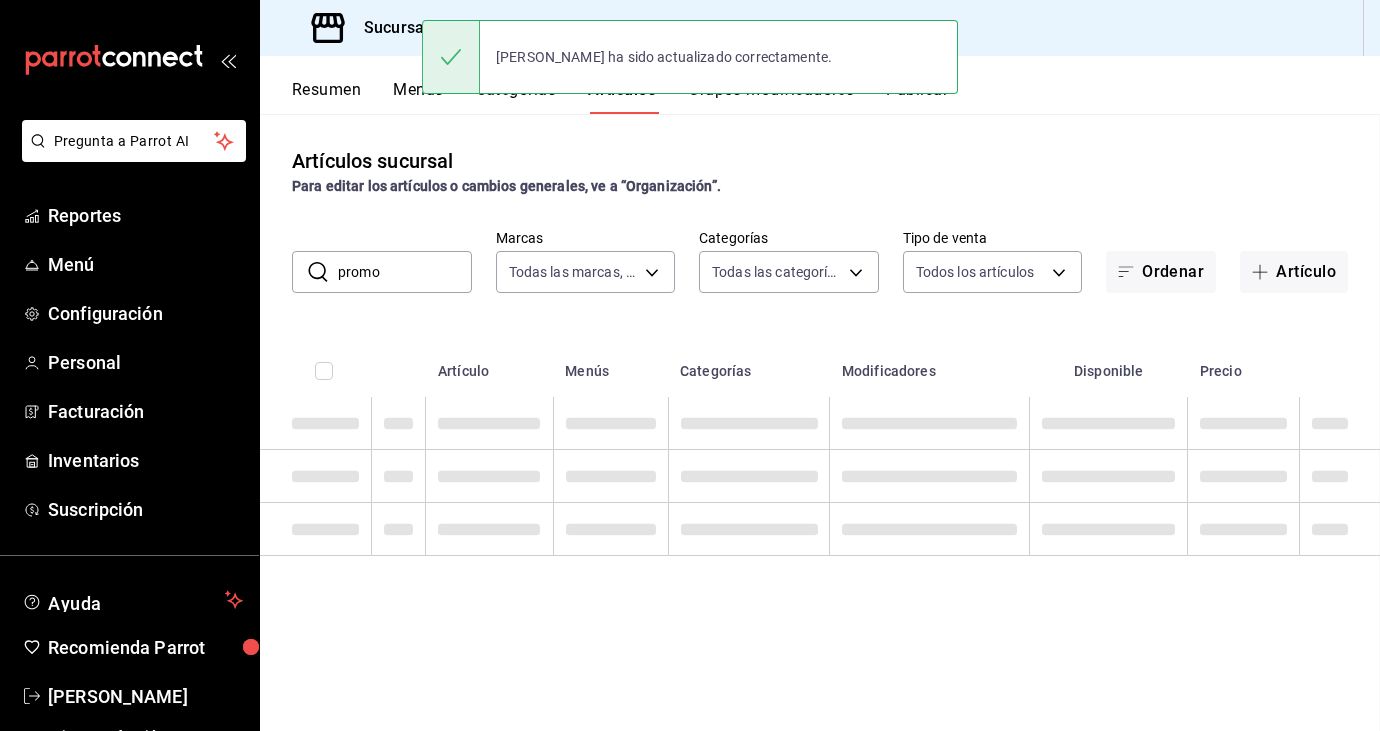 scroll, scrollTop: 0, scrollLeft: 0, axis: both 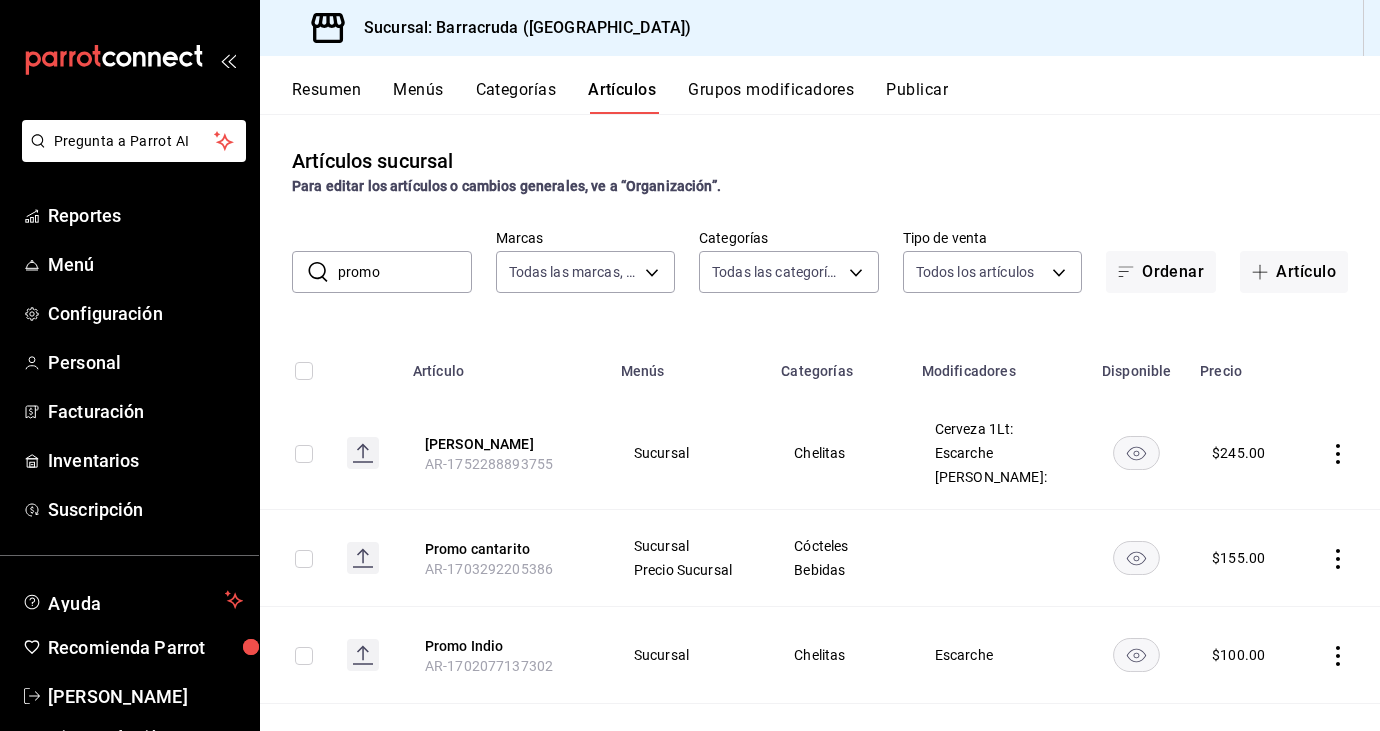 click 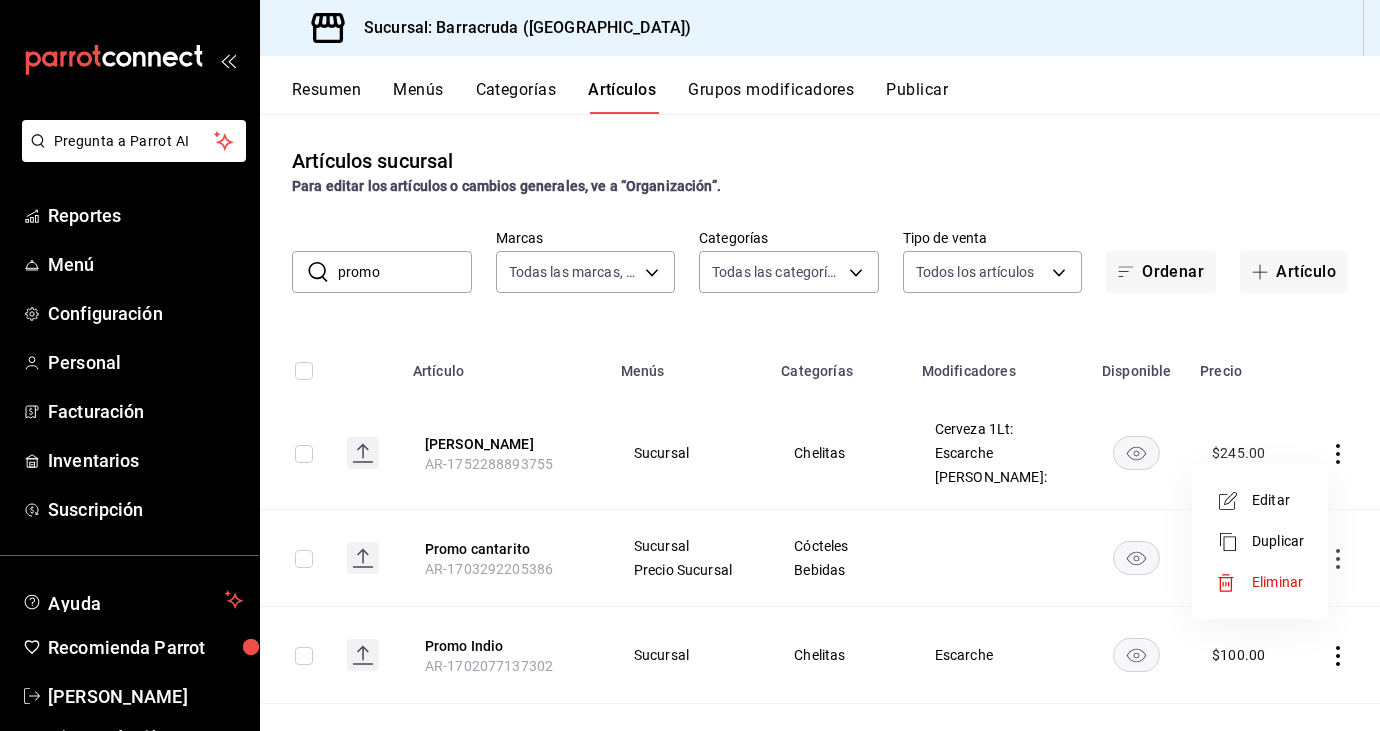 click on "Eliminar" at bounding box center [1277, 582] 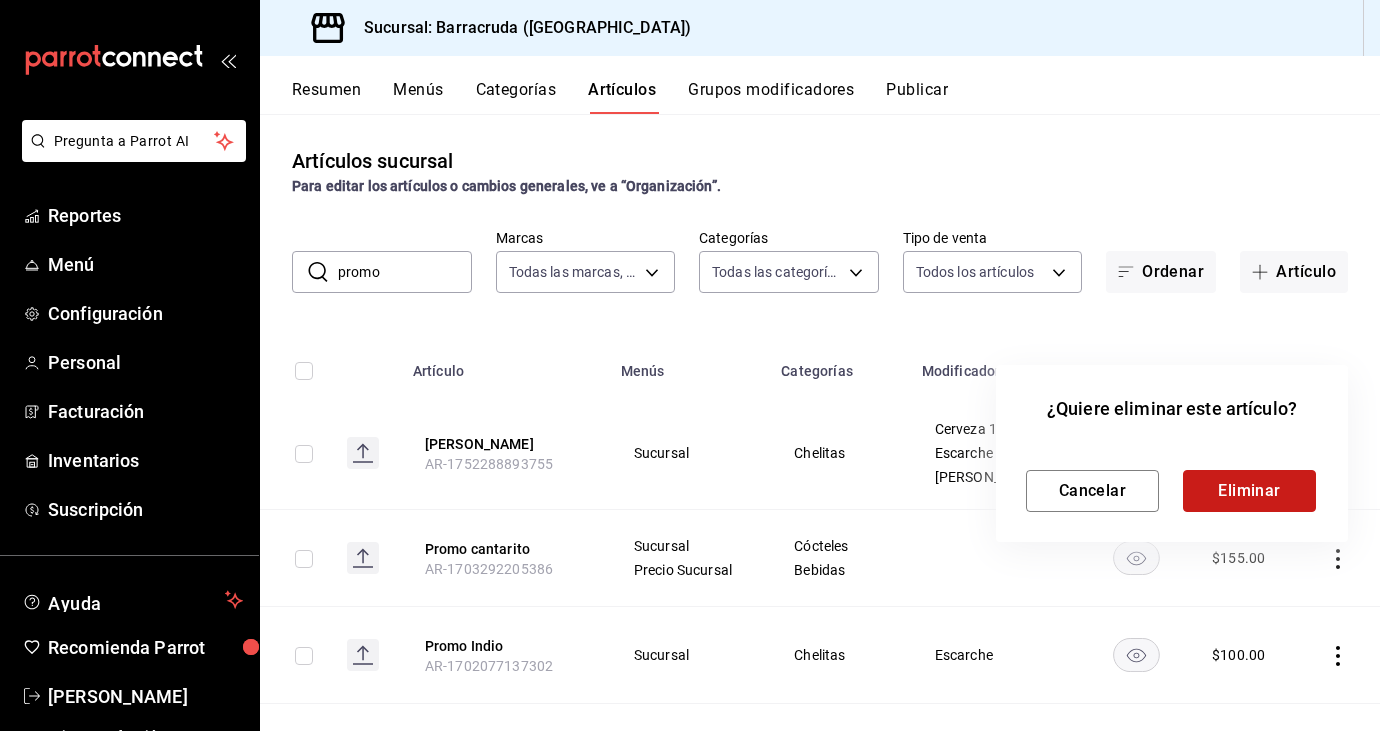 click on "Eliminar" at bounding box center (1249, 491) 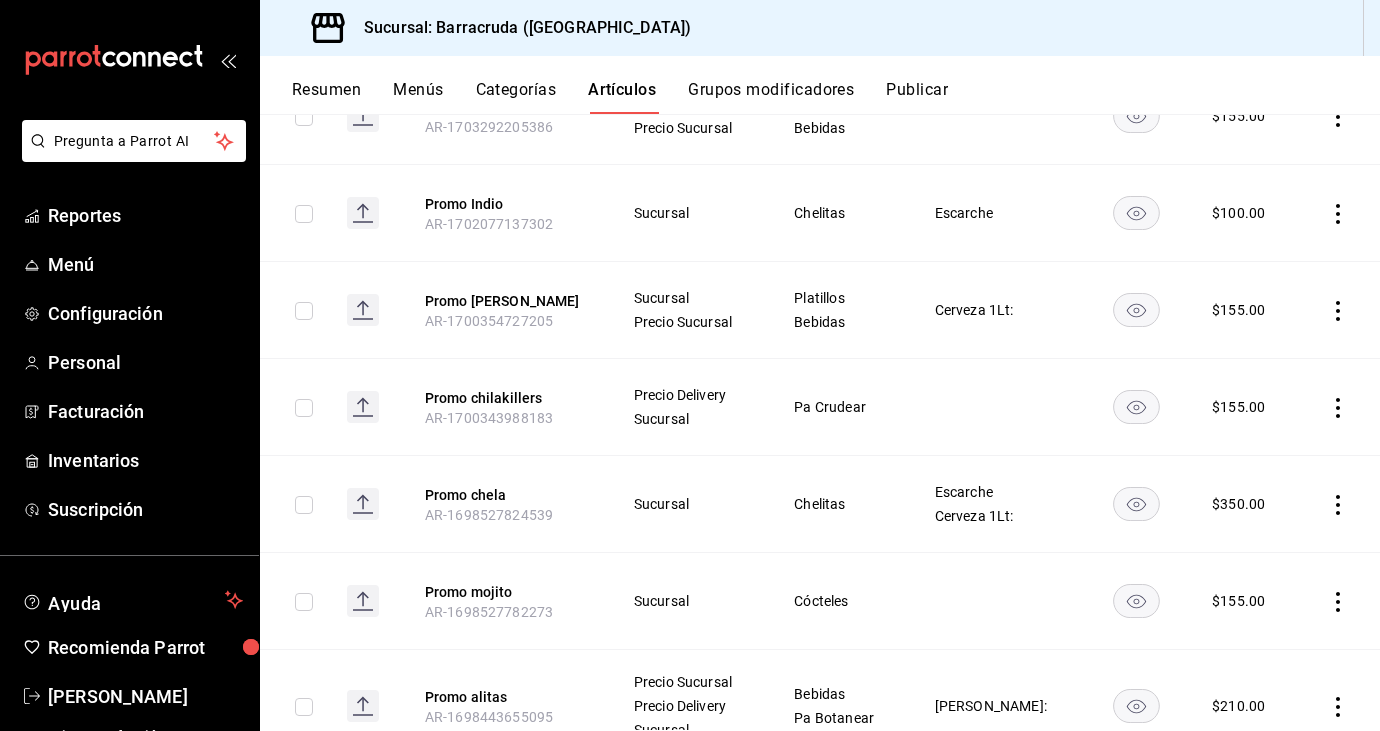scroll, scrollTop: 331, scrollLeft: 0, axis: vertical 